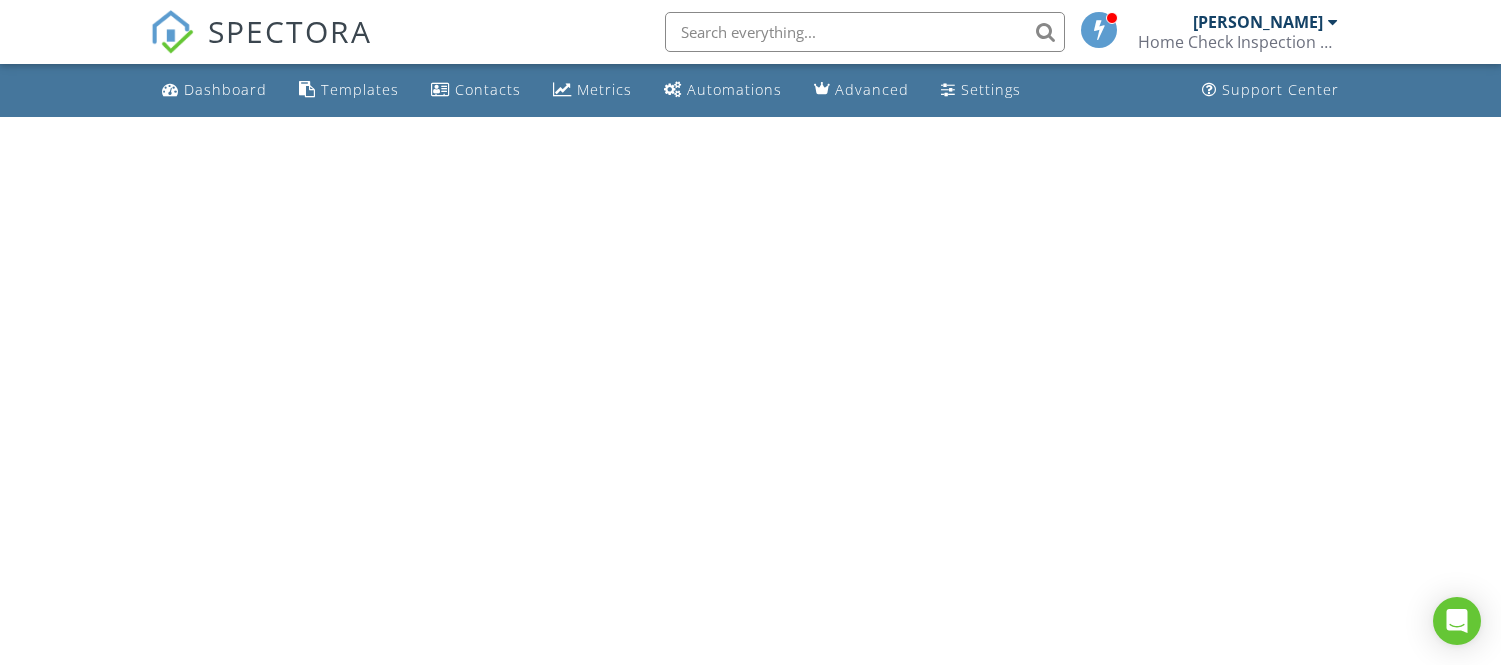 scroll, scrollTop: 0, scrollLeft: 0, axis: both 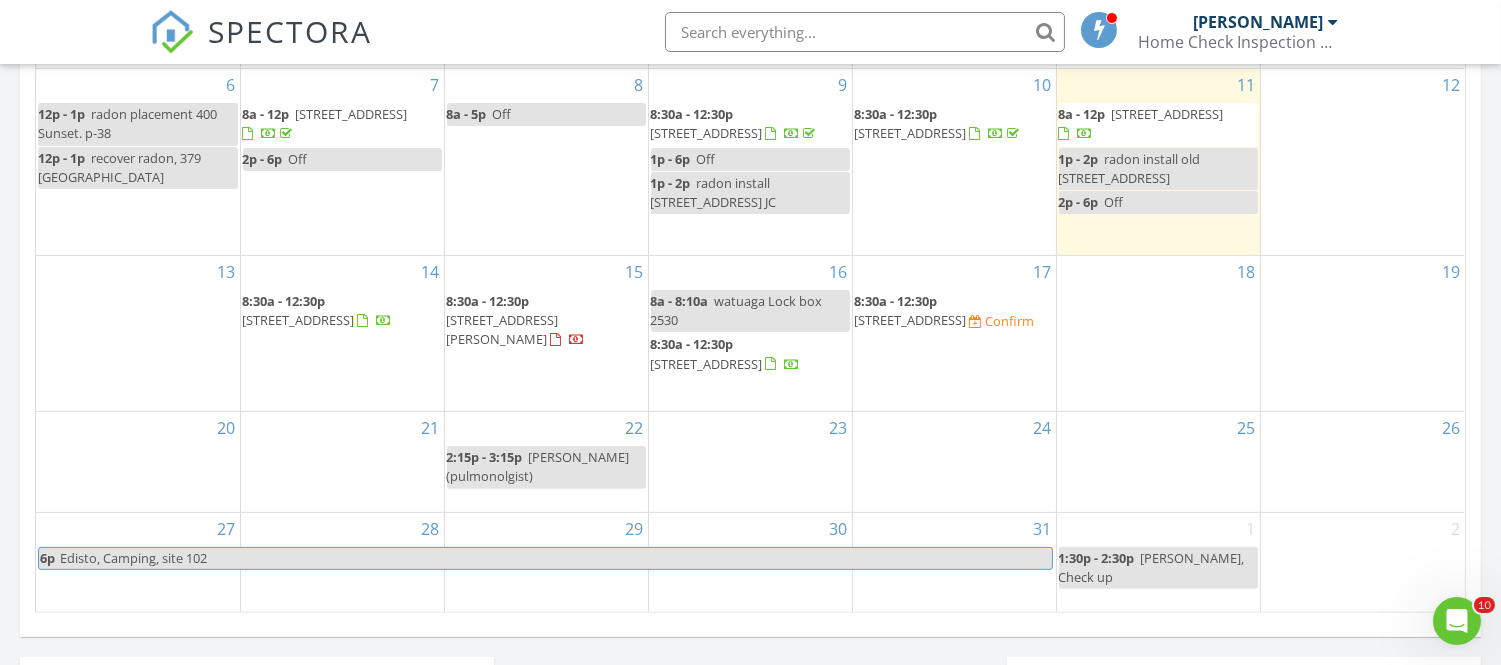 click on "18" at bounding box center (1158, 333) 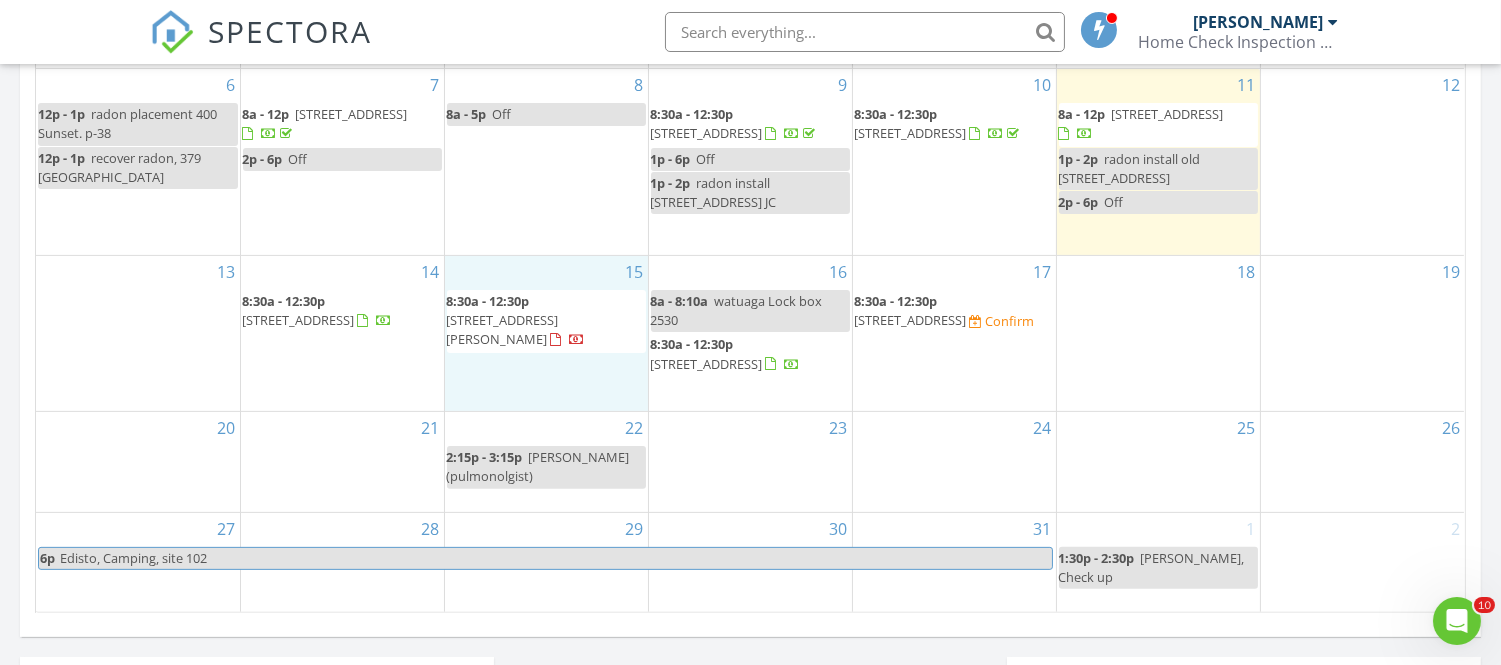click on "15
8:30a - 12:30p
1921 Glen Echo Rd, Jonesborough 37659" at bounding box center (546, 333) 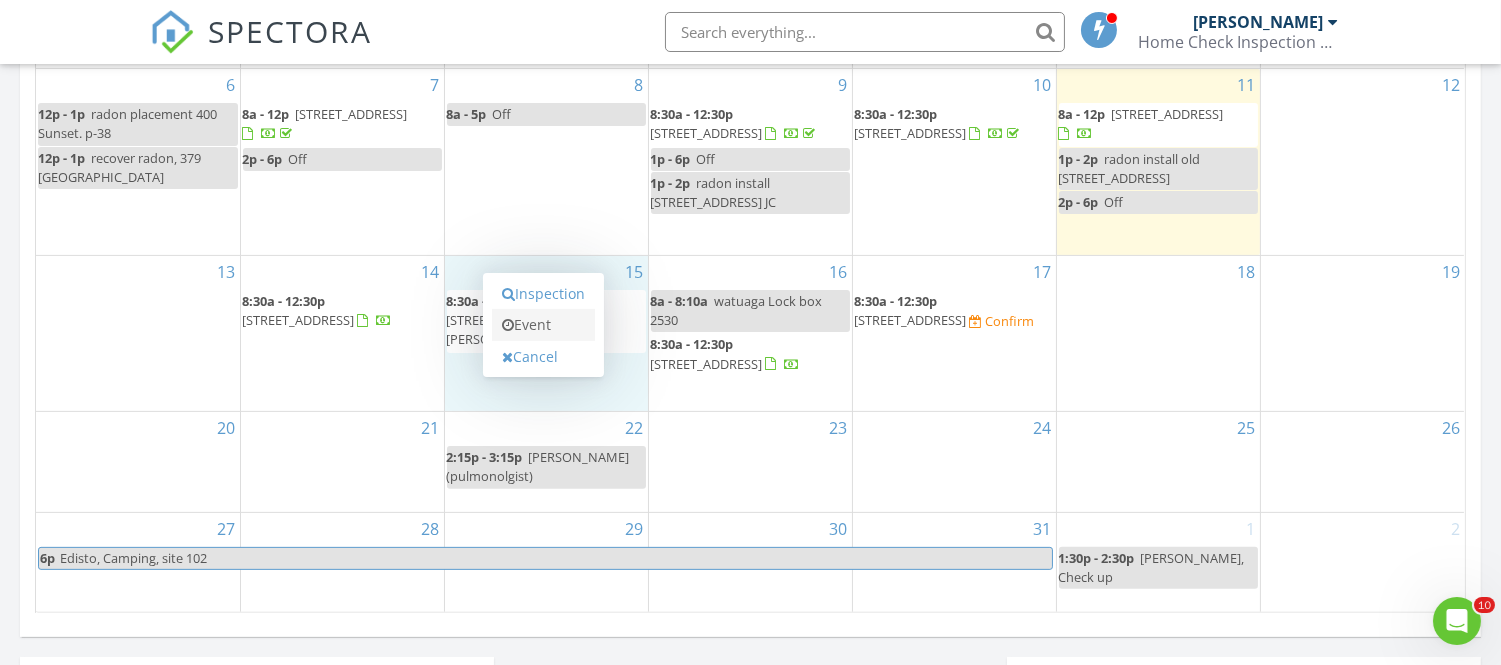 click on "Event" at bounding box center [543, 325] 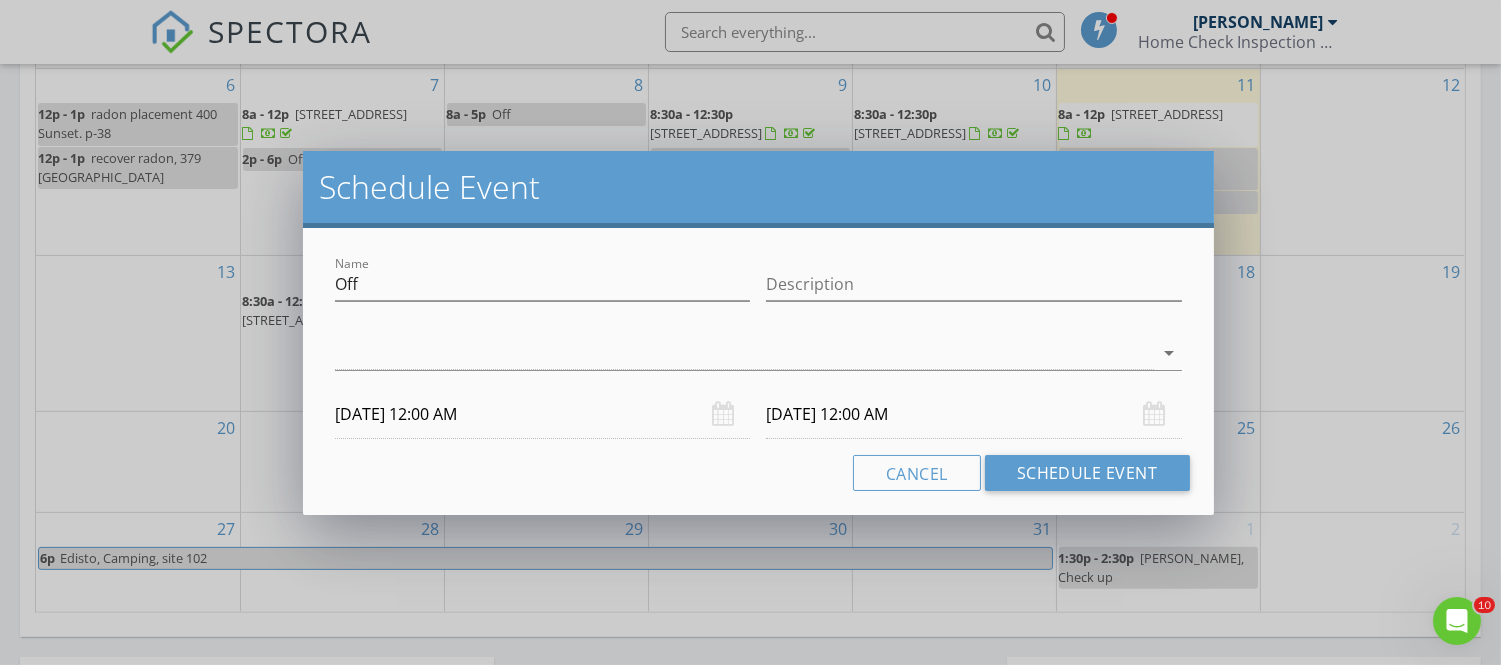 click on "Schedule Event   Name Off   Description     arrow_drop_down   07/15/2025 12:00 AM   07/16/2025 12:00 AM         Cancel   Schedule Event" at bounding box center [750, 332] 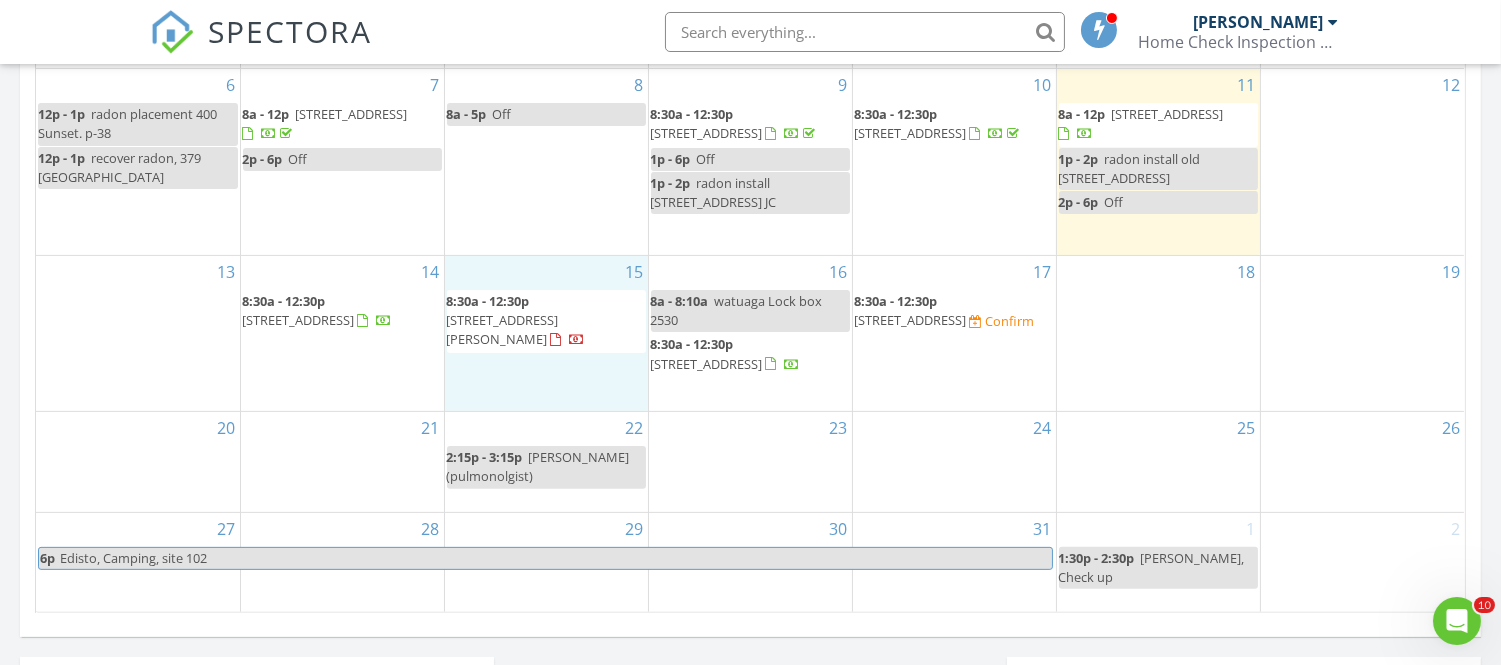 click on "15
8:30a - 12:30p
1921 Glen Echo Rd, Jonesborough 37659" at bounding box center [546, 333] 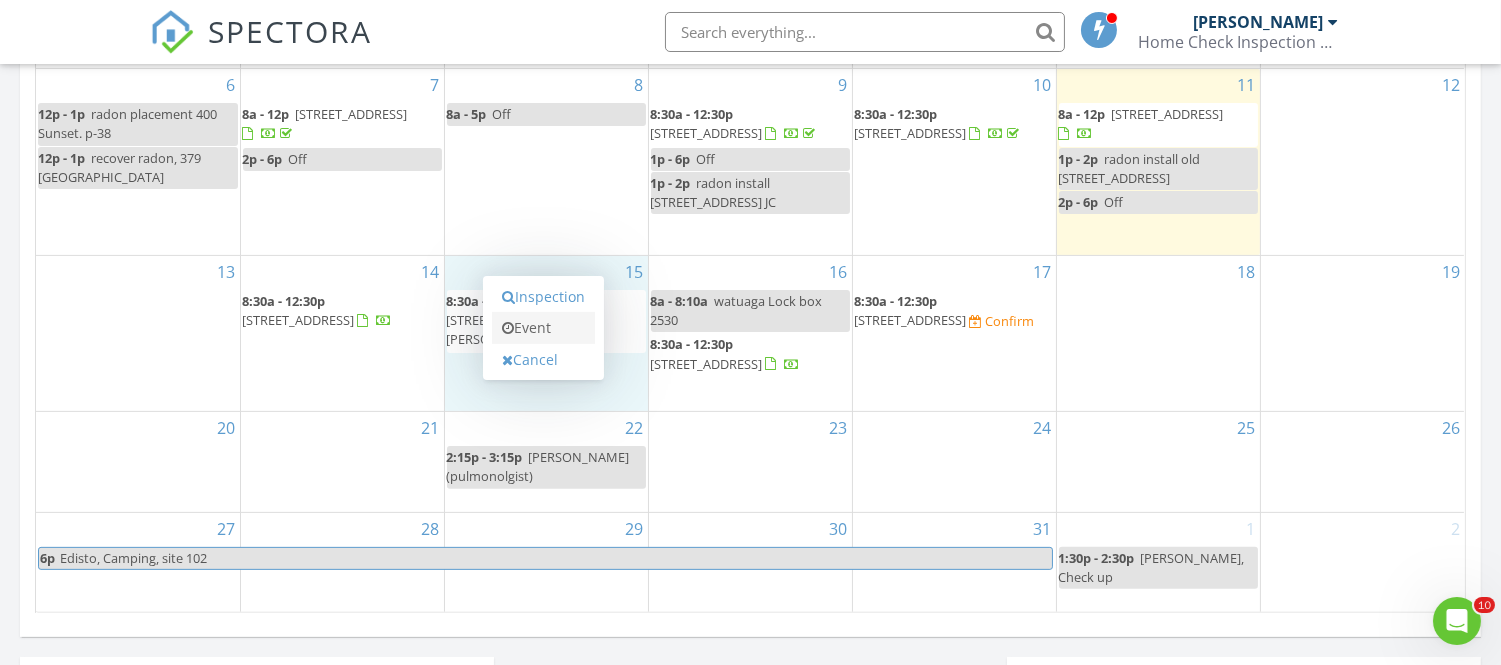 click on "Event" at bounding box center [543, 328] 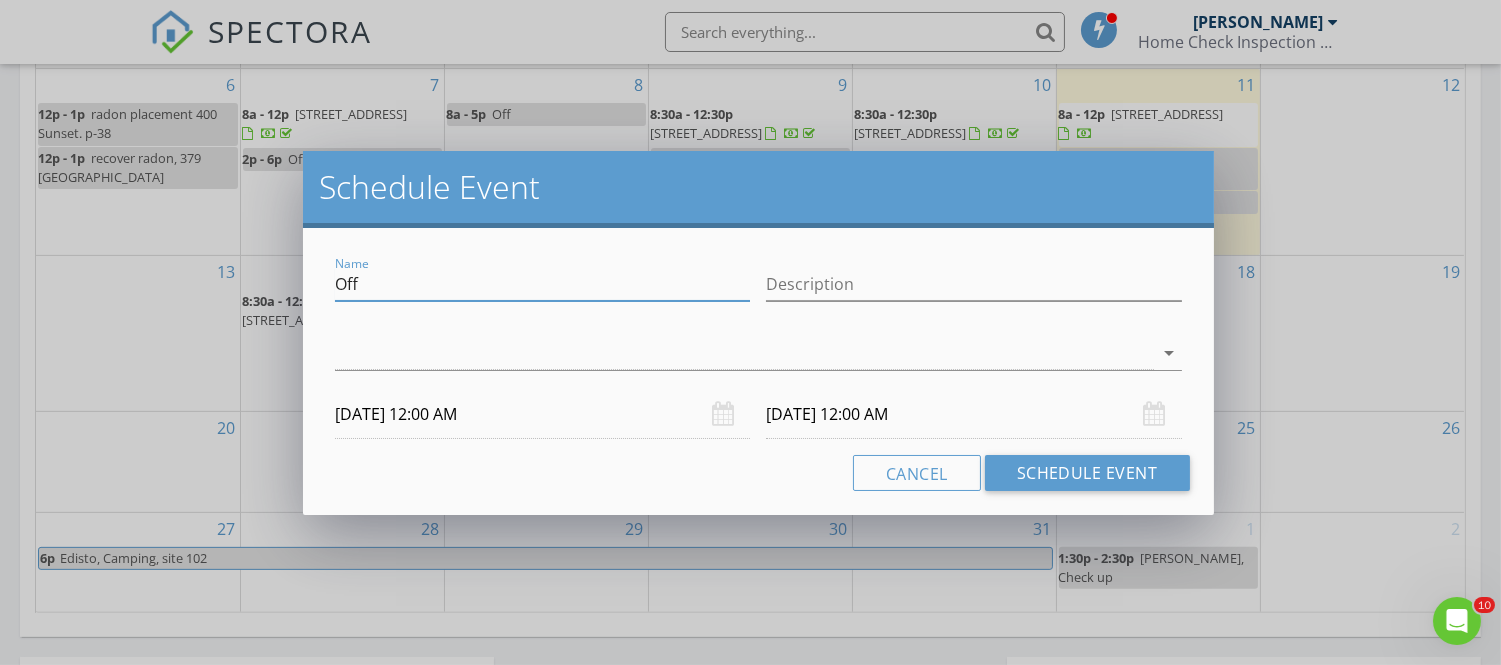 drag, startPoint x: 364, startPoint y: 282, endPoint x: 322, endPoint y: 276, distance: 42.426407 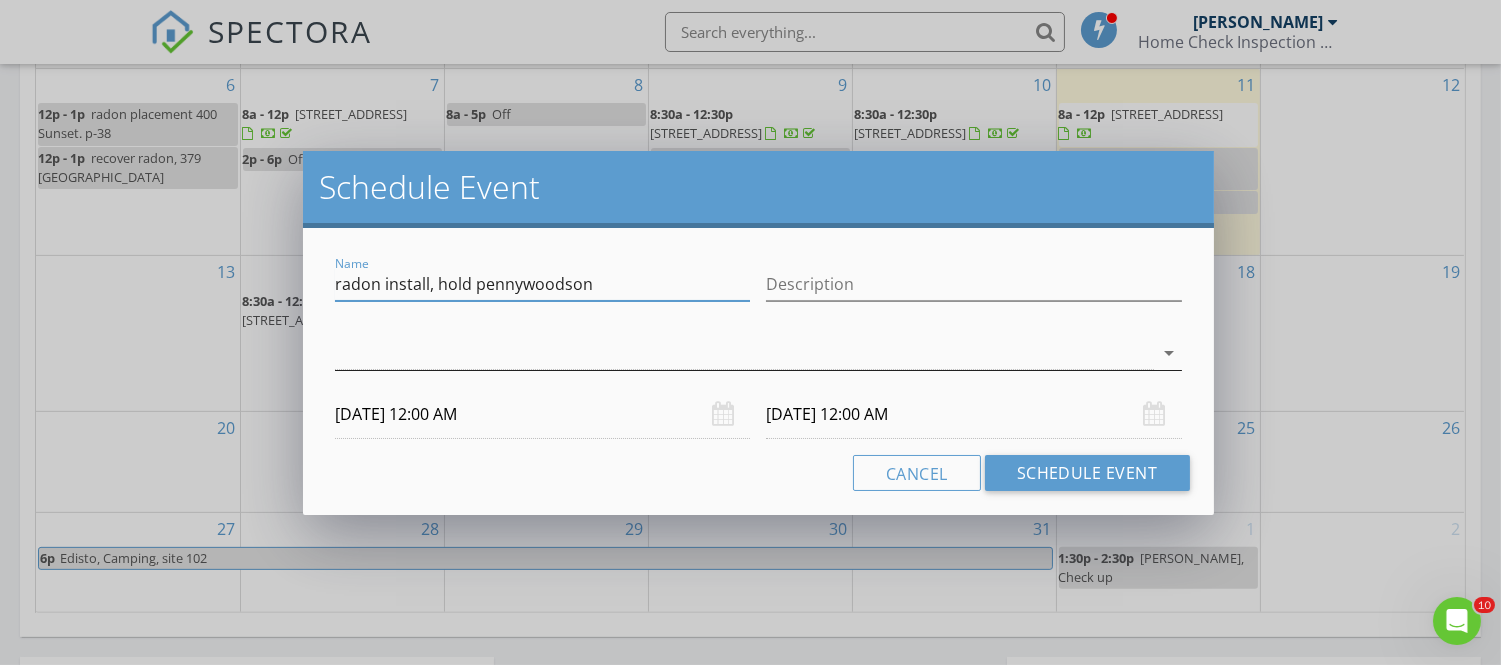 type on "radon install, hold pennywoodson" 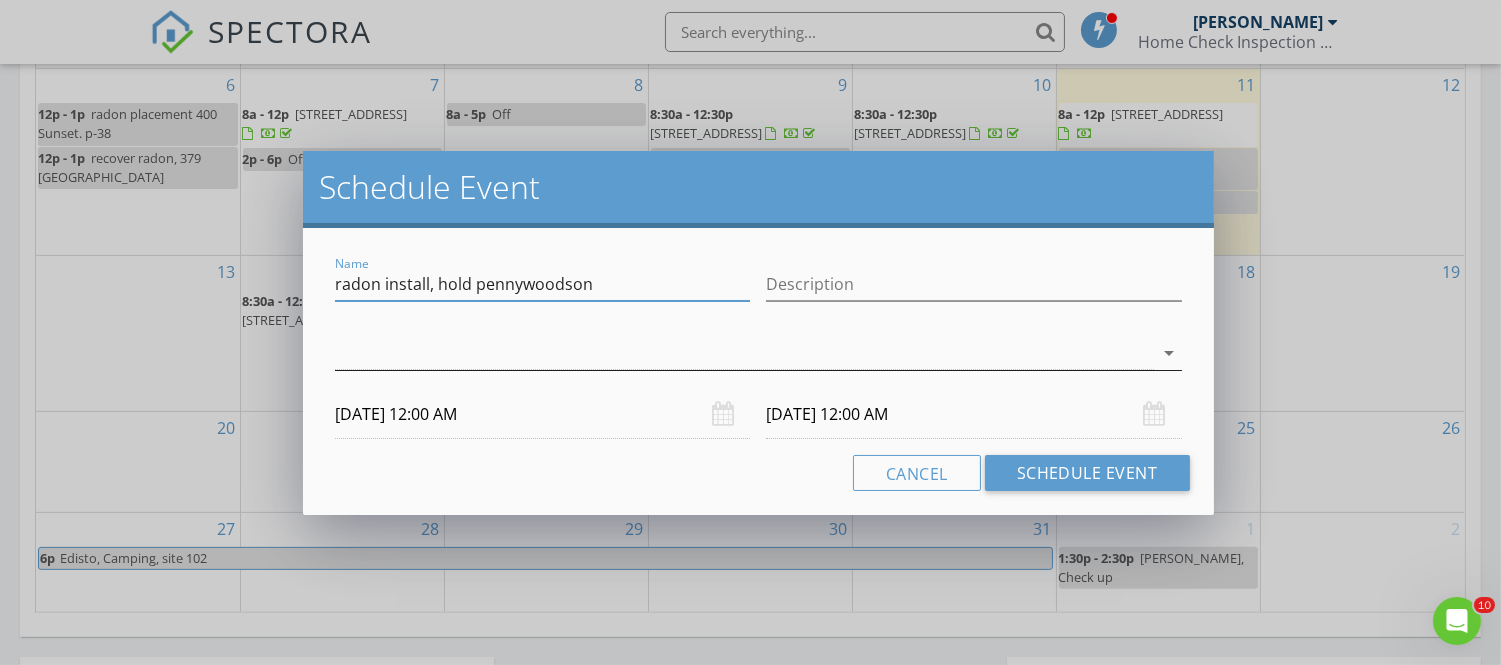 click at bounding box center (744, 353) 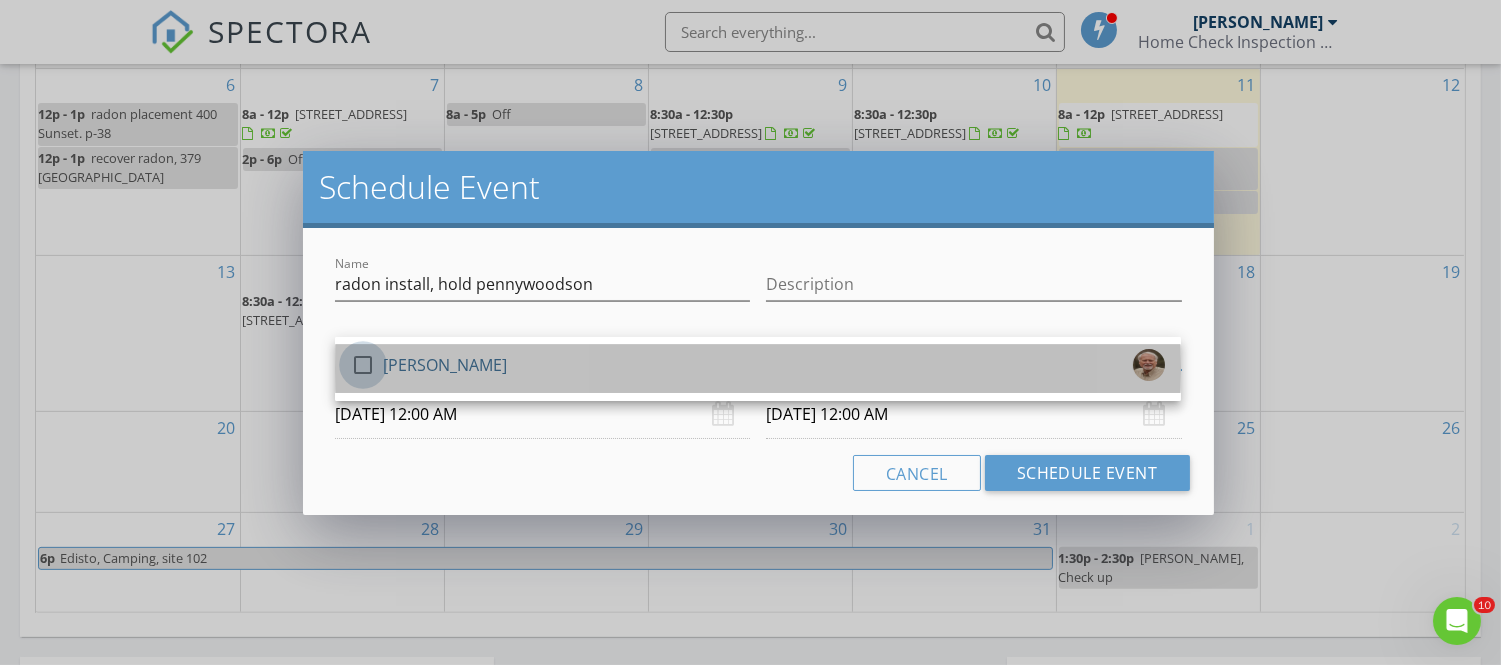 click at bounding box center (363, 365) 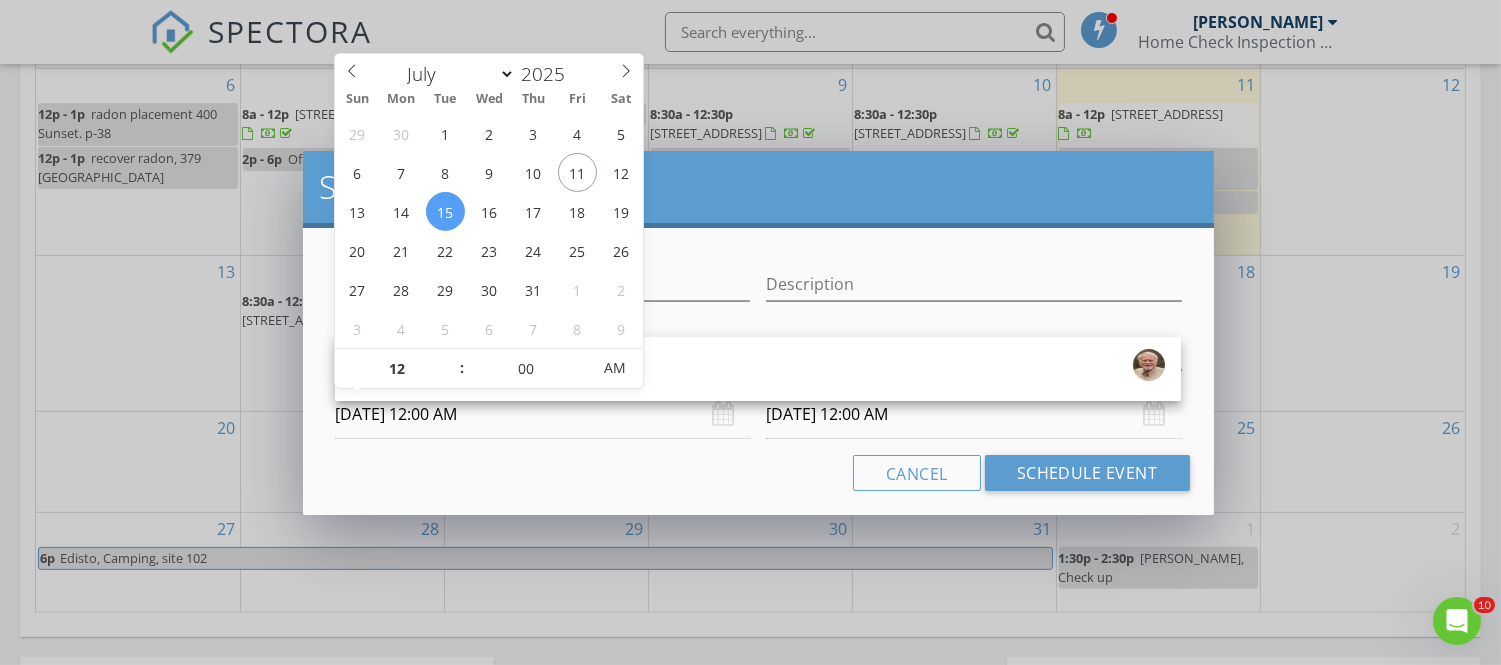 click on "07/15/2025 12:00 AM" at bounding box center (542, 414) 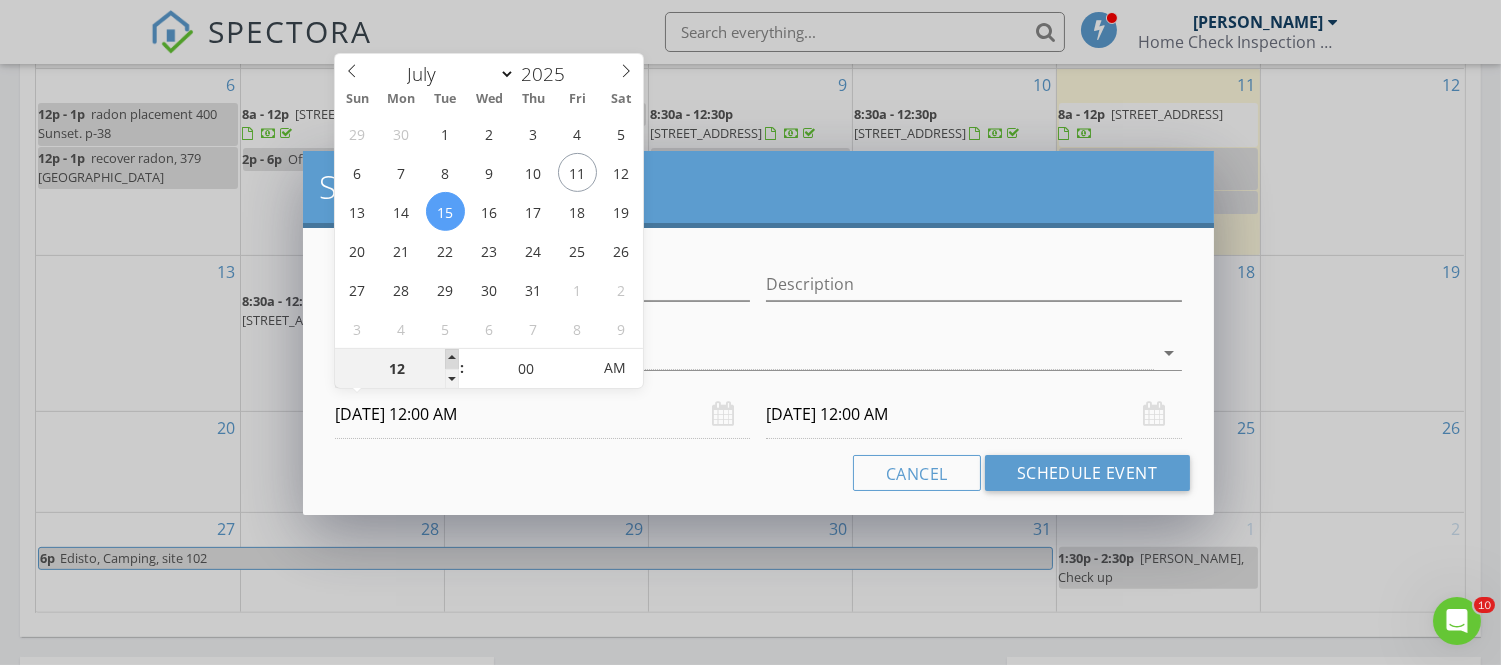 type on "01" 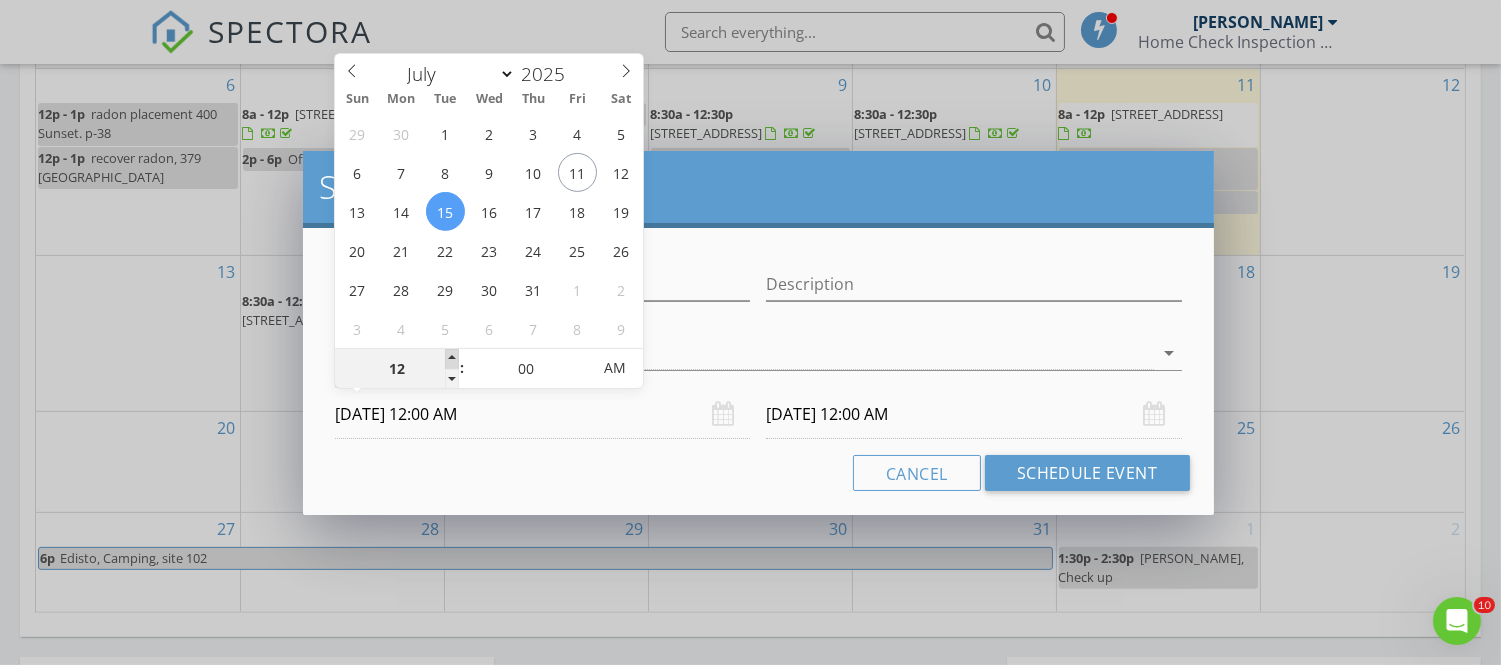 type on "07/15/2025 1:00 AM" 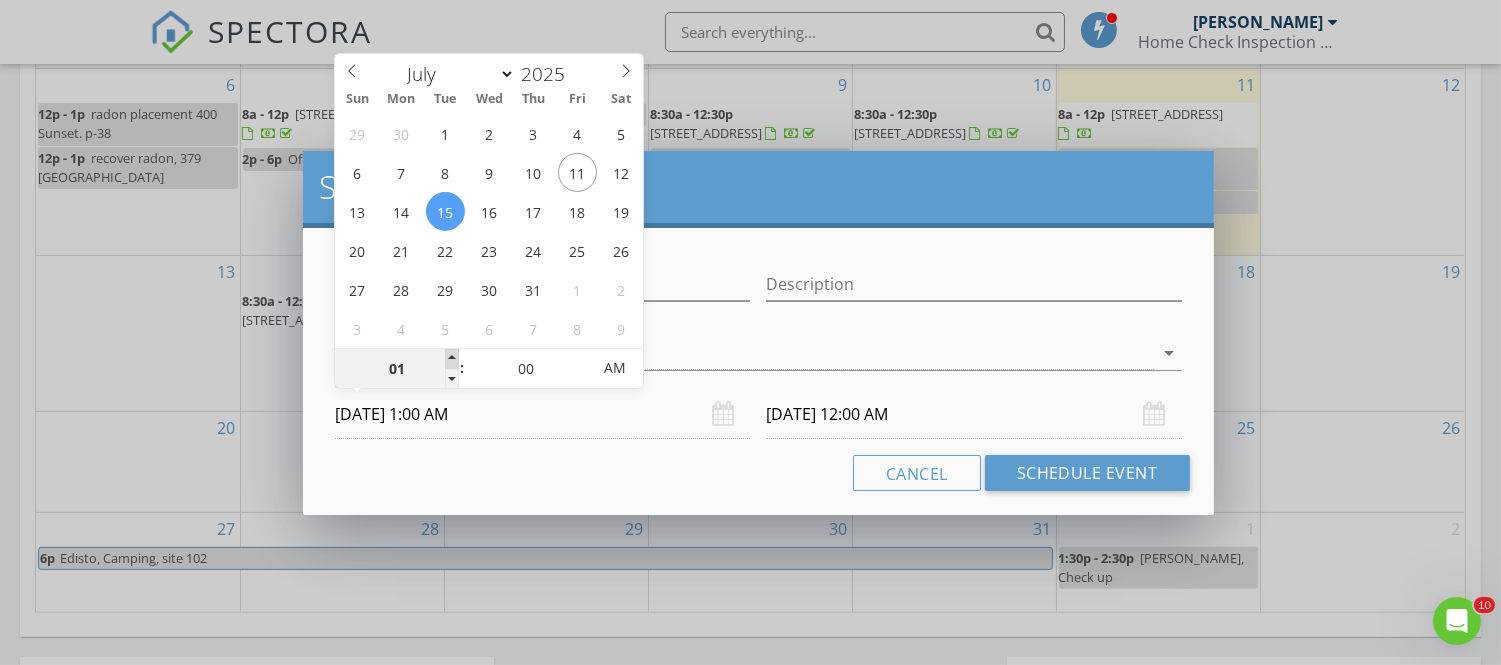 click at bounding box center (452, 359) 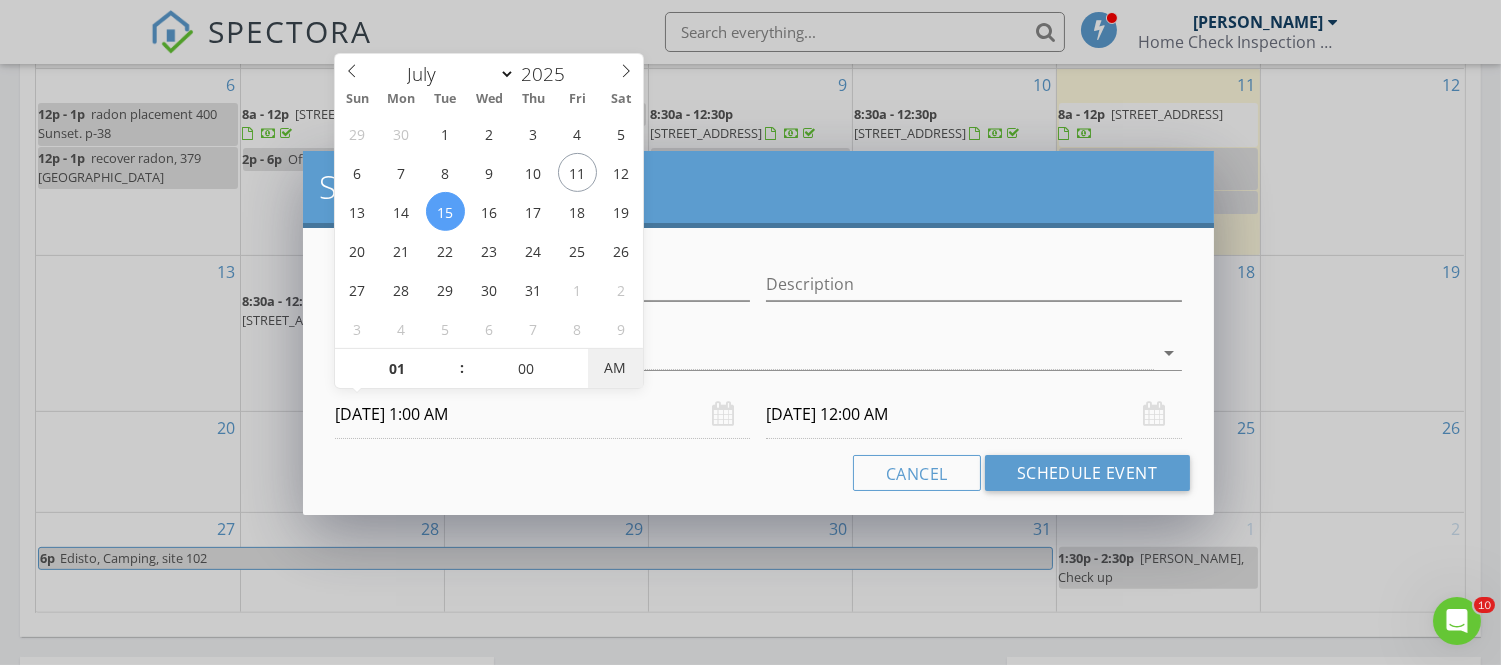 type on "01" 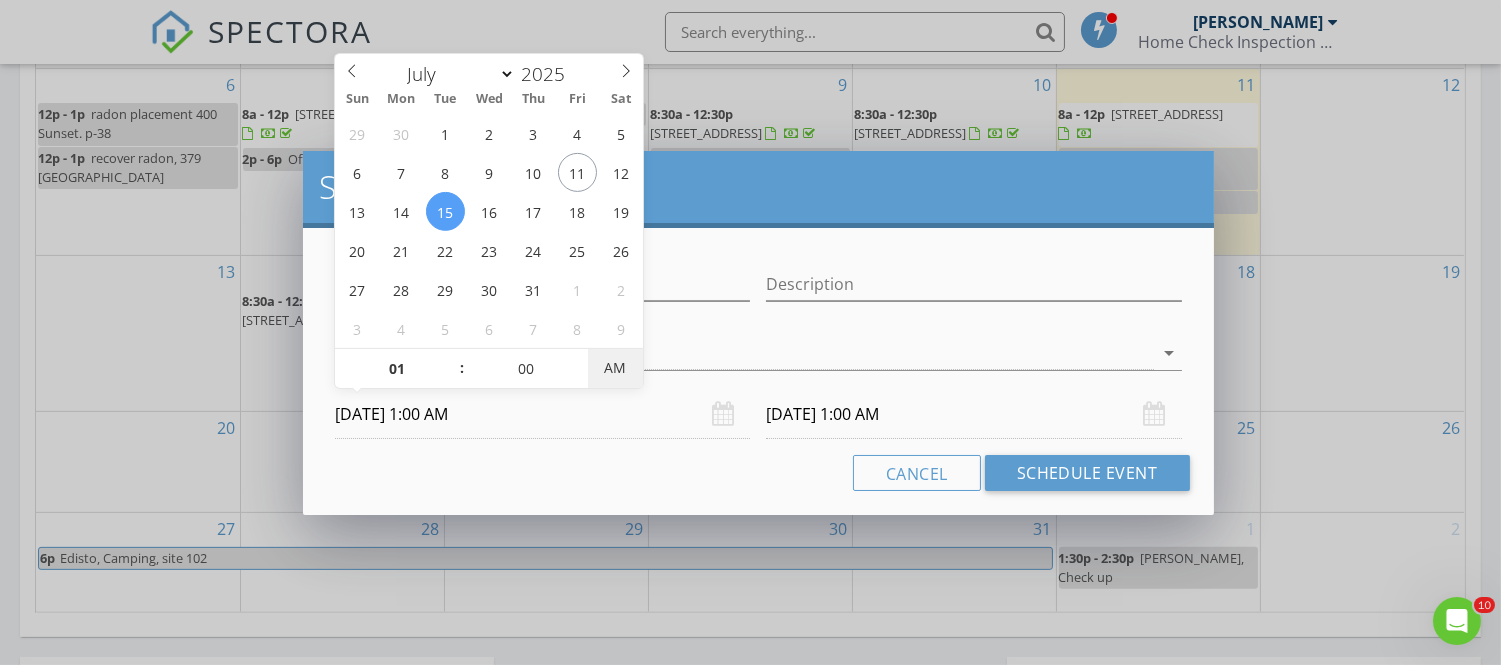 type on "07/15/2025 1:00 PM" 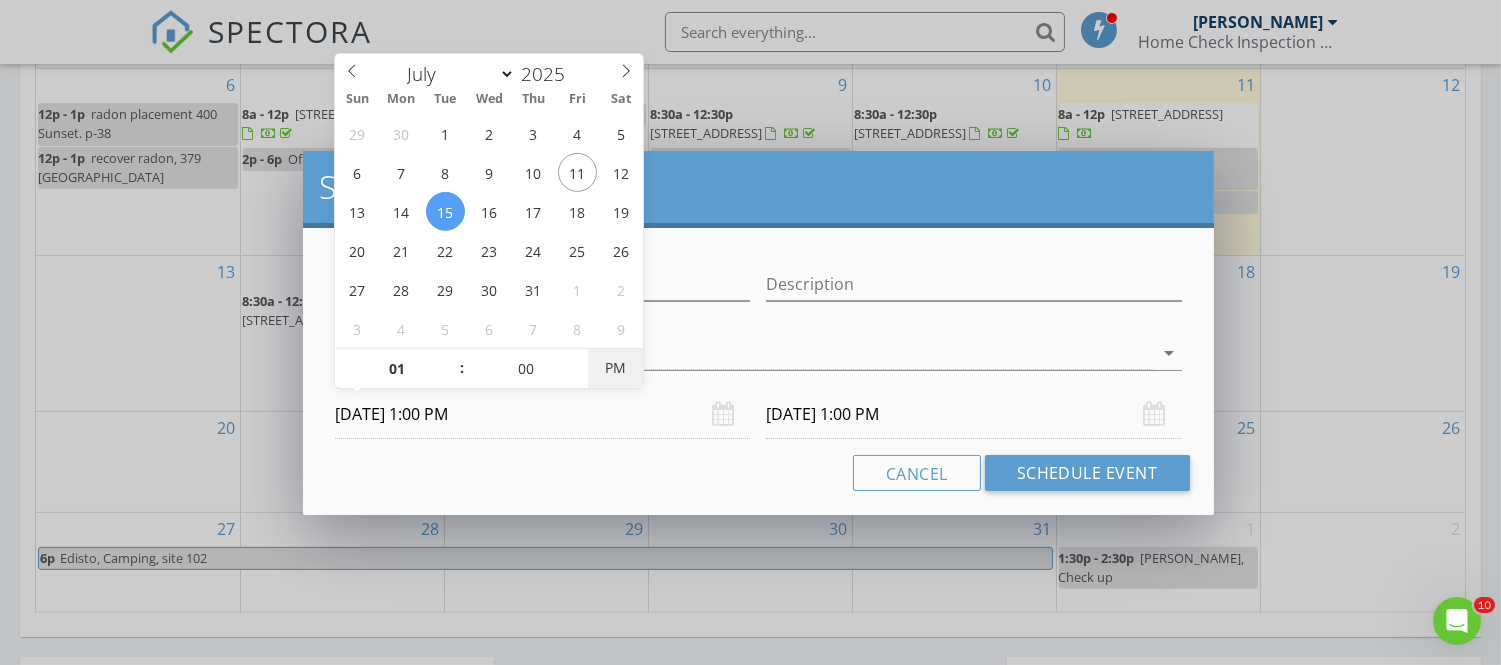 click on "PM" at bounding box center [615, 368] 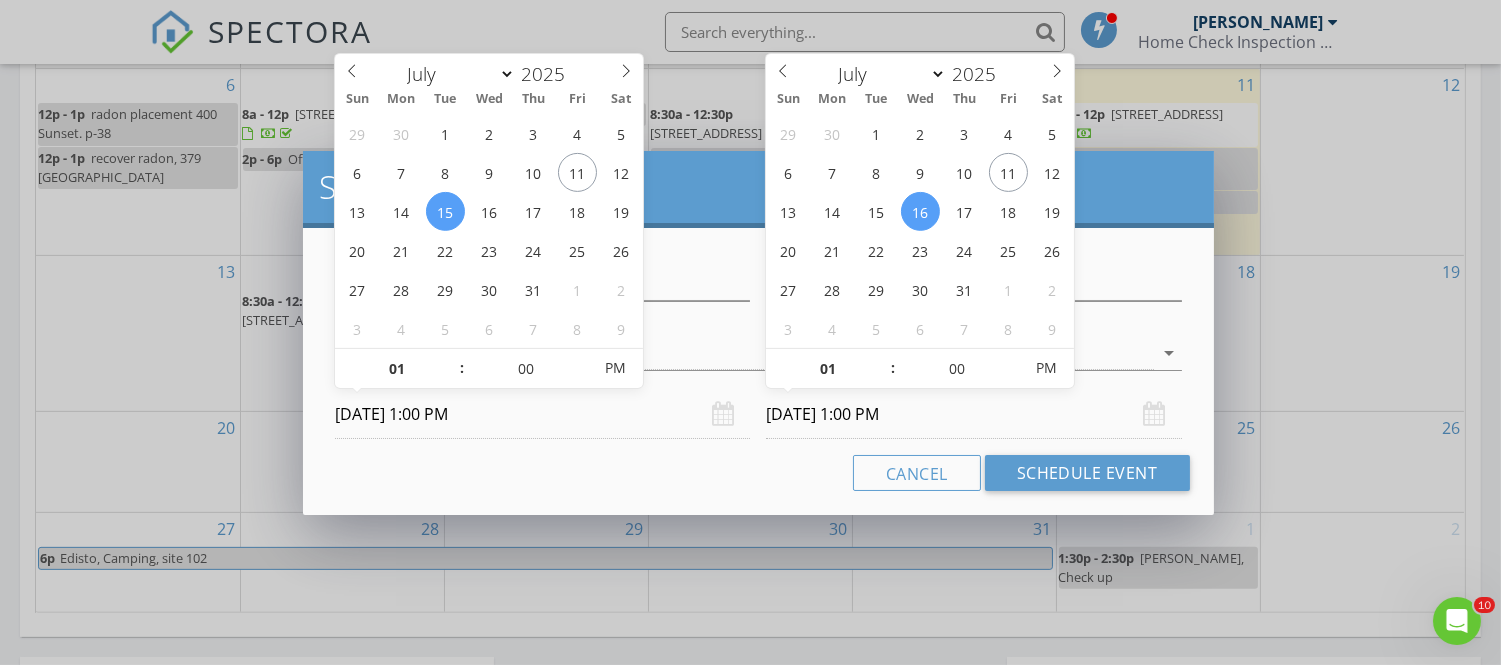 click on "07/16/2025 1:00 PM" at bounding box center [973, 414] 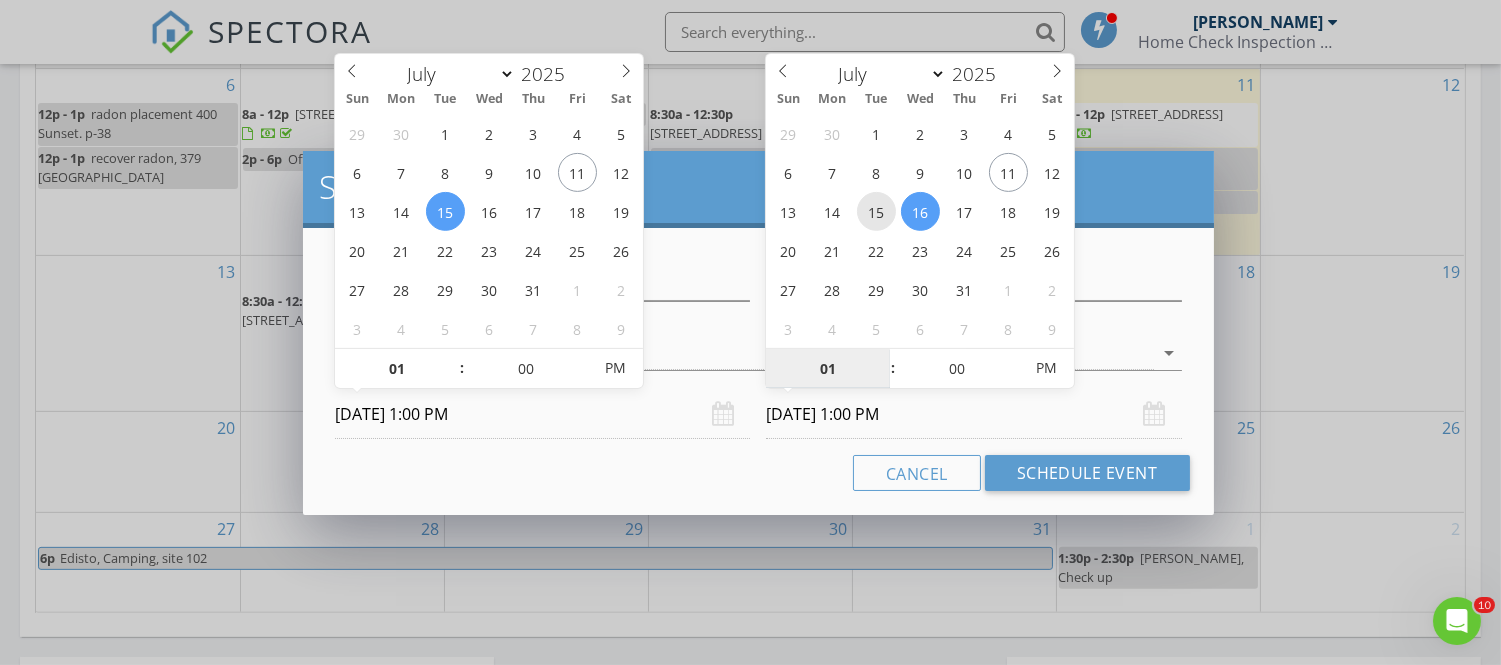 type on "07/15/2025 1:00 PM" 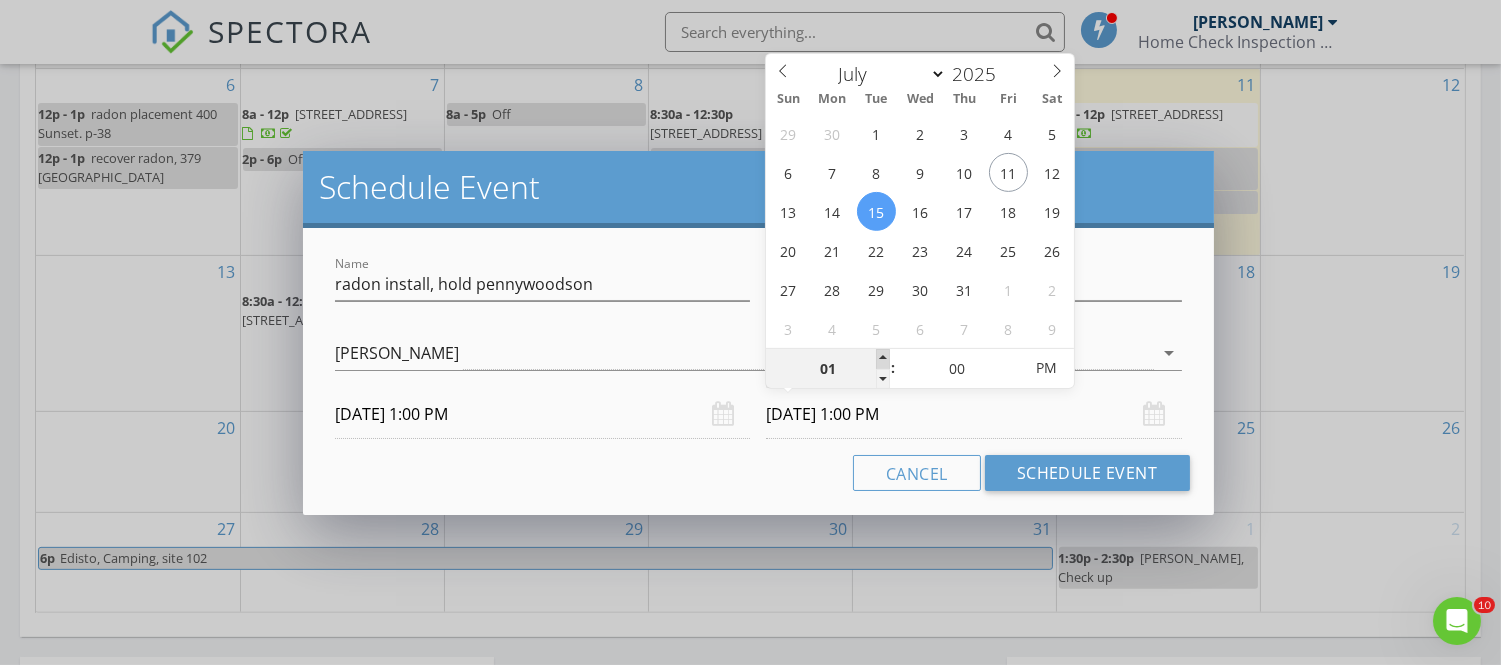 type on "02" 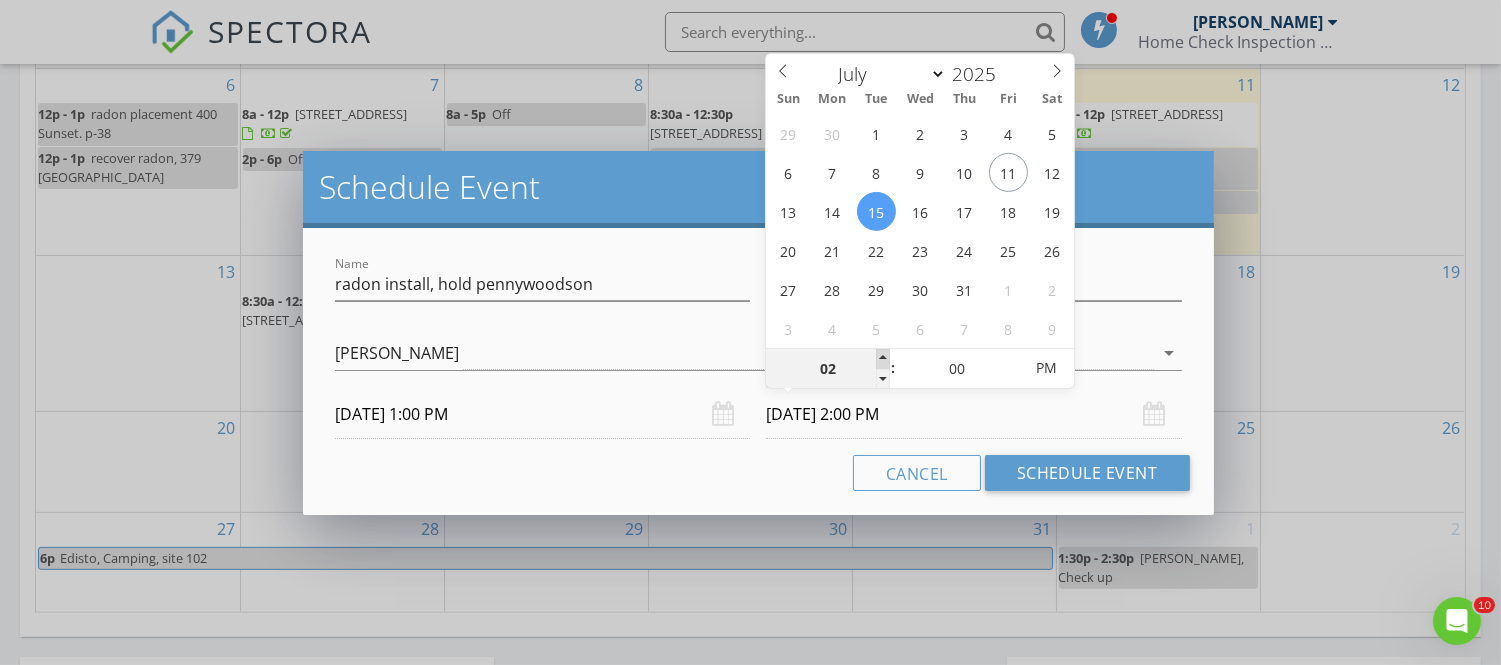 click at bounding box center [883, 359] 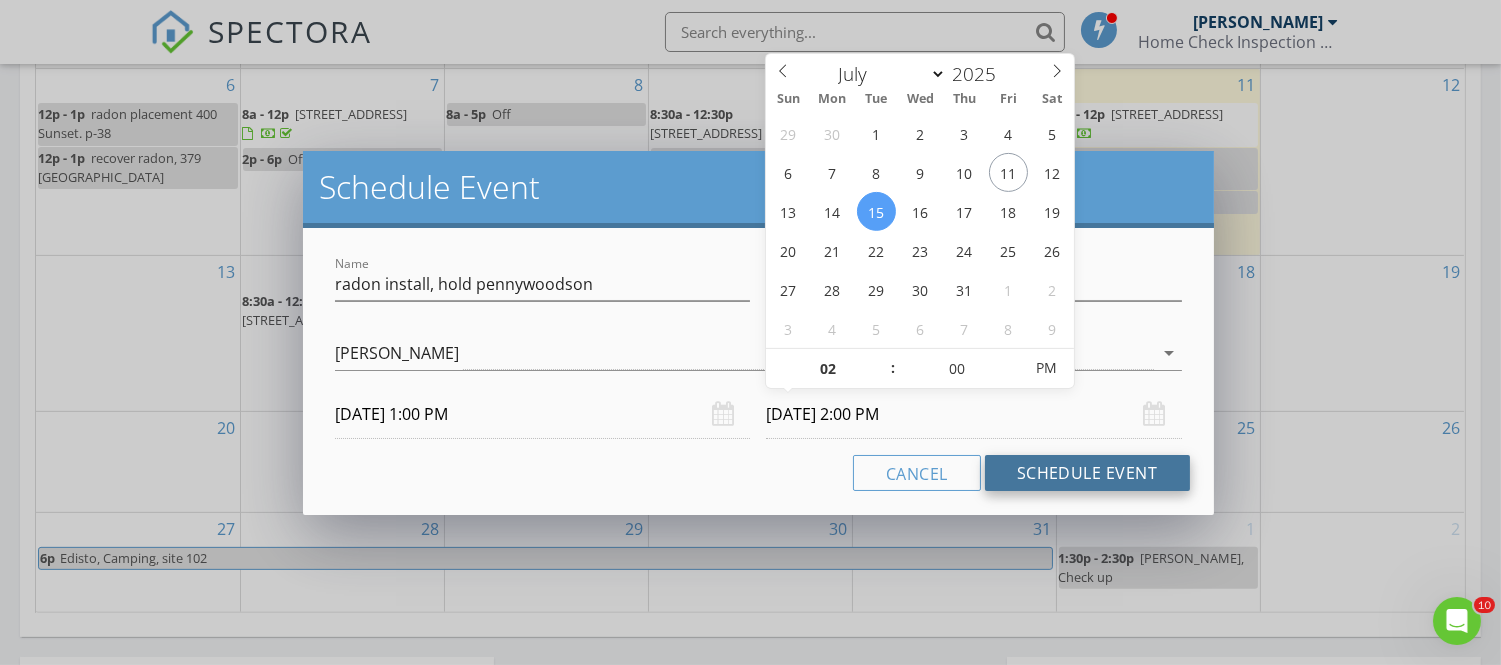 click on "Schedule Event" at bounding box center (1087, 473) 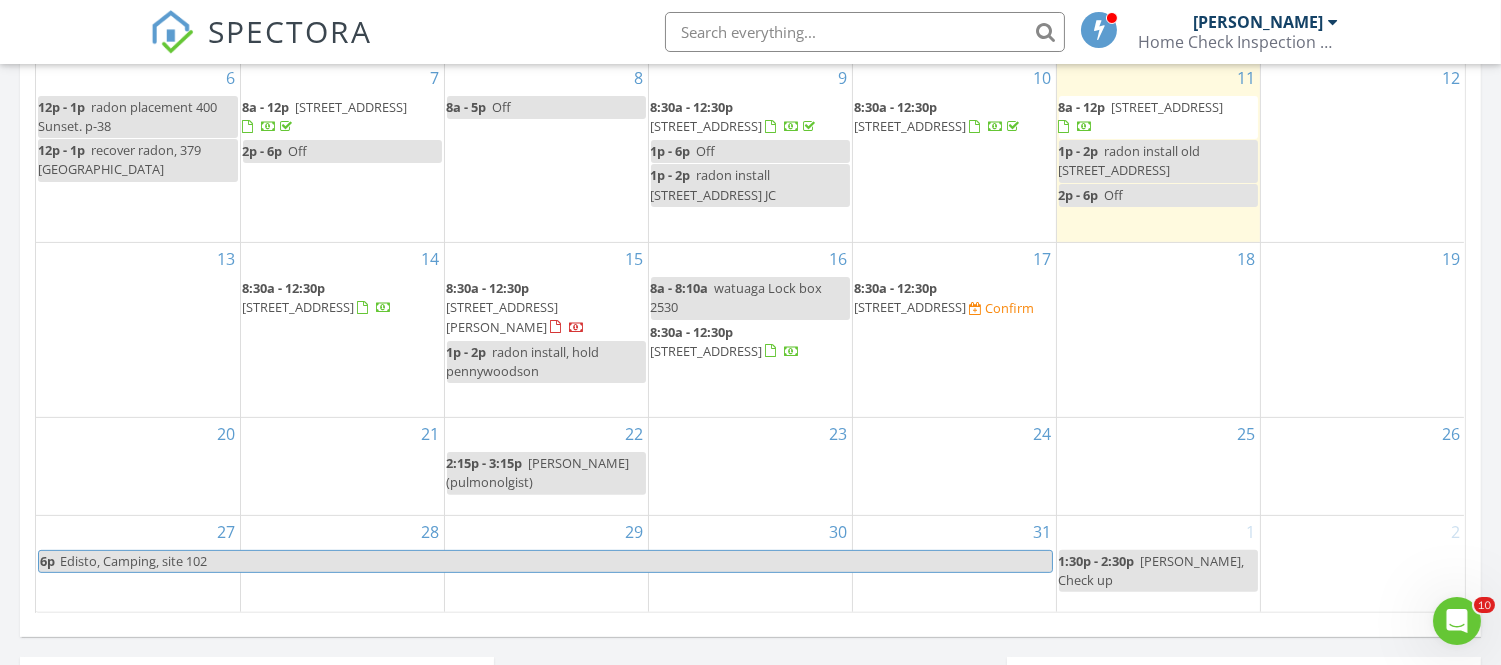 click on "18" at bounding box center [1158, 330] 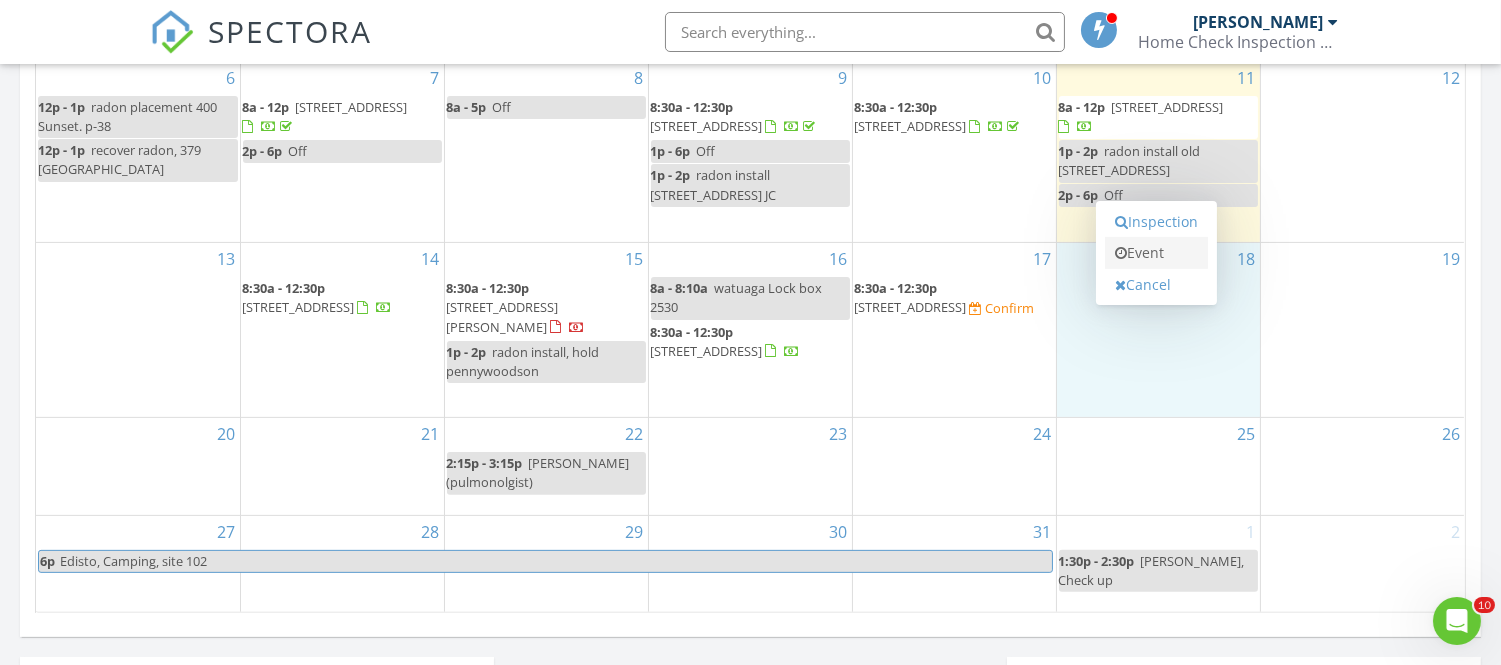 click on "Event" at bounding box center [1156, 253] 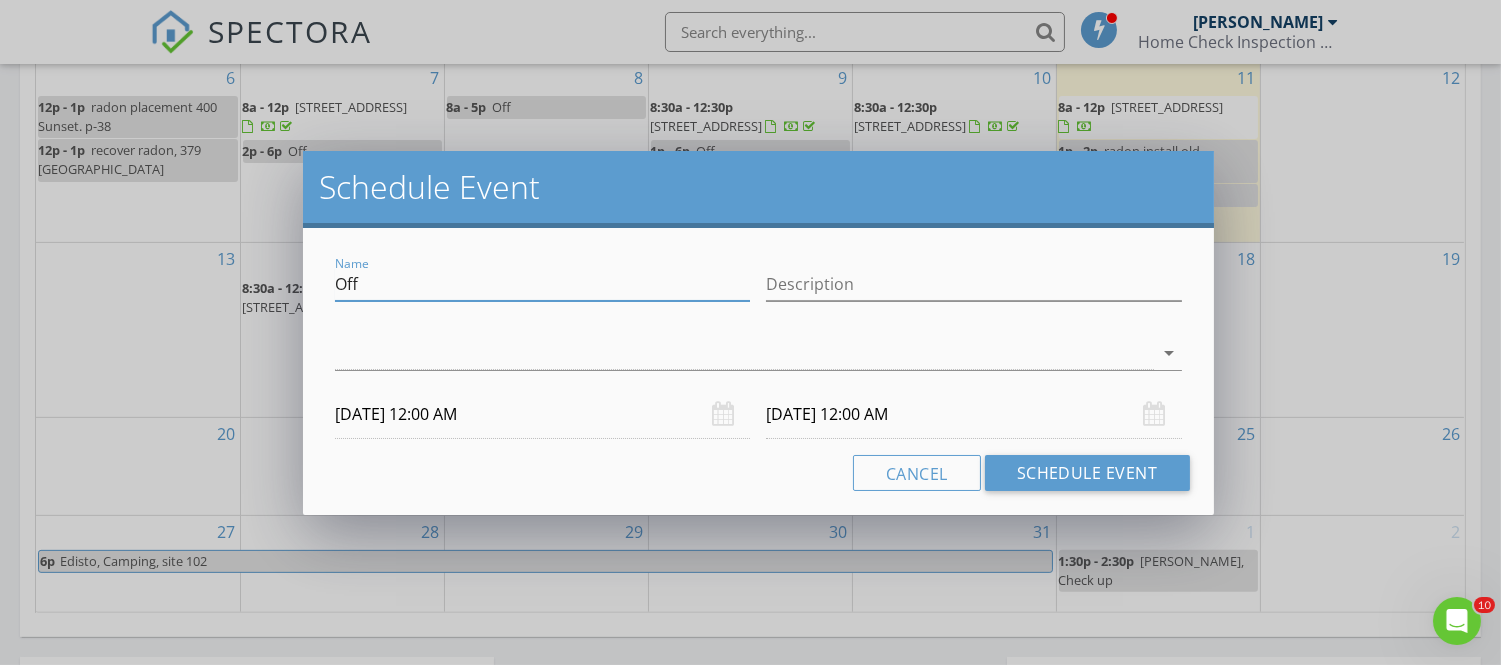 drag, startPoint x: 374, startPoint y: 280, endPoint x: 296, endPoint y: 283, distance: 78.05767 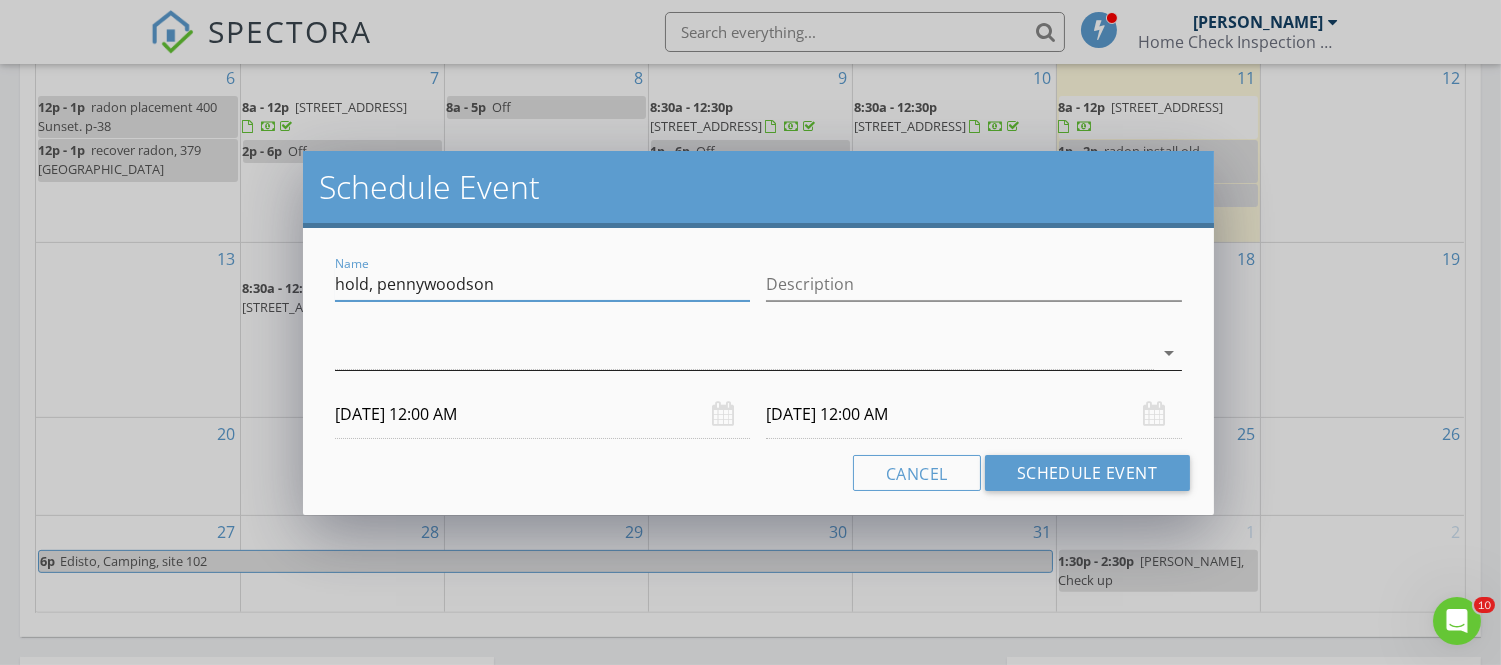 type on "hold, pennywoodson" 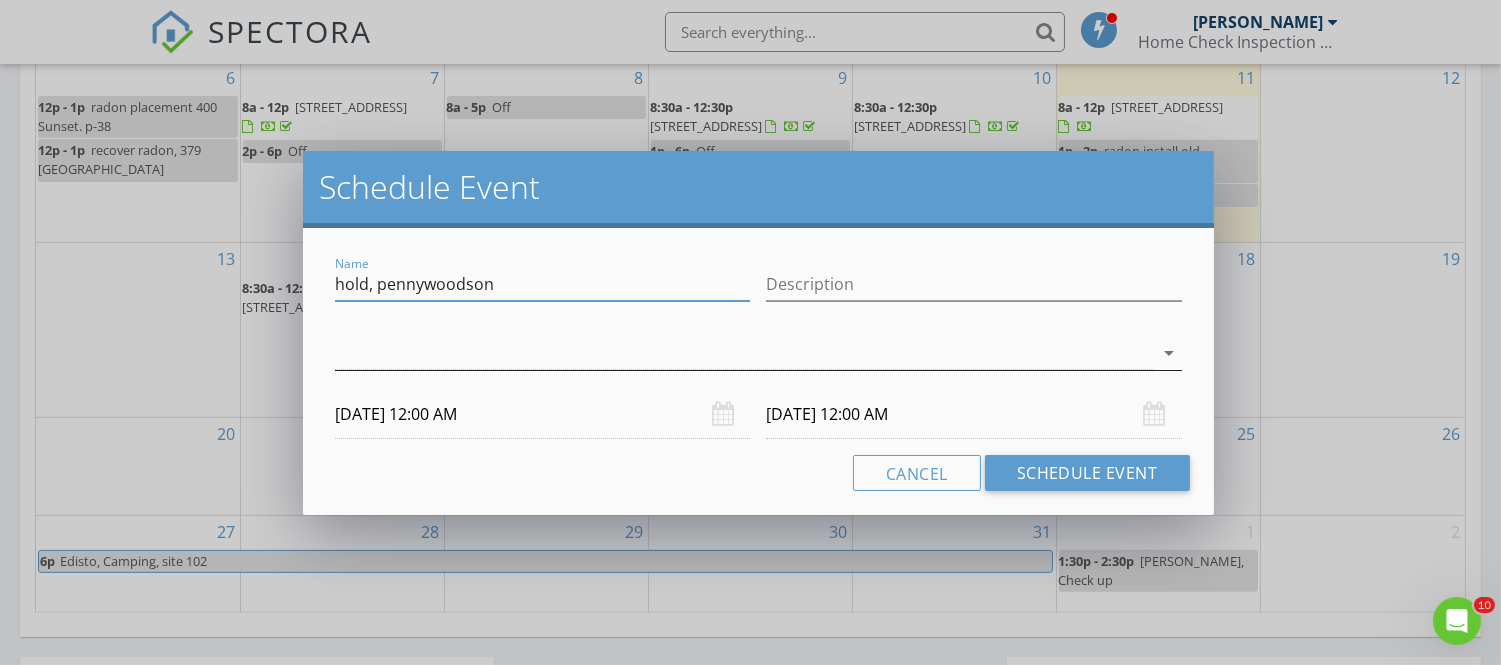 click at bounding box center [744, 353] 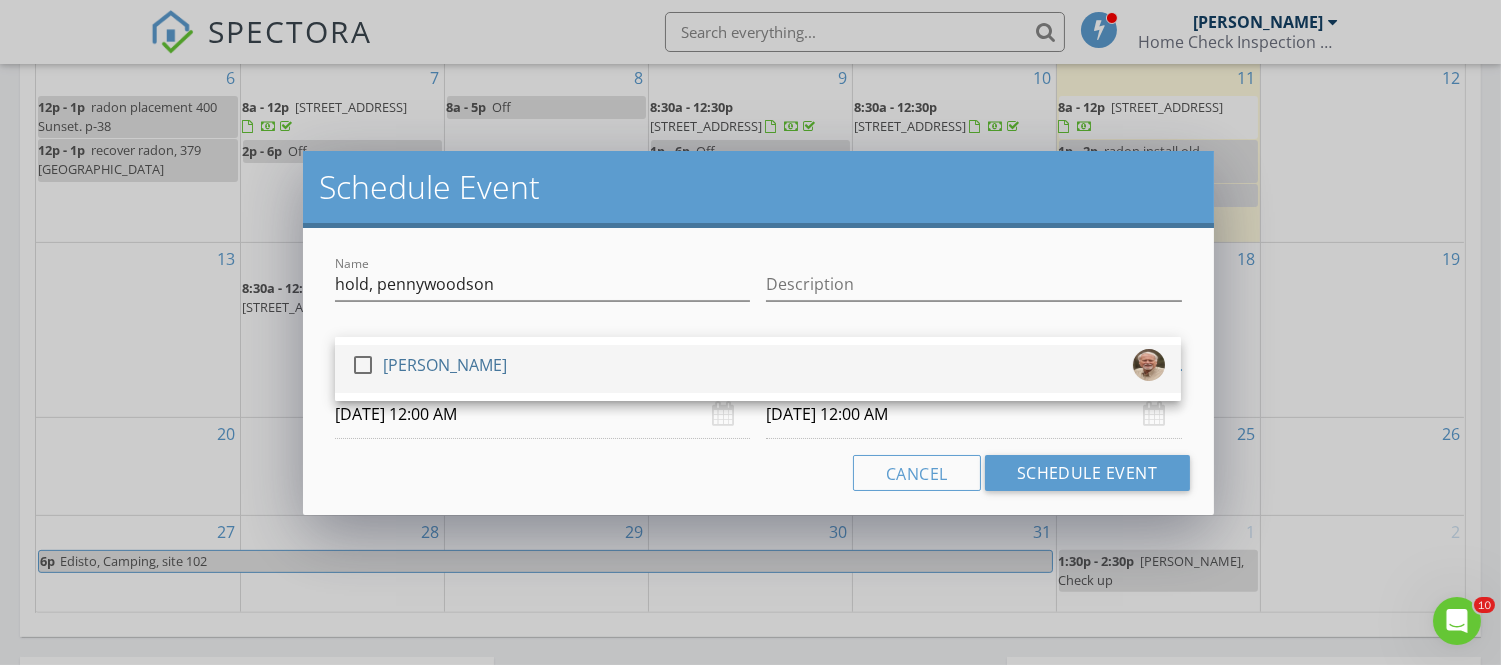 click at bounding box center (363, 365) 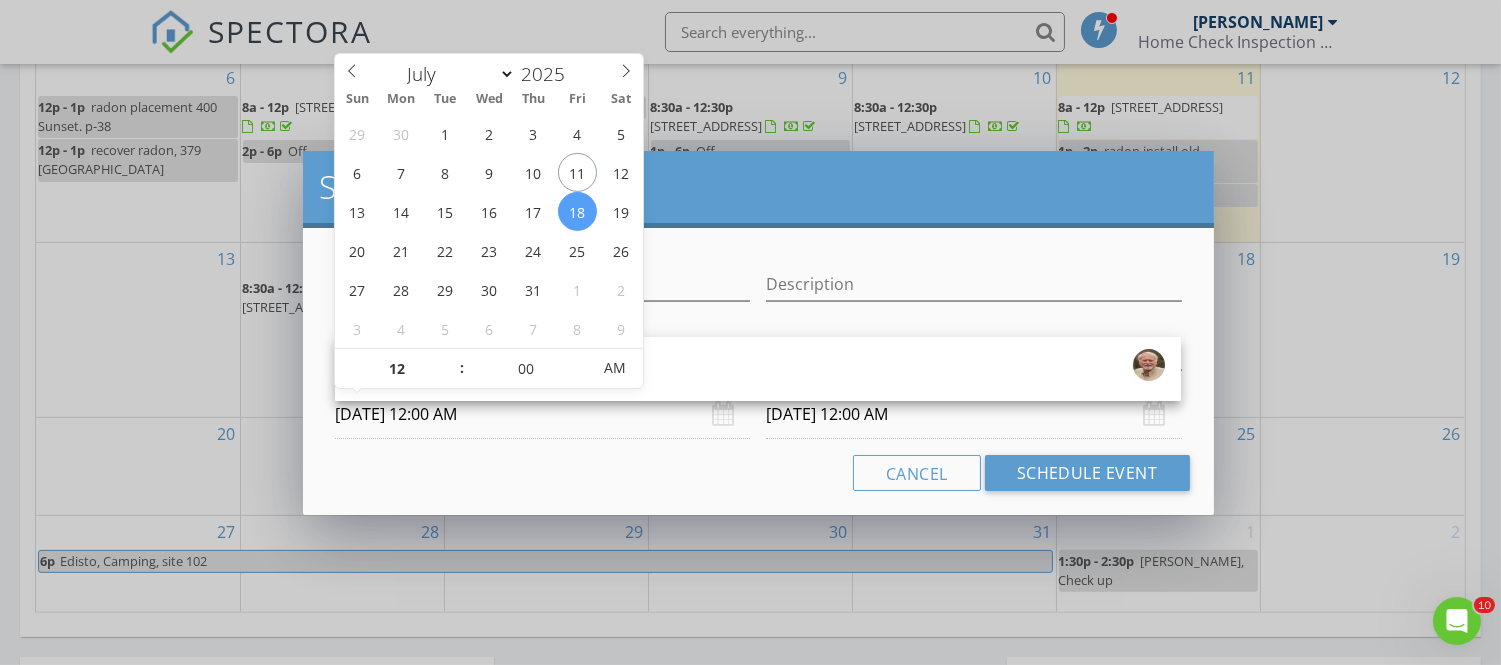 click on "07/18/2025 12:00 AM" at bounding box center (542, 414) 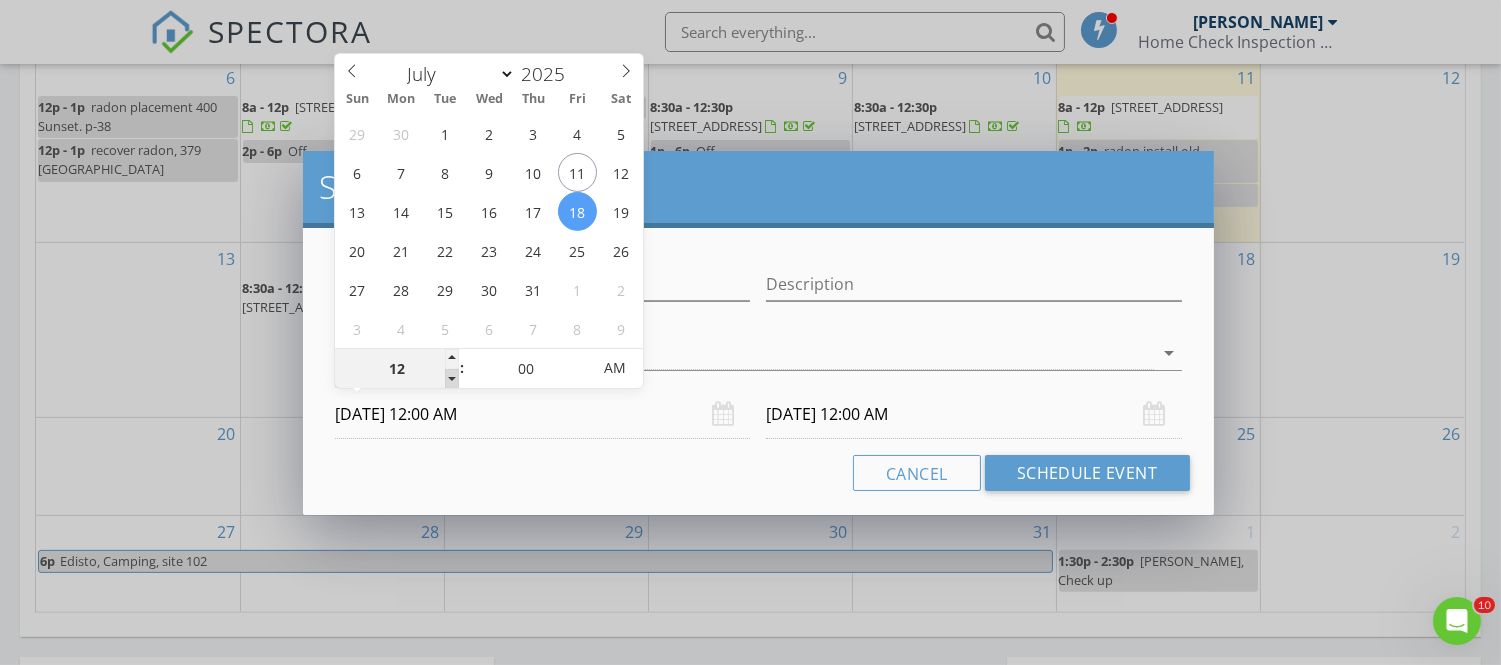 type on "11" 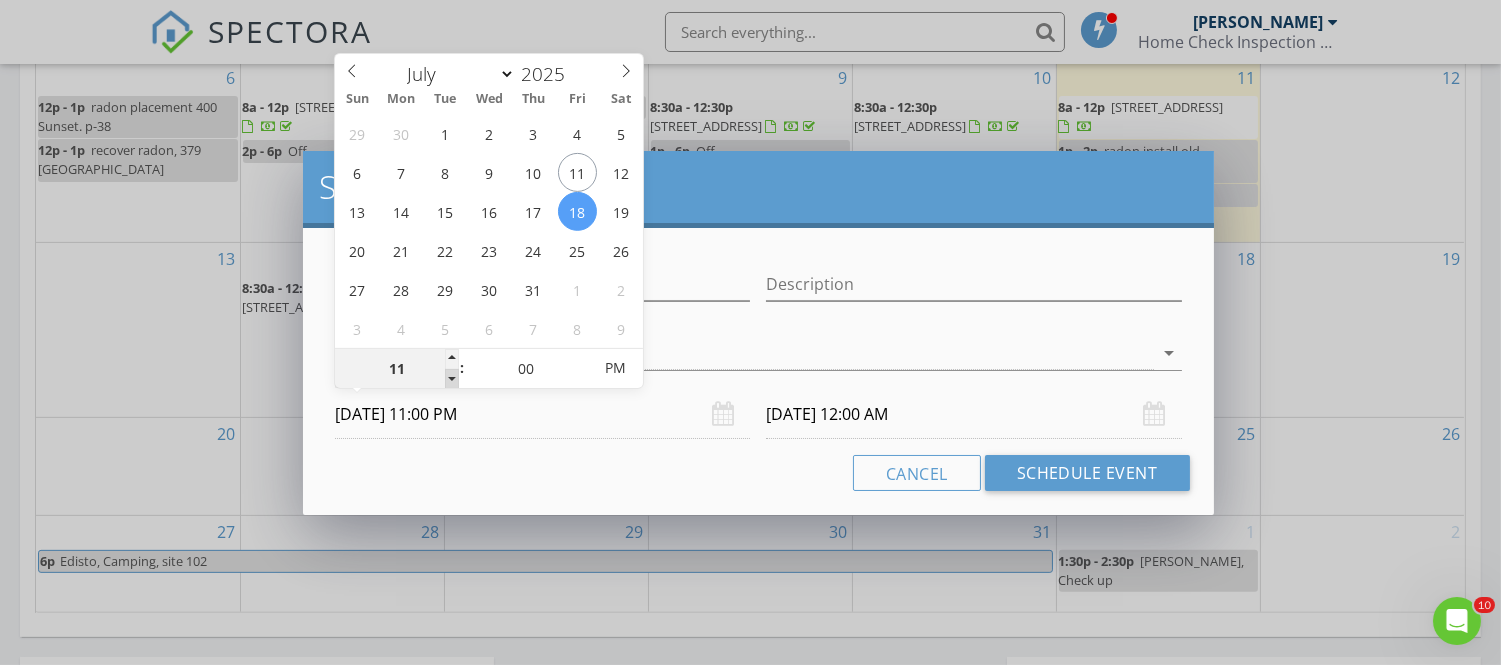click at bounding box center (452, 379) 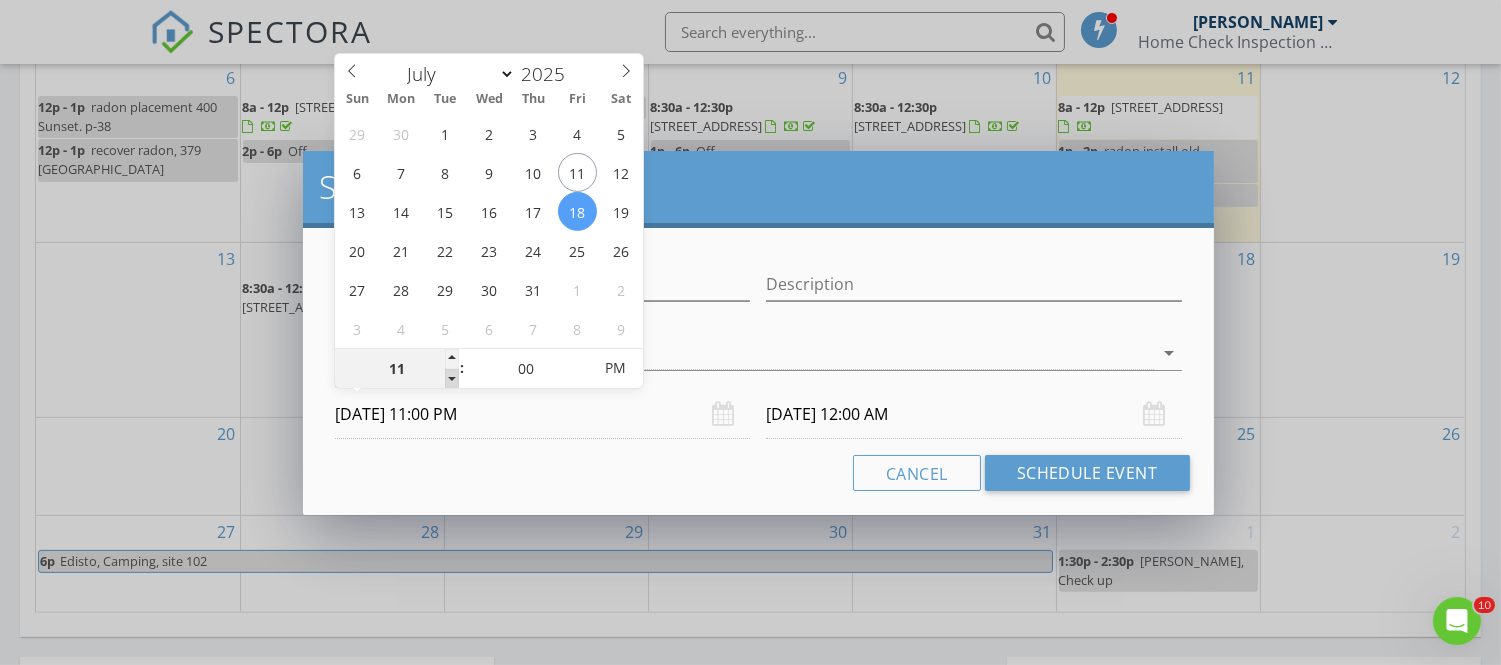 type on "10" 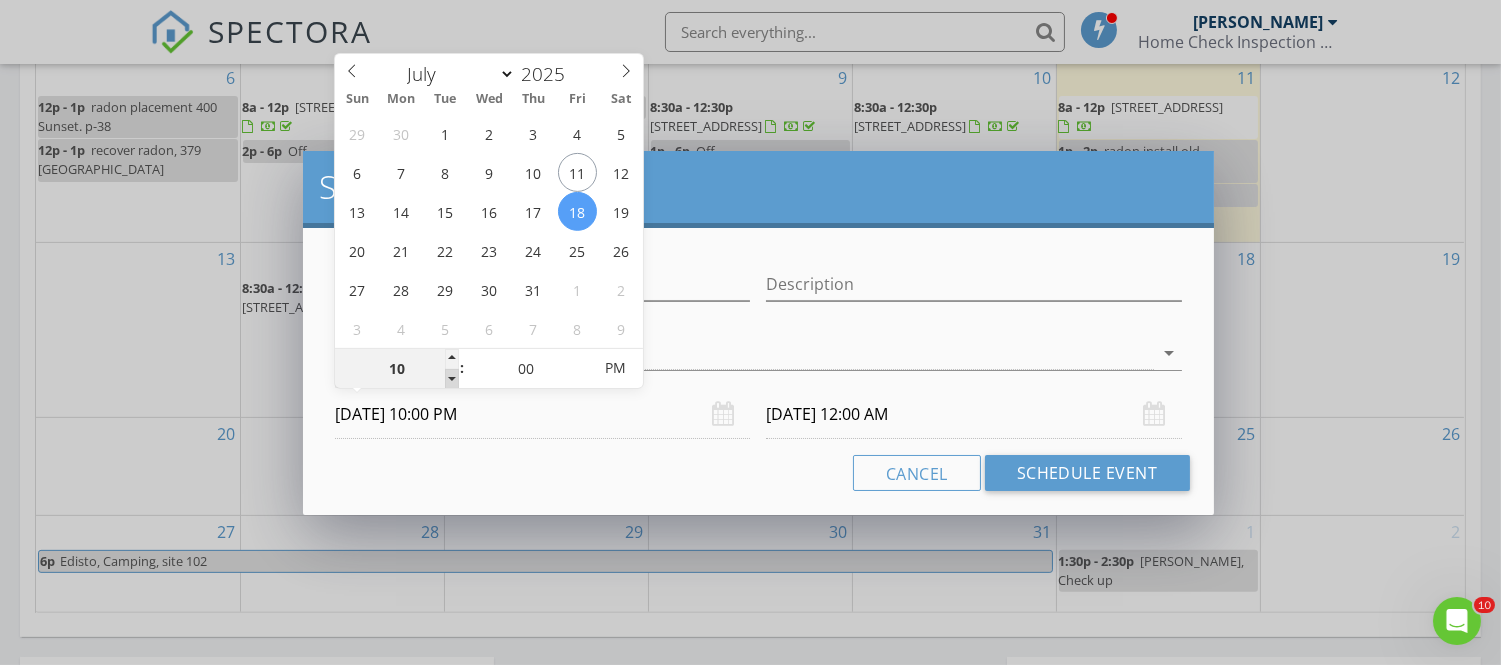 click at bounding box center [452, 379] 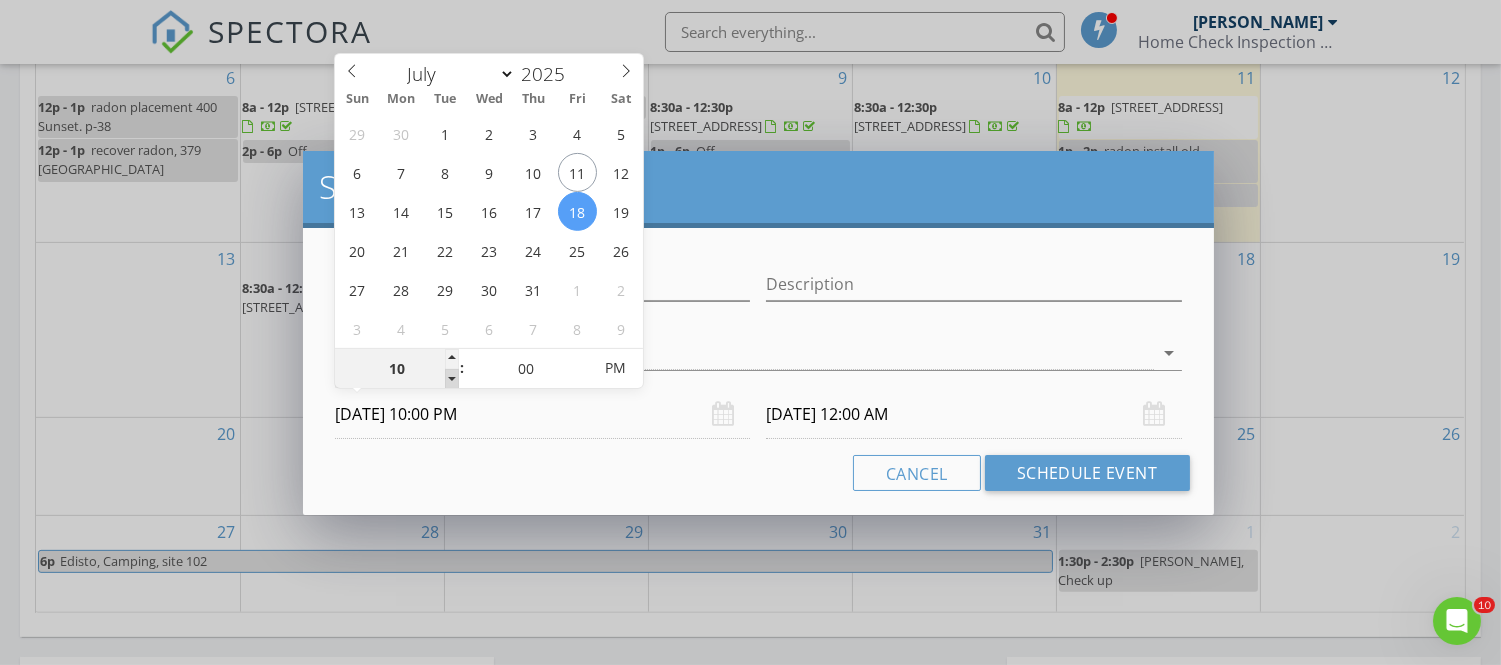 type on "09" 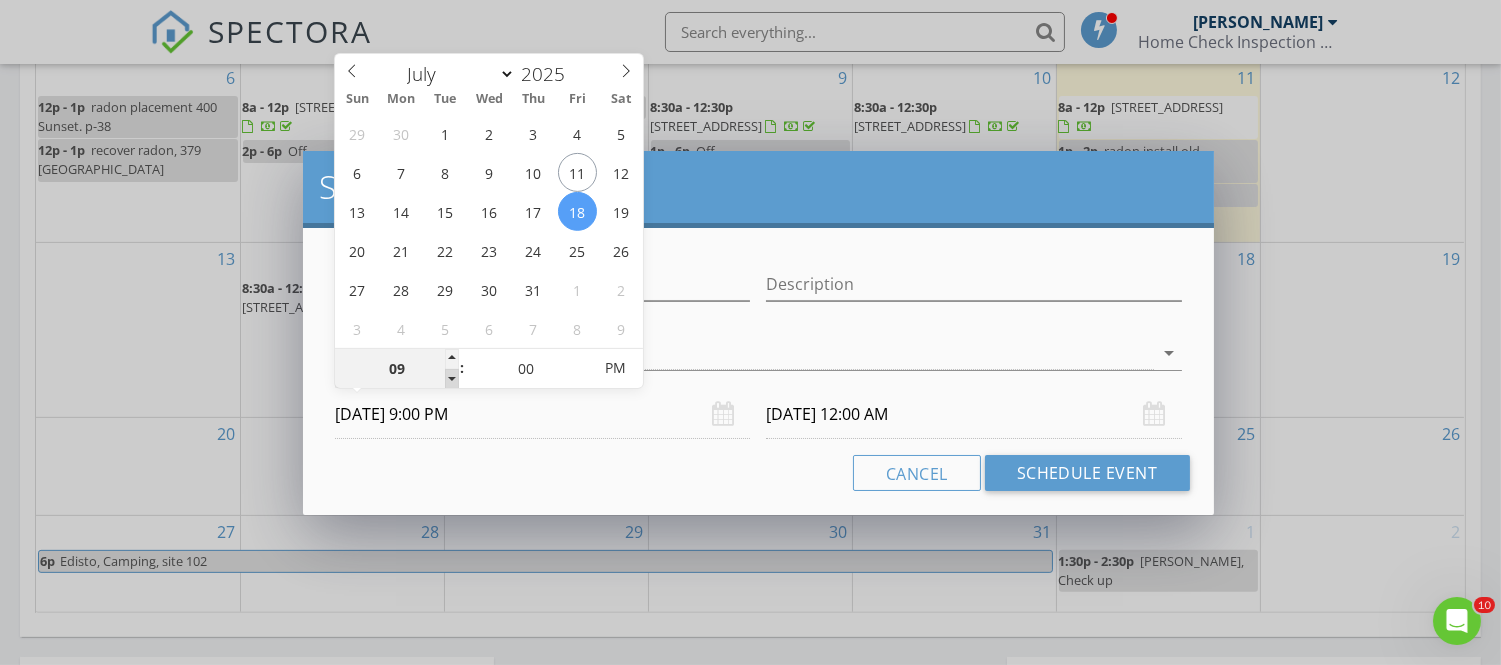 click at bounding box center [452, 379] 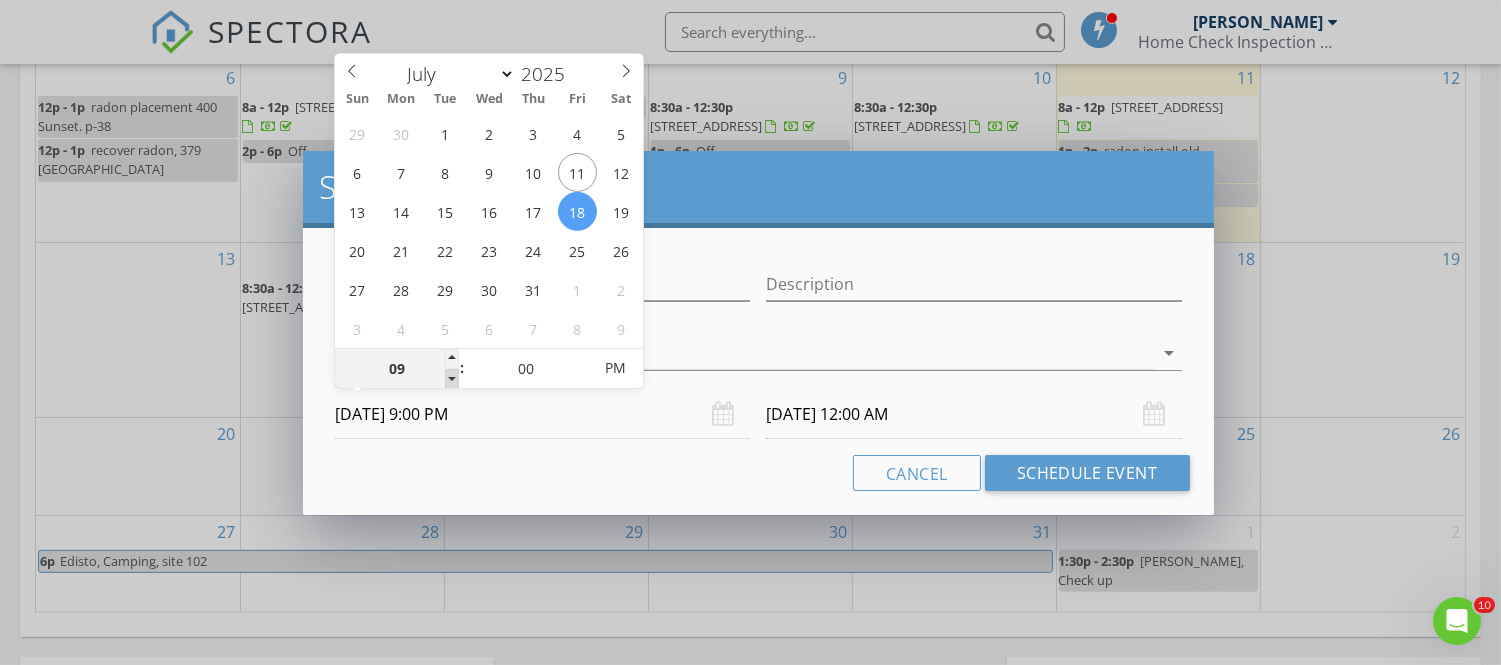 type on "07/19/2025 9:00 PM" 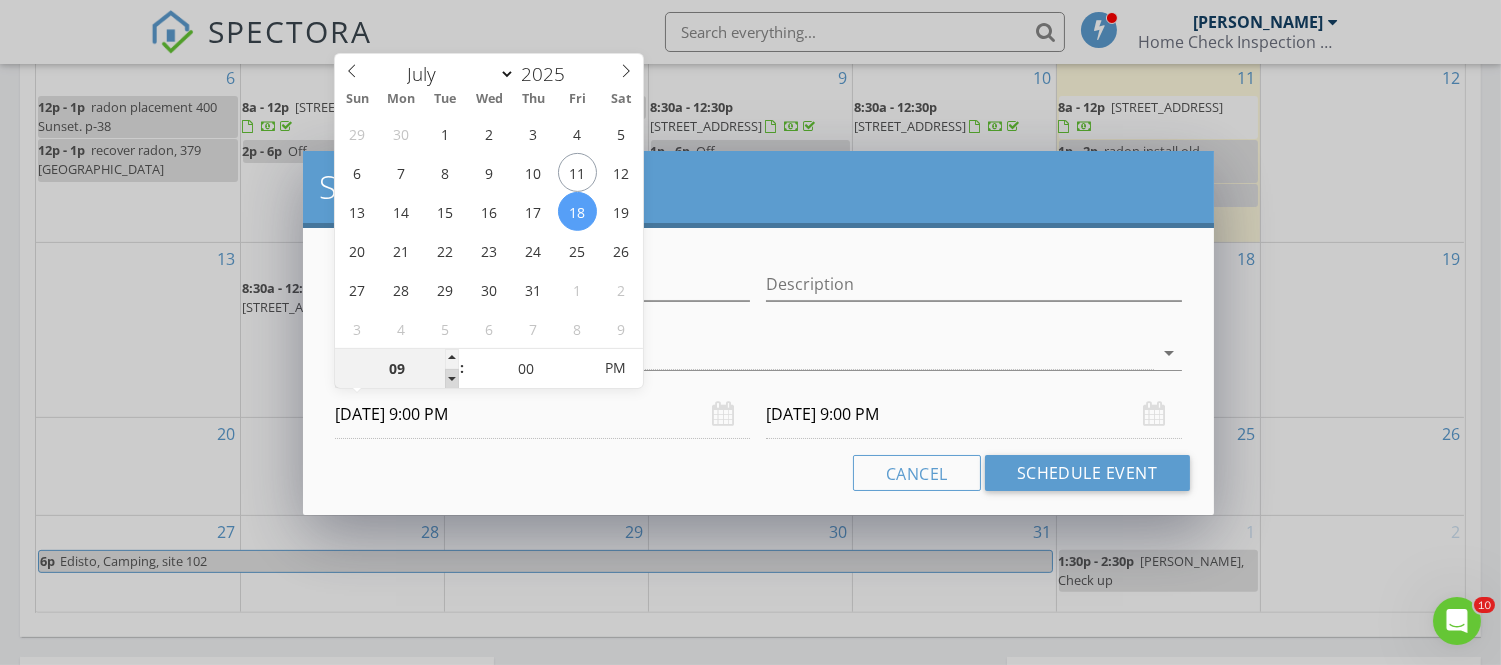 type on "08" 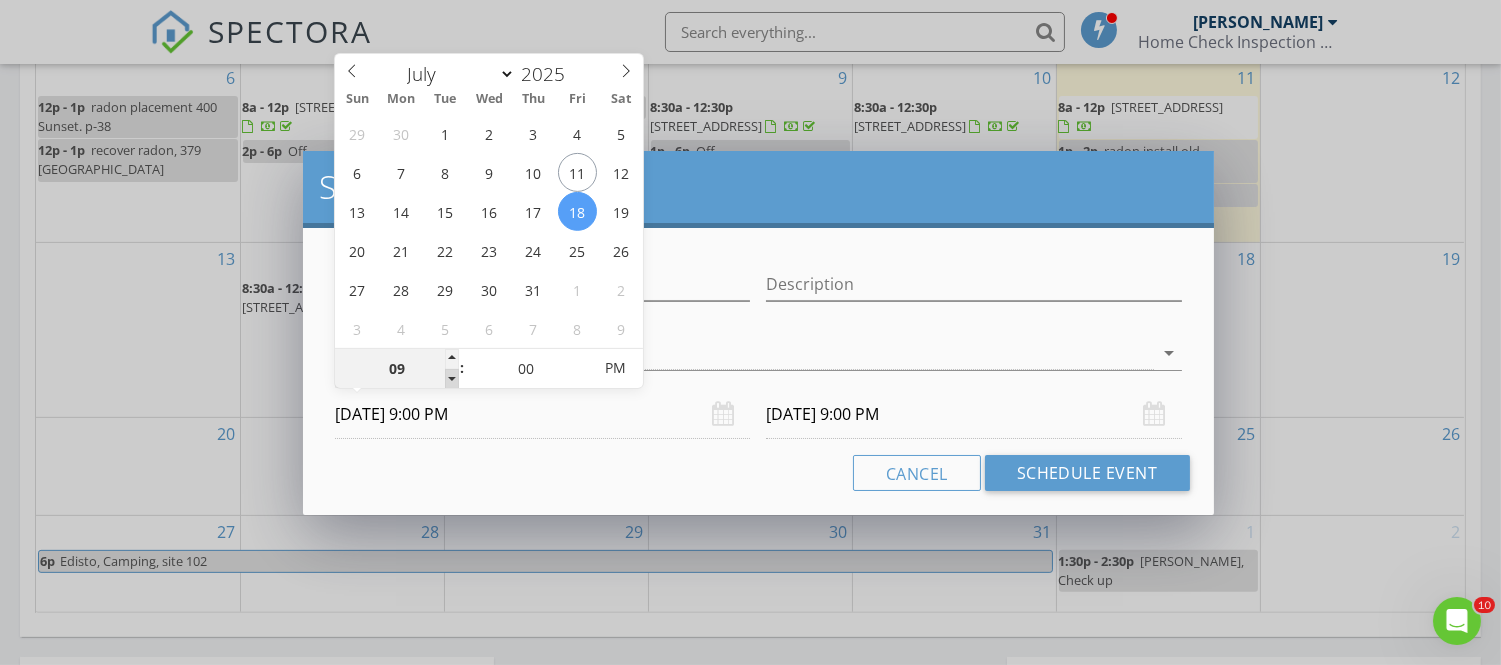 type on "07/18/2025 8:00 PM" 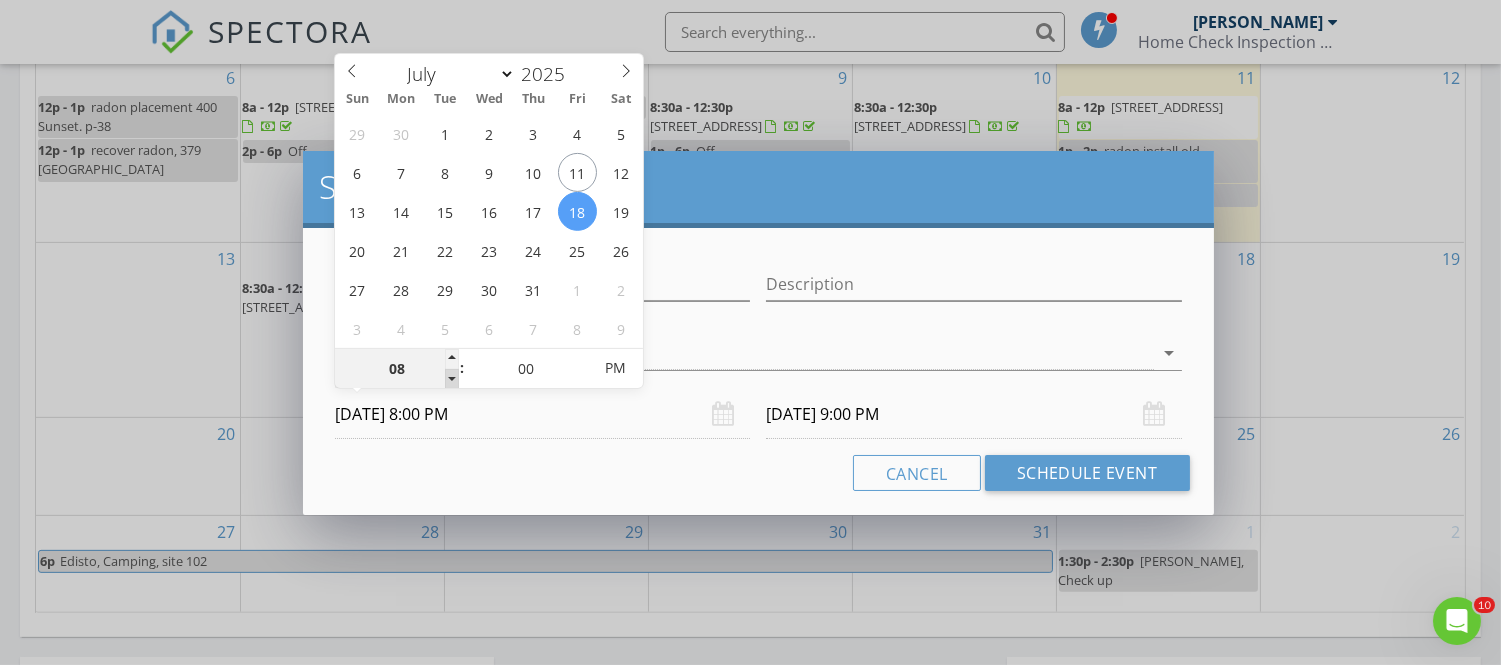 click at bounding box center [452, 379] 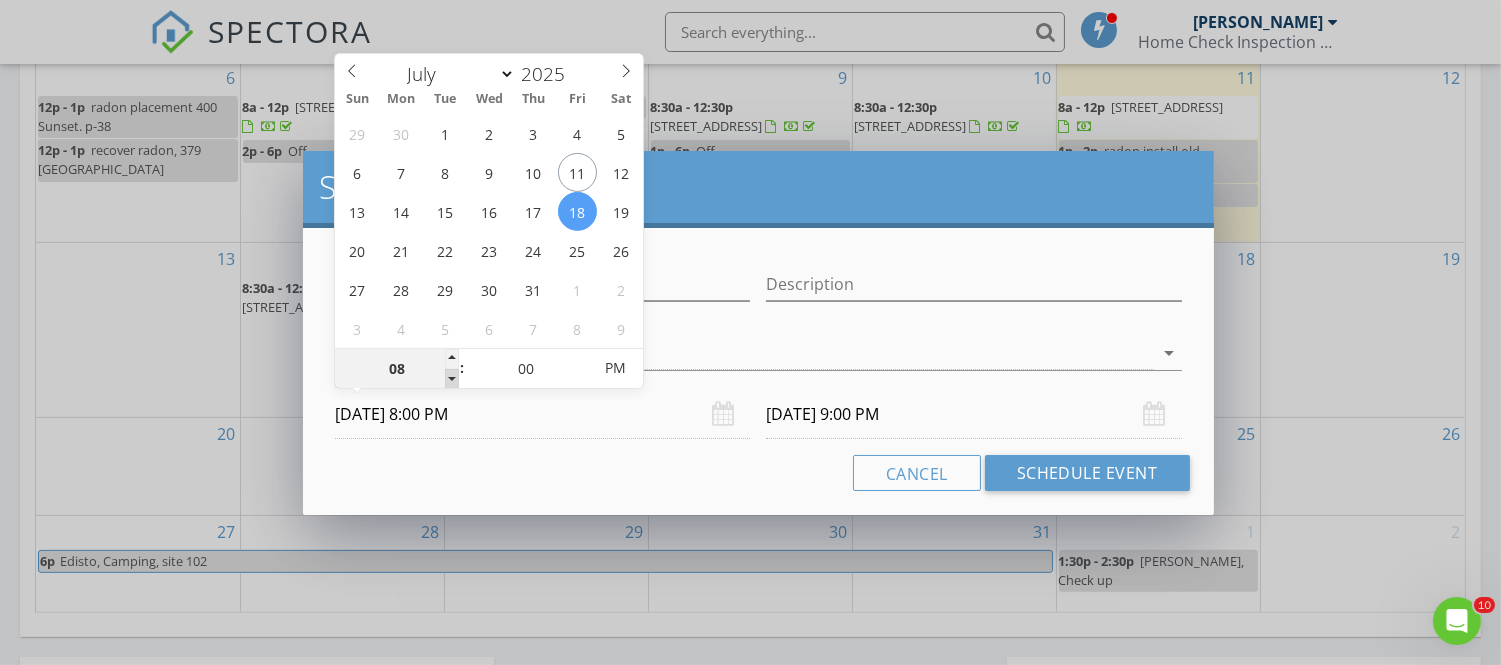 type on "07/19/2025 8:00 PM" 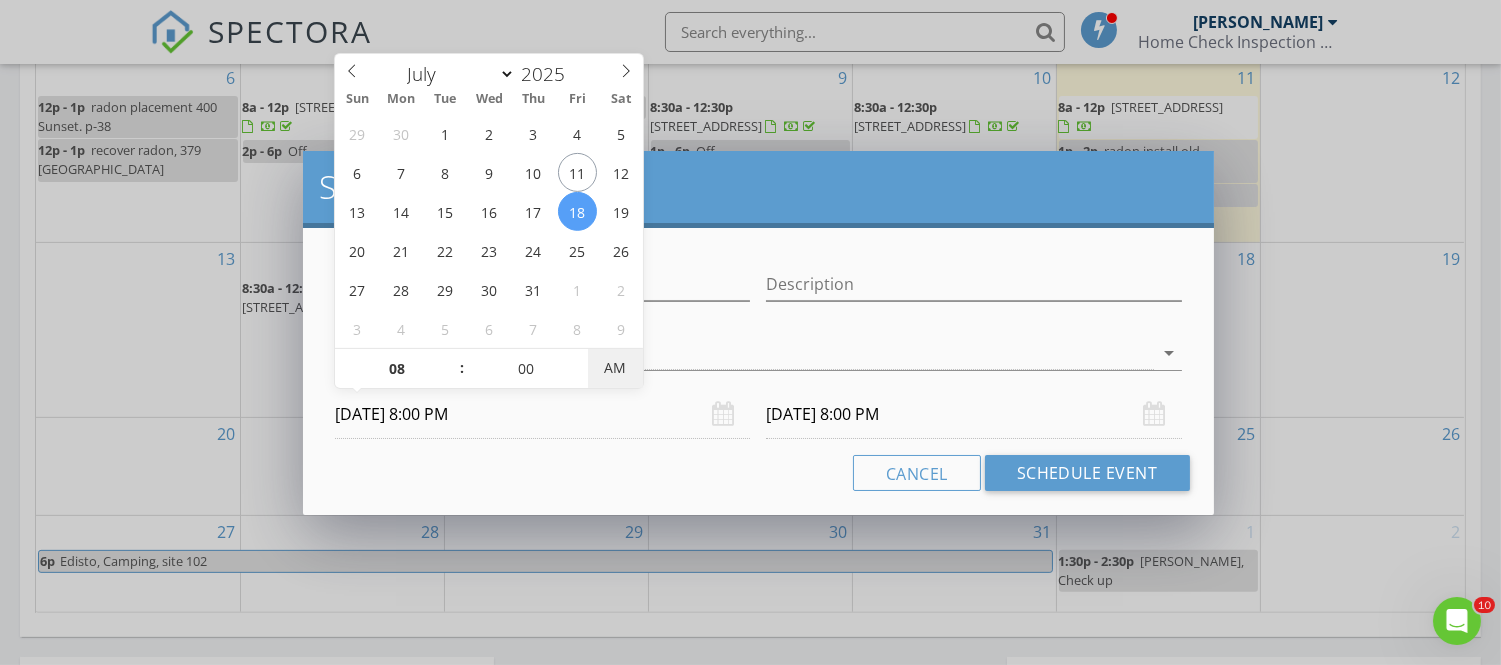 type on "07/18/2025 8:00 AM" 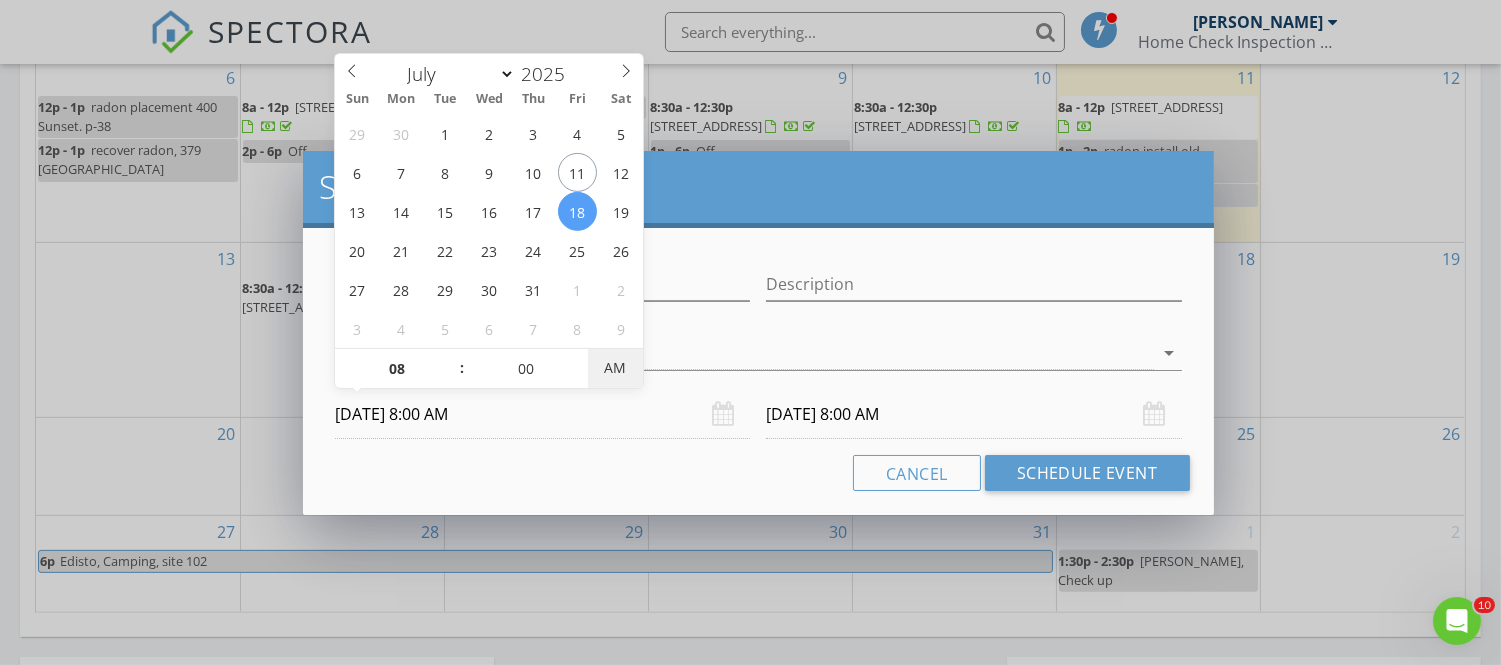click on "AM" at bounding box center [615, 368] 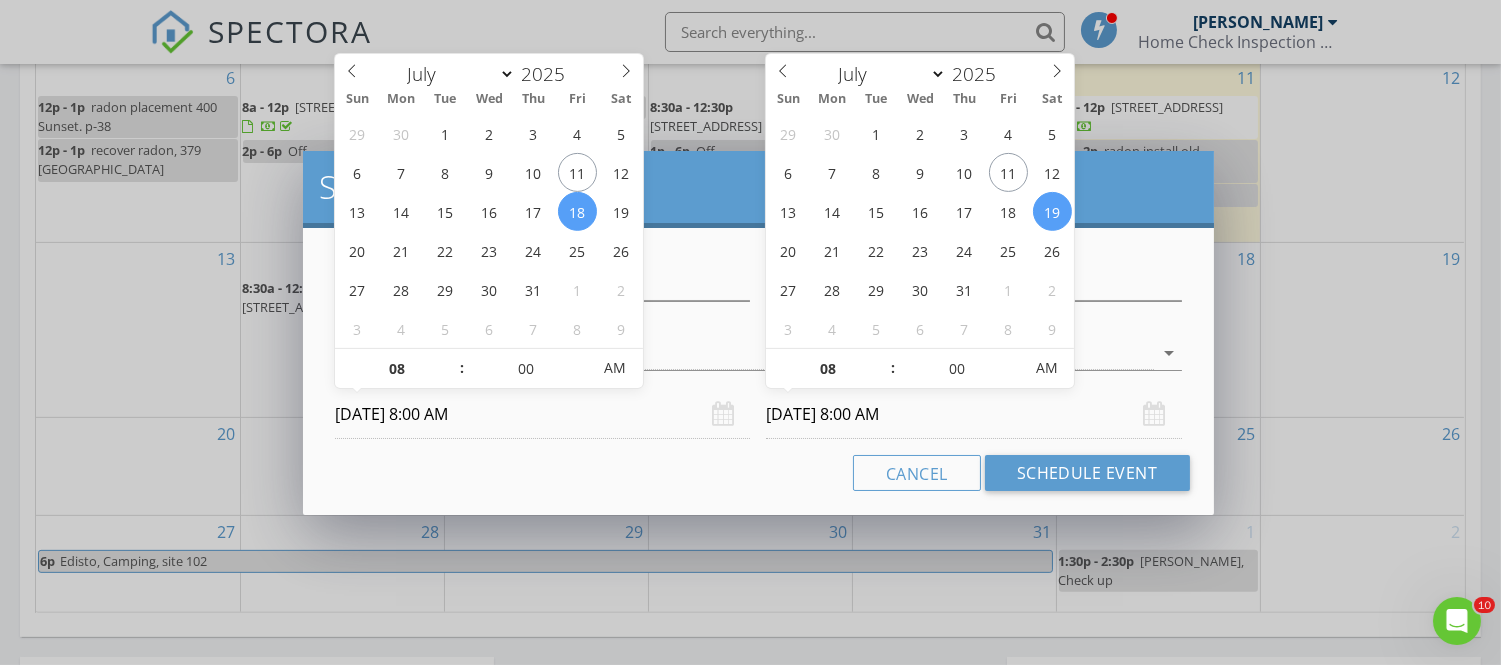 click on "07/19/2025 8:00 AM" at bounding box center [973, 414] 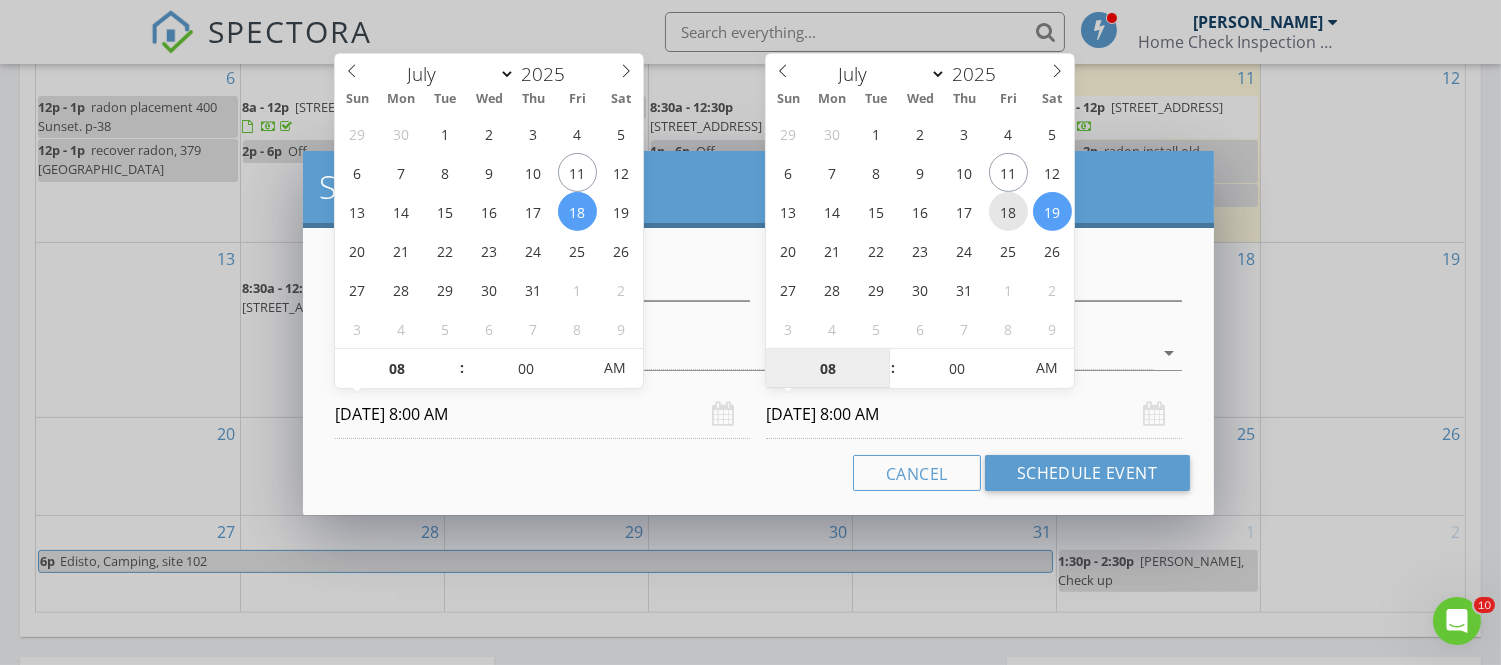 type on "07/18/2025 8:00 AM" 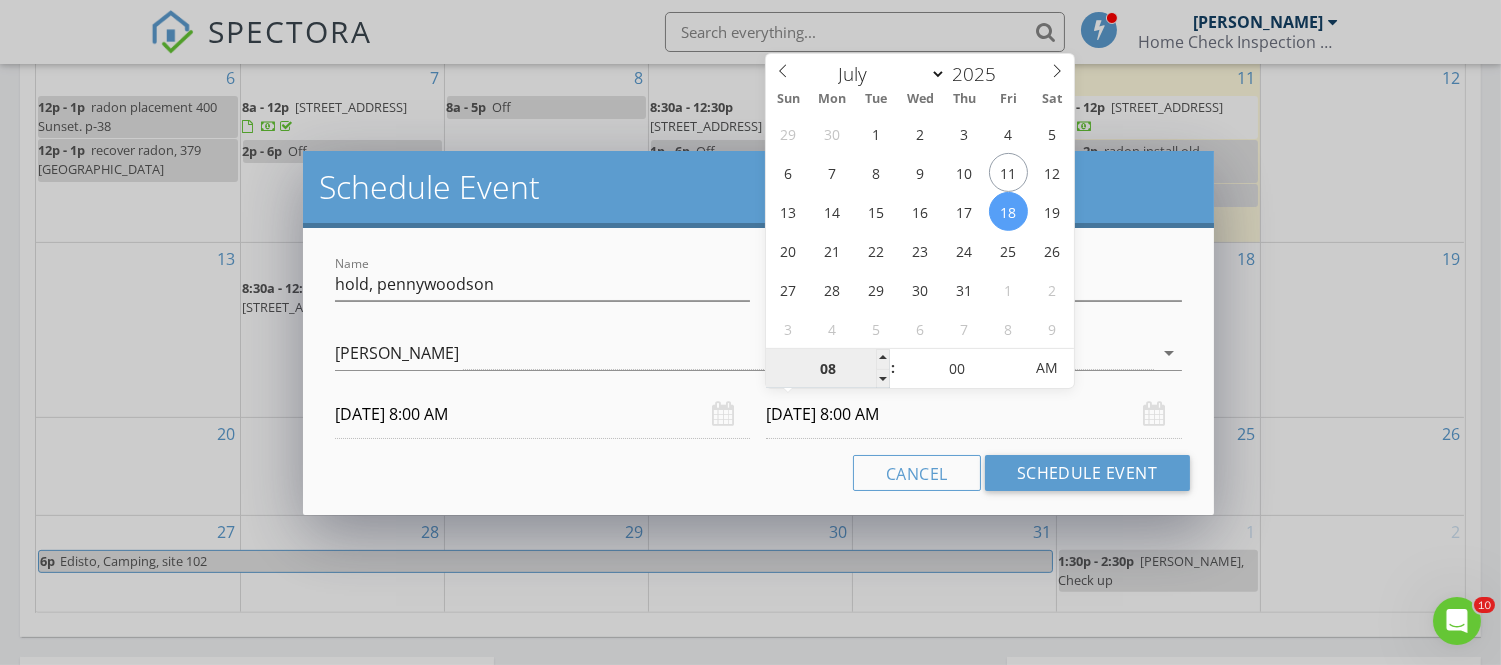 click on "08" at bounding box center (827, 369) 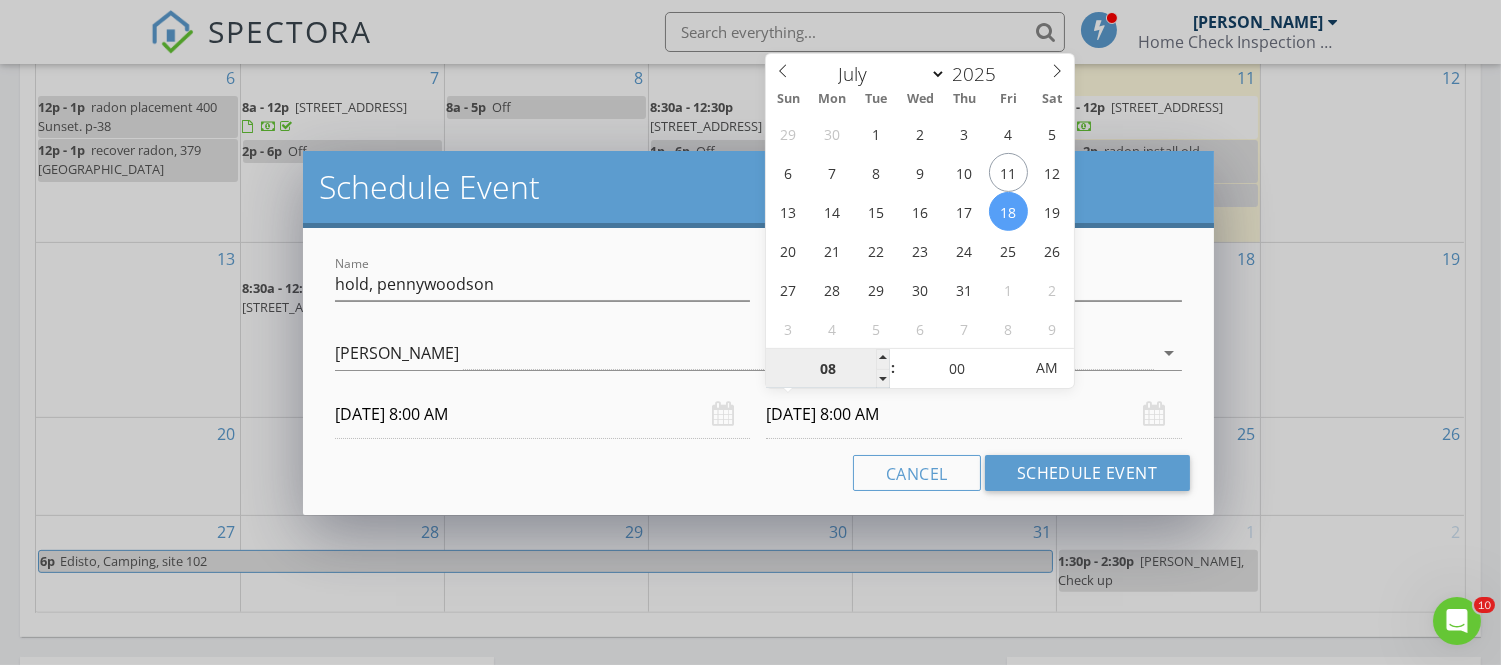click on "08" at bounding box center [827, 369] 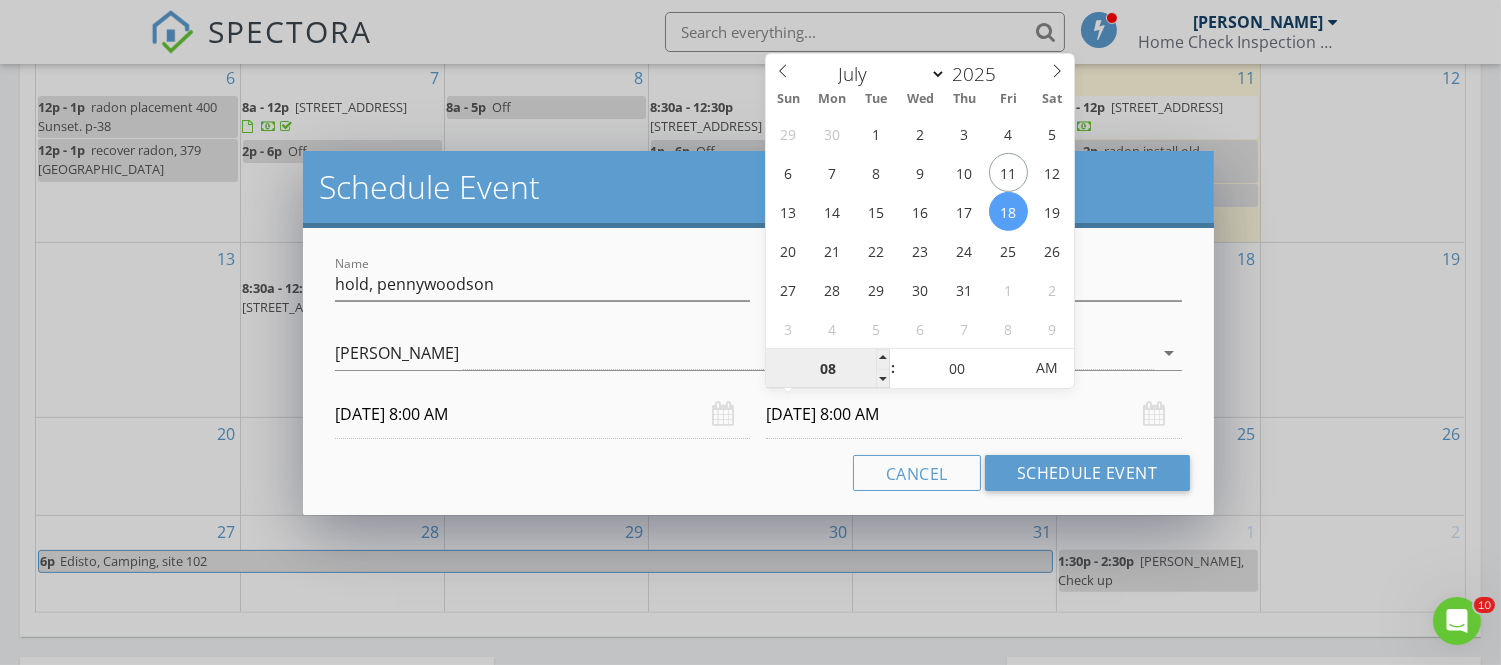 click on "08" at bounding box center [827, 369] 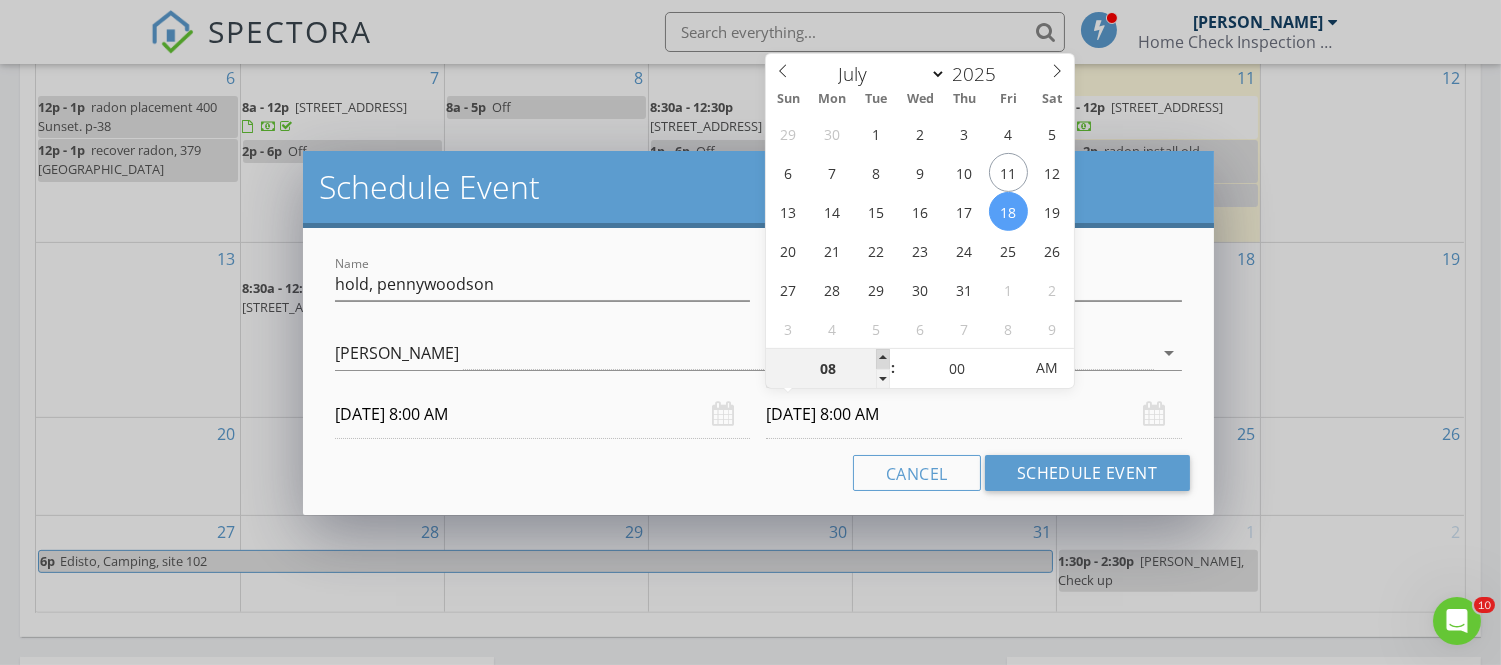 type on "09" 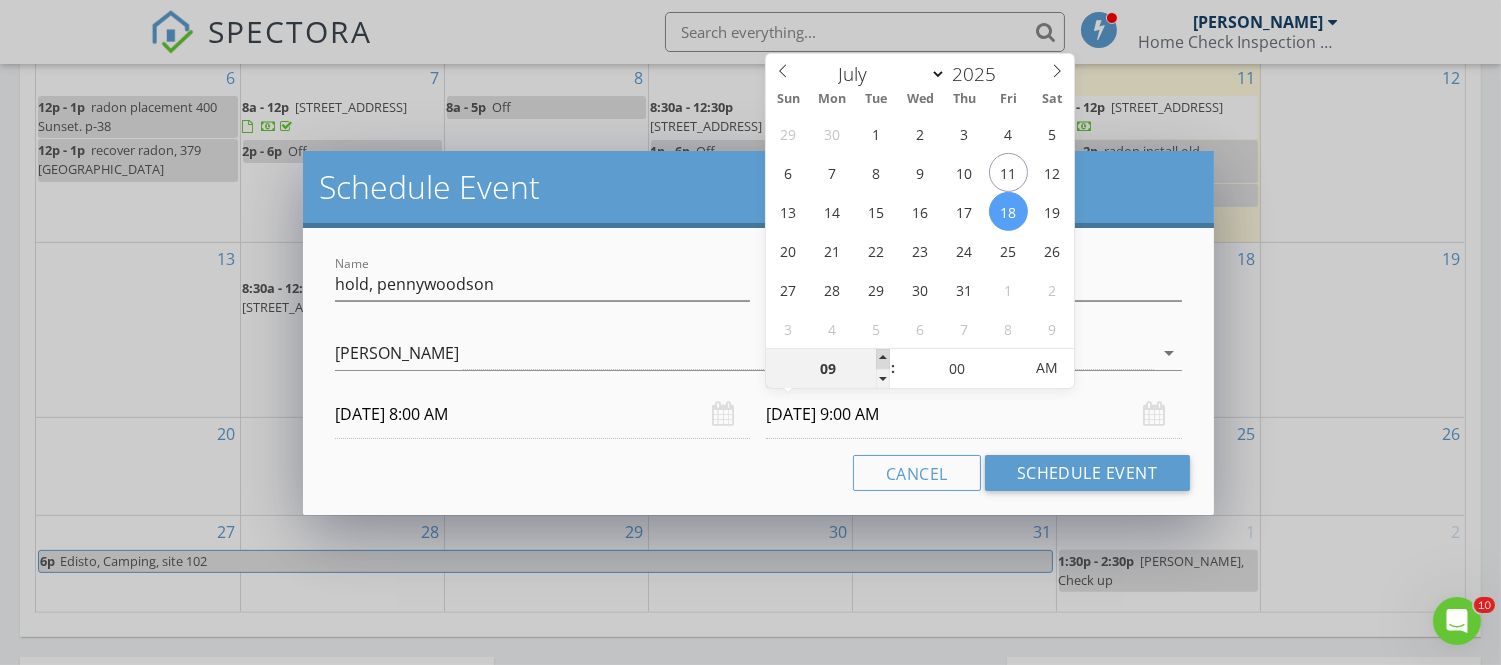 click at bounding box center (883, 359) 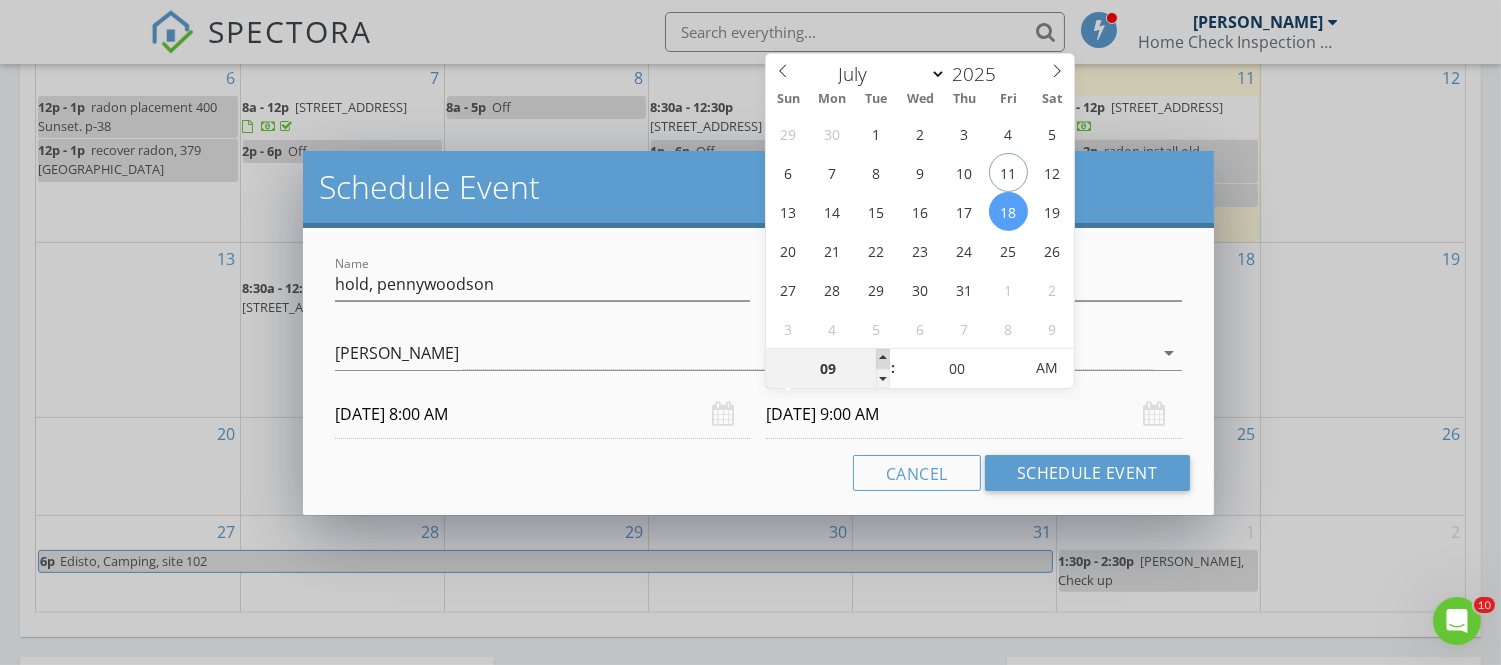 type on "10" 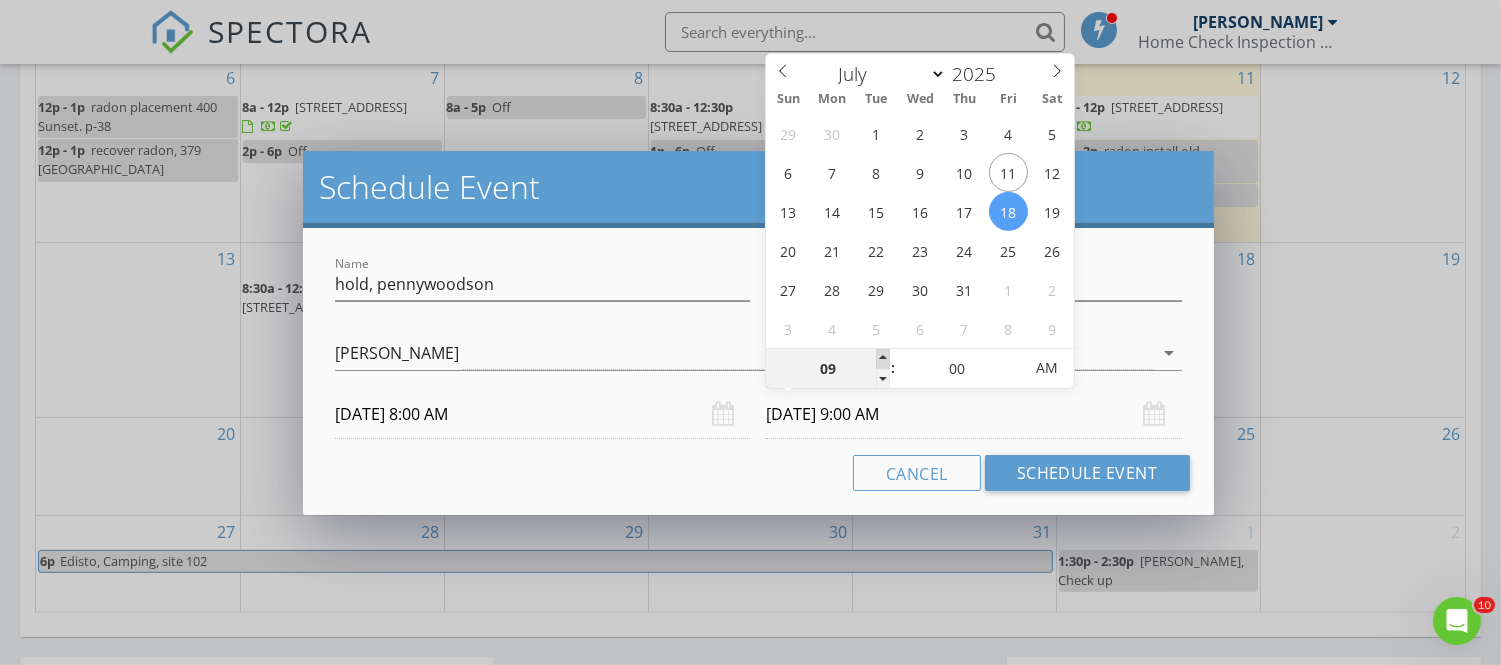 type on "07/18/2025 10:00 AM" 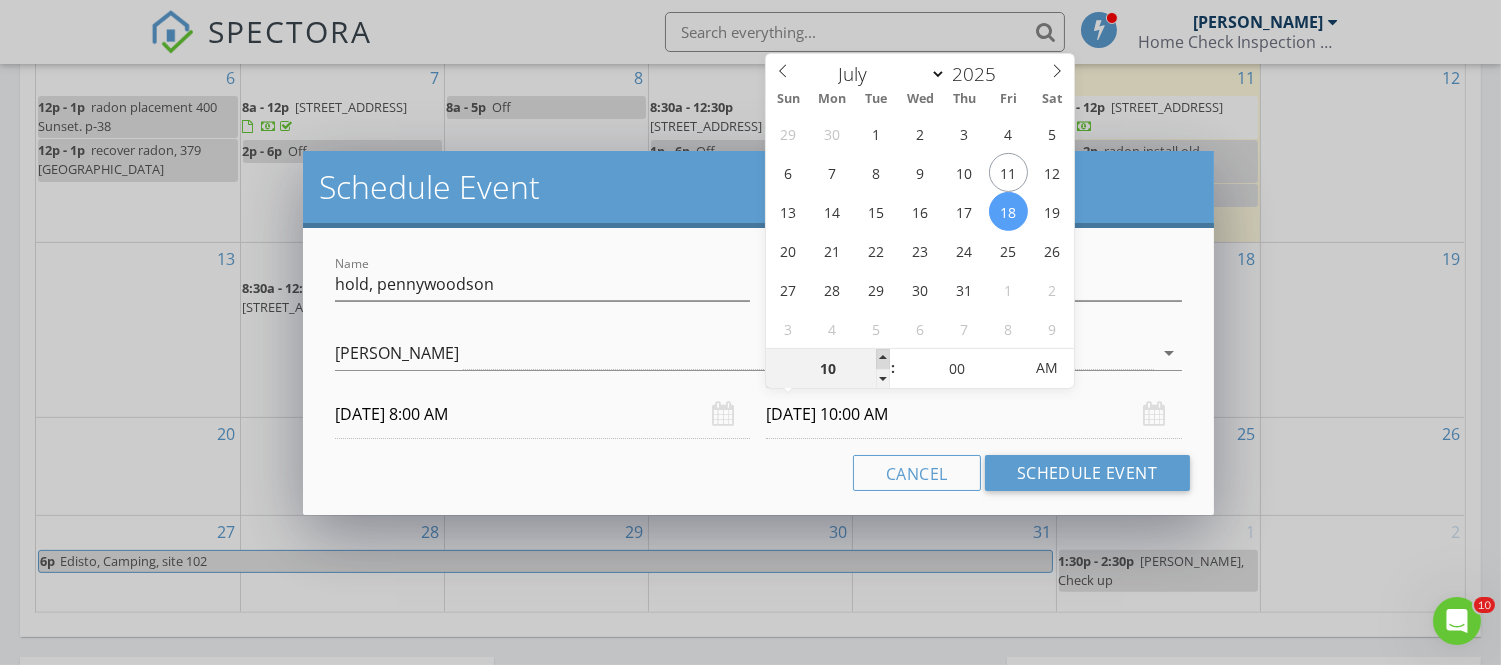 click at bounding box center [883, 359] 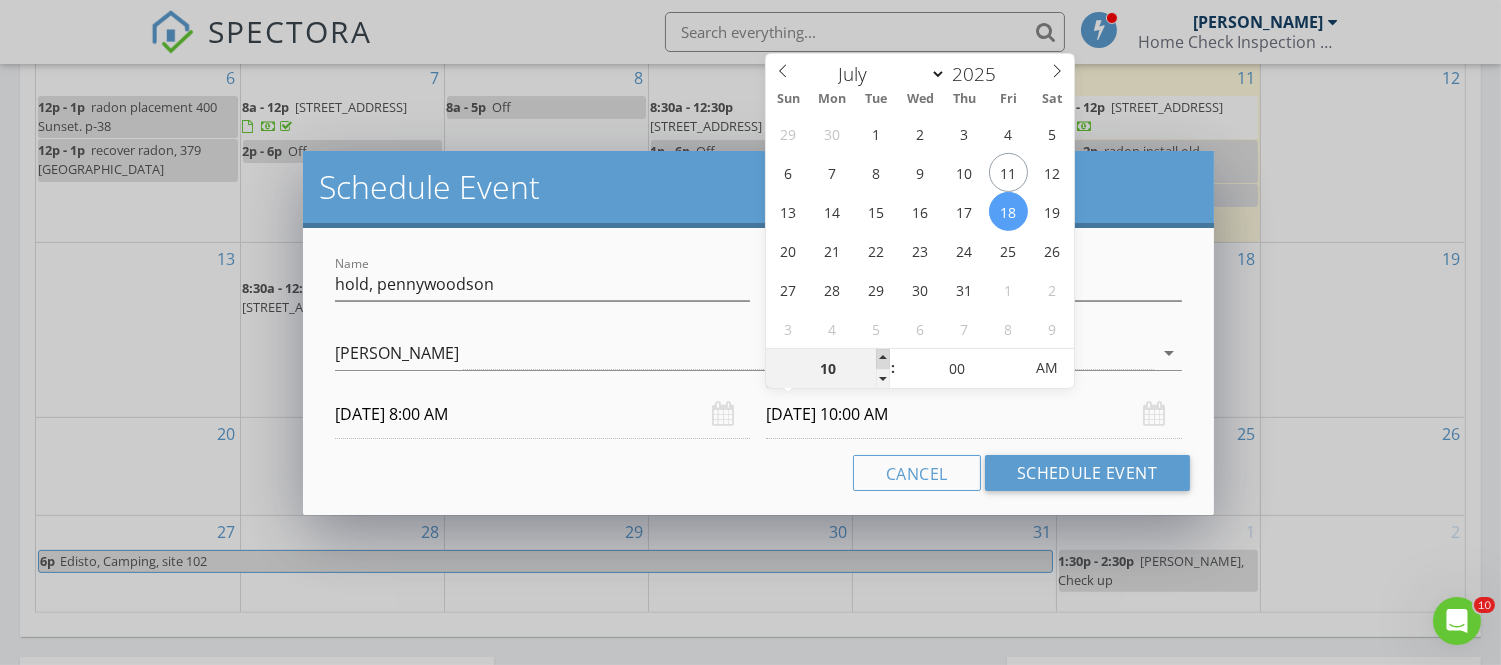 type on "11" 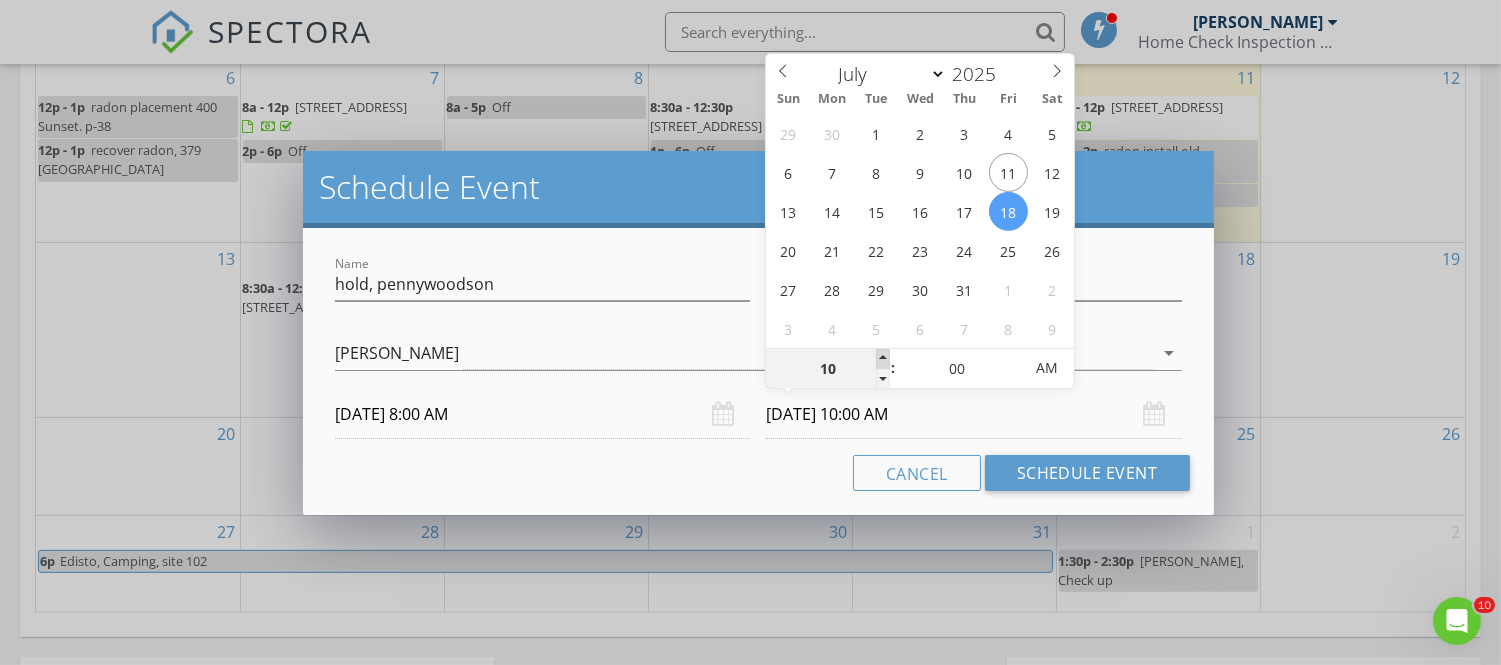type on "07/18/2025 11:00 AM" 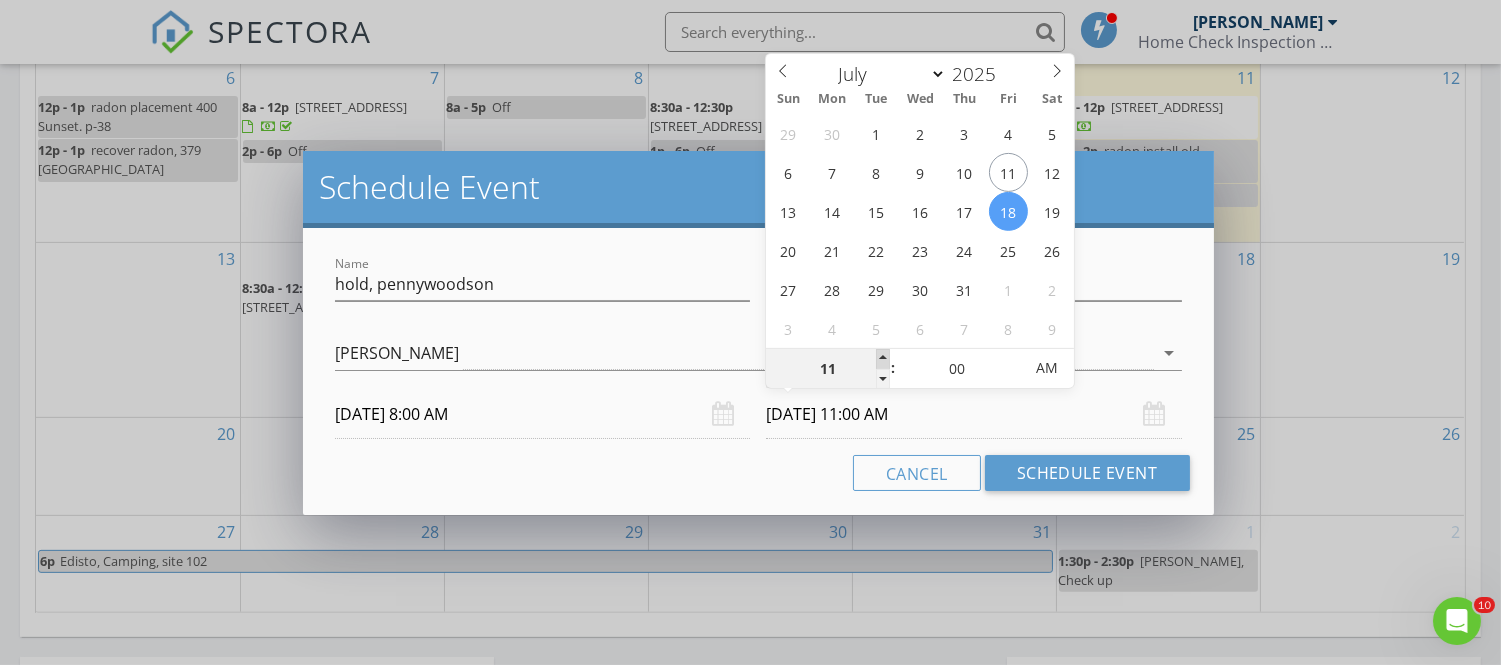 click at bounding box center (883, 359) 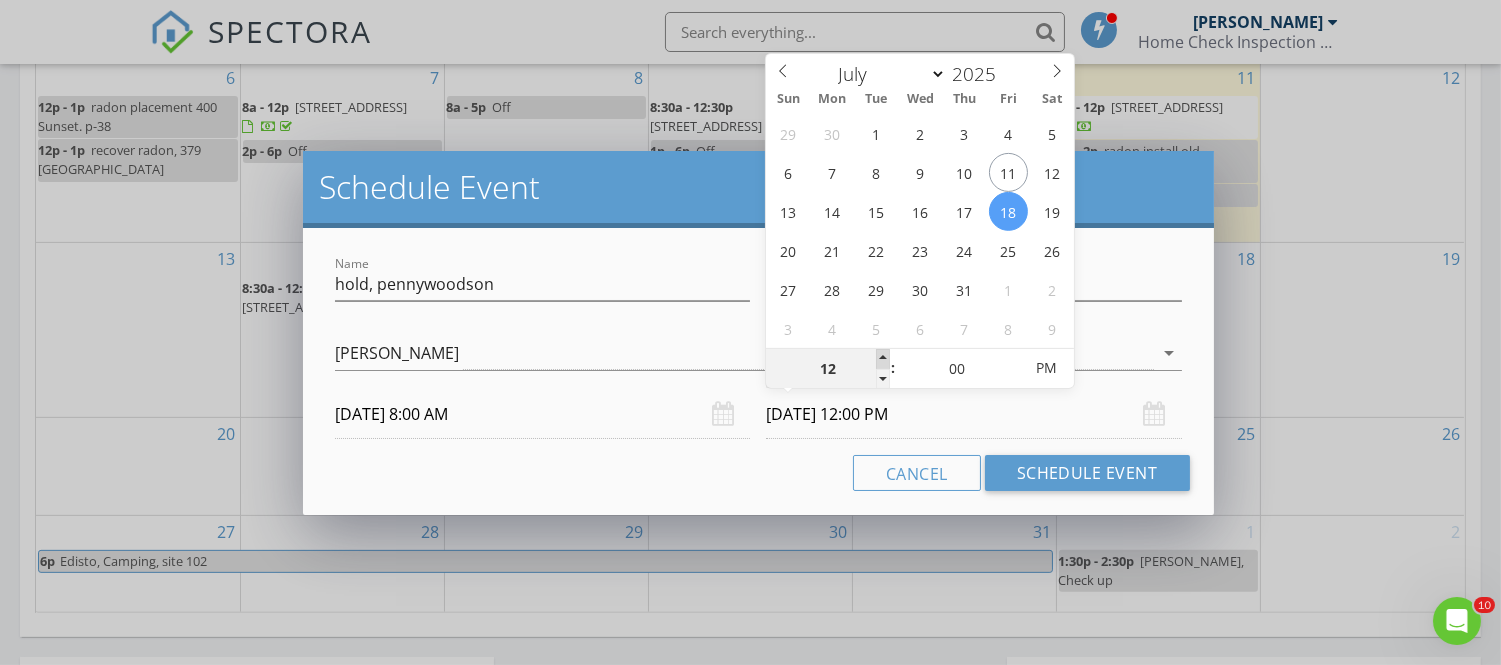 click at bounding box center [883, 359] 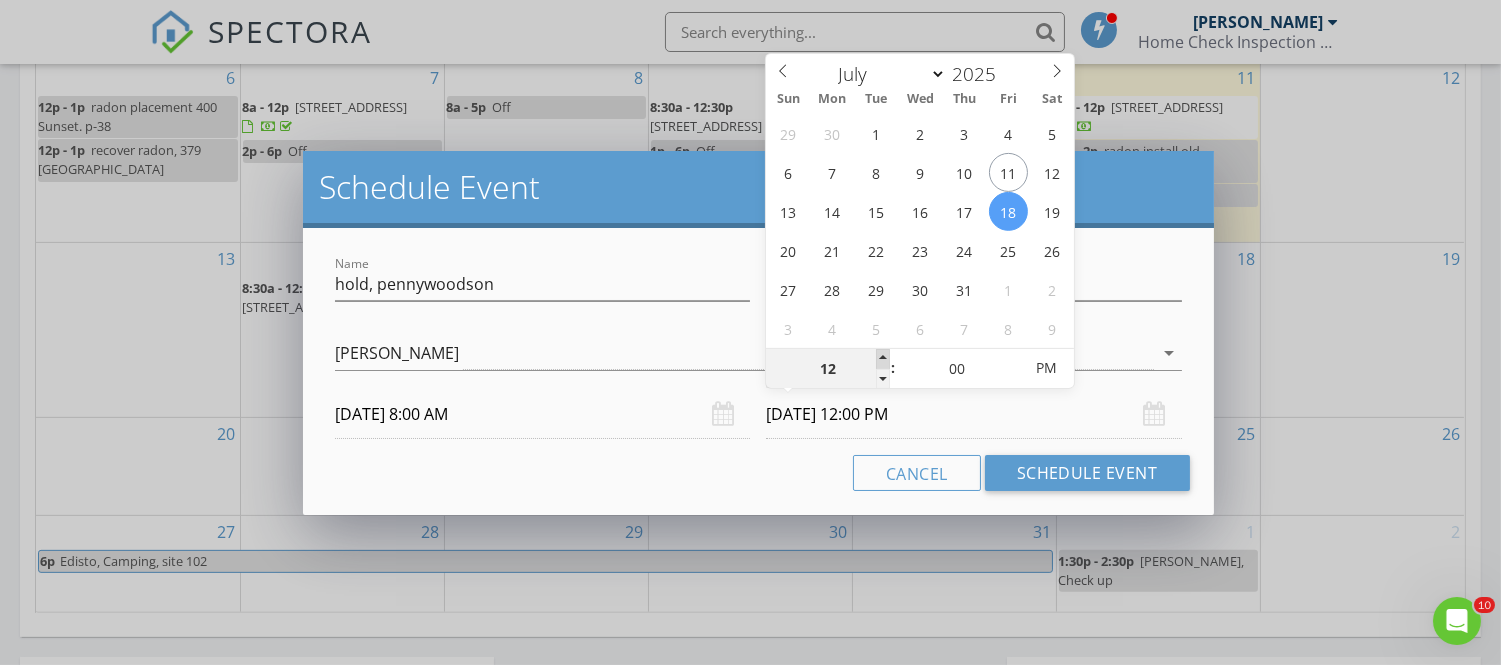 type on "01" 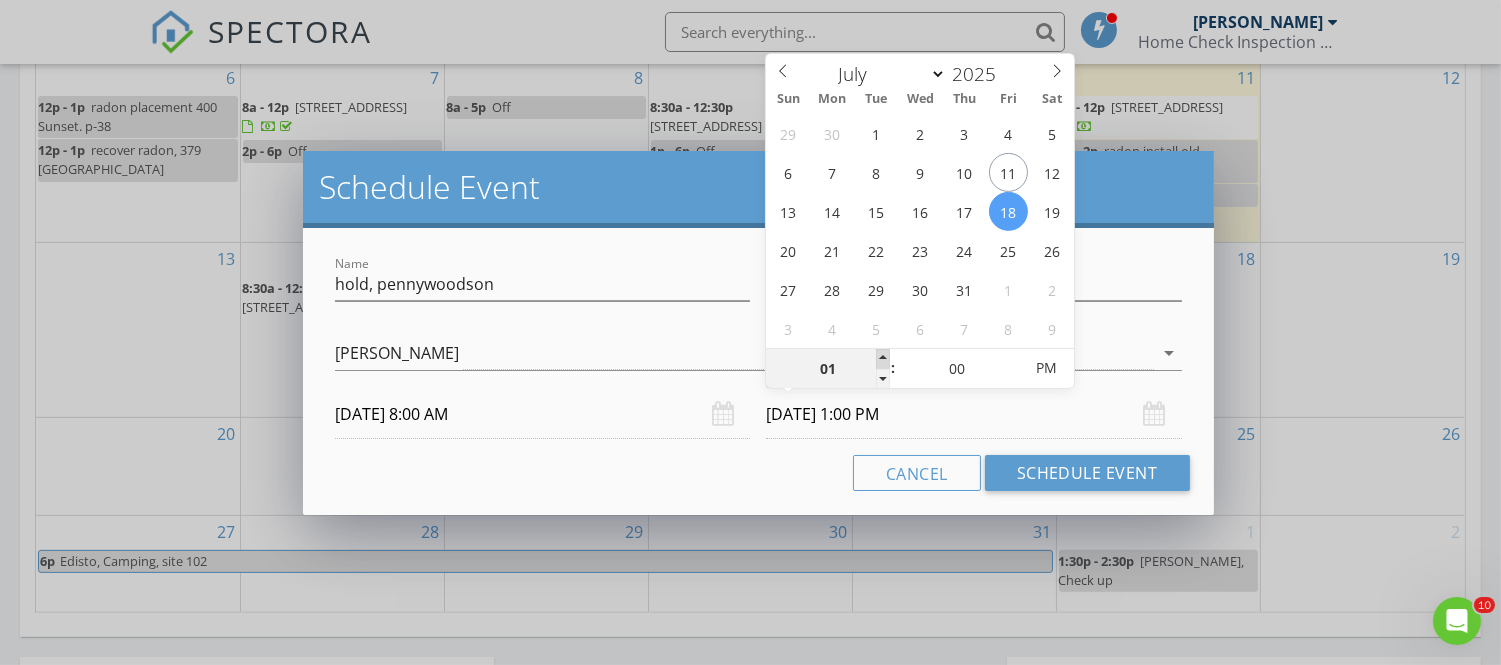 click at bounding box center (883, 359) 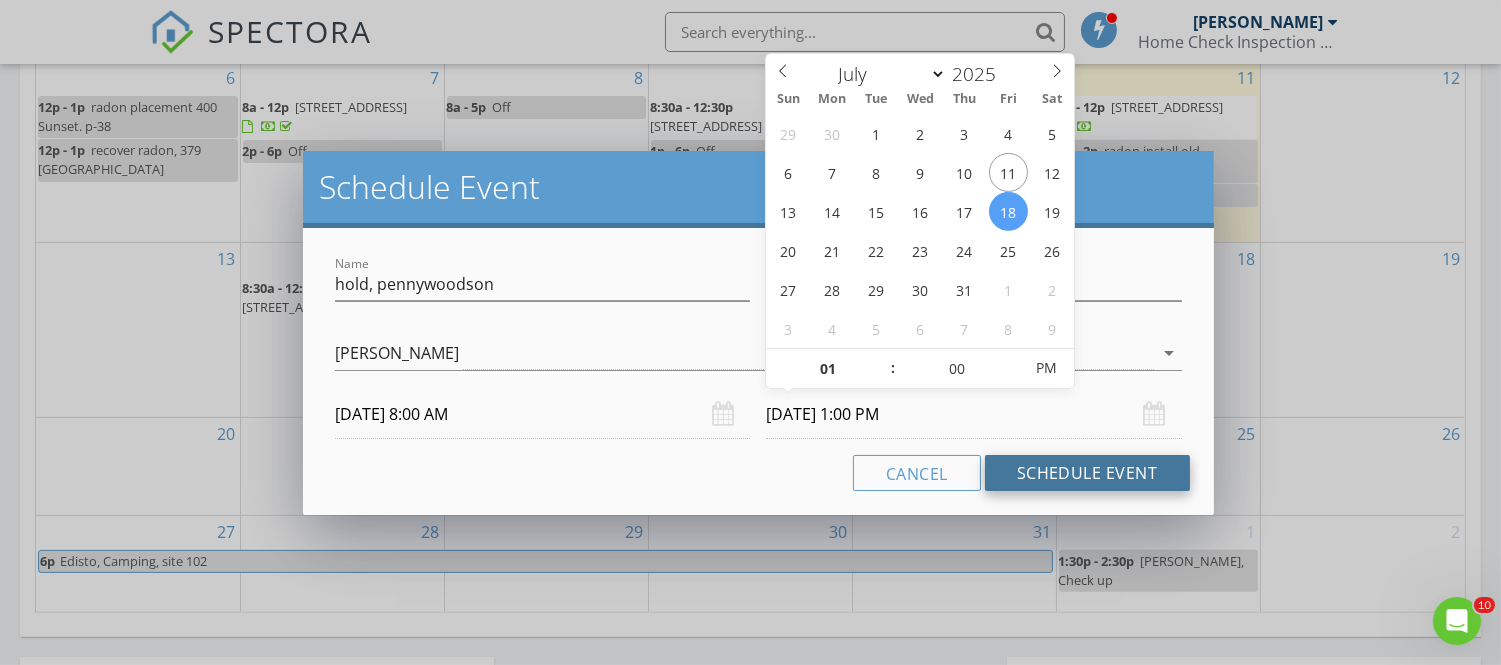 click on "Schedule Event" at bounding box center [1087, 473] 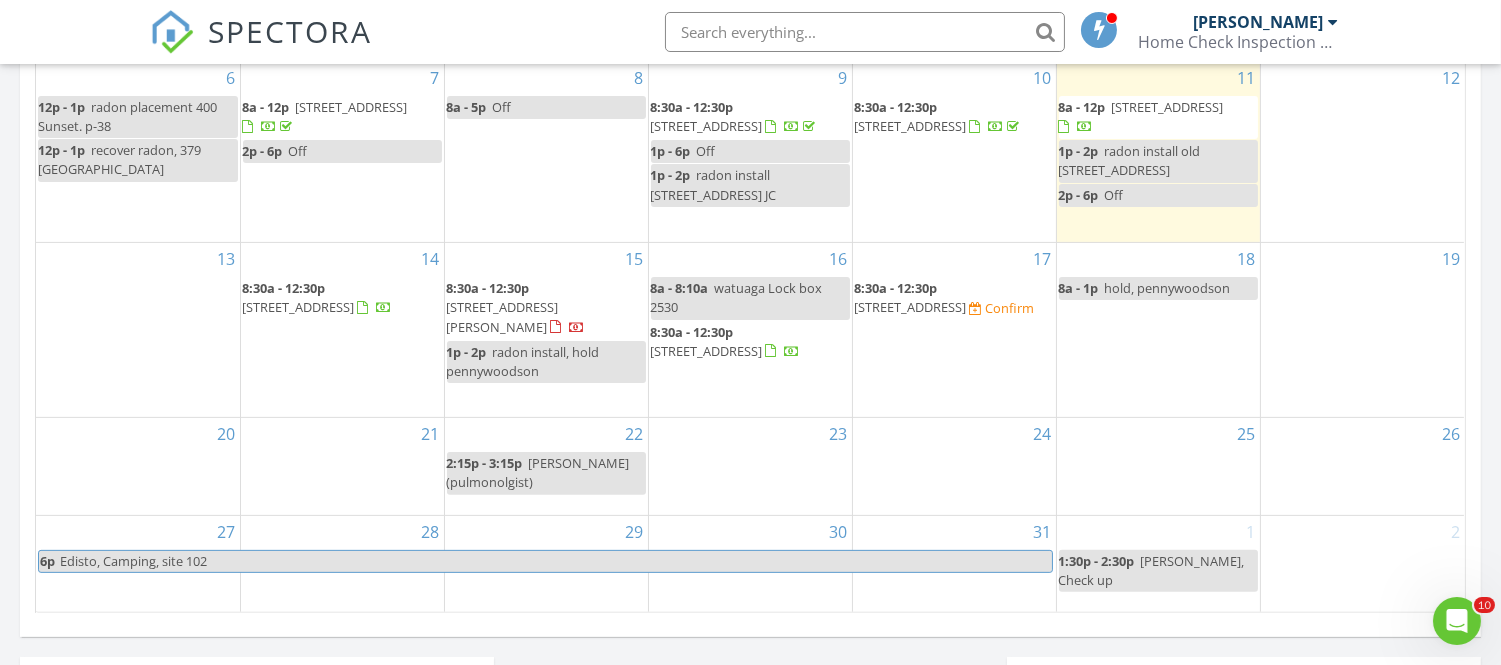 click on "2340 Hamshire St, Johnson City 37601" at bounding box center (1168, 107) 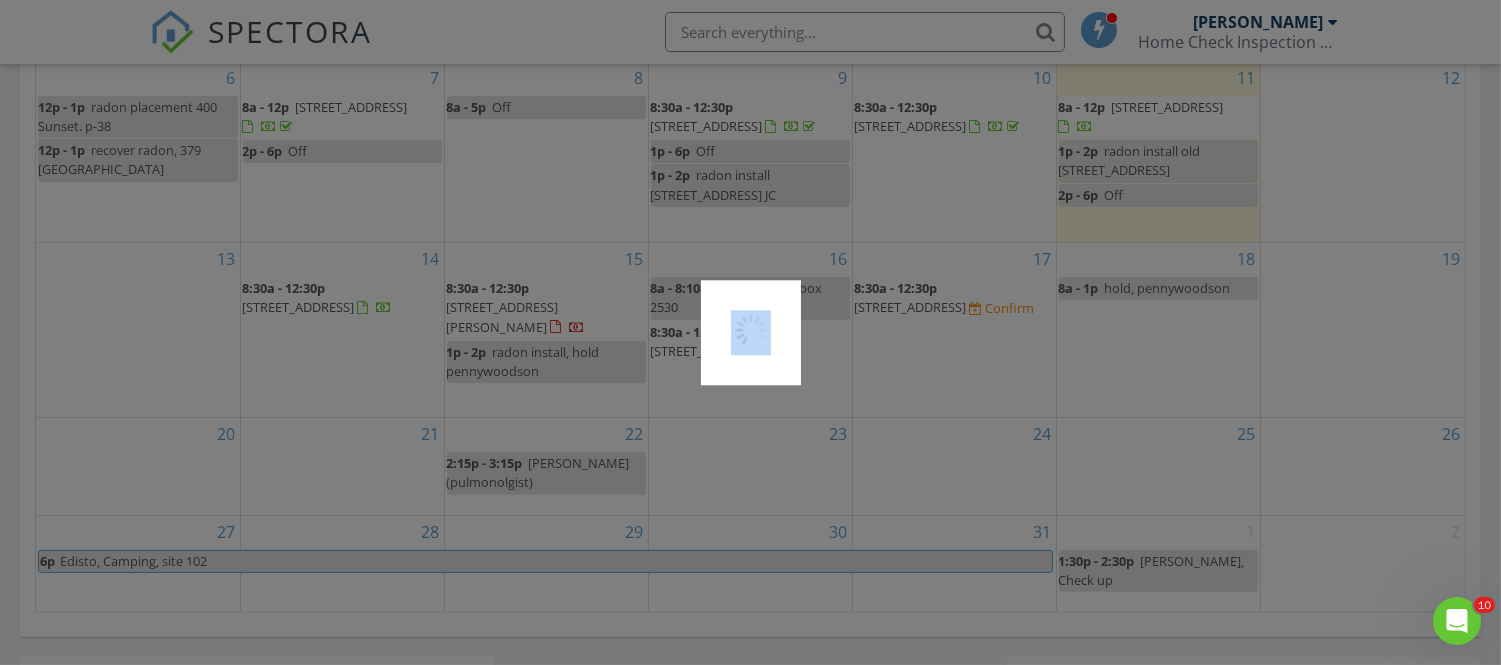 click at bounding box center [750, 332] 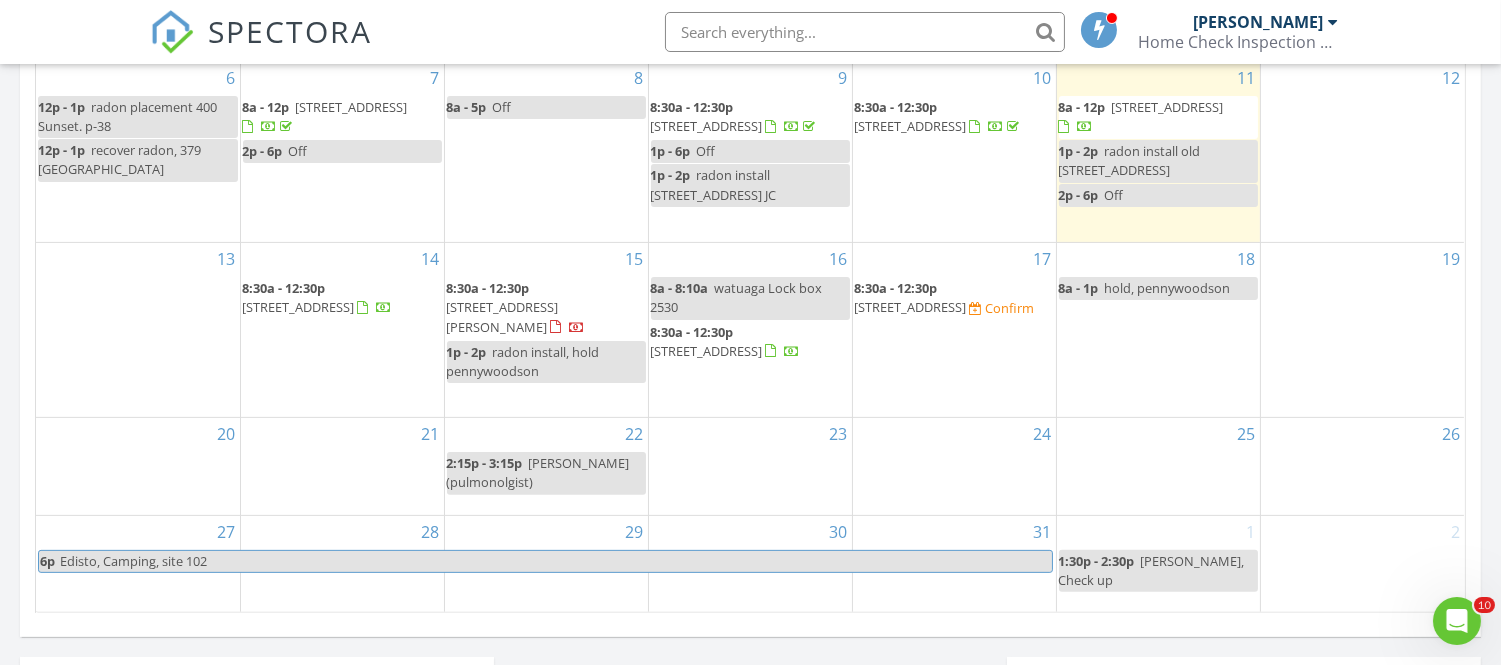 click at bounding box center [750, 332] 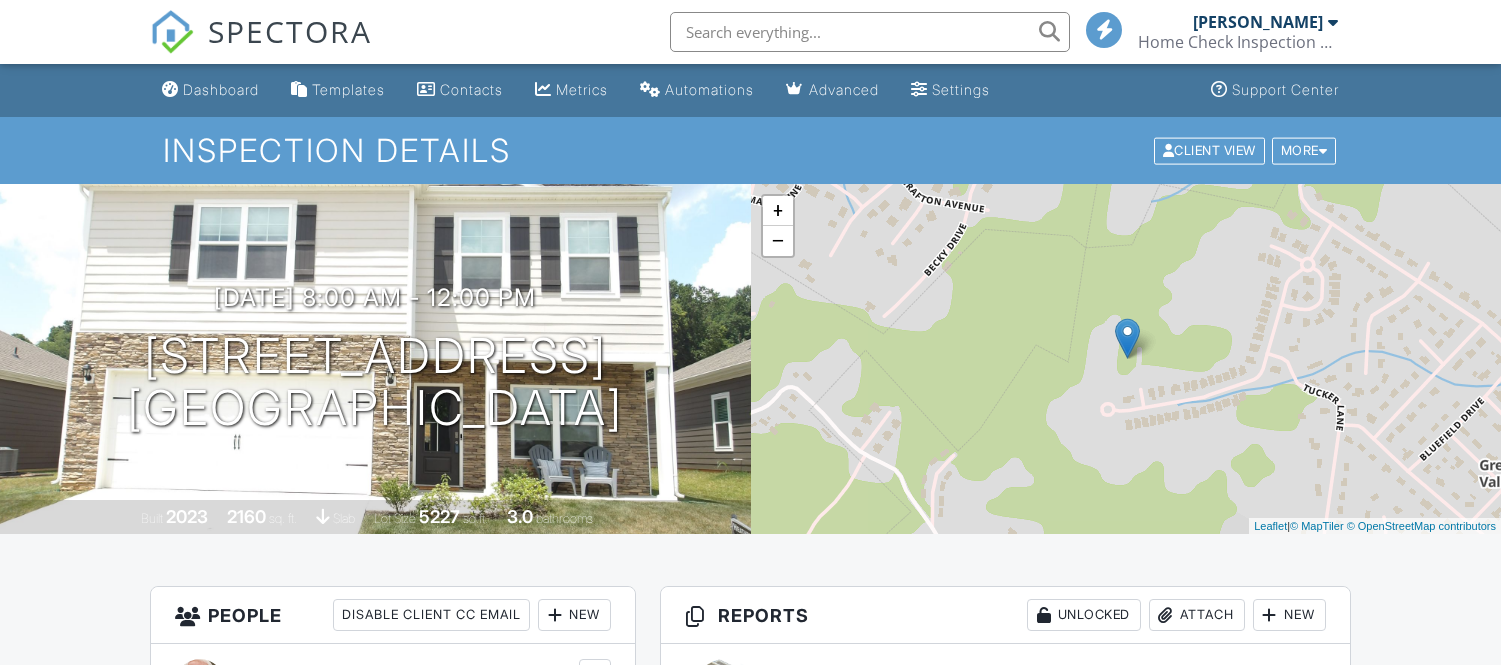 scroll, scrollTop: 0, scrollLeft: 0, axis: both 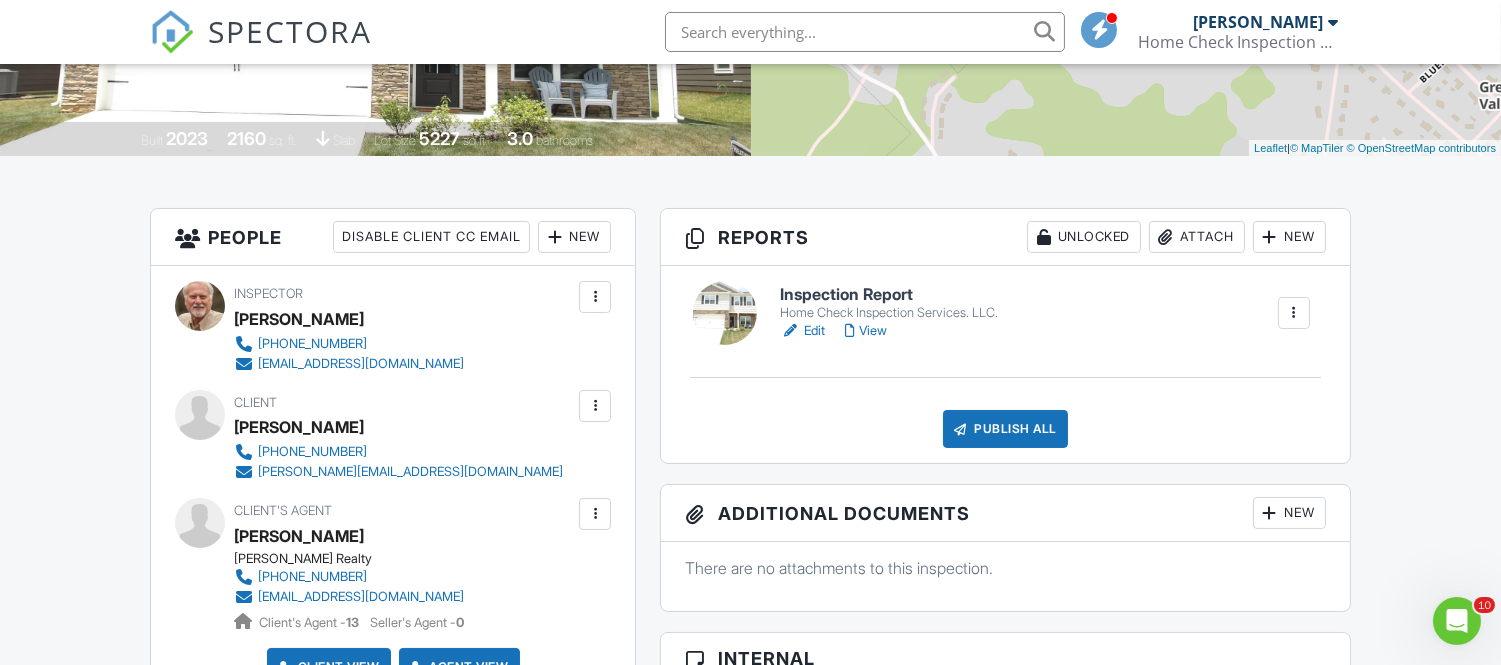 click on "Edit" at bounding box center [802, 331] 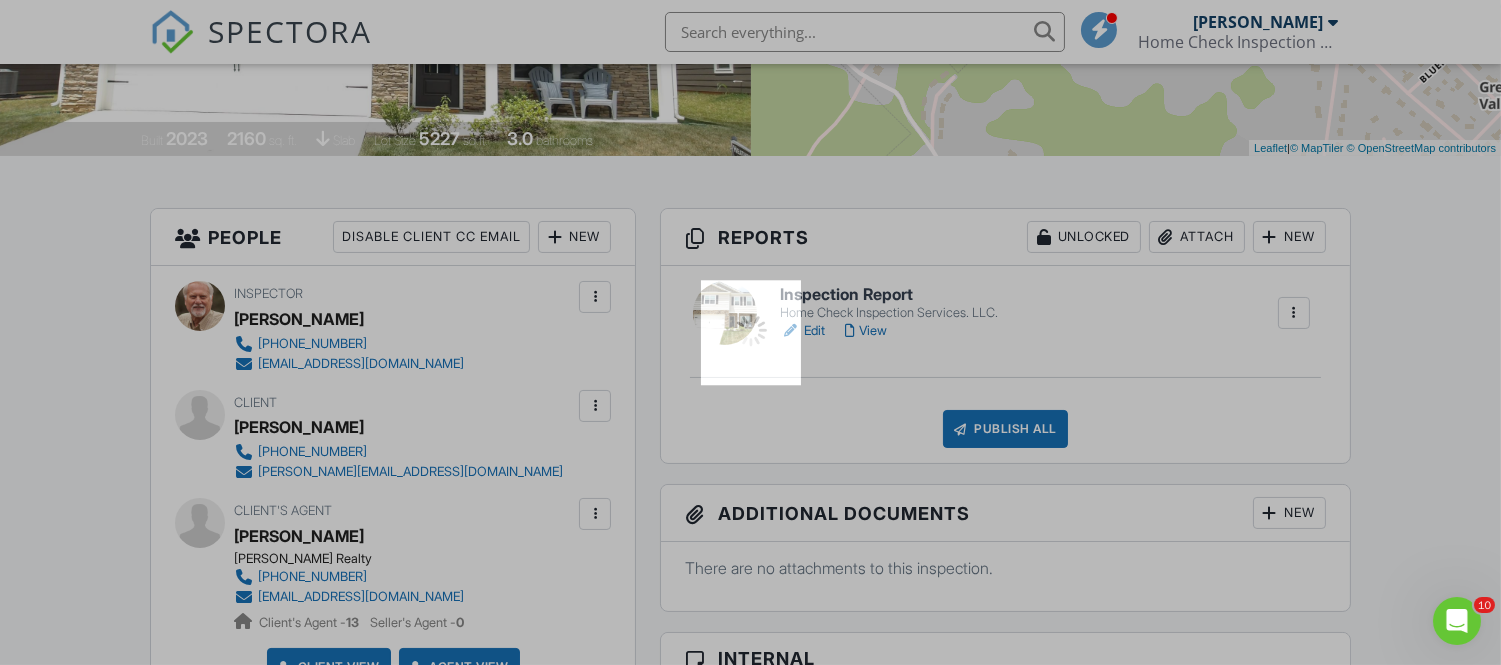 click at bounding box center [750, 332] 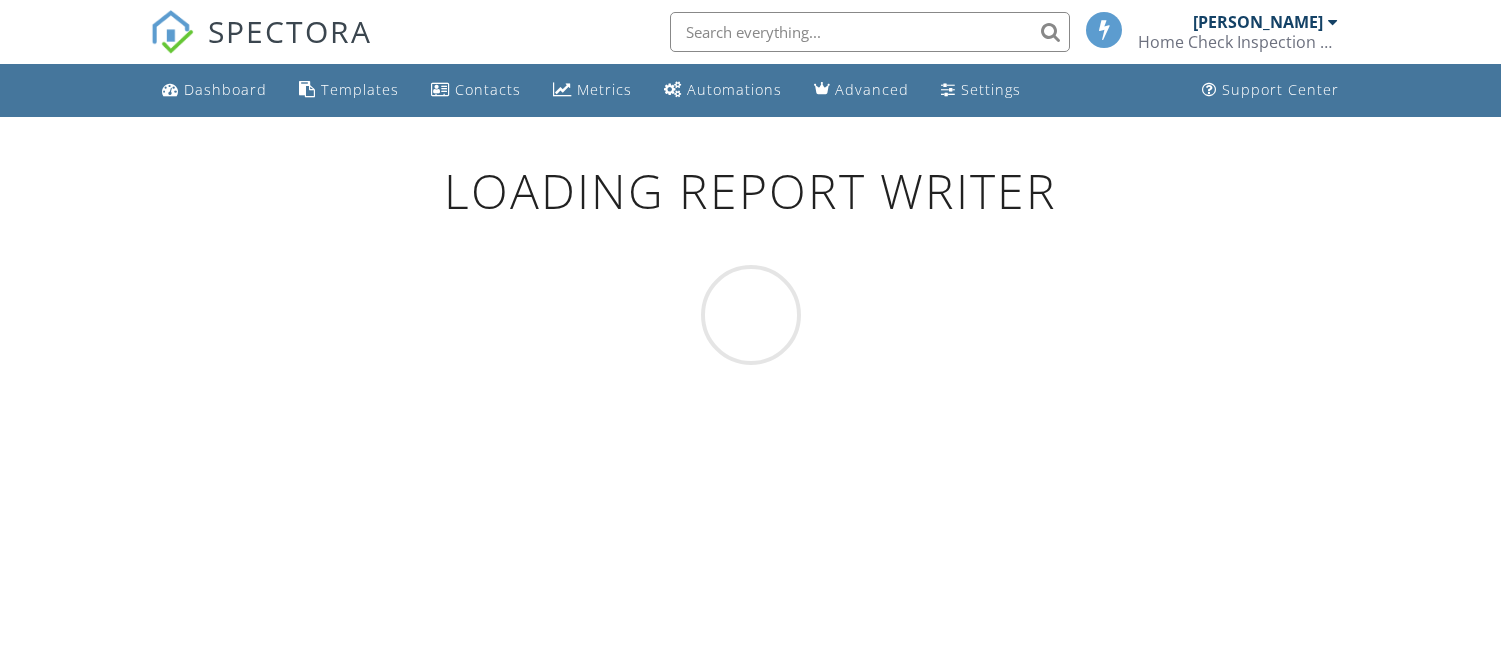 scroll, scrollTop: 0, scrollLeft: 0, axis: both 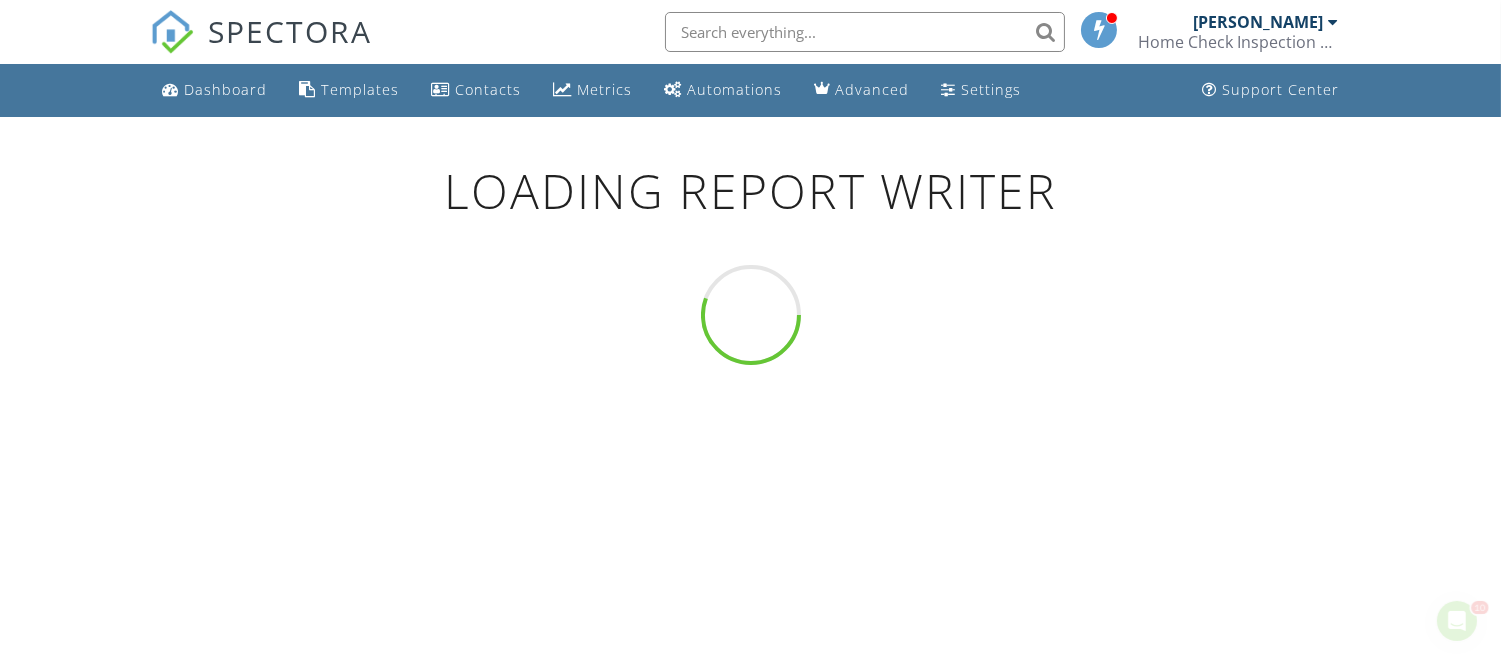 click at bounding box center [750, 315] 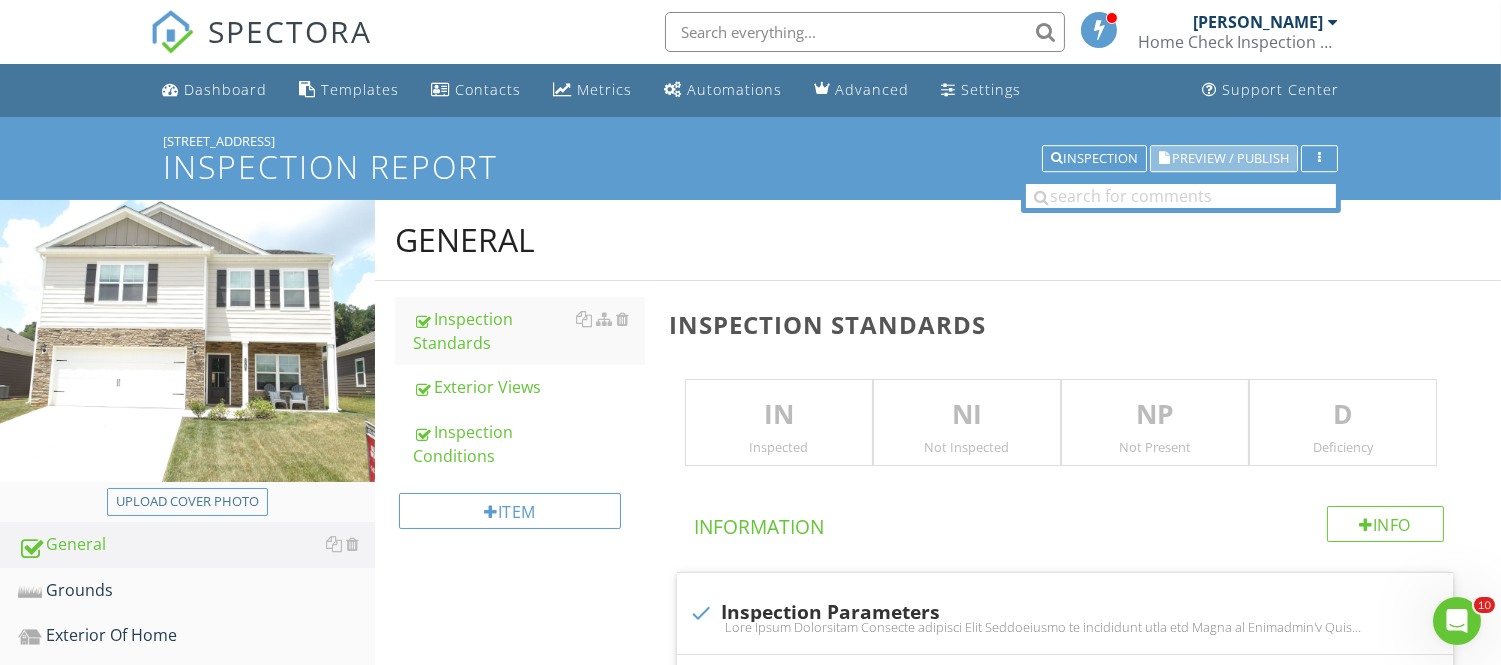 click on "Preview / Publish" at bounding box center (1230, 158) 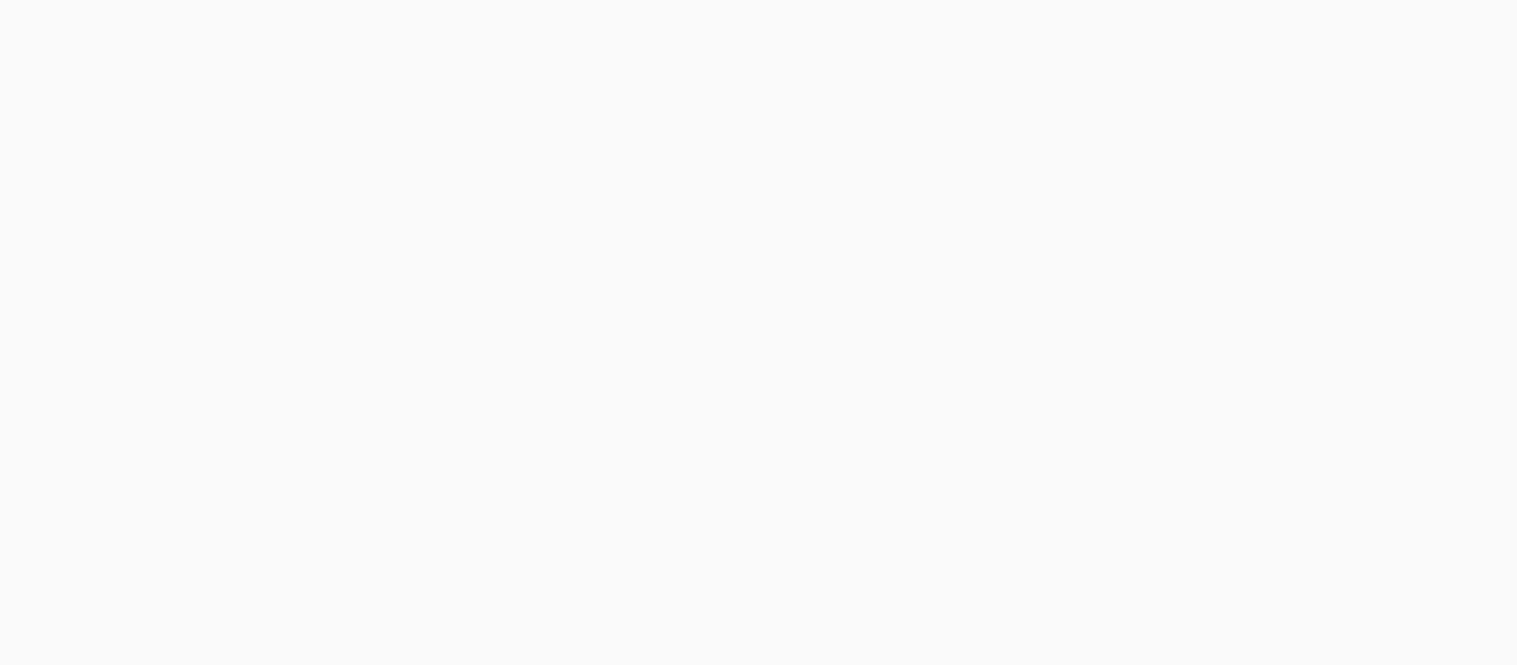 scroll, scrollTop: 0, scrollLeft: 0, axis: both 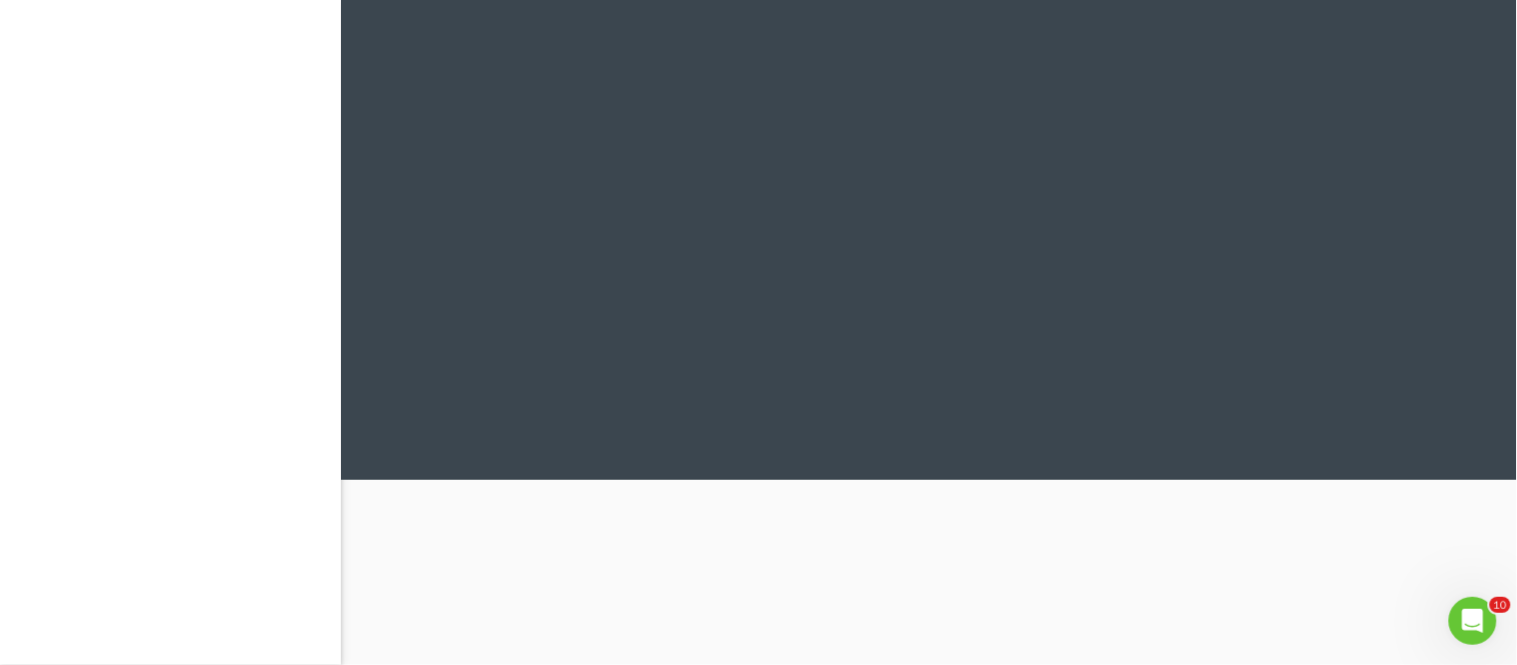 click at bounding box center (929, 240) 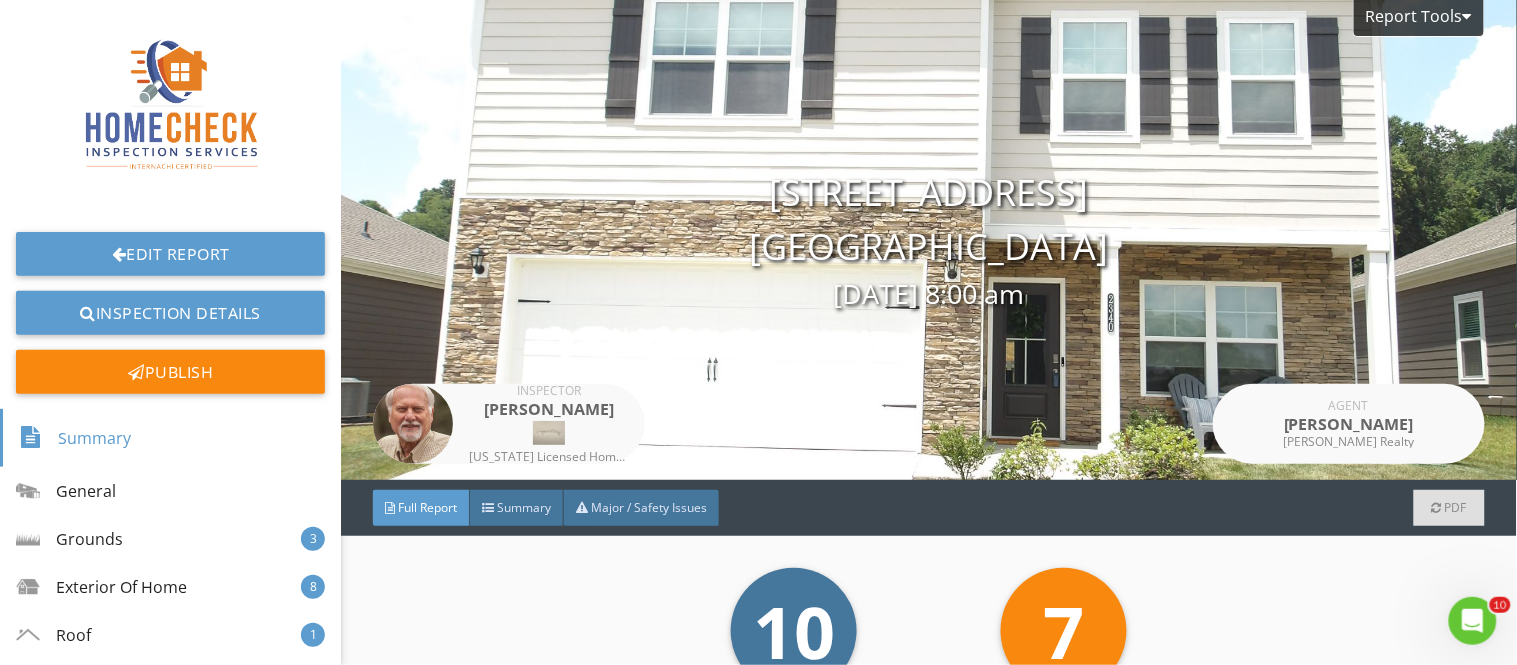 scroll, scrollTop: 44, scrollLeft: 0, axis: vertical 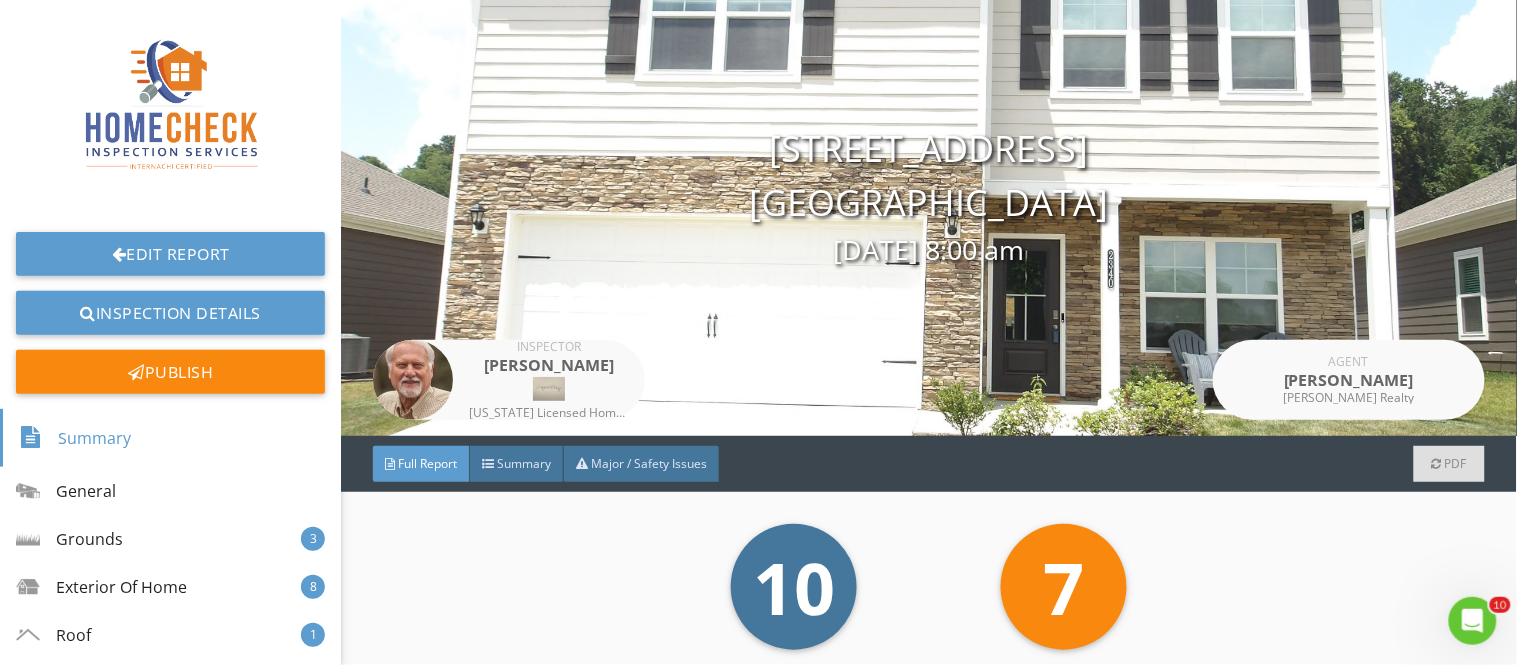click on "10   Maintenance Items   7   Recommended Repairs                Maintenance Items   Recommended Repairs            Inspector's Comments... We appreciate you using Home Check Inspection Service, LLC. to inspect your new home.  It is important for you to understand that a Home Inspection is a detailed snap shot of the condition of a home at a specific time.  It is not an exhaustive or all inclusive assessment of a property, nor is it a code inspection.  Simply put, it is a form of protection; an inexpensive way of discovering the condition of a home, making sure the house is not hiding anything before you sign on the doted line.   A home inspection identifies any visually discoverable problems.  Home inspectors do not remove walls or take things apart.   The inspection findings are not a guarantee or a warranty.  Just because an item is inspected and working today, does not mean it cannot fail tomorrow.  Predictions about how long something will last are not part of an inspection.       ." at bounding box center (929, 16623) 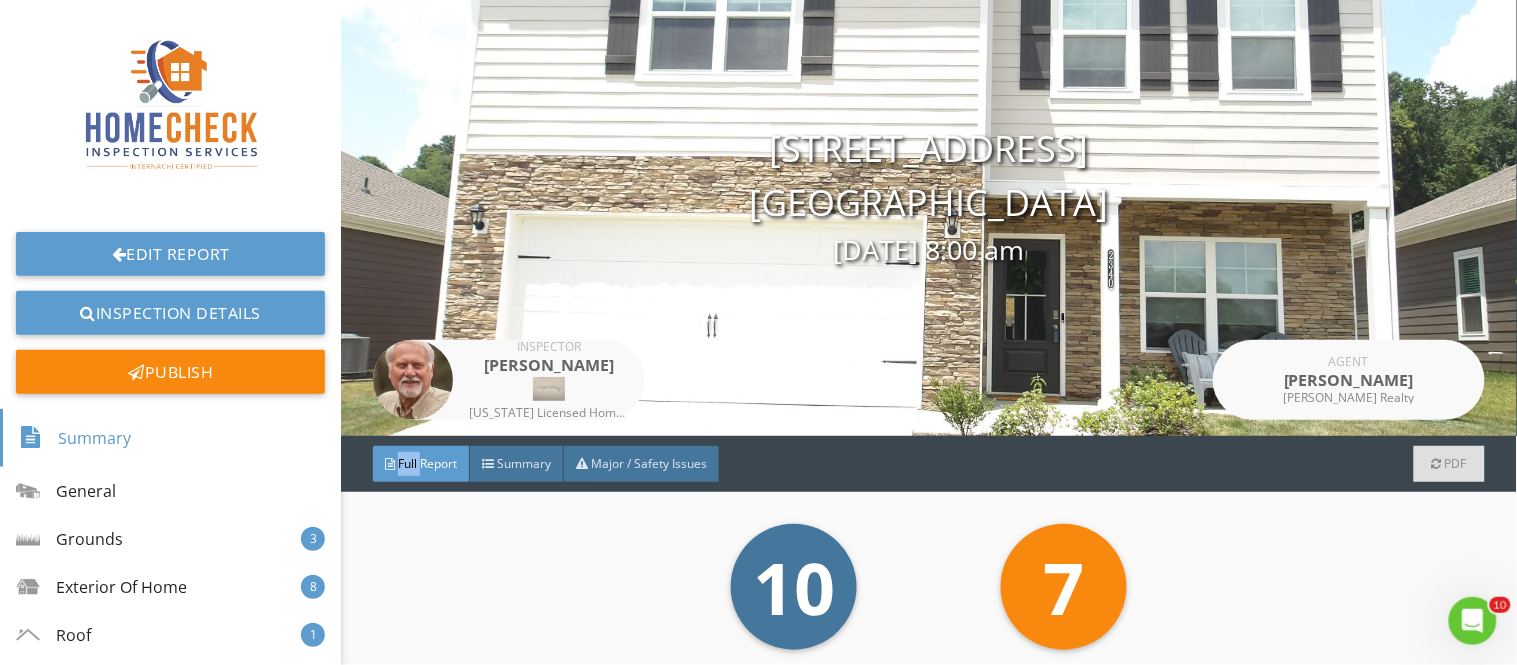 click on "Full Report" at bounding box center [427, 463] 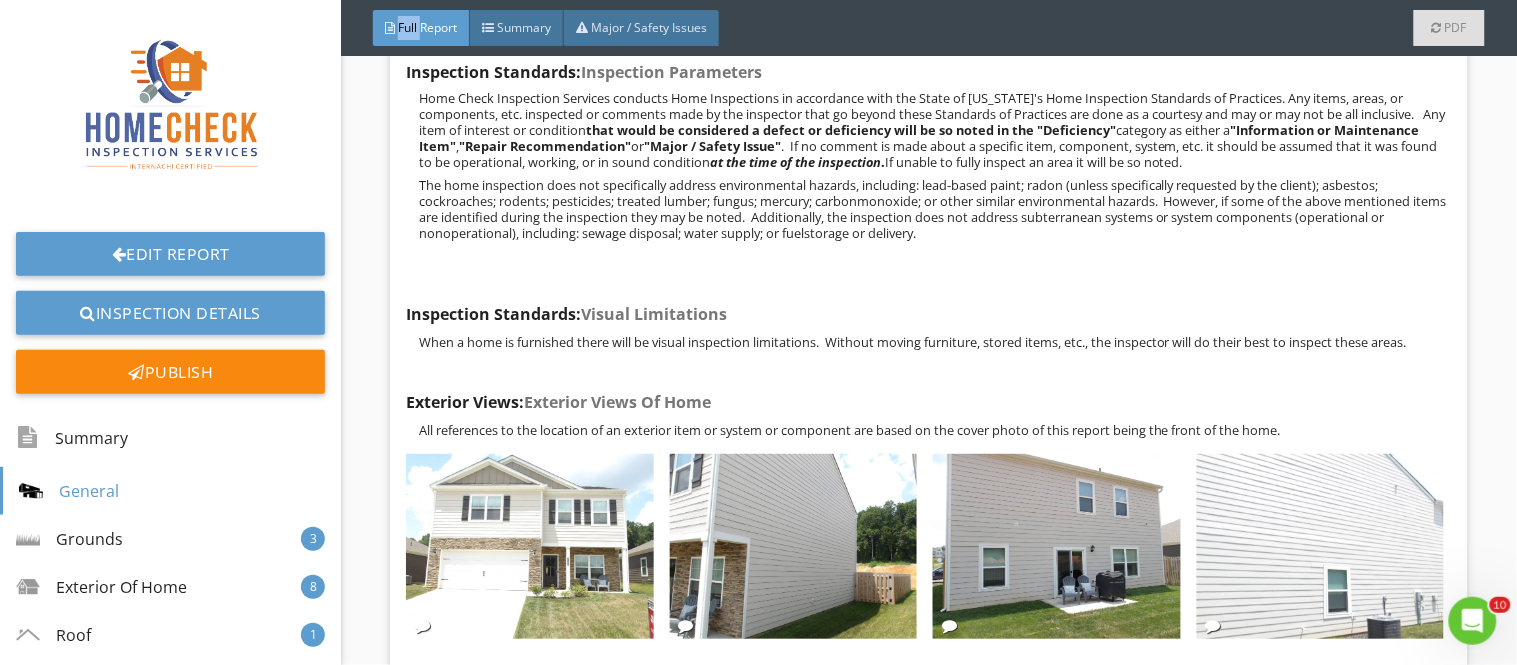 scroll, scrollTop: 2355, scrollLeft: 0, axis: vertical 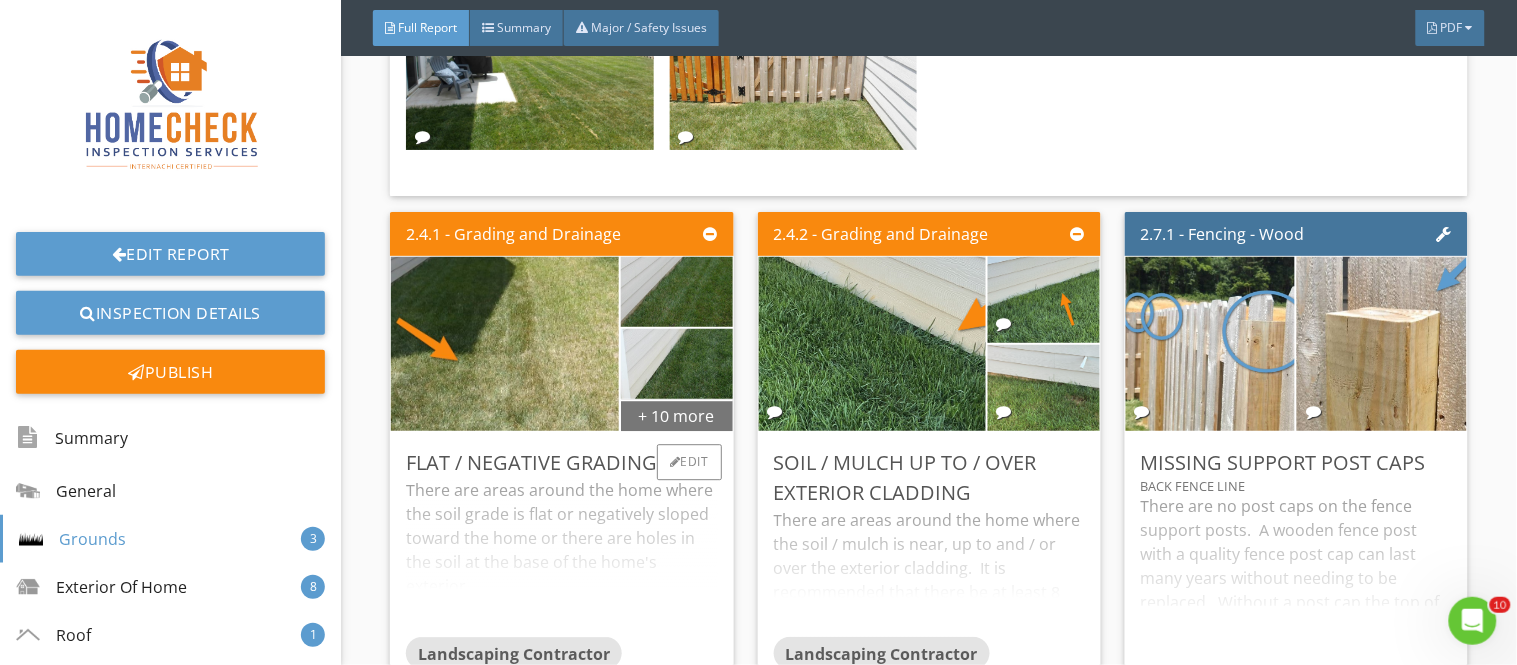 click on "+ 10 more" at bounding box center [677, 415] 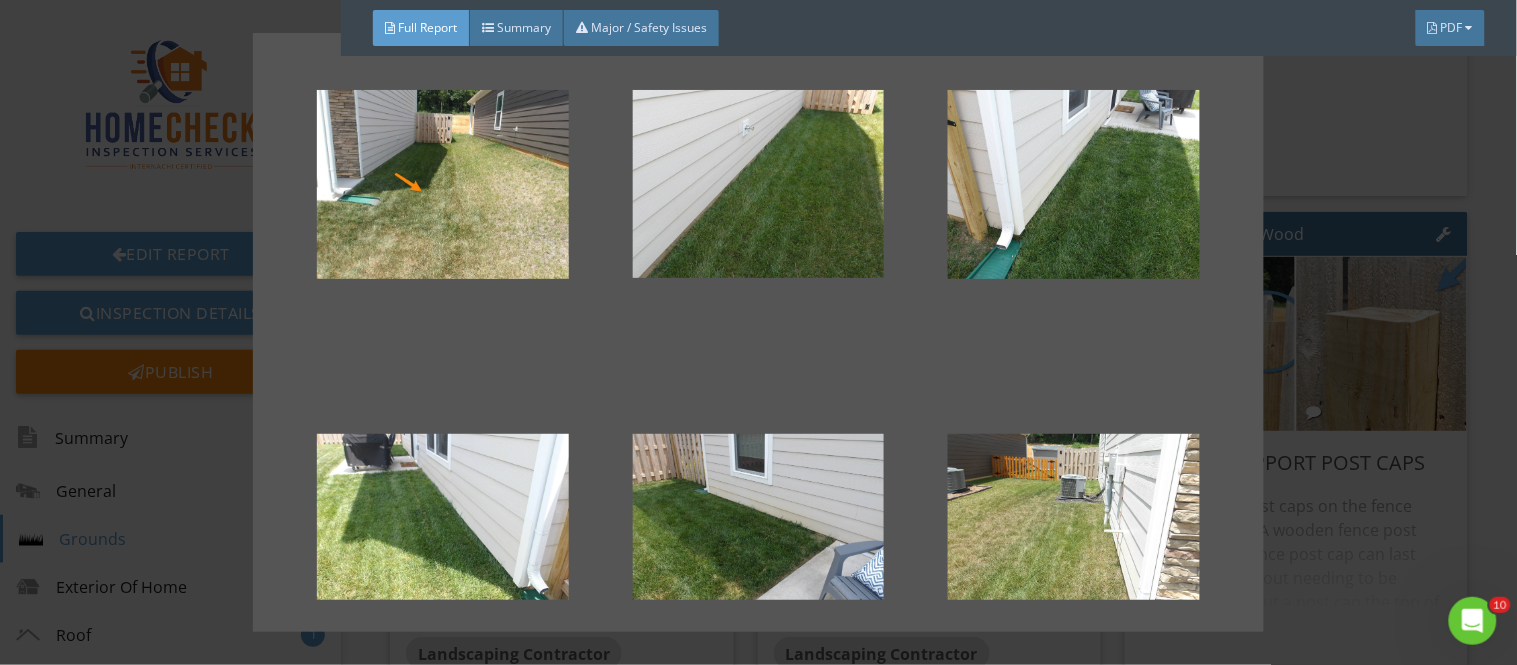 scroll, scrollTop: 0, scrollLeft: 0, axis: both 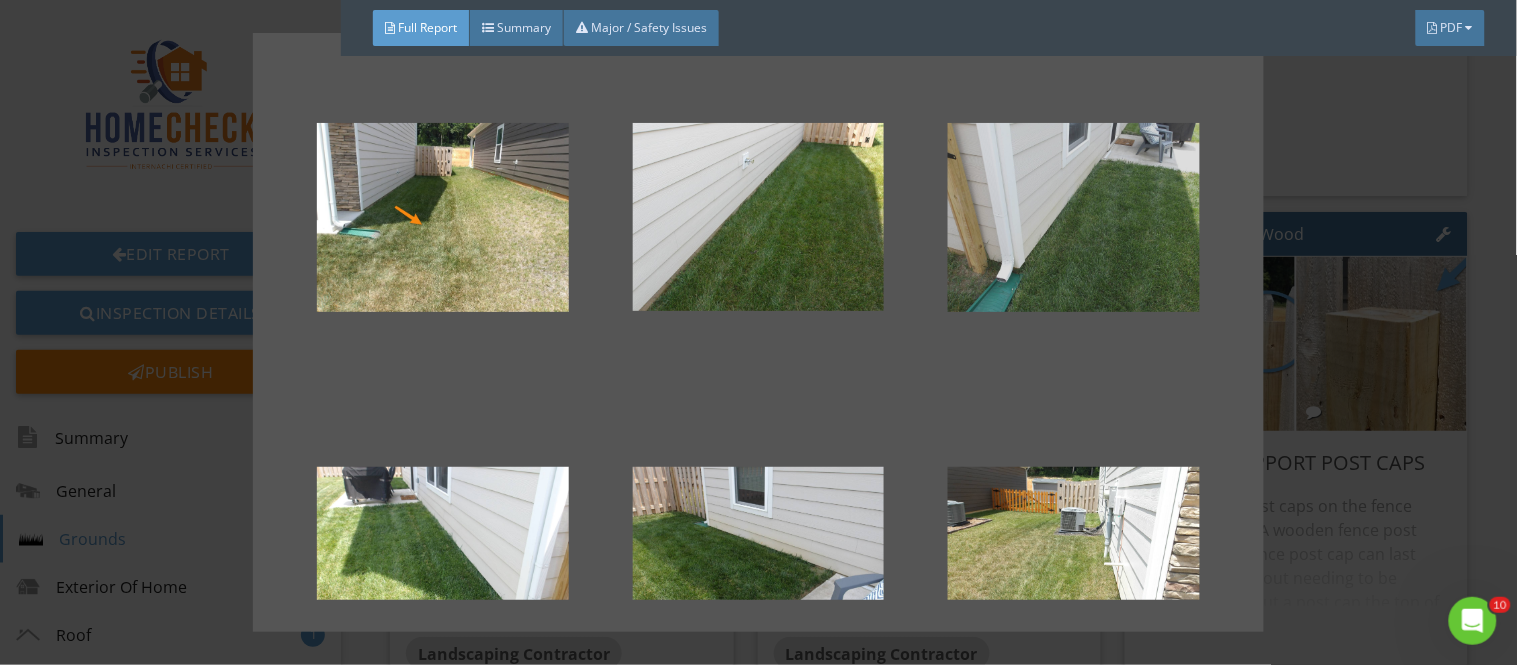 click at bounding box center [1074, 217] 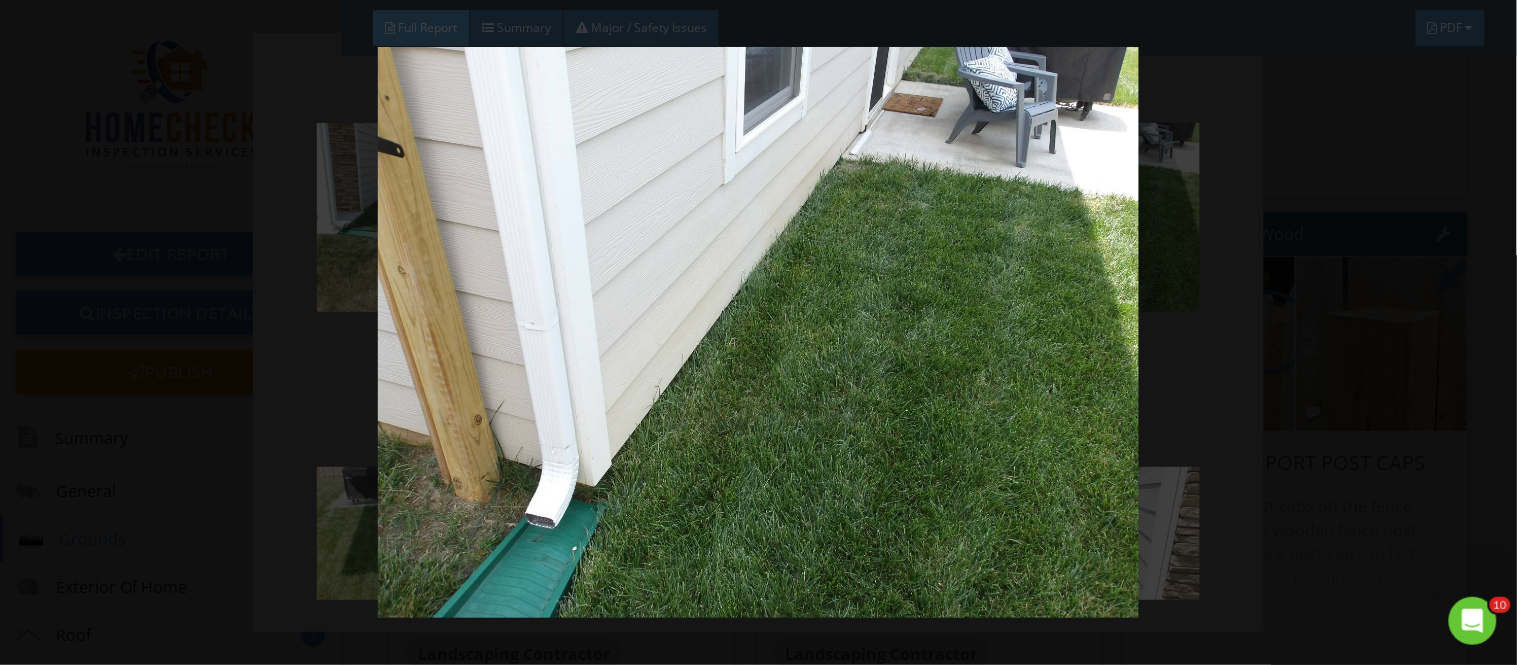 click at bounding box center [758, 332] 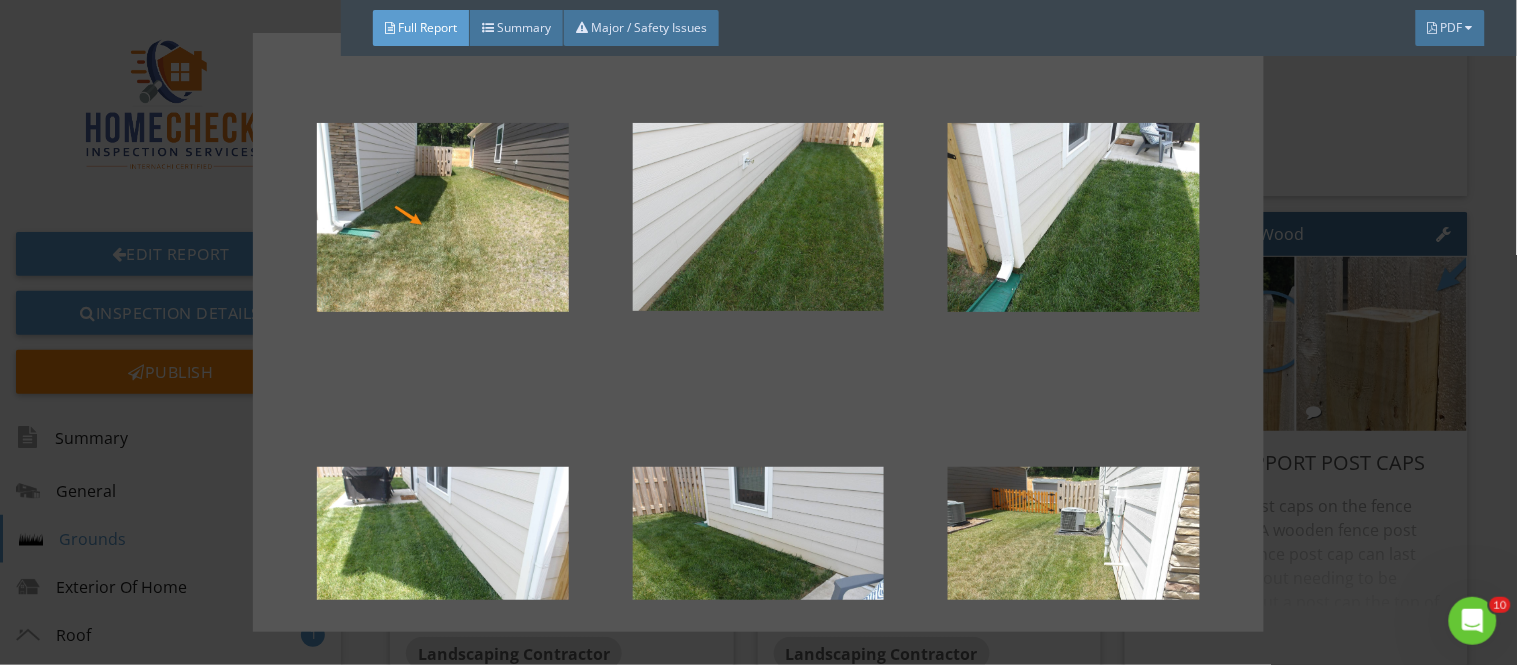 drag, startPoint x: 1497, startPoint y: 247, endPoint x: 1464, endPoint y: 111, distance: 139.94641 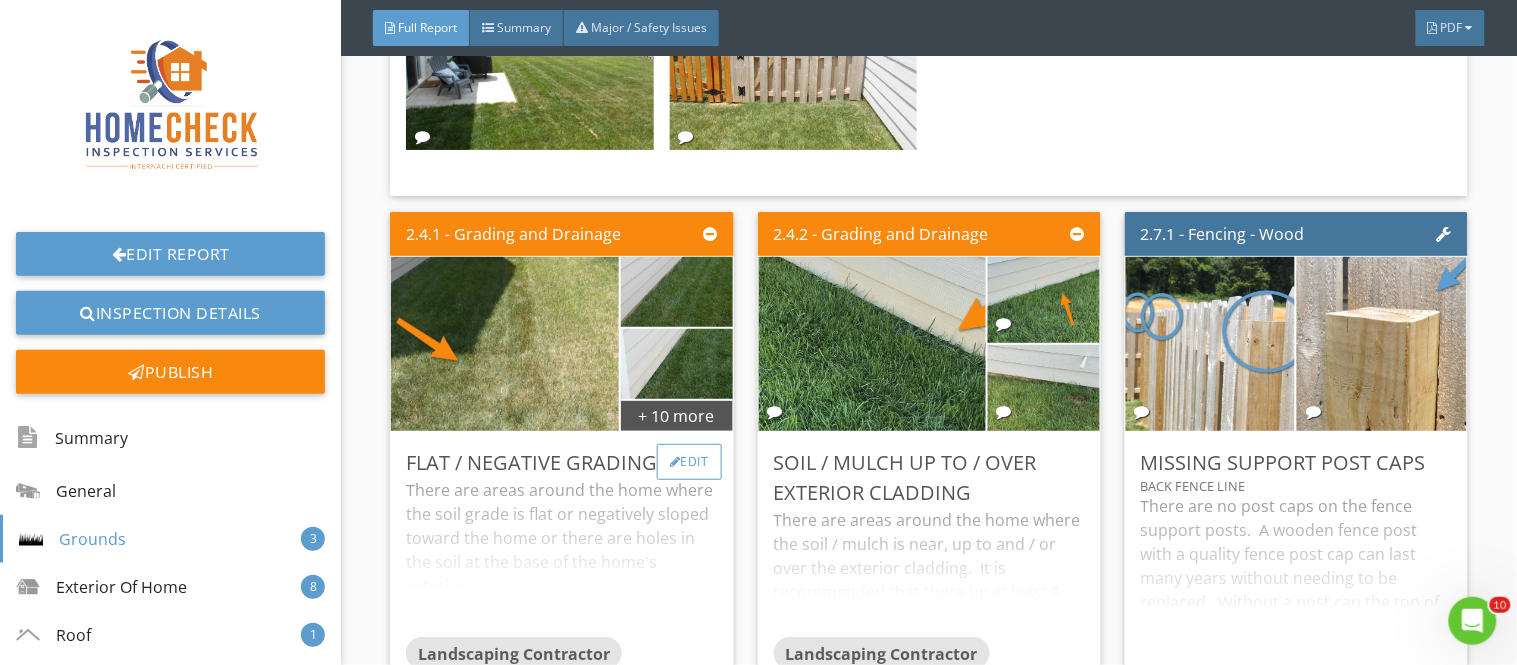 click on "Edit" at bounding box center (689, 462) 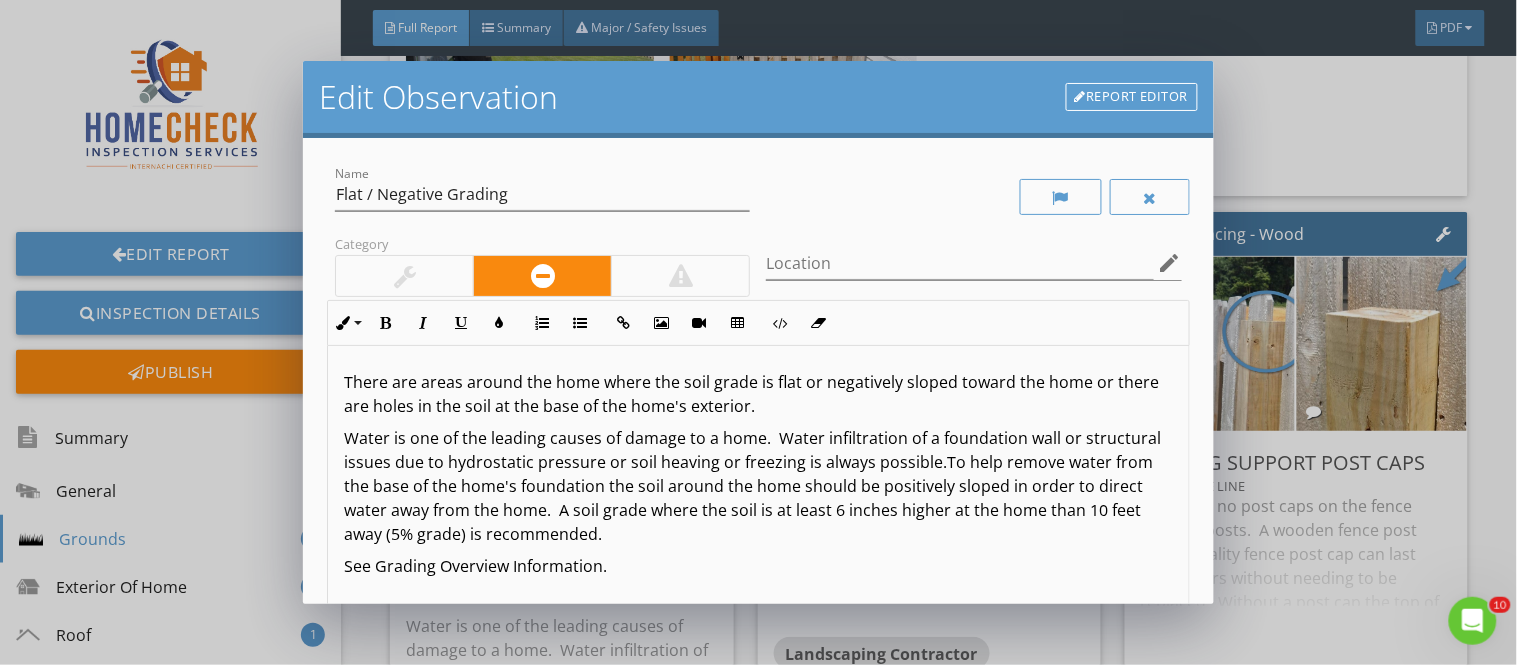 click on "Report Editor" at bounding box center (1132, 97) 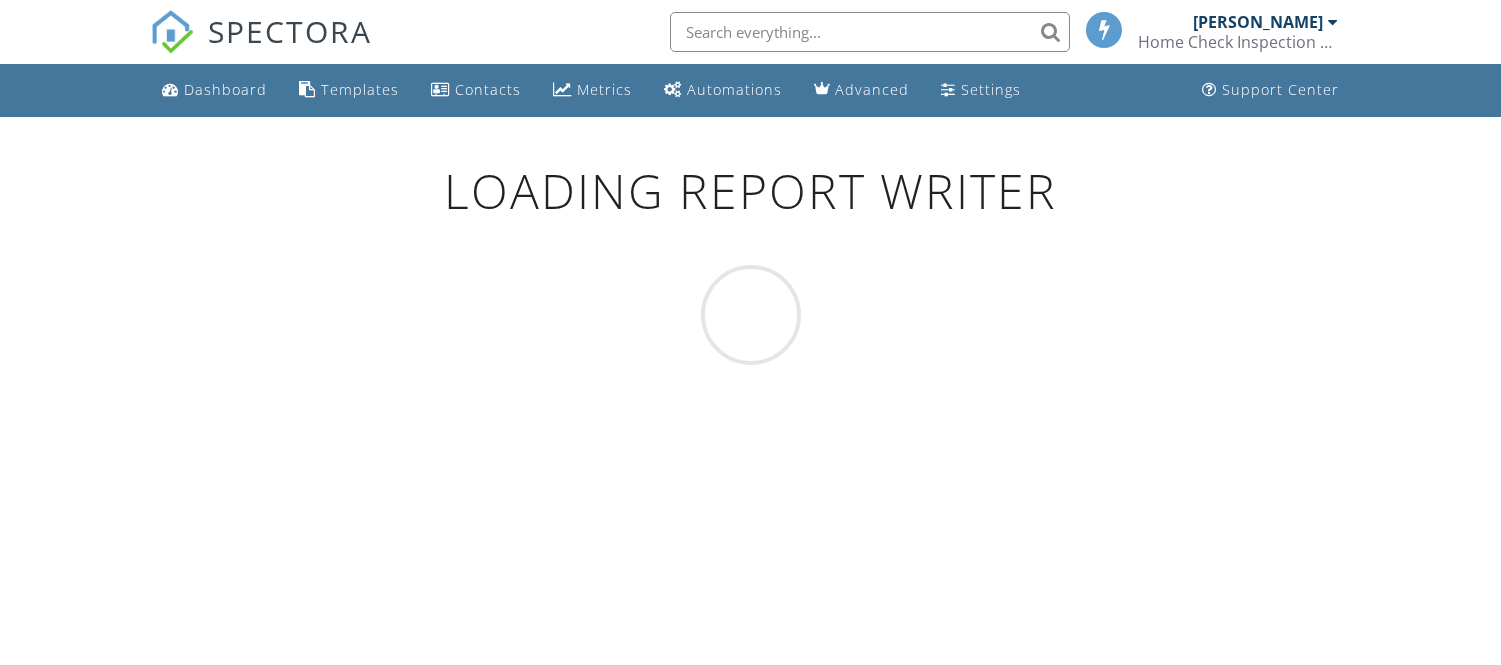 scroll, scrollTop: 0, scrollLeft: 0, axis: both 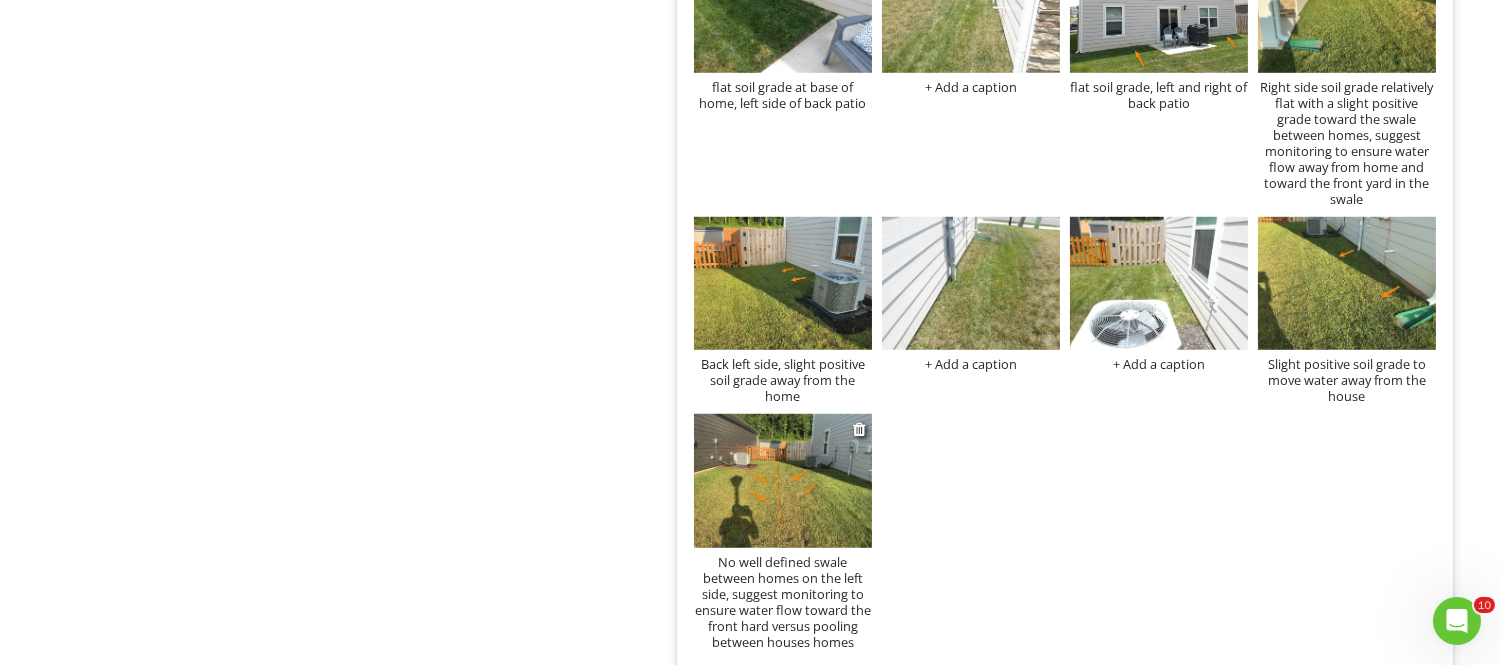 click on "No well defined swale between homes on the left side, suggest monitoring to ensure water flow toward the front hard versus pooling between houses homes" at bounding box center [783, 602] 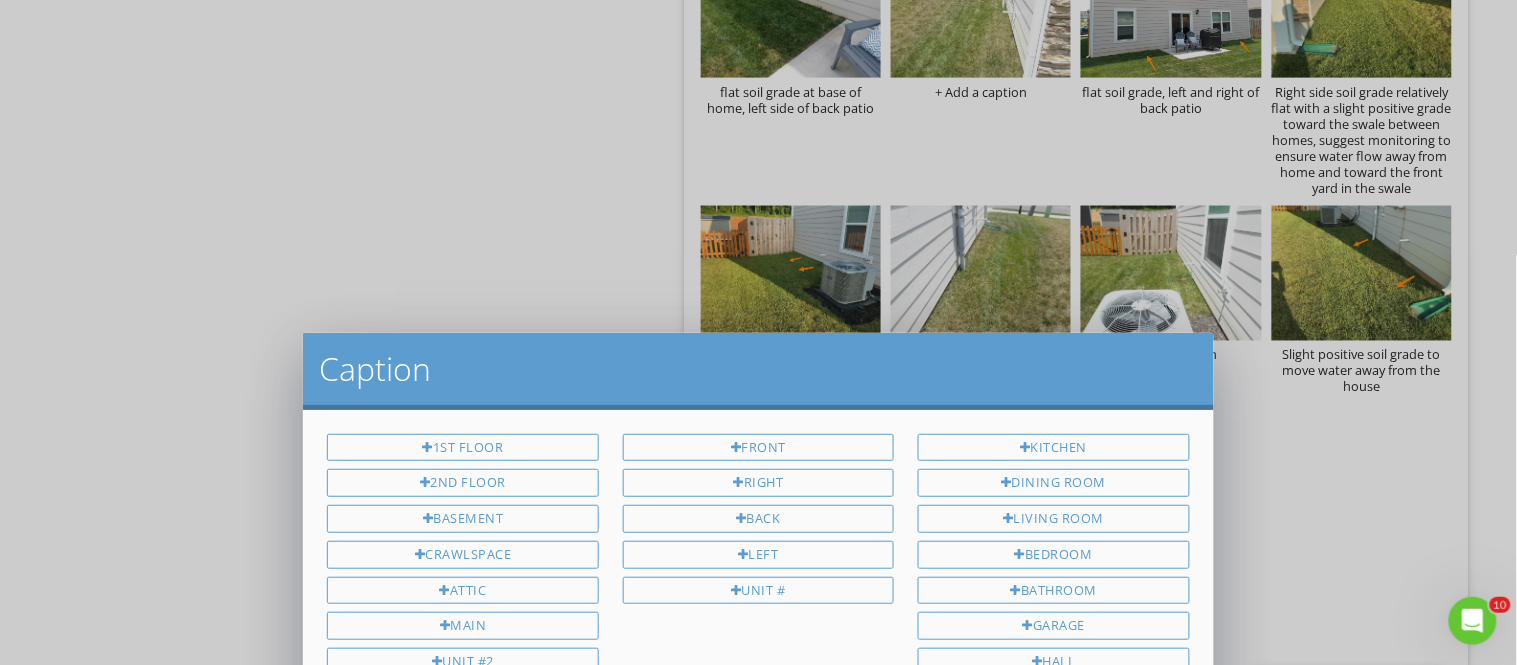 scroll, scrollTop: 0, scrollLeft: 350, axis: horizontal 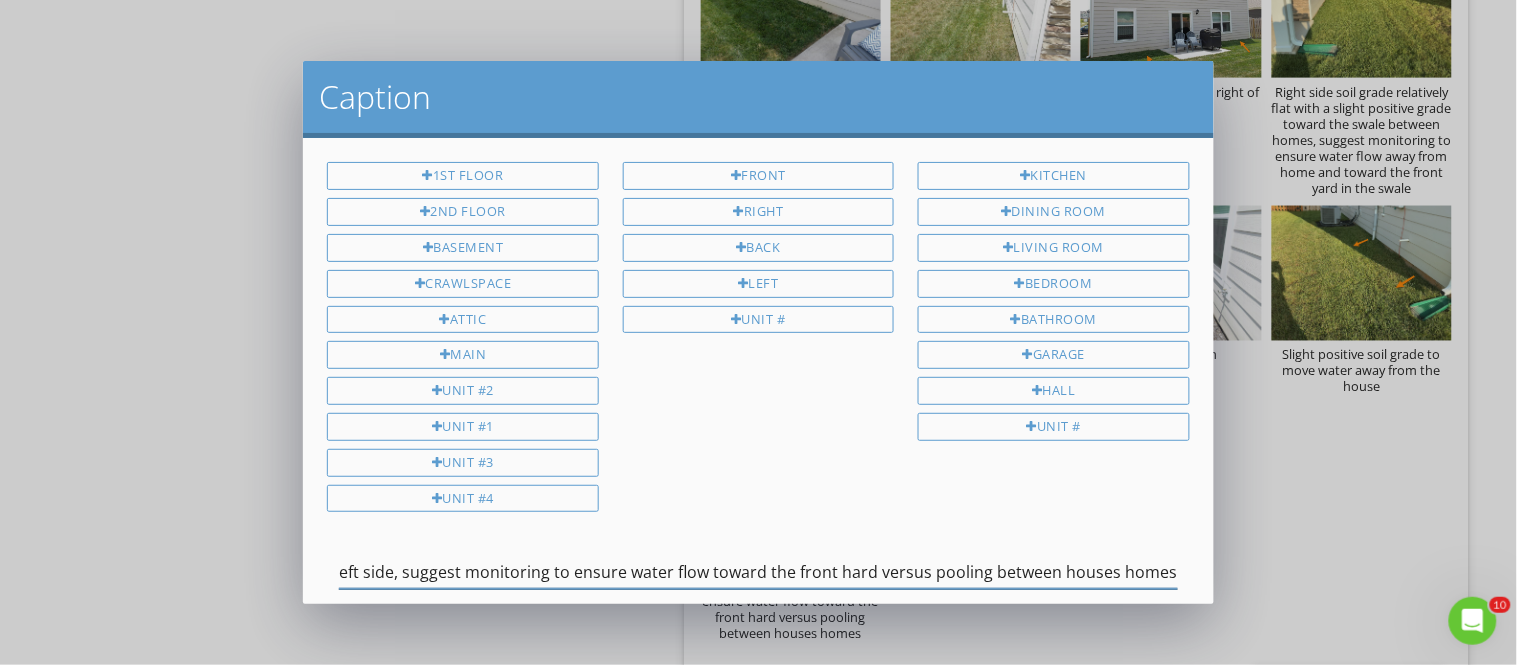 click on "No well defined swale between homes on the left side, suggest monitoring to ensure water flow toward the front hard versus pooling between houses homes" at bounding box center [758, 572] 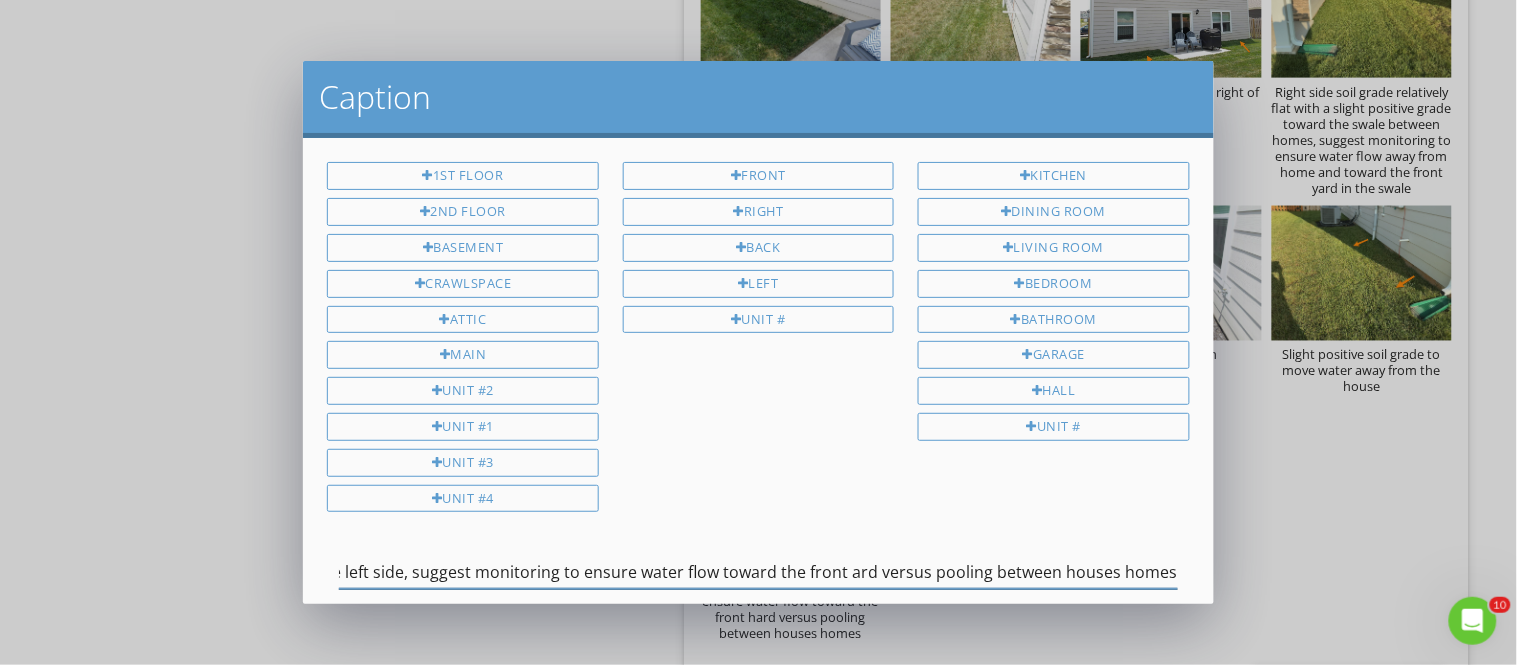 scroll, scrollTop: 0, scrollLeft: 340, axis: horizontal 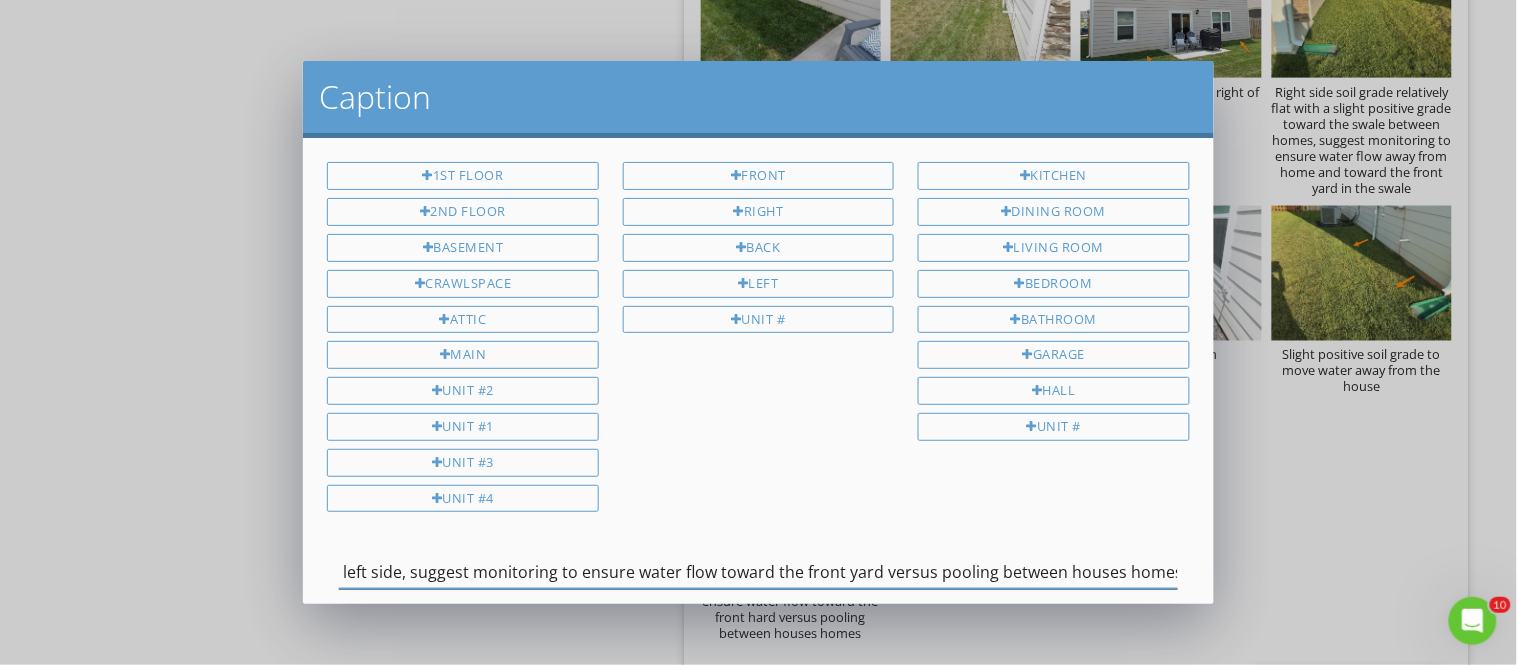 click on "No well defined swale between homes on the left side, suggest monitoring to ensure water flow toward the front yard versus pooling between houses homes" at bounding box center (758, 572) 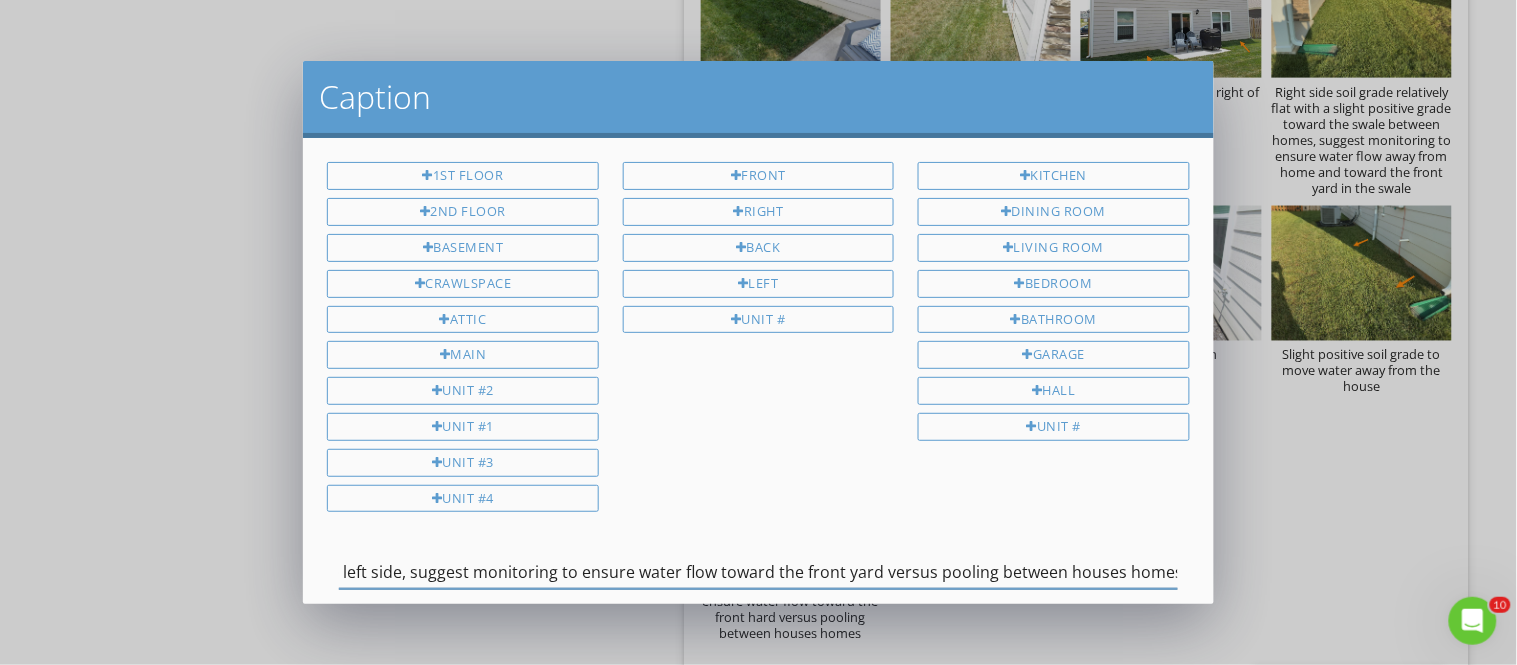 scroll, scrollTop: 0, scrollLeft: 0, axis: both 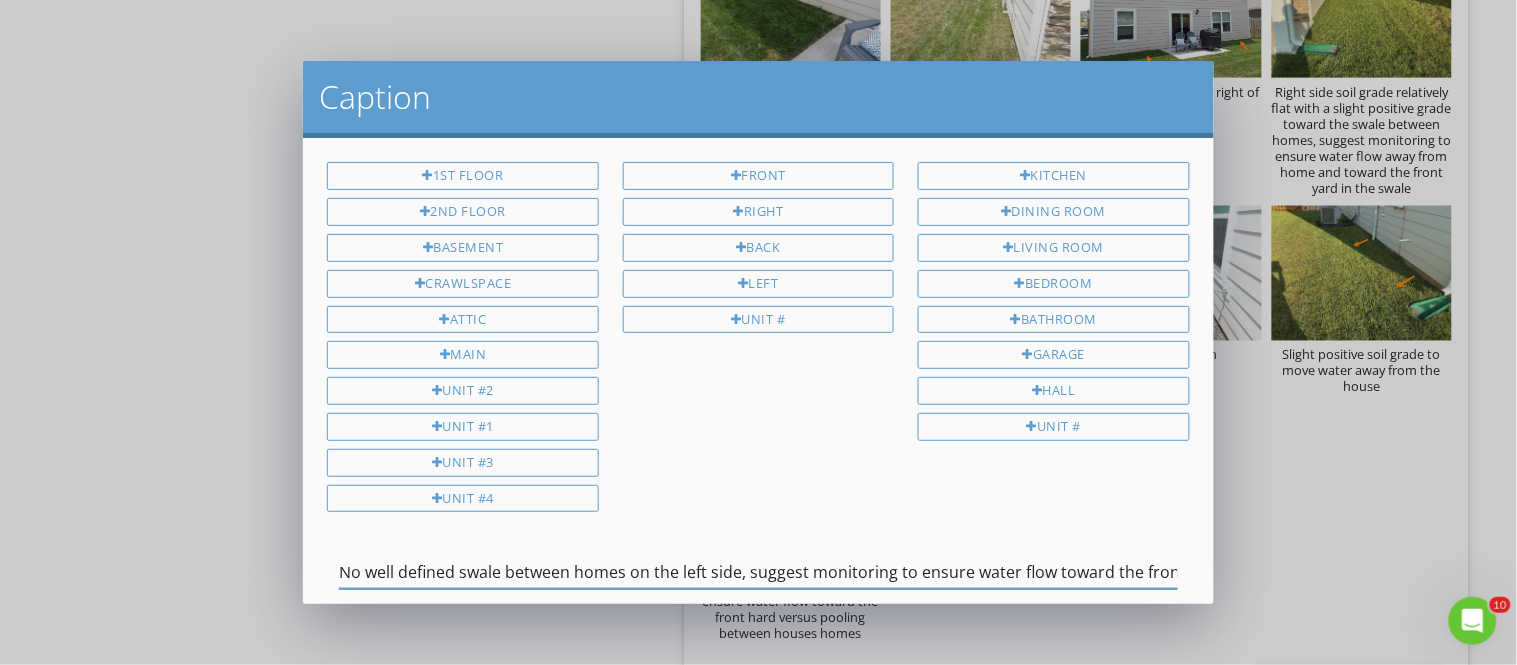 click on "No well defined swale between homes on the left side, suggest monitoring to ensure water flow toward the front yard versus pooling between houses homes" at bounding box center [758, 574] 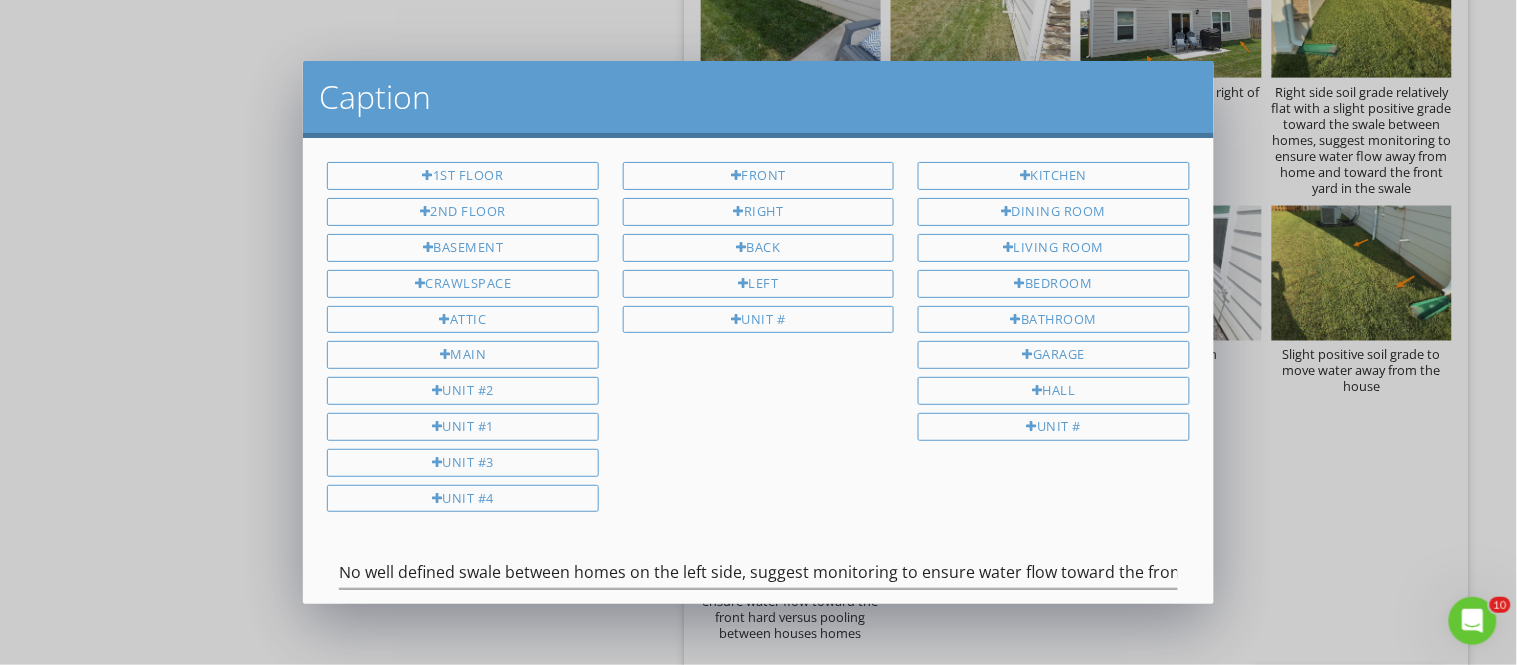 click on "No well defined swale between homes on the left side, suggest monitoring to ensure water flow toward the front yard versus pooling between houses homes" at bounding box center [758, 574] 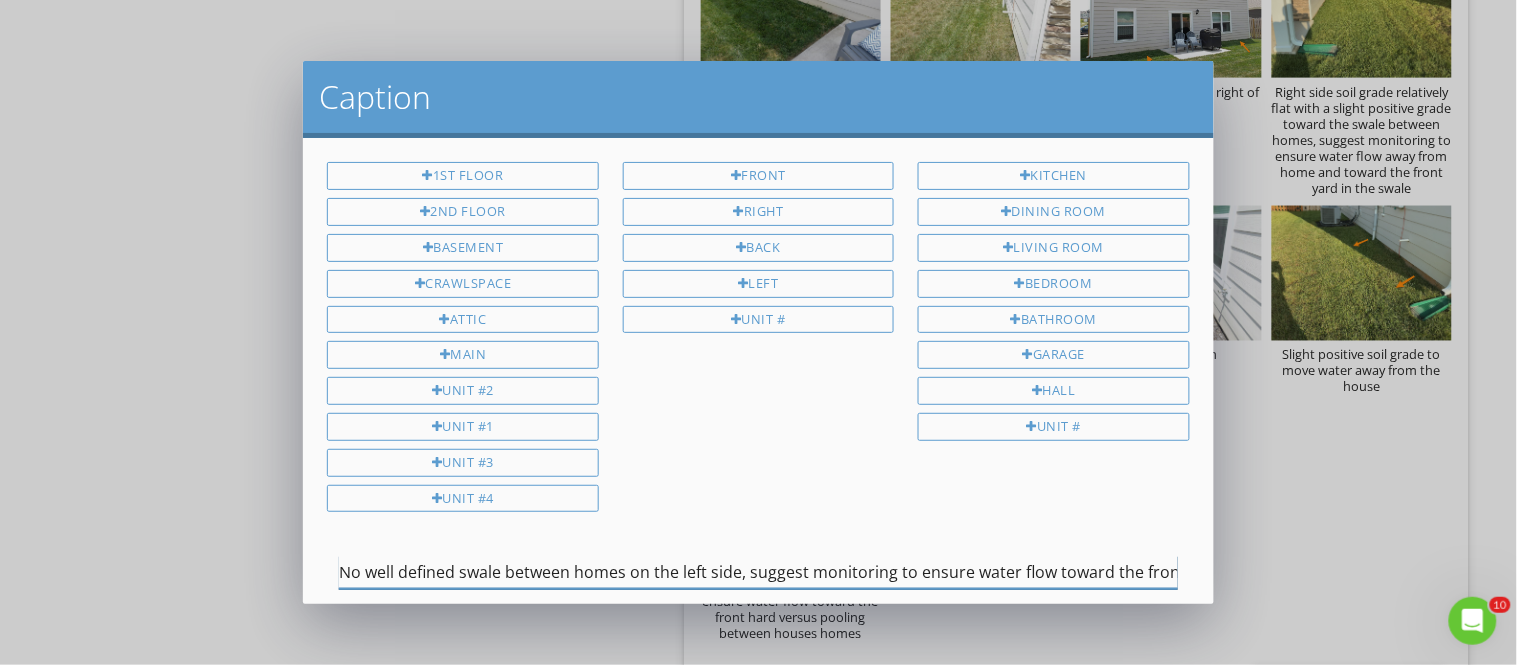 click on "No well defined swale between homes on the left side, suggest monitoring to ensure water flow toward the front yard versus pooling between houses homes" at bounding box center (758, 572) 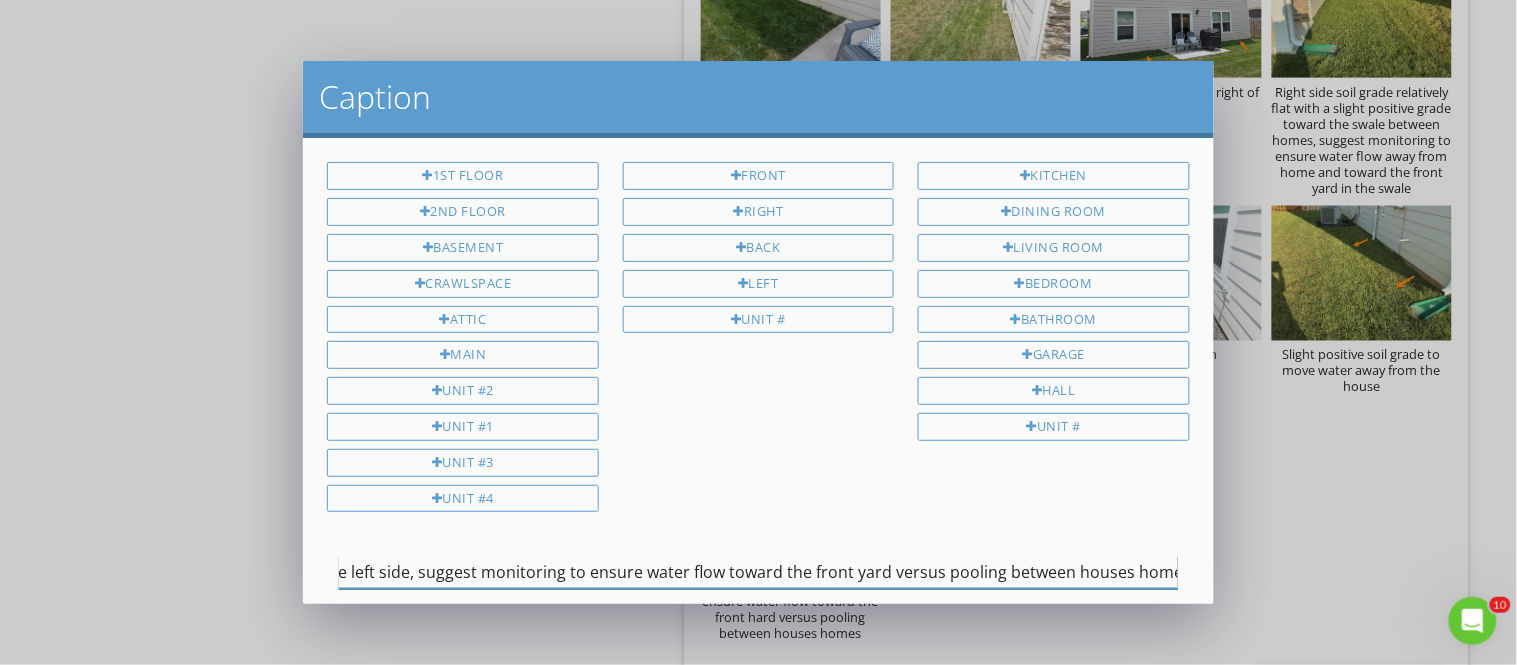 scroll, scrollTop: 0, scrollLeft: 347, axis: horizontal 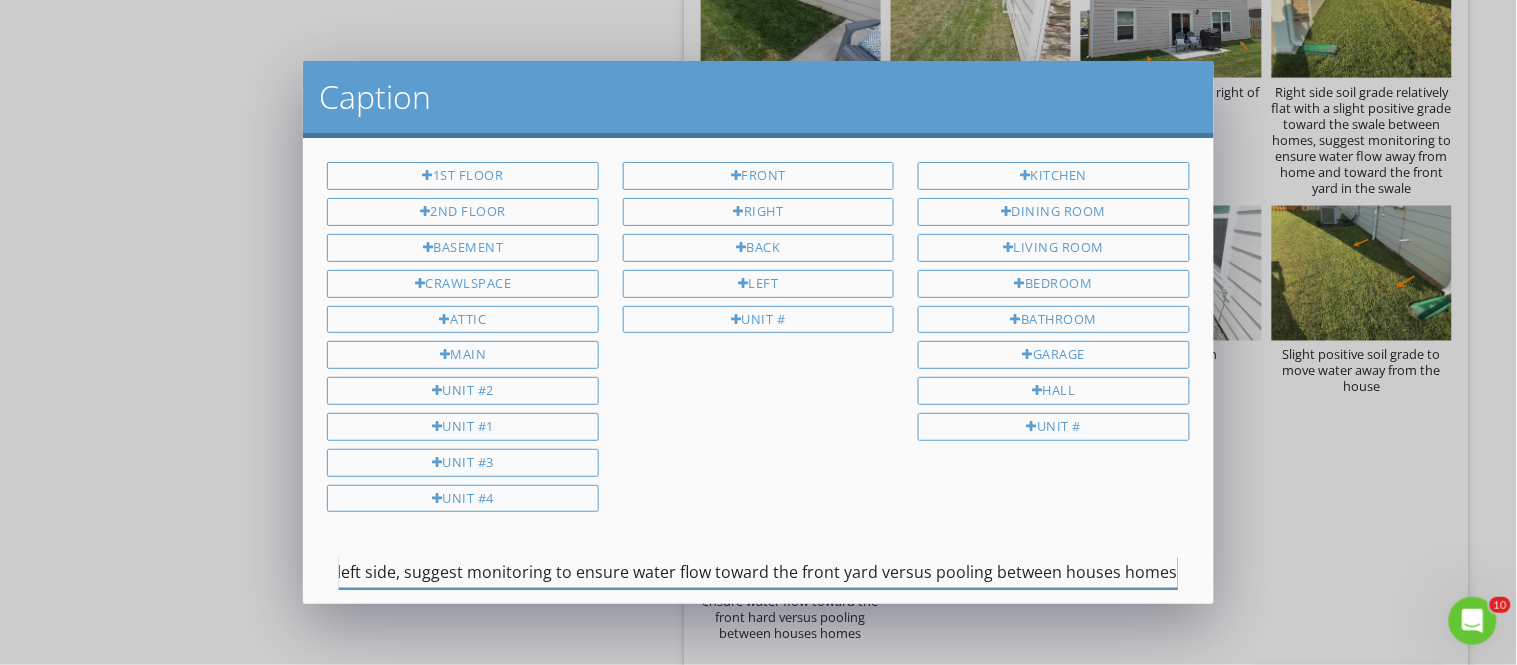 click on "No well defined swale between homes on the left side, suggest monitoring to ensure water flow toward the front yard versus pooling between houses homes" at bounding box center (758, 572) 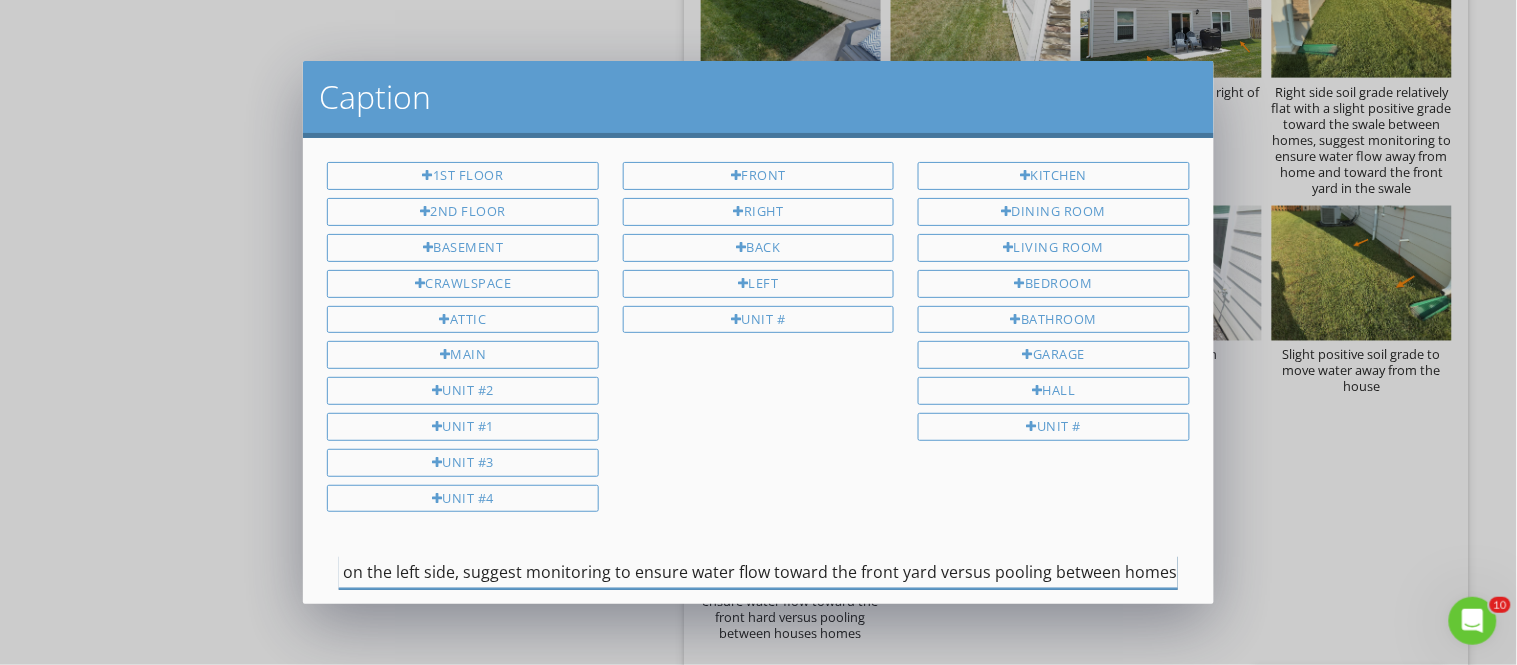 scroll, scrollTop: 0, scrollLeft: 291, axis: horizontal 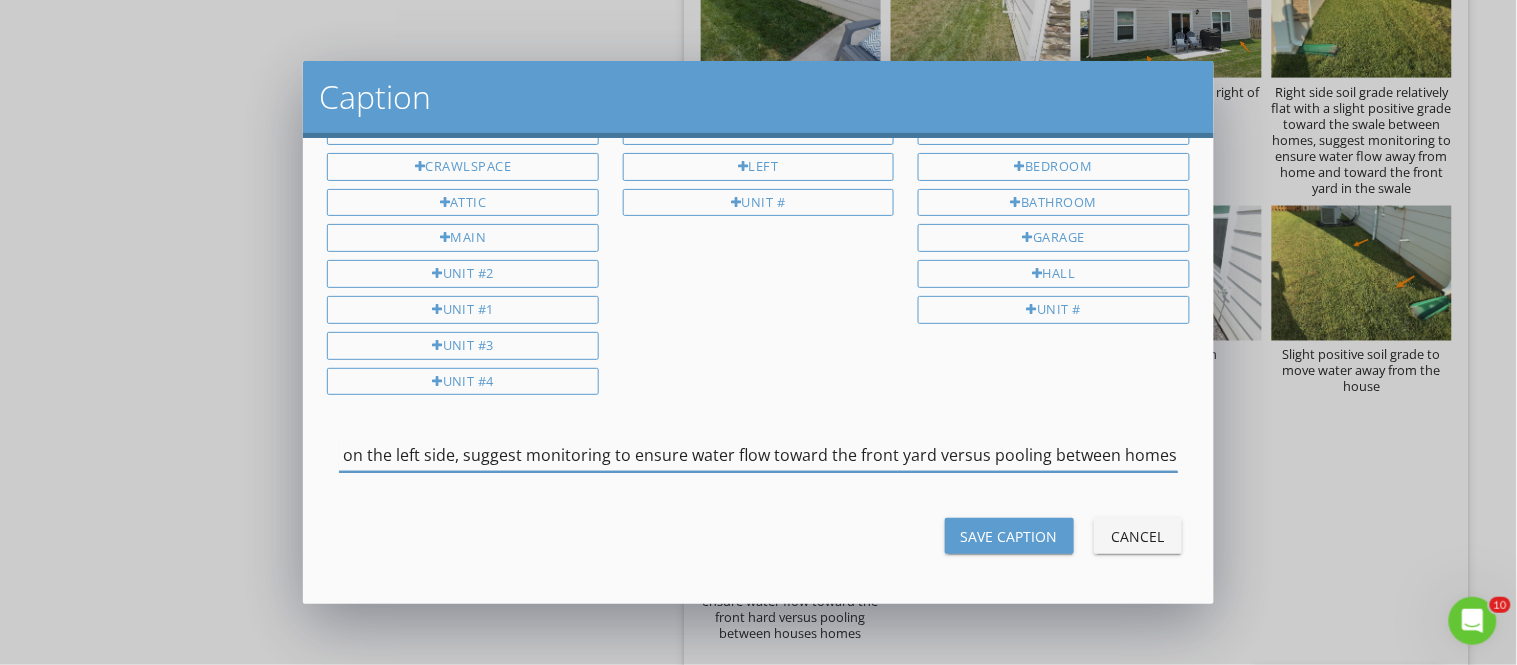 type on "No well defined swale between homes on the left side, suggest monitoring to ensure water flow toward the front yard versus pooling between homes" 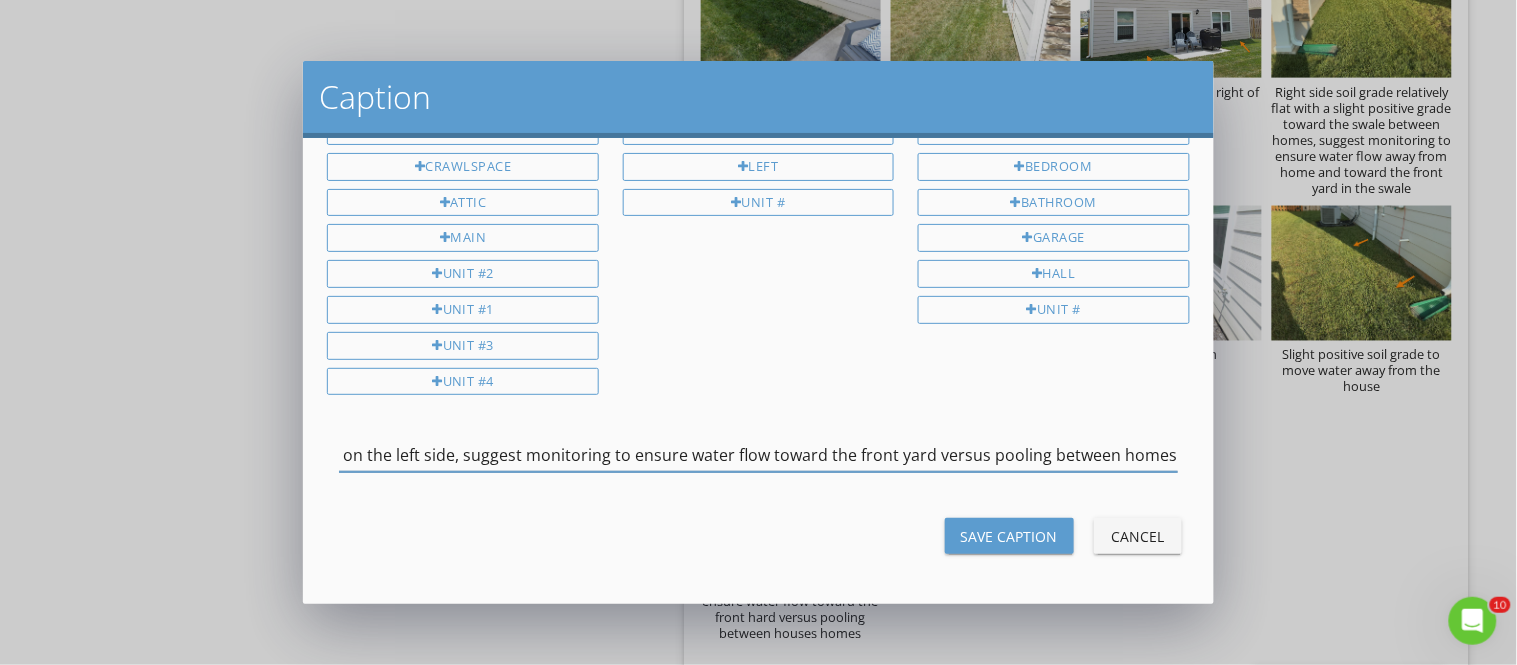 click on "Save Caption" at bounding box center (1009, 536) 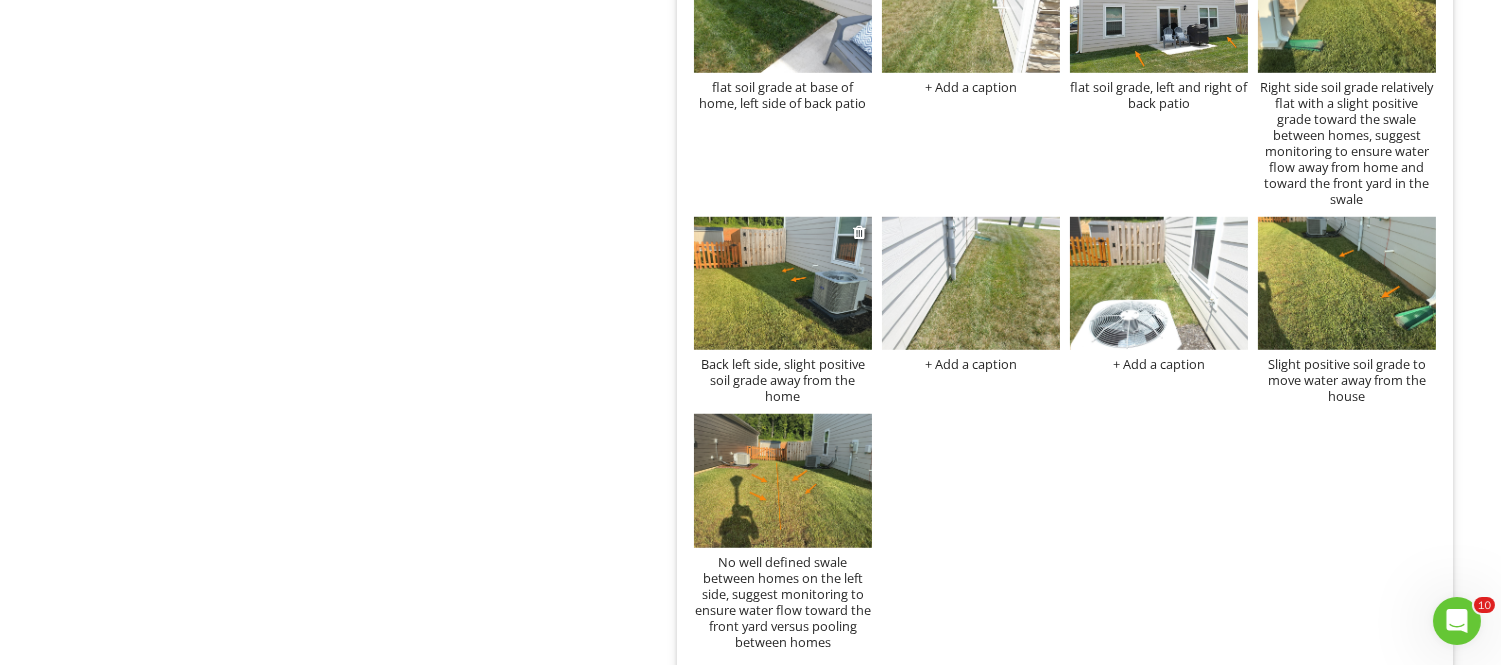 click on "Back left side, slight positive soil grade away from the home" at bounding box center (783, 380) 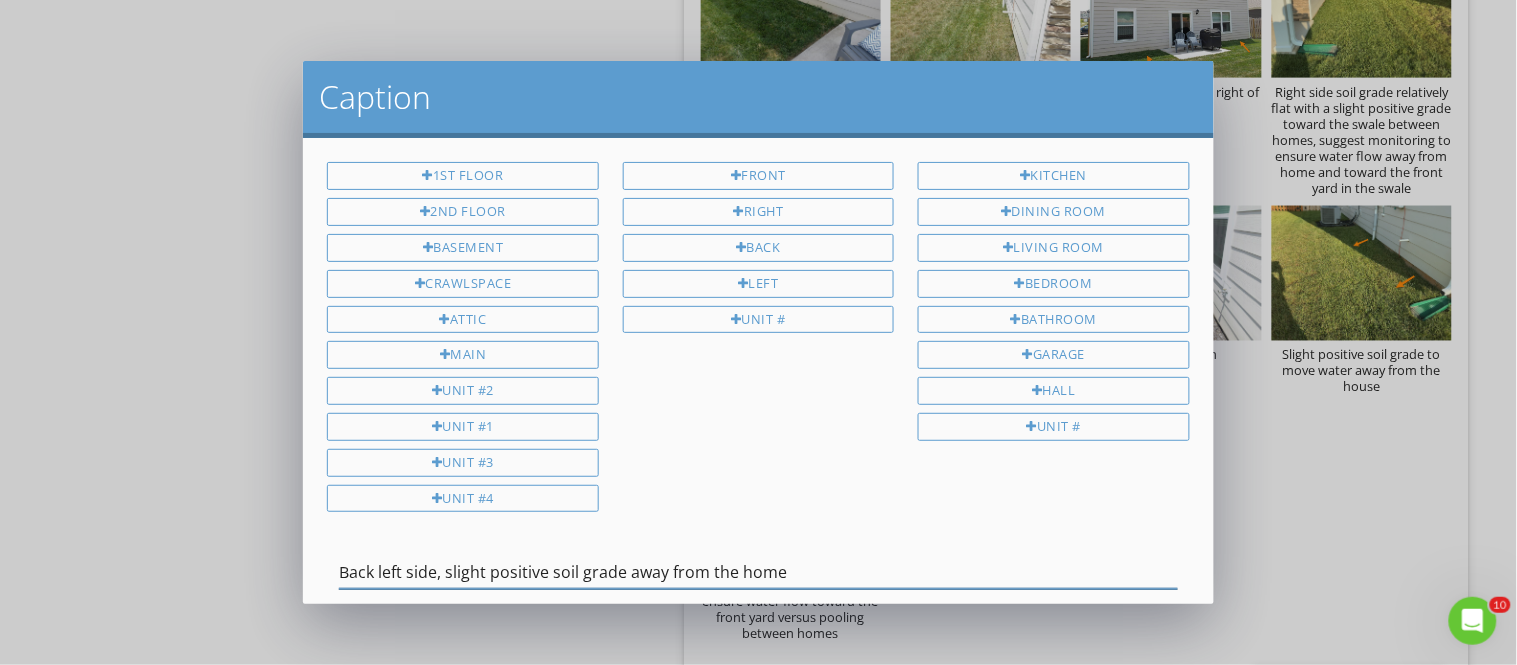 click on "Back left side, slight positive soil grade away from the home" at bounding box center (758, 572) 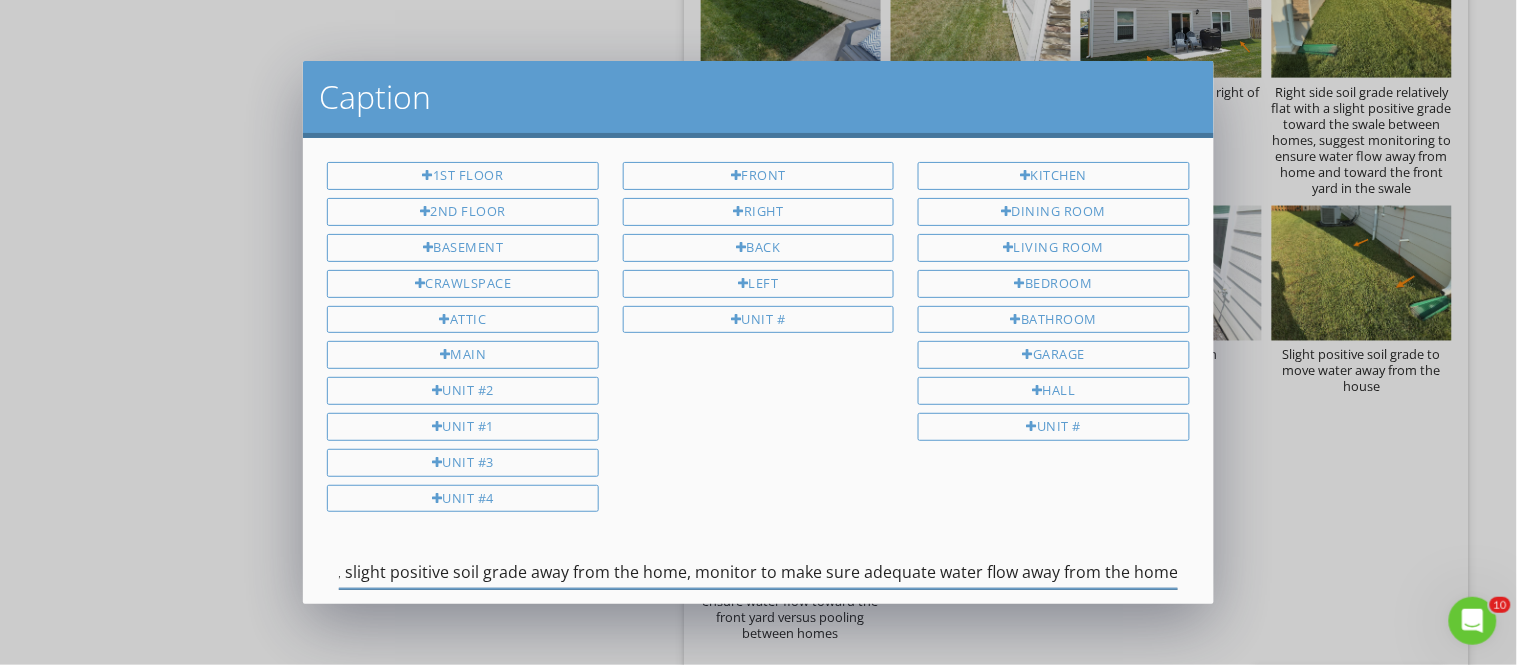 scroll, scrollTop: 0, scrollLeft: 108, axis: horizontal 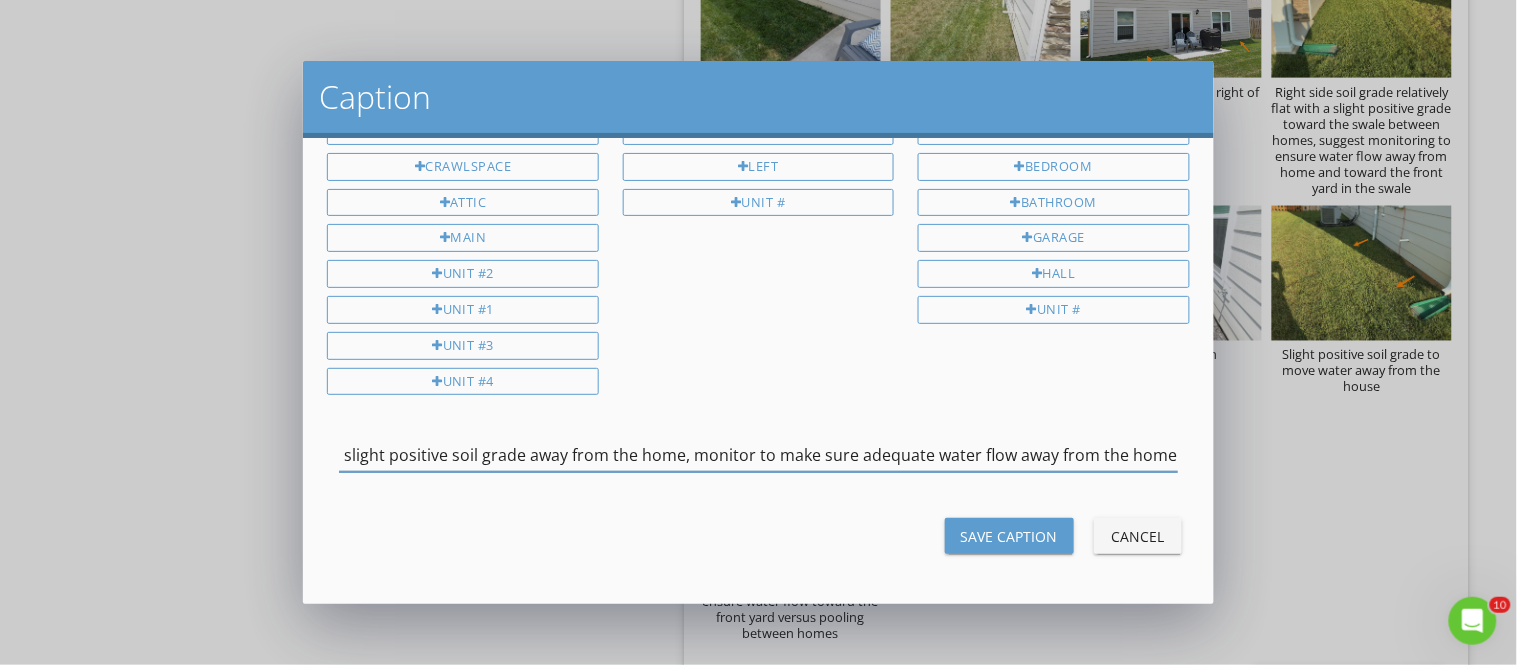 type on "Back left side, slight positive soil grade away from the home, monitor to make sure adequate water flow away from the home" 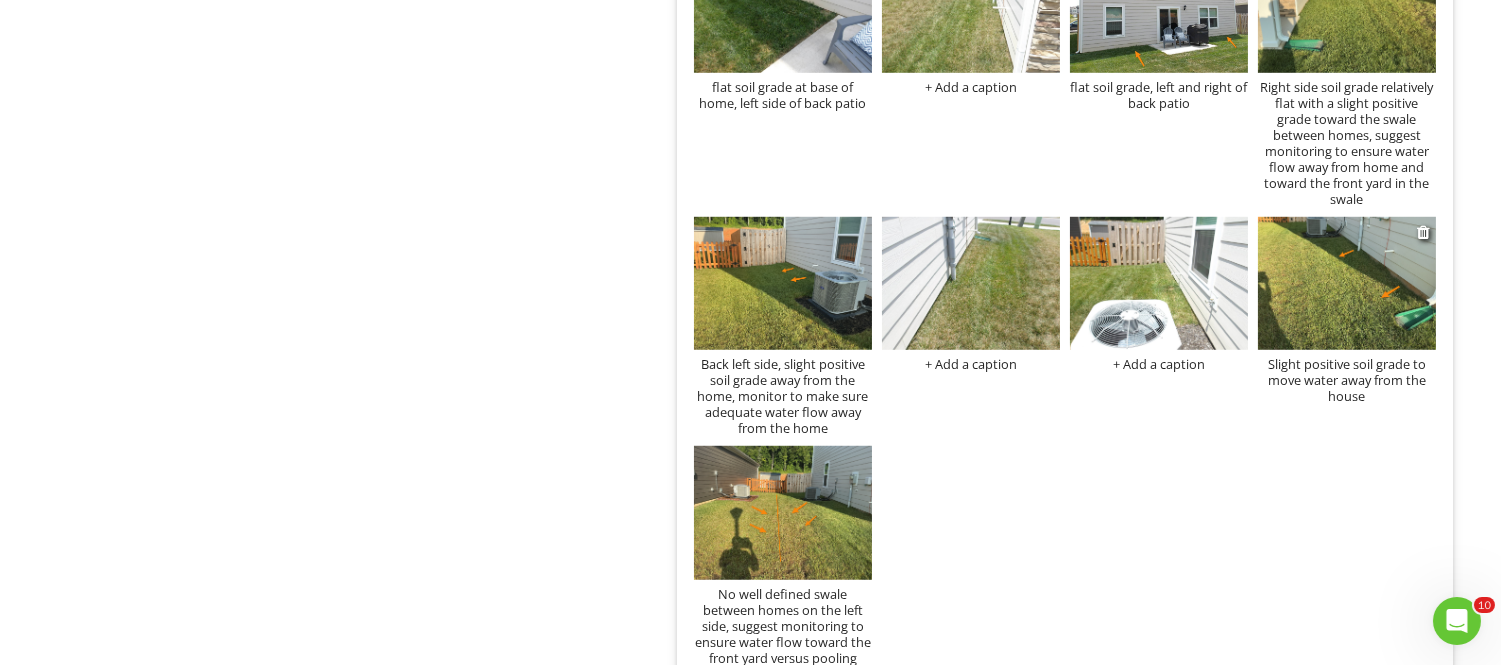 click on "Slight positive soil grade to move water away from the house" at bounding box center [1347, 380] 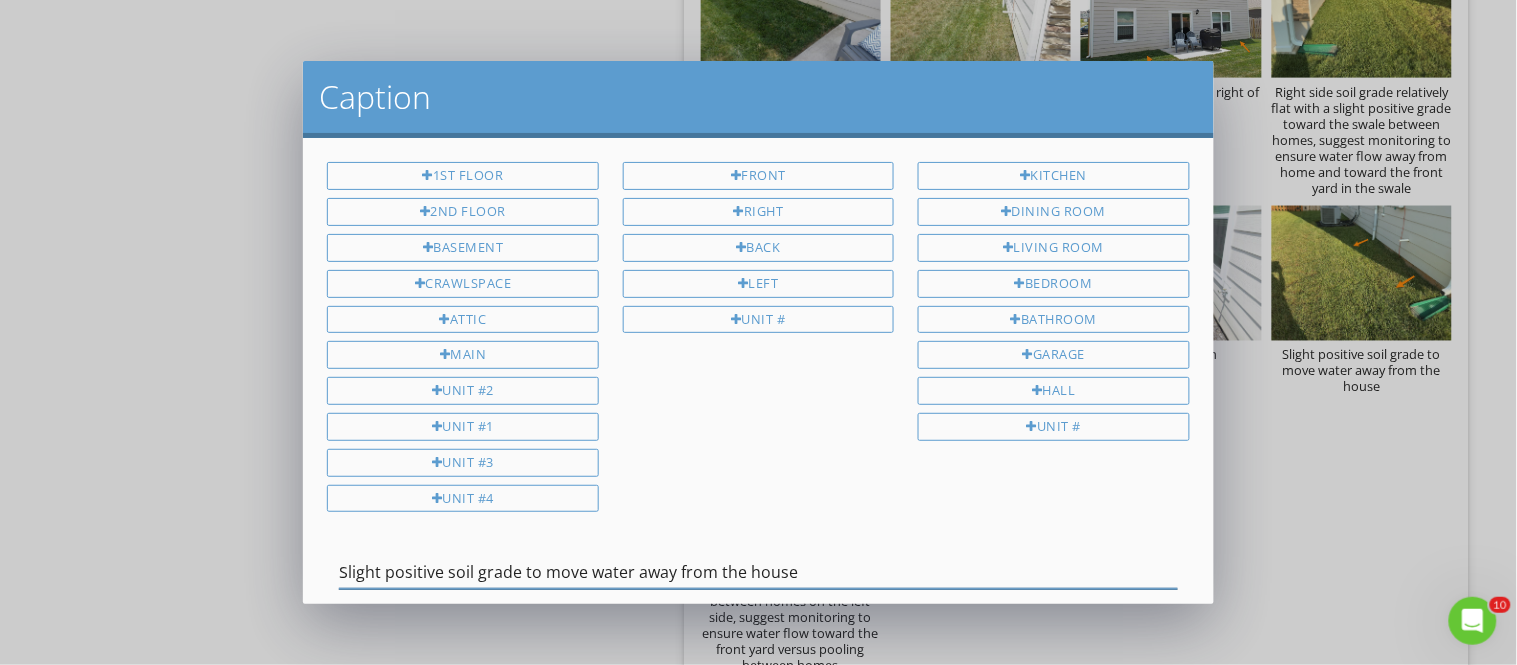 click on "Slight positive soil grade to move water away from the house" at bounding box center [758, 572] 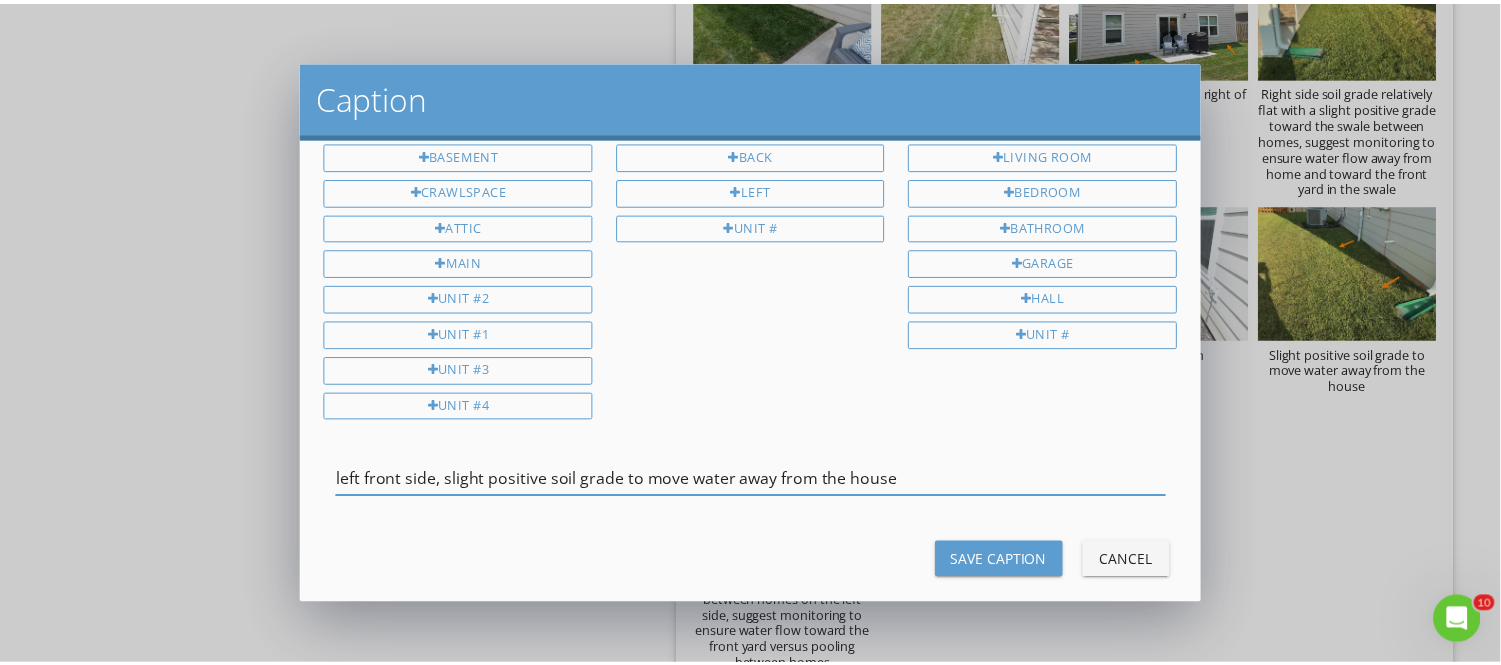 scroll, scrollTop: 120, scrollLeft: 0, axis: vertical 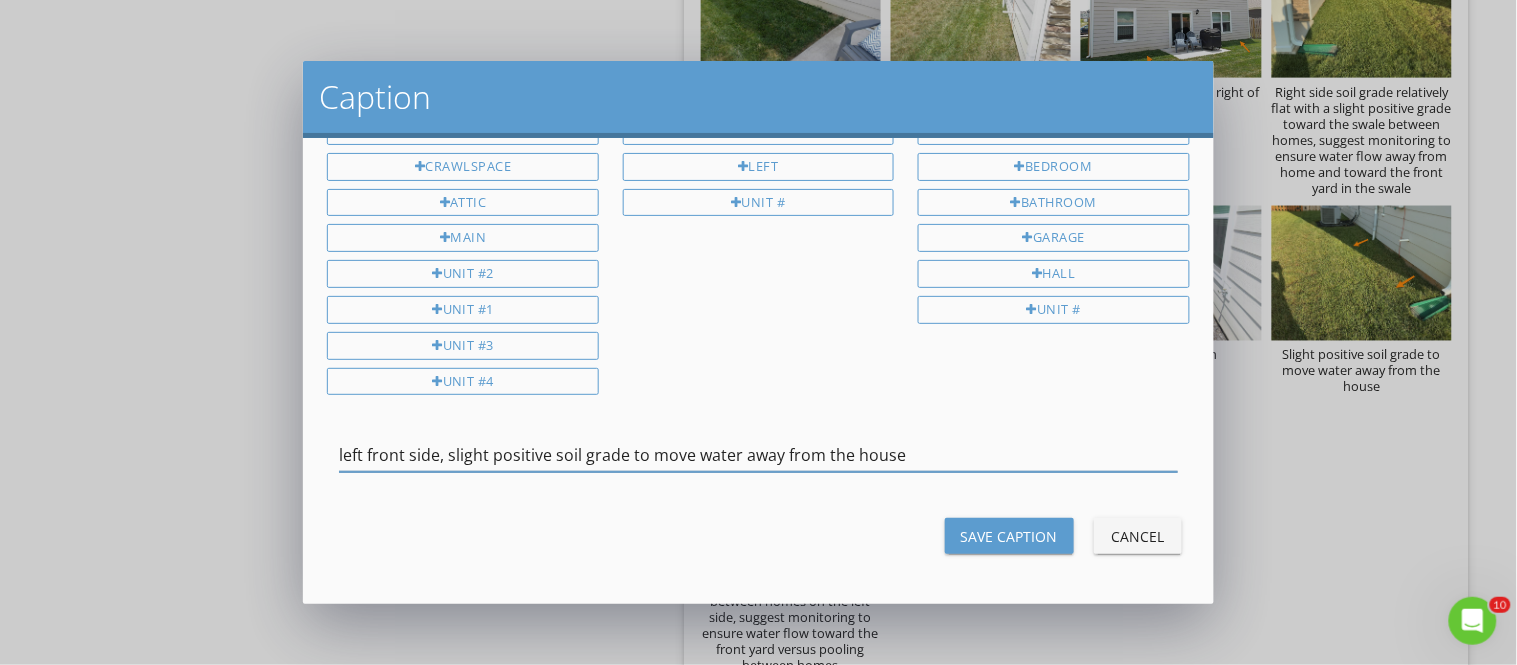 type on "left front side, slight positive soil grade to move water away from the house" 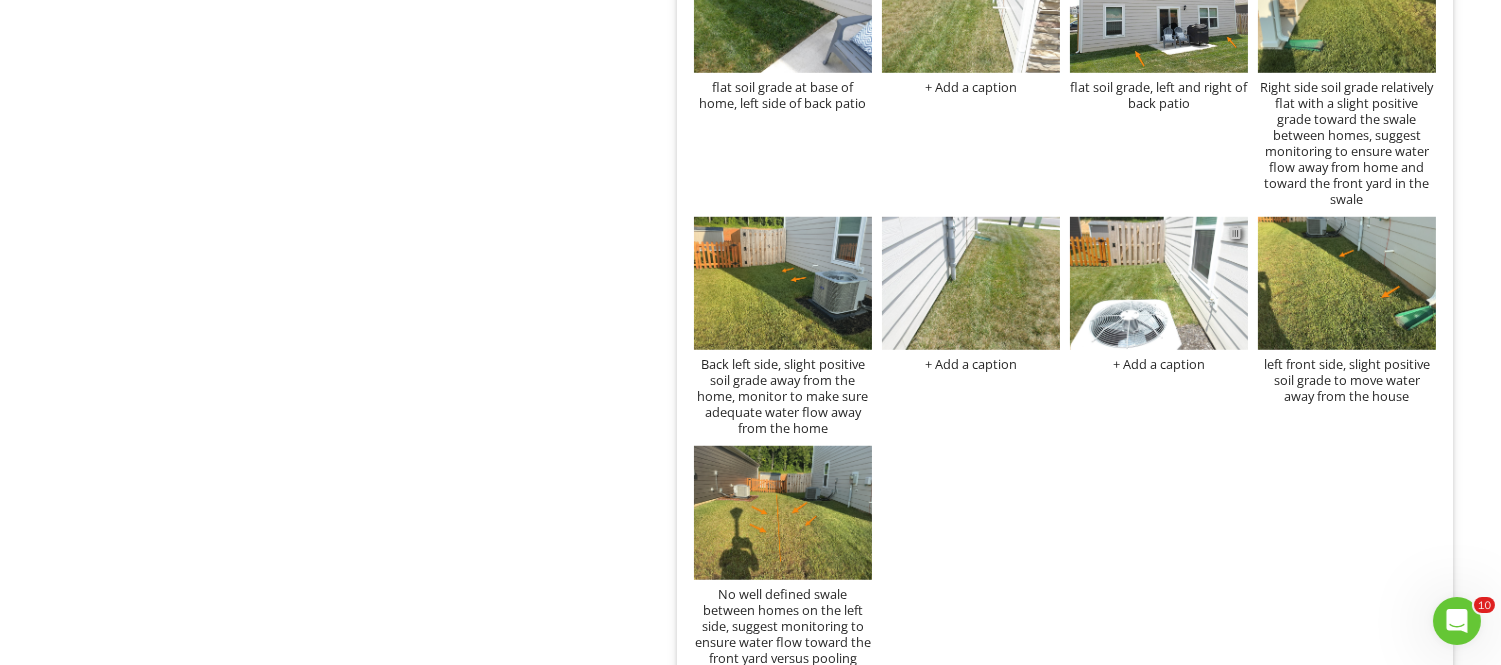 click at bounding box center (1235, 232) 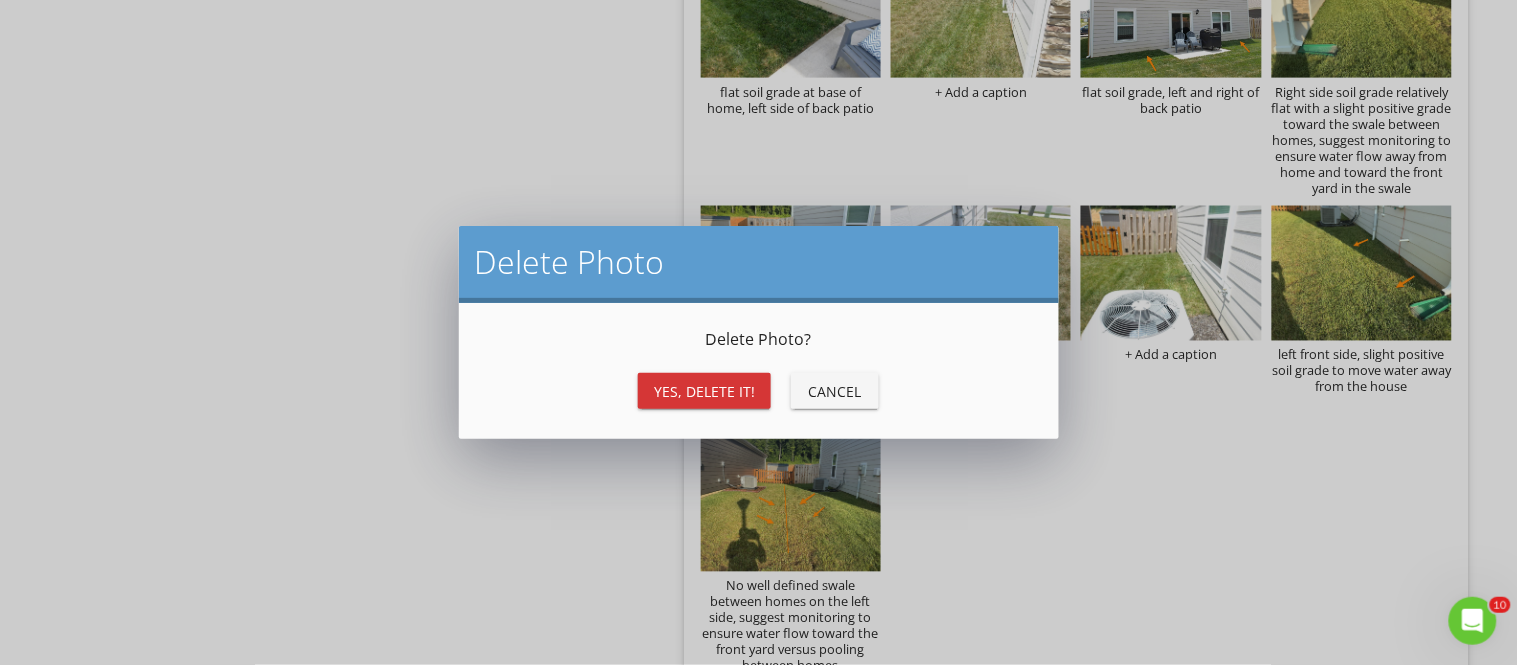 click on "Yes, Delete it!" at bounding box center (704, 391) 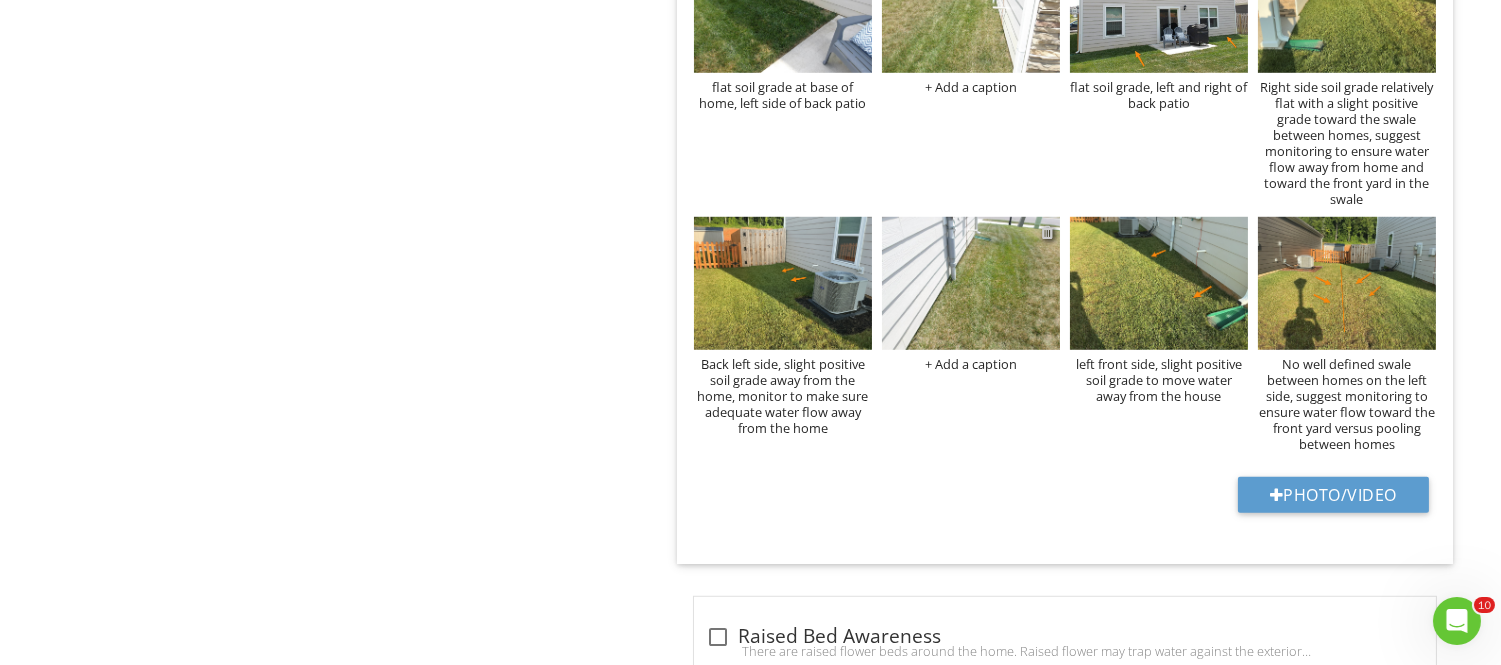 click at bounding box center [1047, 232] 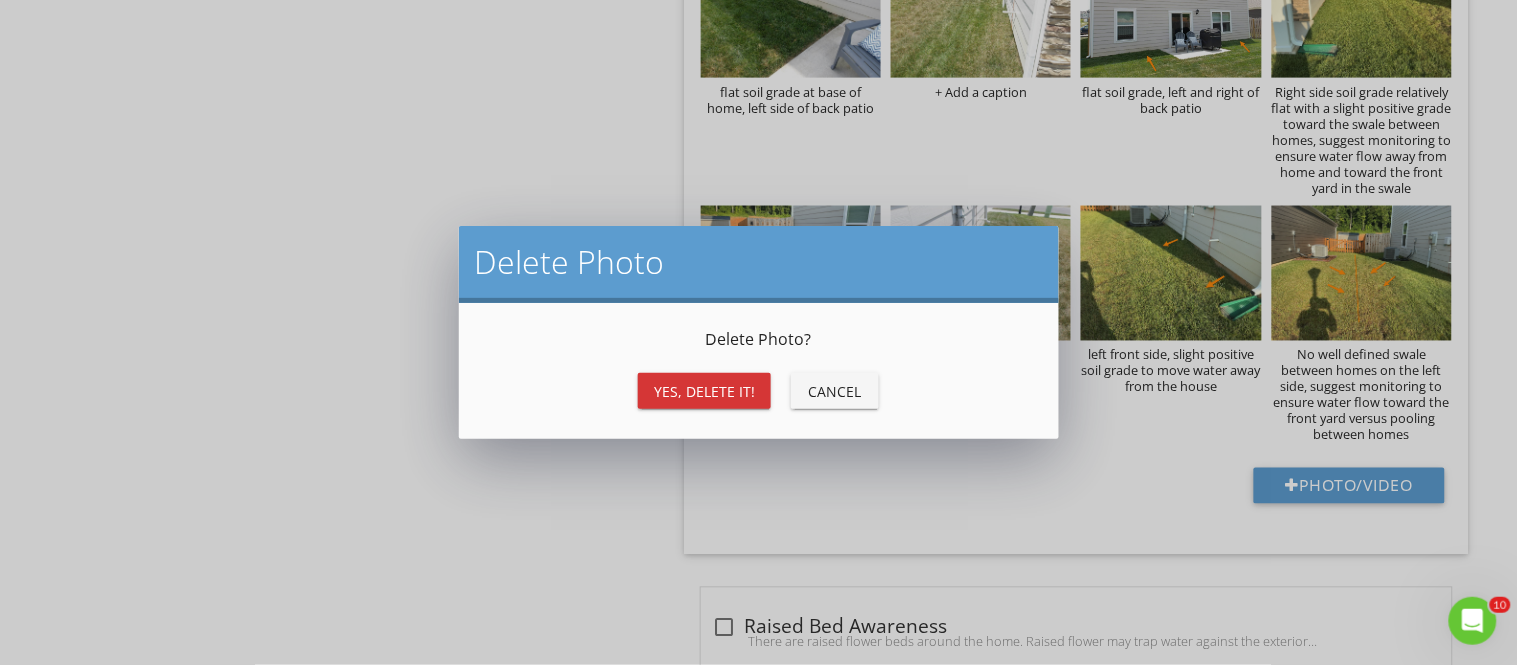 click on "Yes, Delete it!" at bounding box center [704, 391] 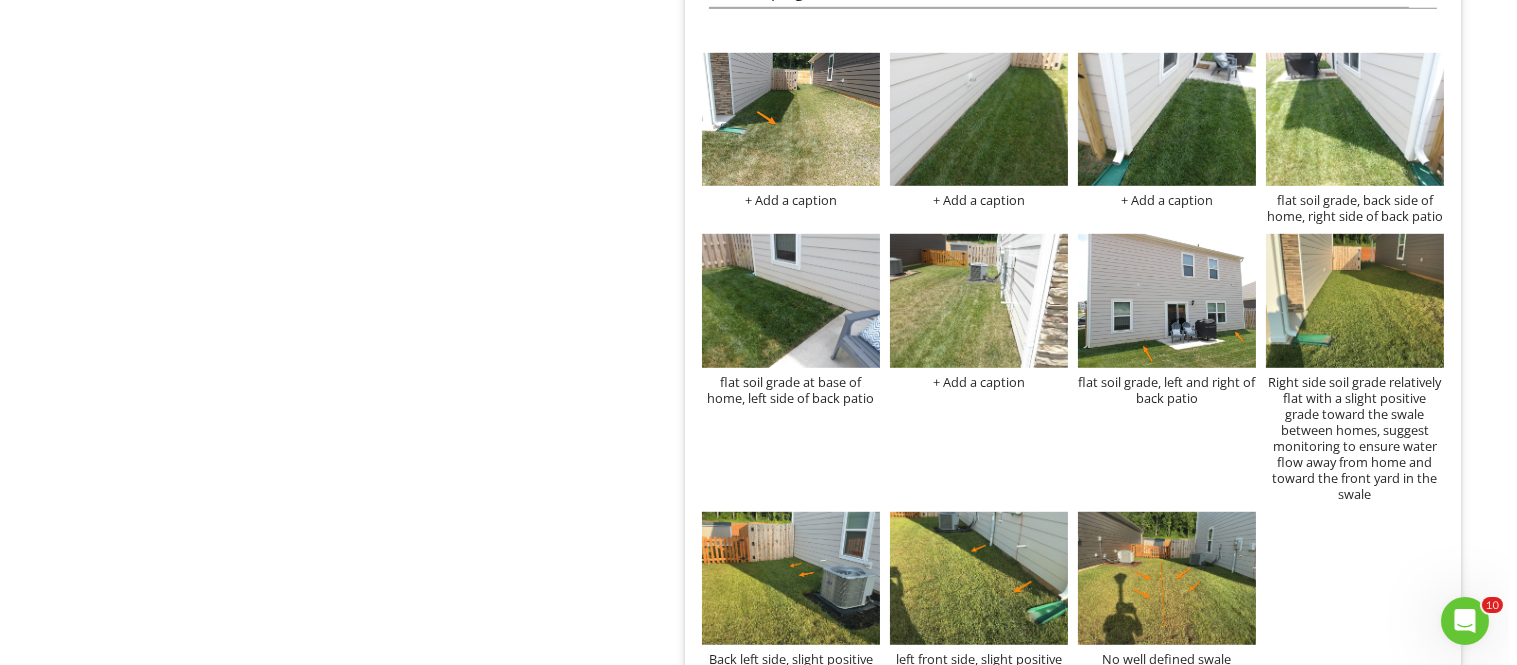 scroll, scrollTop: 2354, scrollLeft: 0, axis: vertical 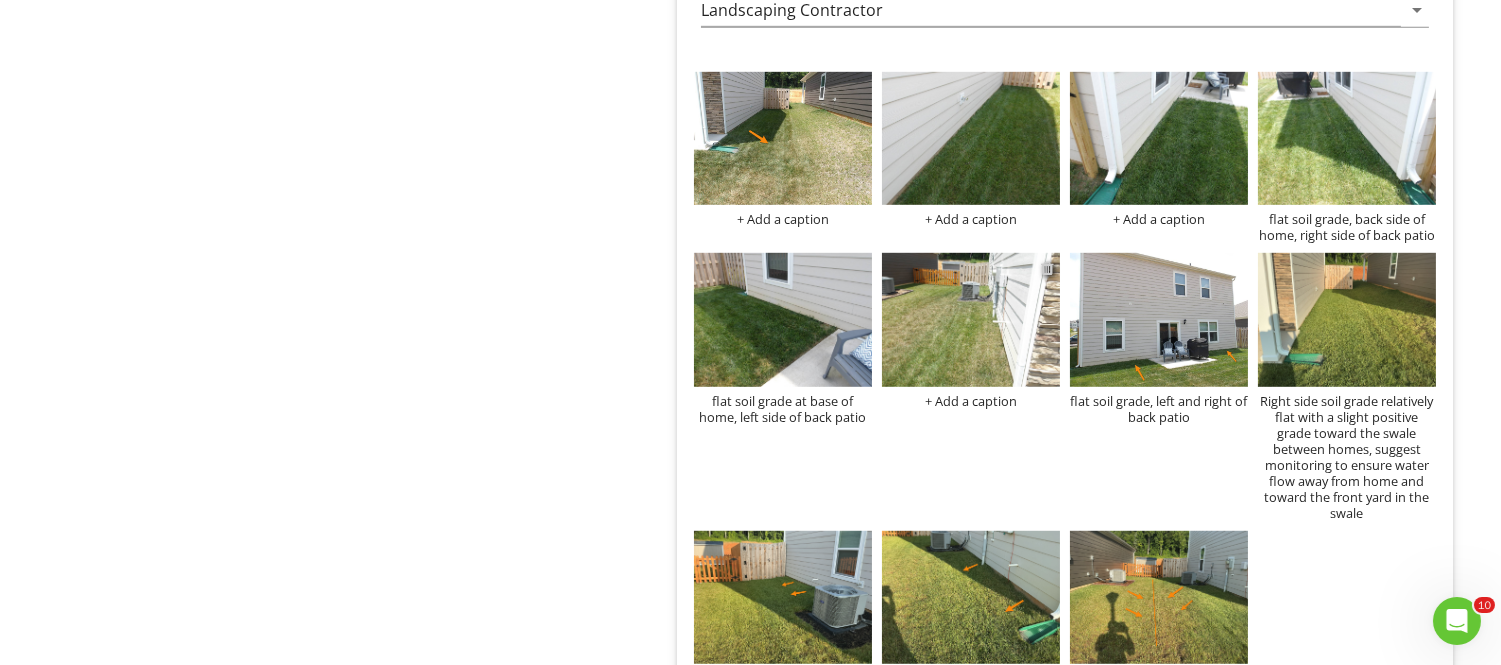click at bounding box center [1047, 268] 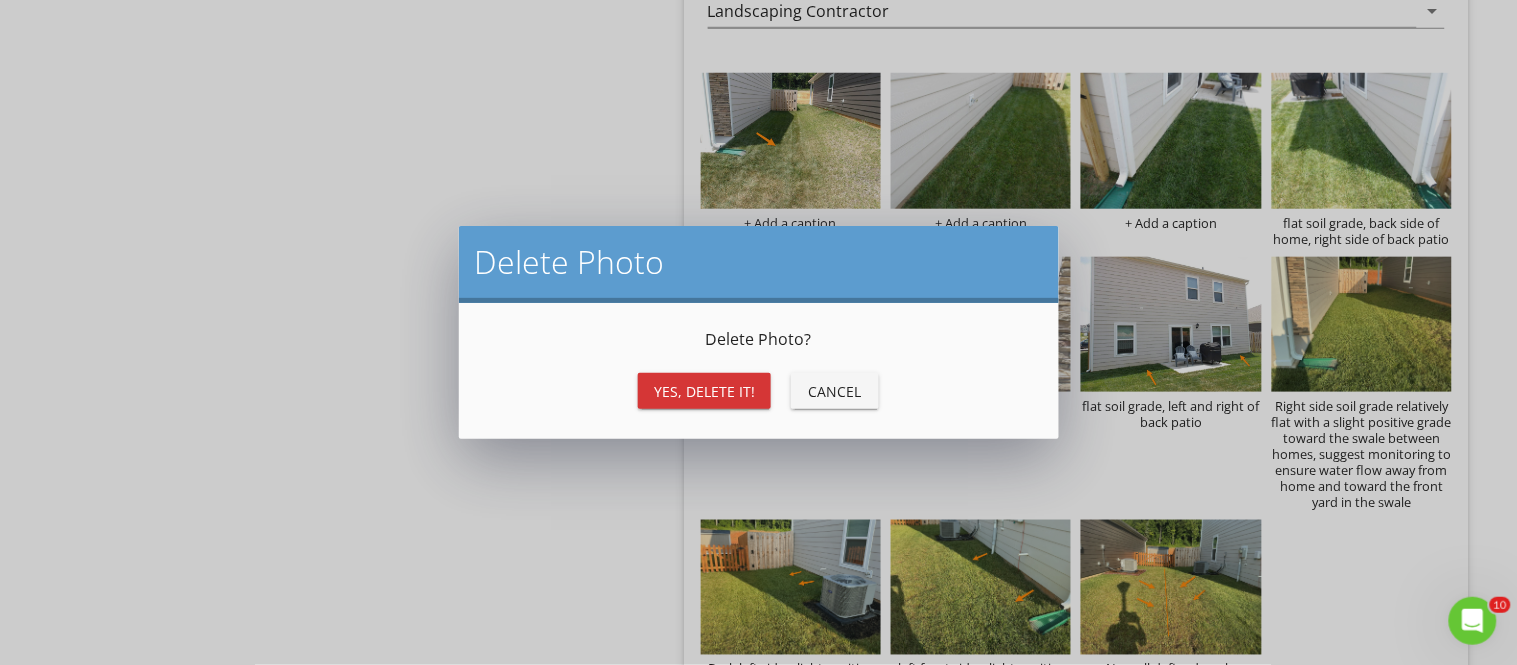 click on "Yes, Delete it!" at bounding box center (704, 391) 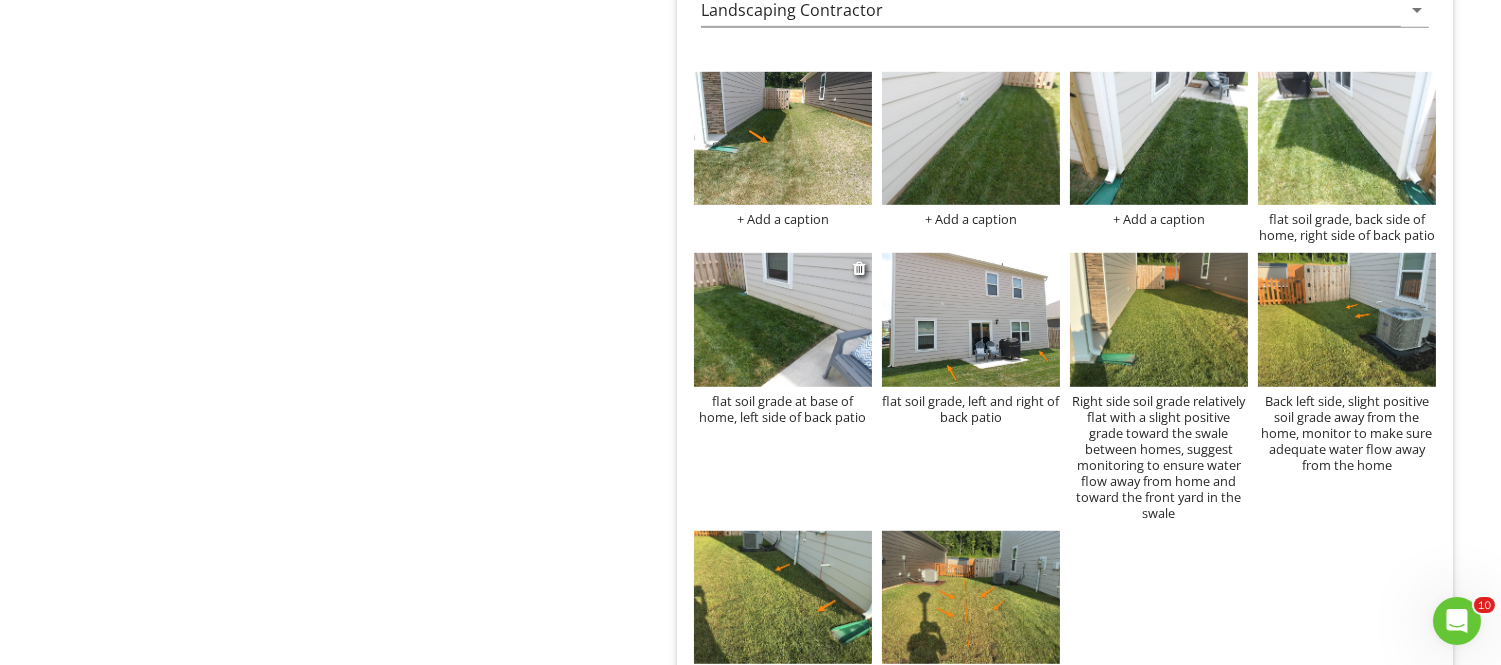 click at bounding box center (783, 320) 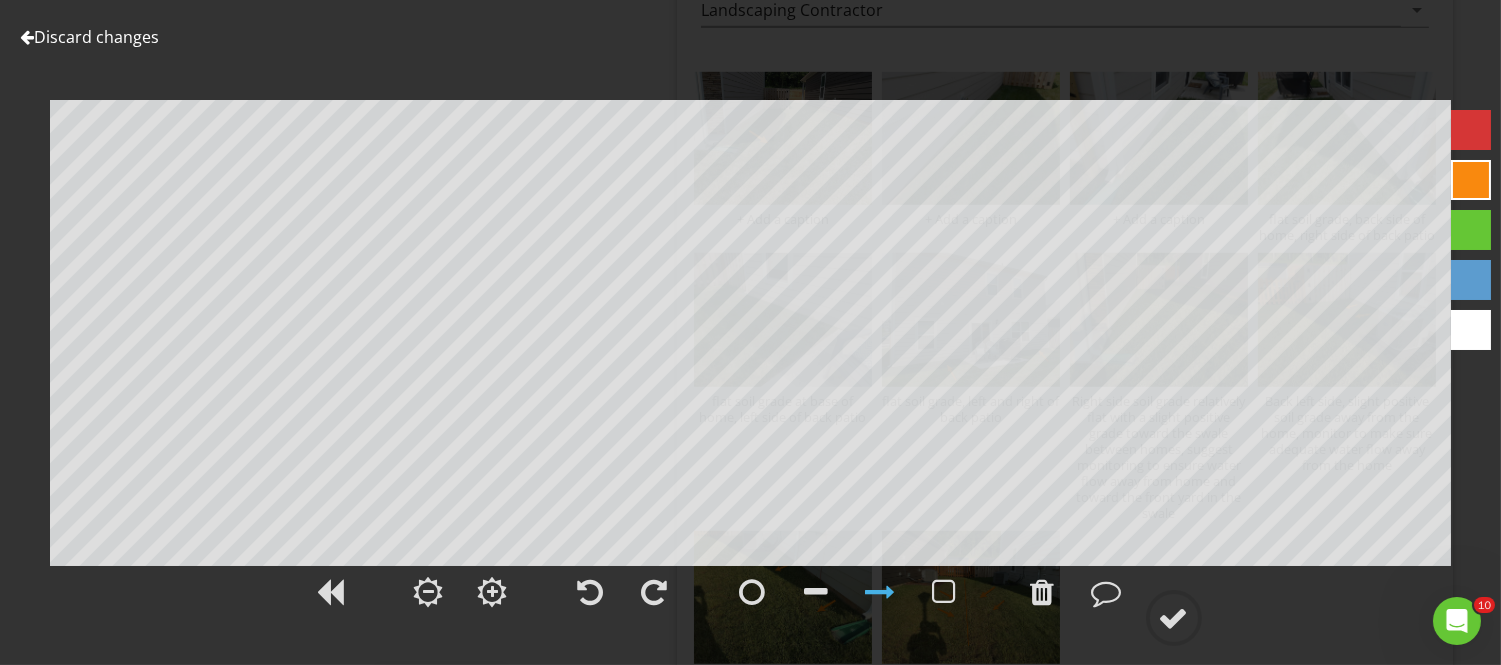 click on "Discard changes
Add Location
flat soil grade at base of home, left side of back patio" at bounding box center (750, 332) 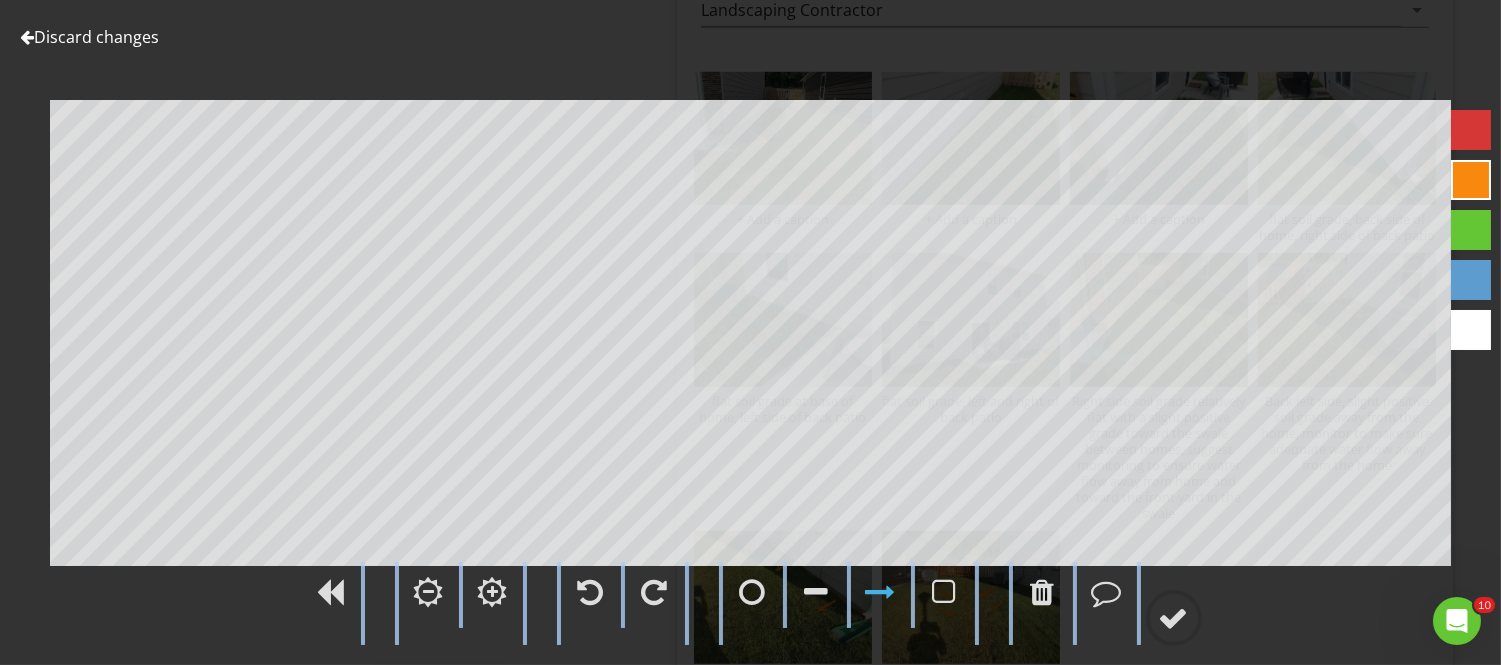 click on "Discard changes
Add Location
flat soil grade at base of home, left side of back patio" at bounding box center [750, 332] 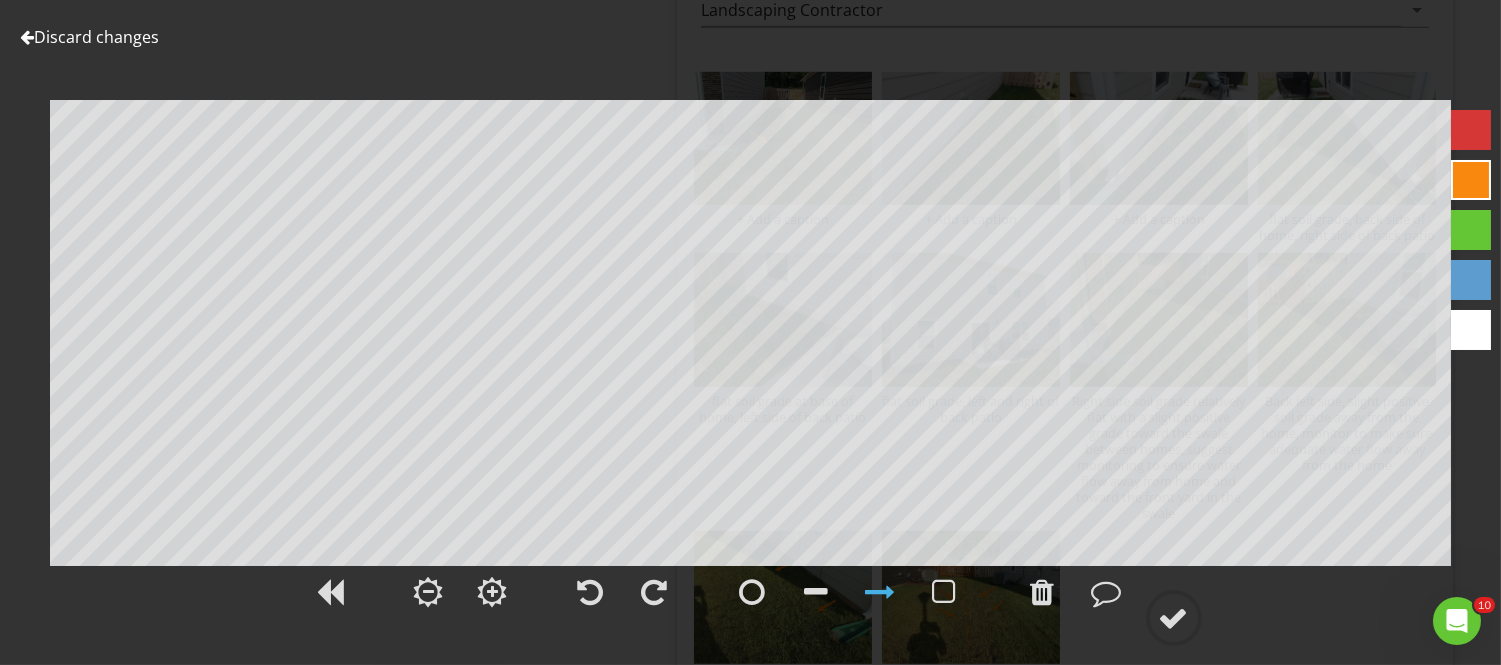 click on "Discard changes
Add Location
flat soil grade at base of home, left side of back patio" at bounding box center [750, 332] 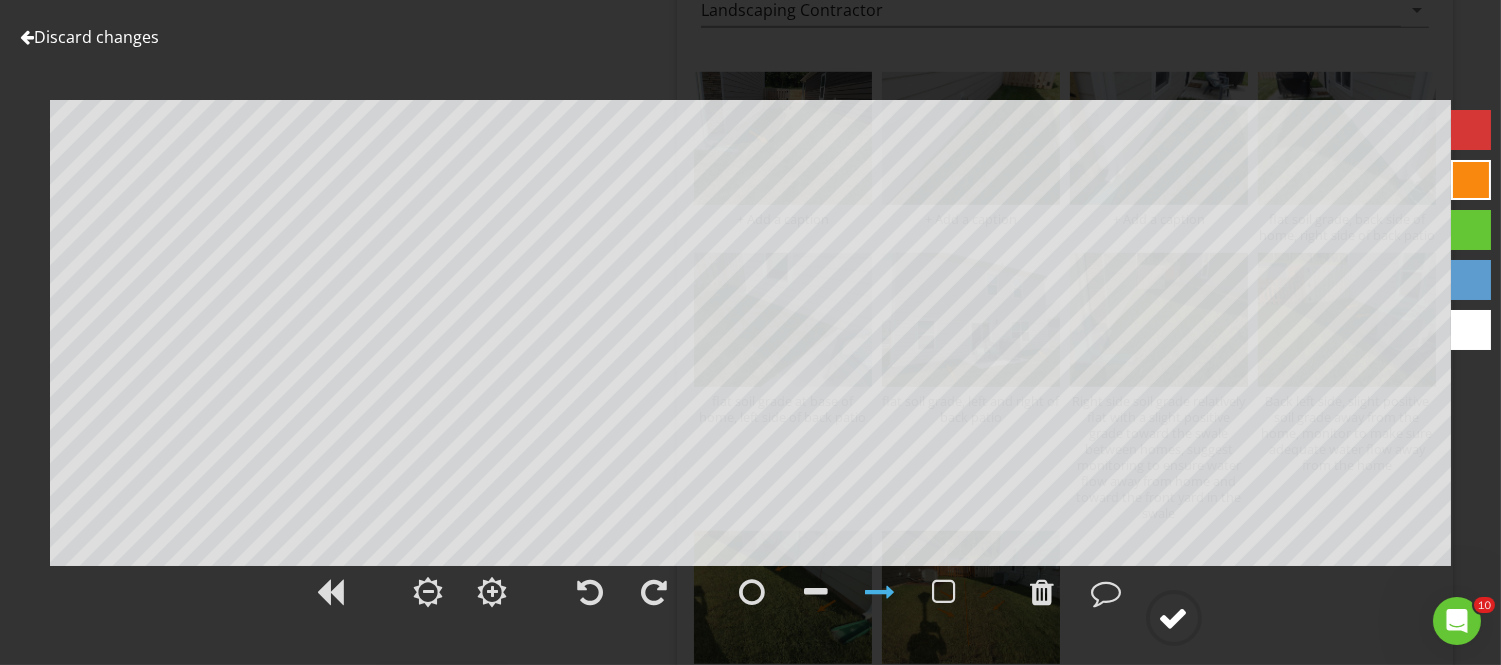 click at bounding box center (1174, 618) 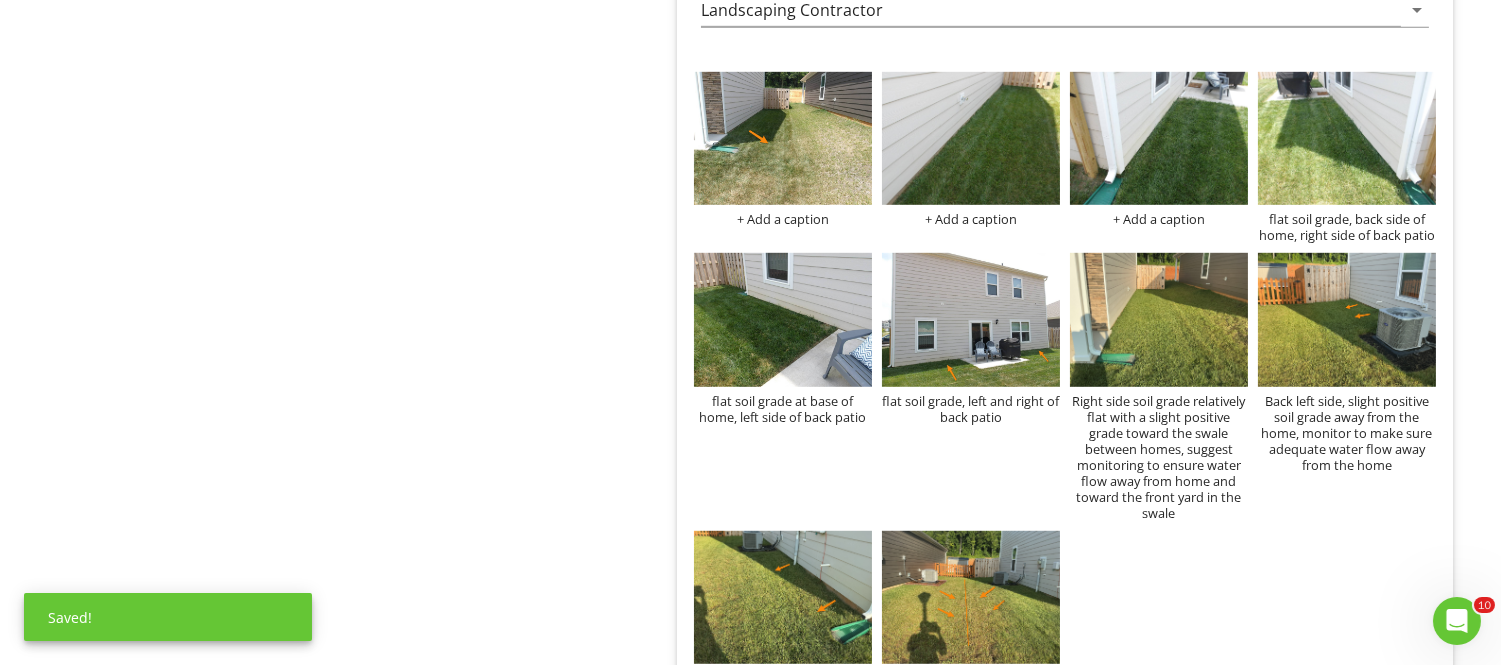 click on "+ Add a caption         + Add a caption         + Add a caption
flat soil grade, back side of home, right side of back patio
flat soil grade at base of home, left side of back patio
flat soil grade, left and right of back patio
Right side soil grade relatively flat with a slight positive grade toward the swale between homes, suggest monitoring to ensure water flow away from home and toward the front yard in the swale
Back left side, slight positive soil grade away from the home, monitor to make sure adequate water flow away from the home
left front side, slight positive soil grade to move water away from the house
No well defined swale between homes on the left side, suggest monitoring to ensure water flow toward the front yard versus pooling between homes" at bounding box center [1065, 419] 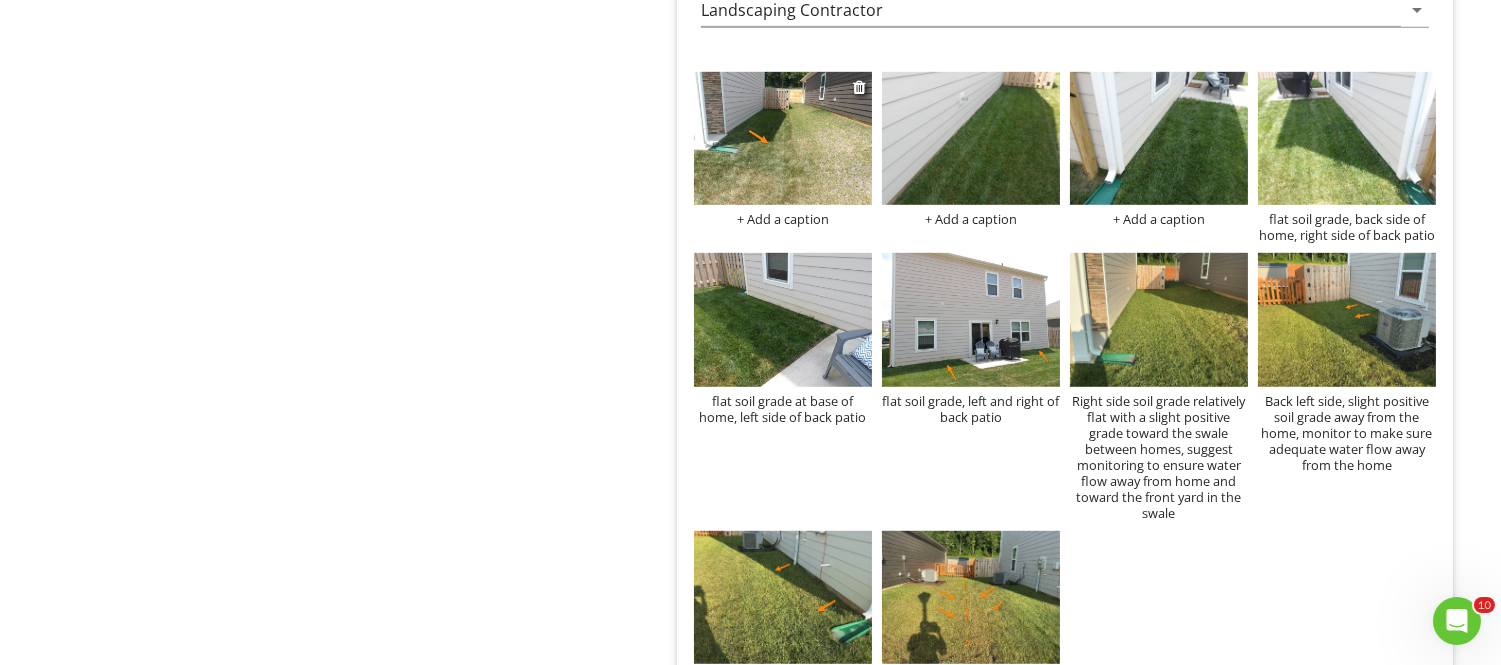 click on "+ Add a caption" at bounding box center [783, 219] 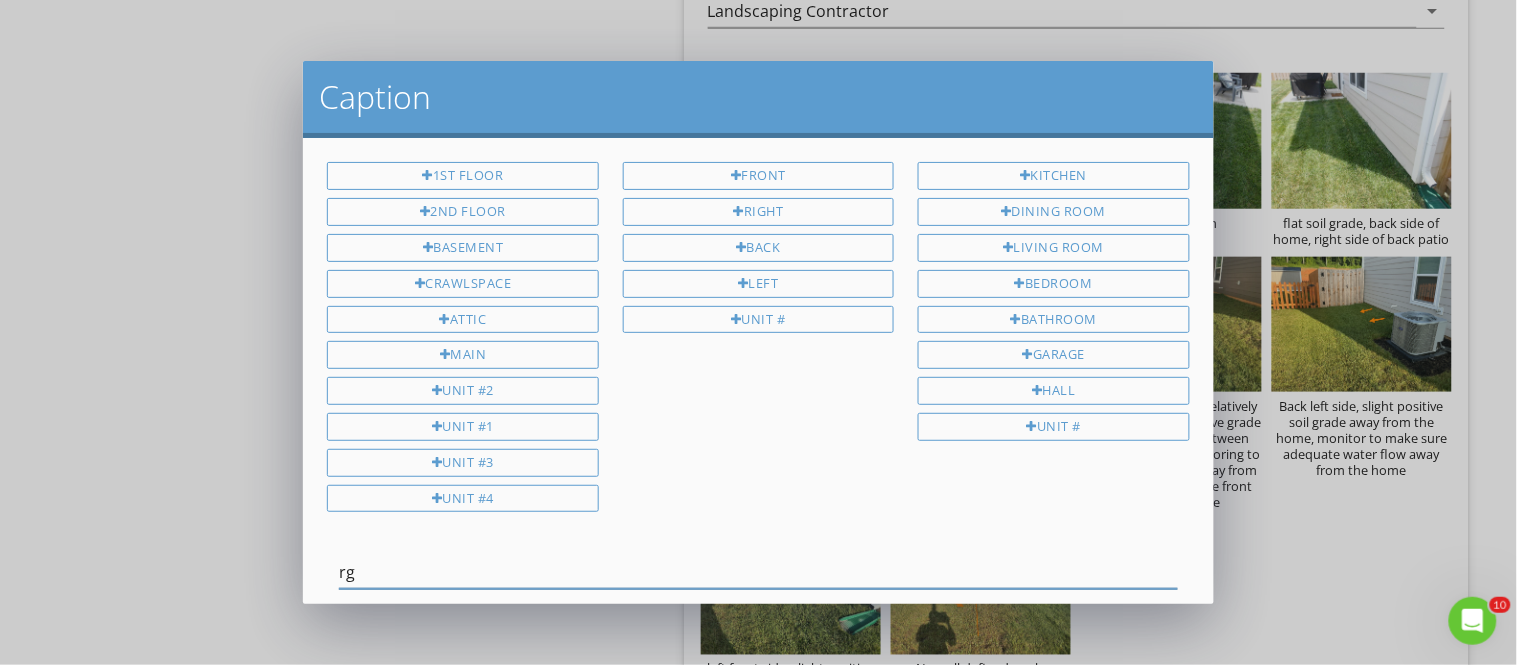 type on "r" 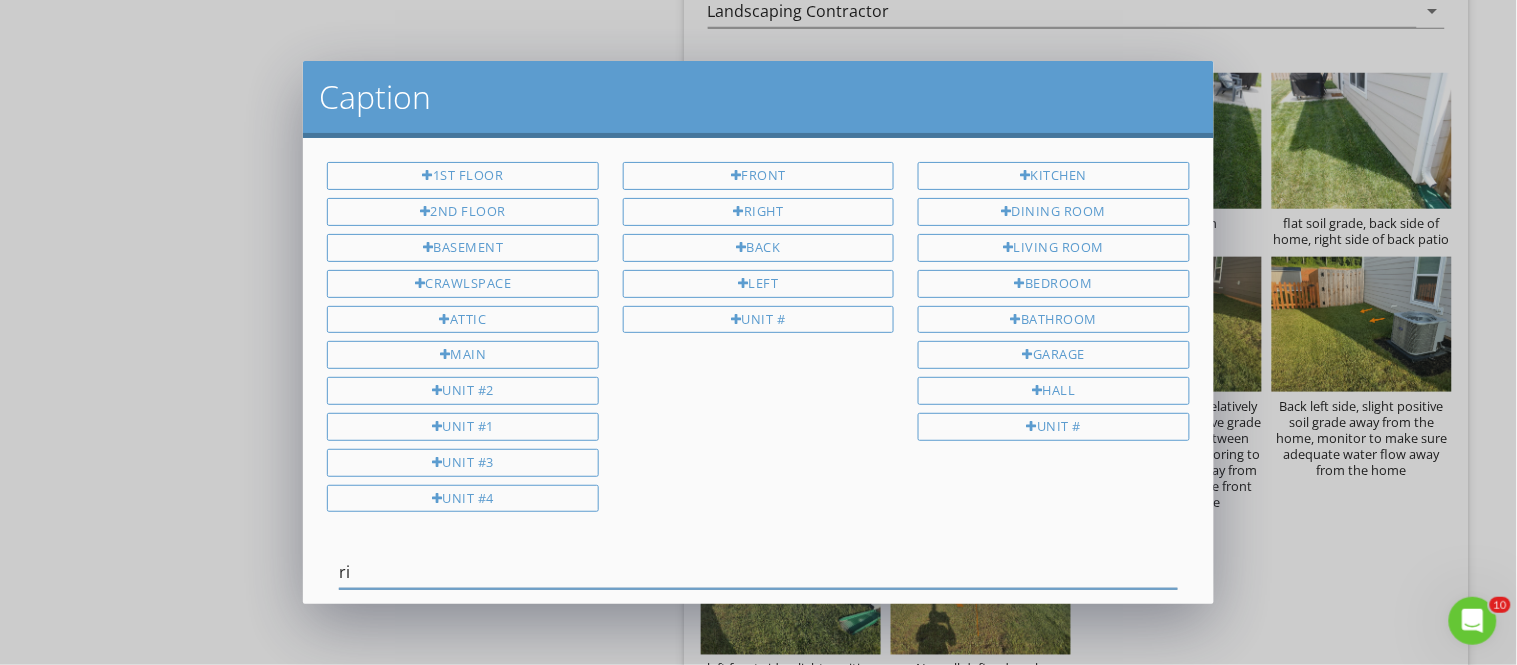 type on "r" 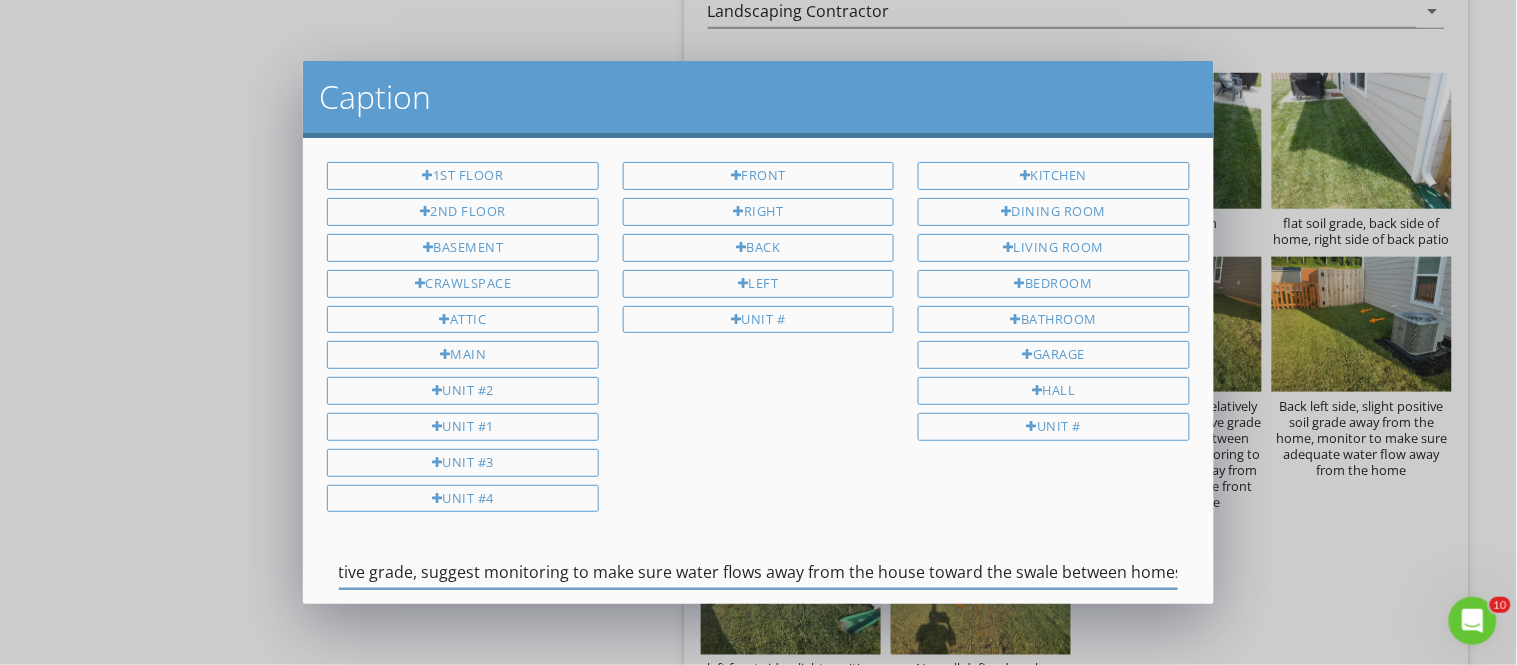 scroll, scrollTop: 0, scrollLeft: 428, axis: horizontal 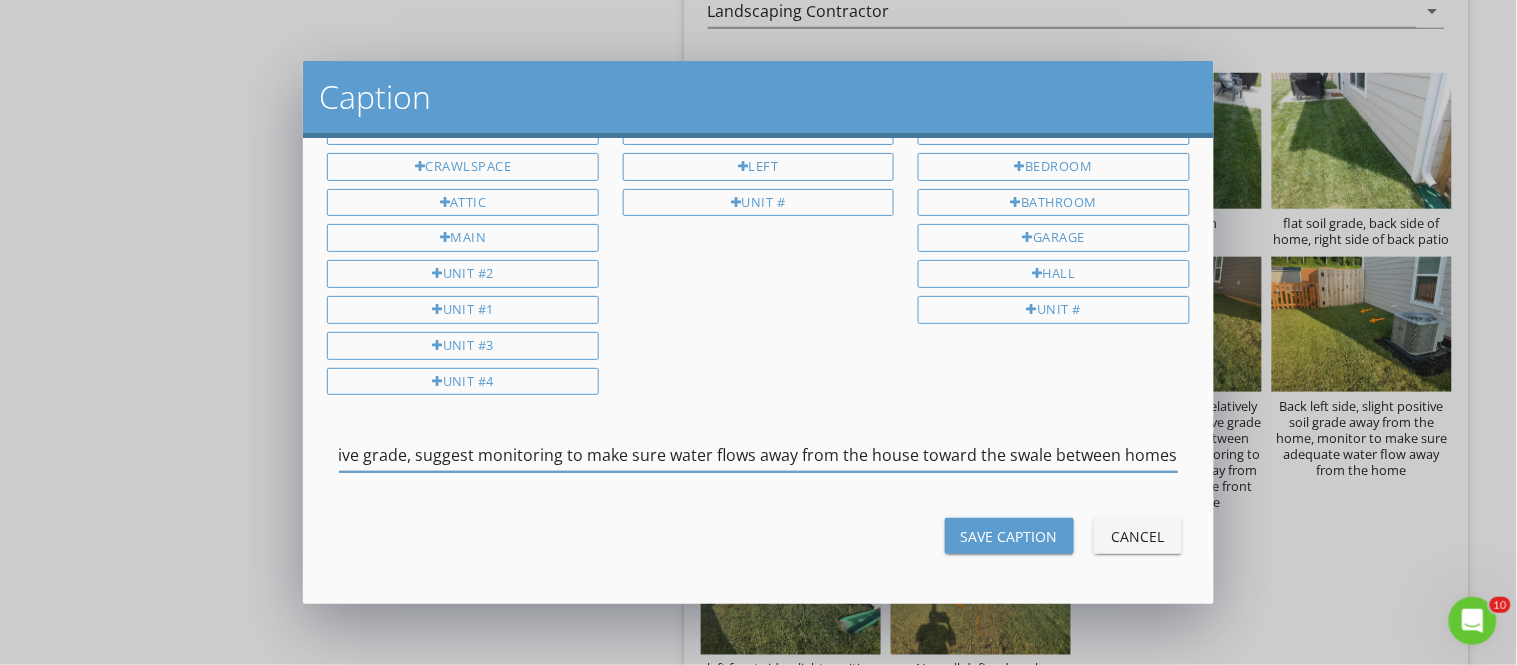 type on "right side of home, relatively flat grade with a slight positive grade, suggest monitoring to make sure water flows away from the house toward the swale between homes" 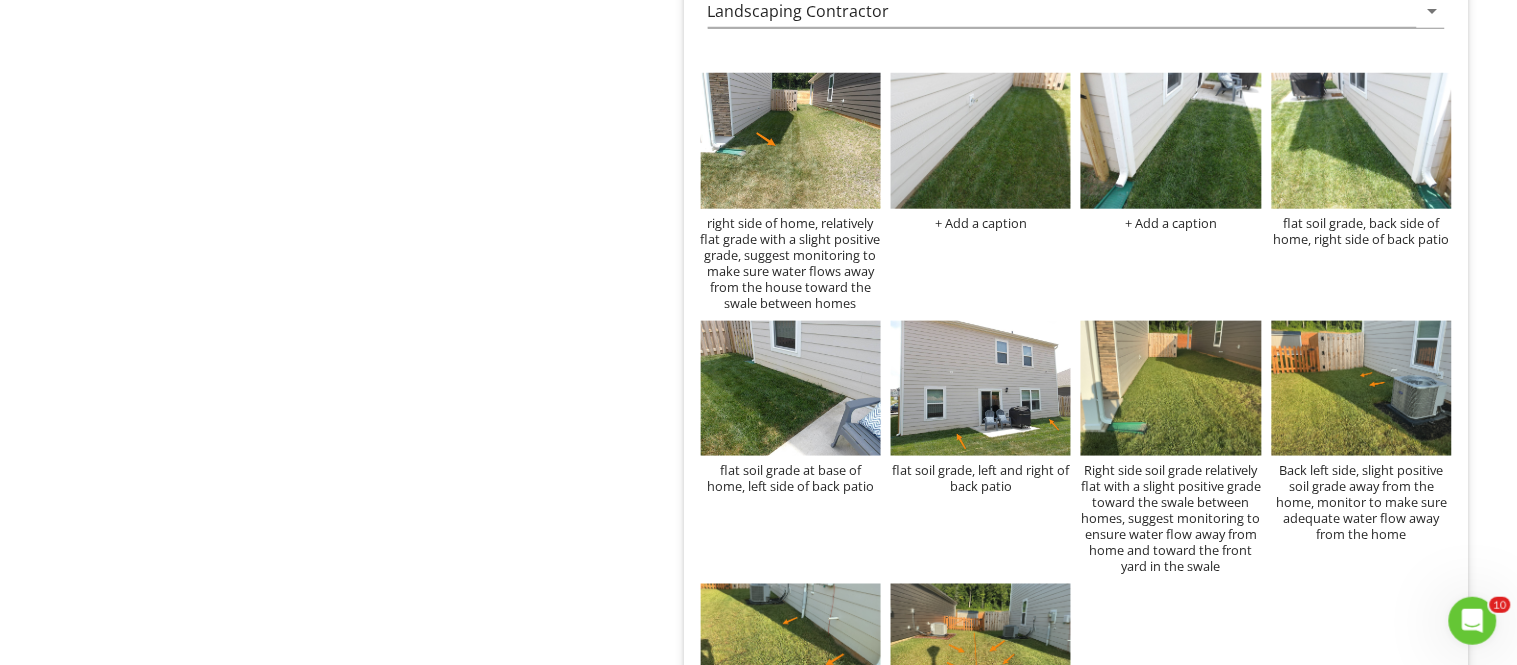 scroll, scrollTop: 0, scrollLeft: 0, axis: both 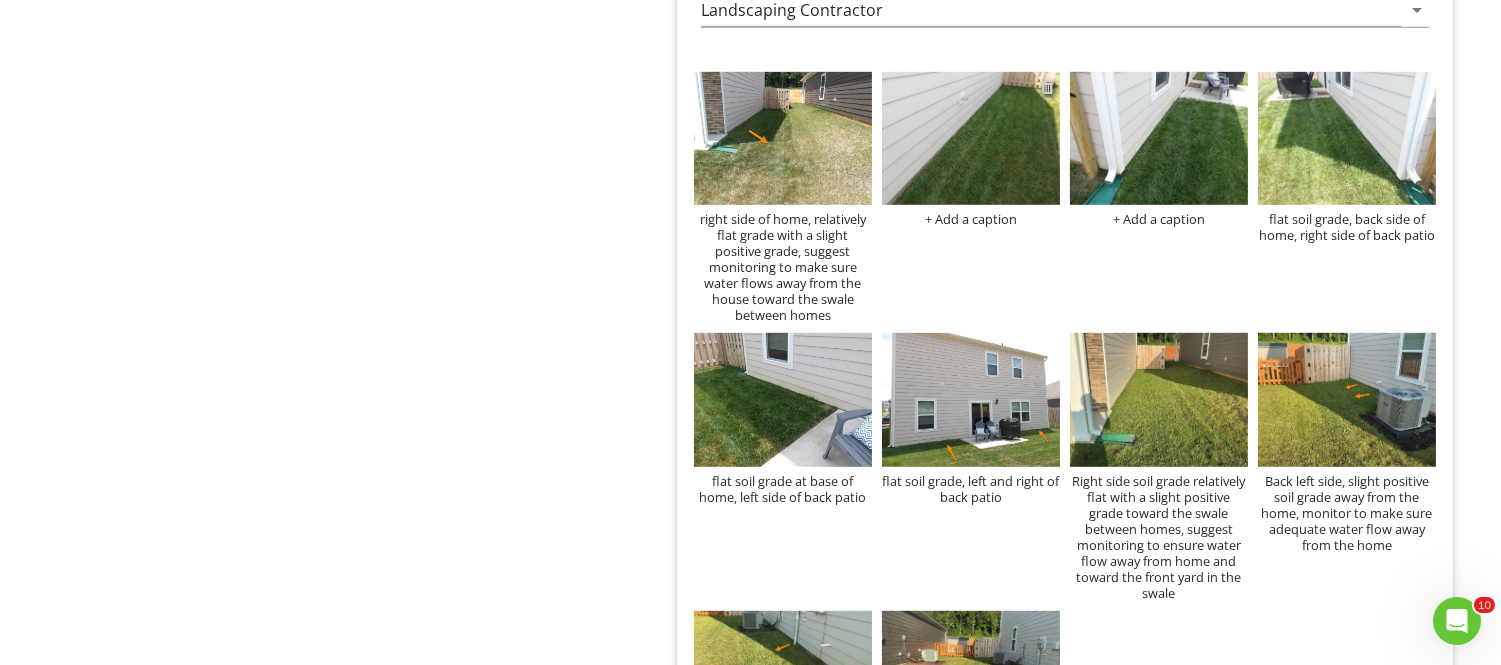 click at bounding box center [1047, 87] 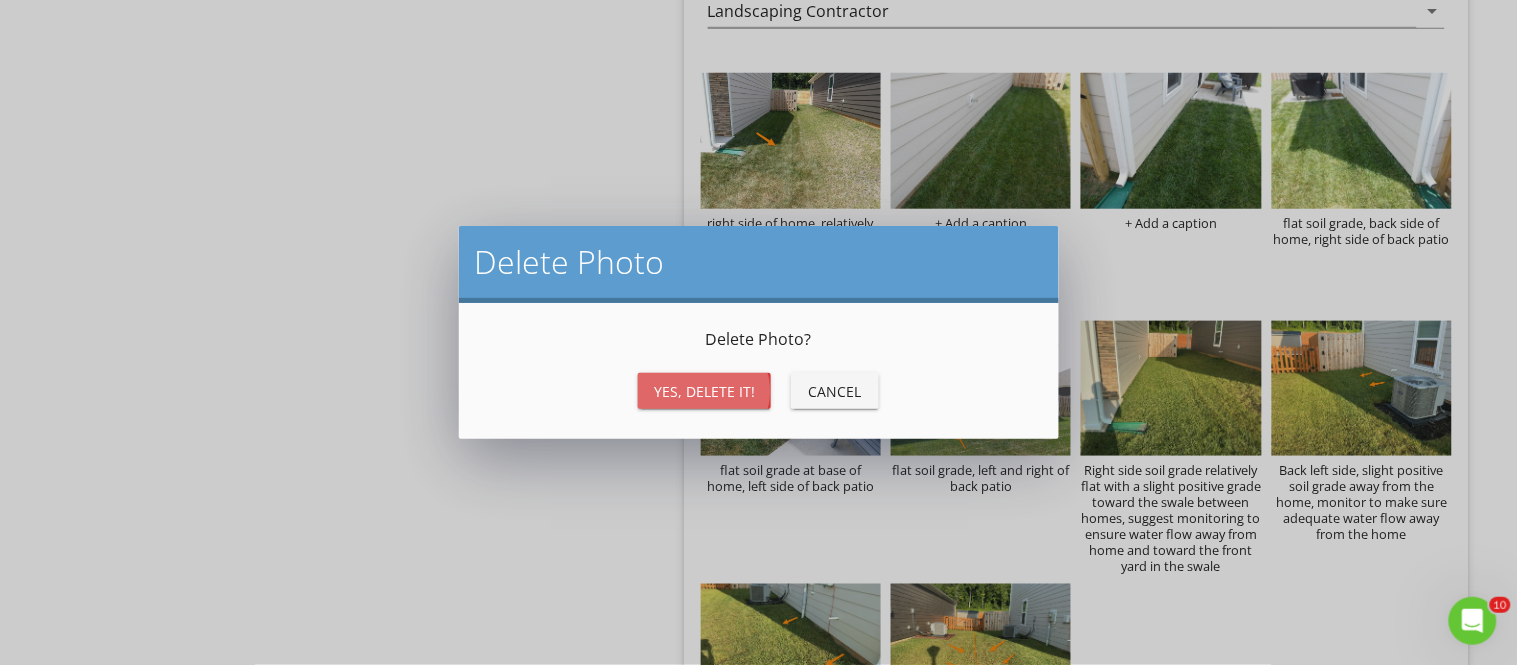 click on "Yes, Delete it!" at bounding box center [704, 391] 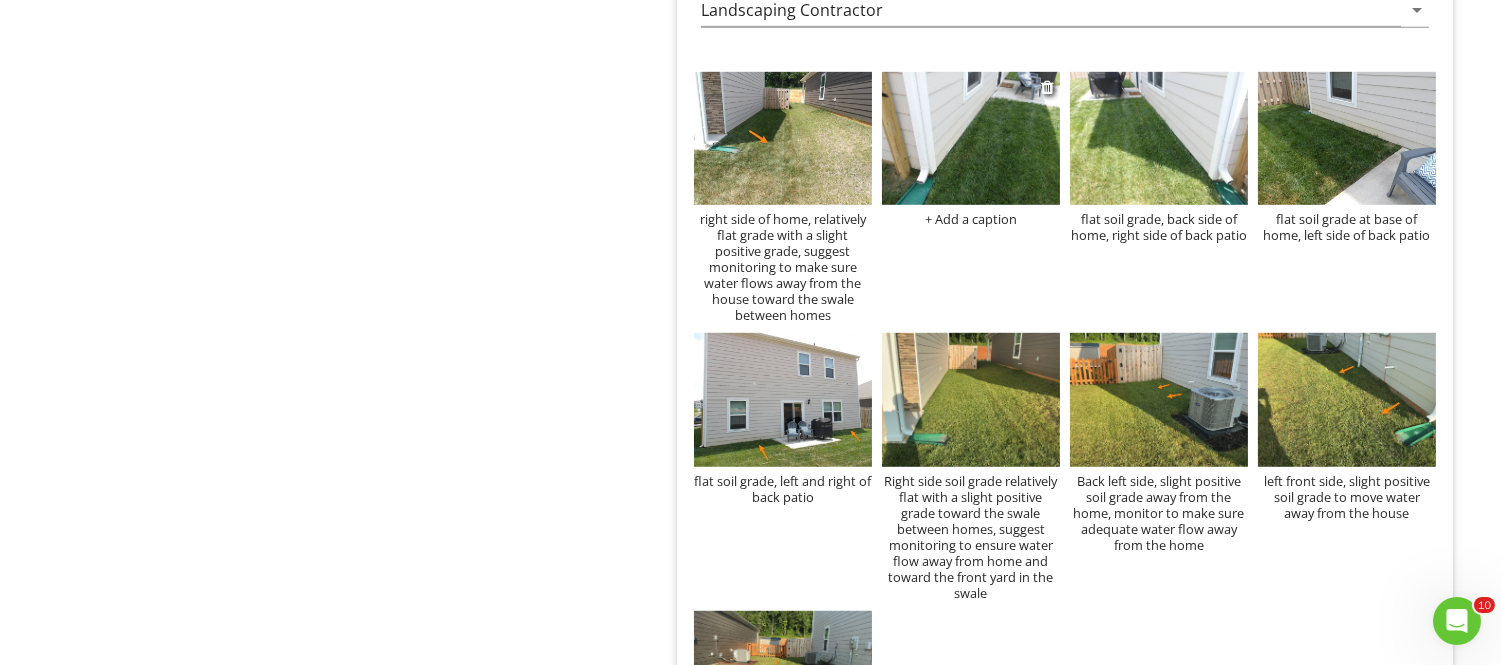 click on "+ Add a caption" at bounding box center (971, 219) 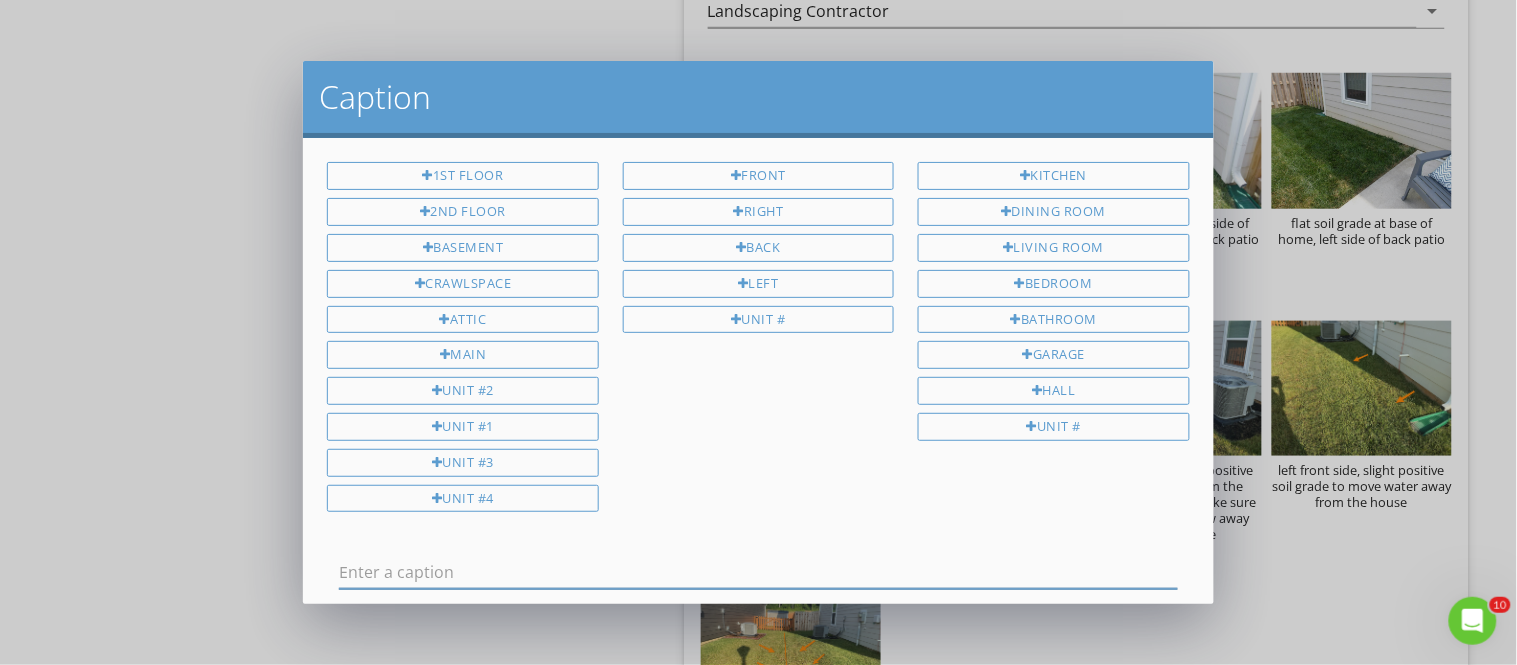 scroll, scrollTop: 0, scrollLeft: 0, axis: both 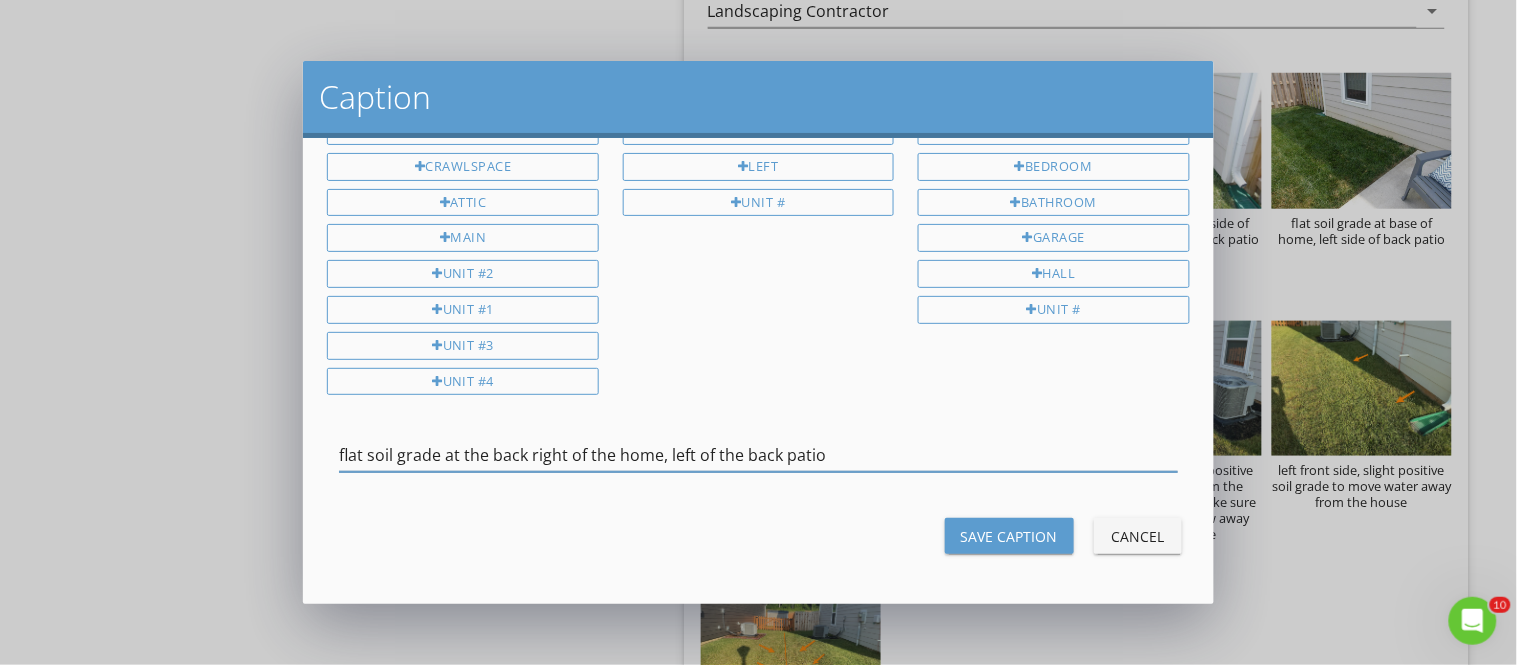 type on "flat soil grade at the back right of the home, left of the back patio" 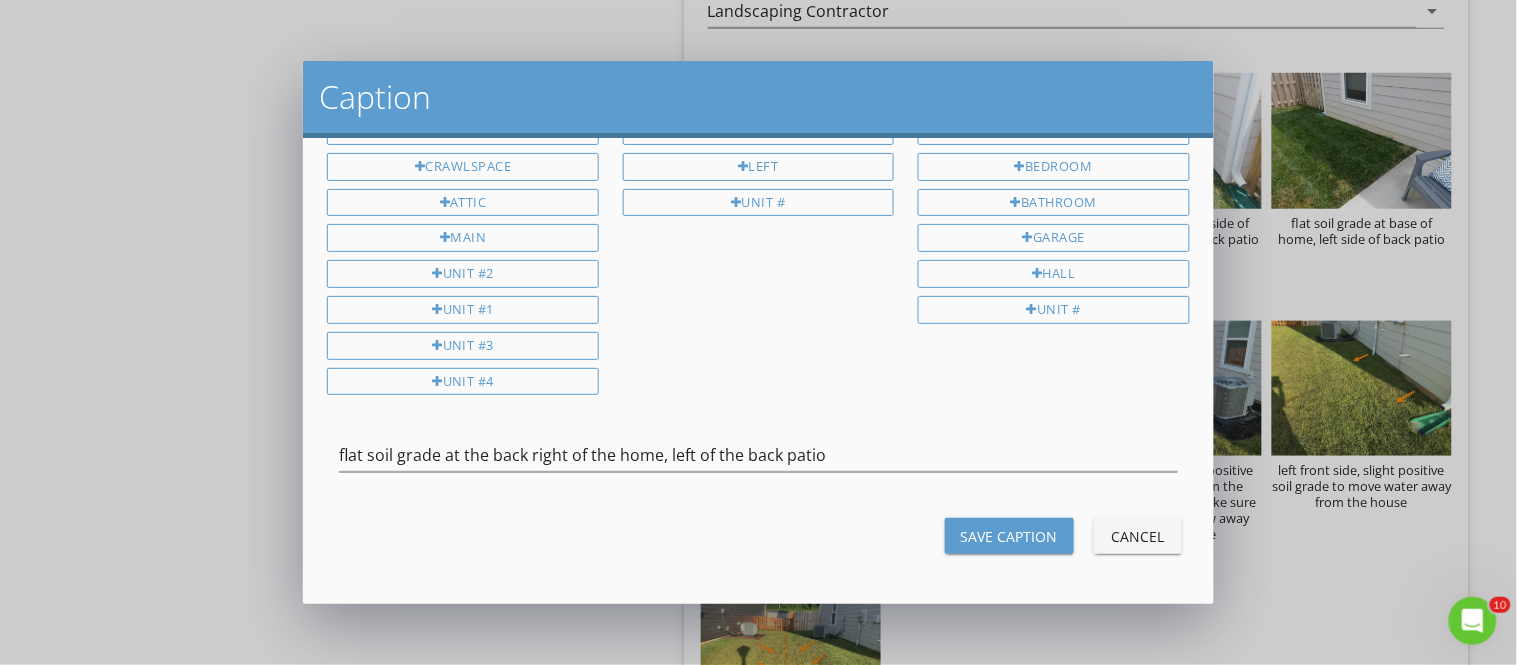 click on "Save Caption     Cancel" at bounding box center [758, 536] 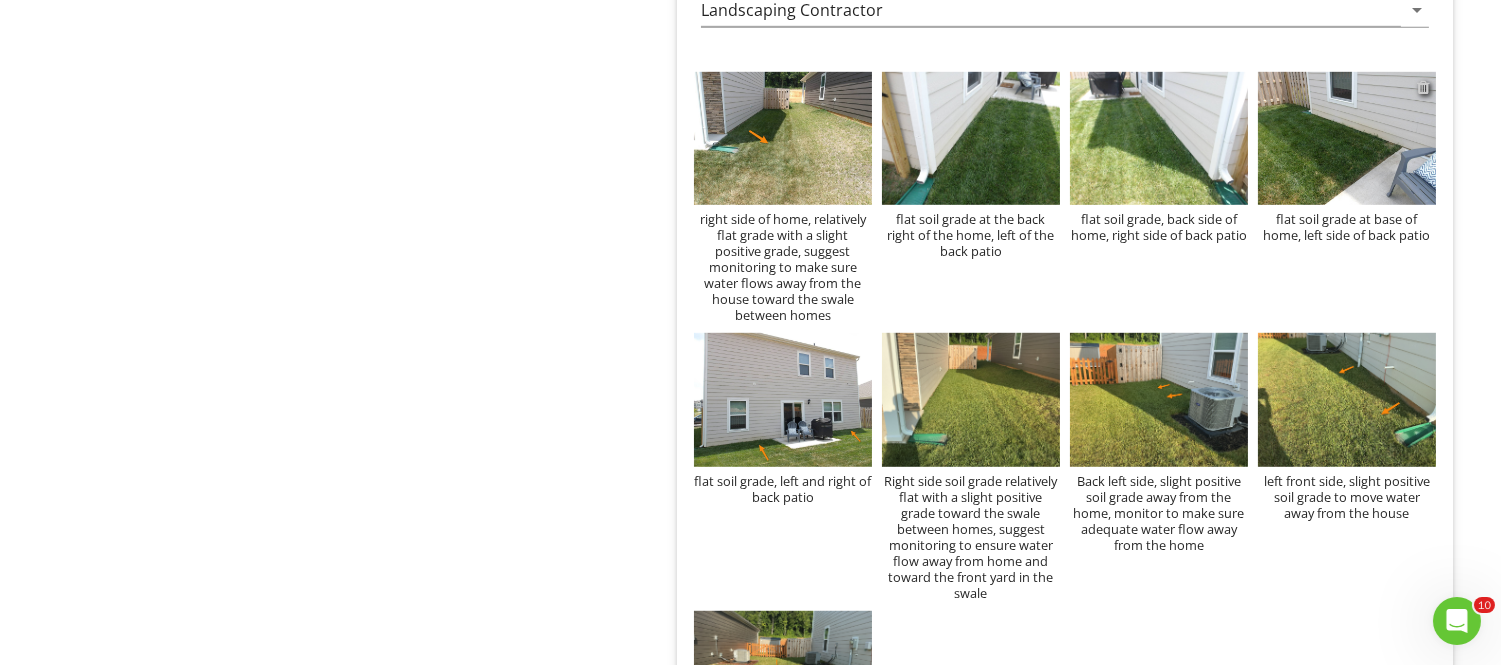 click at bounding box center (1423, 87) 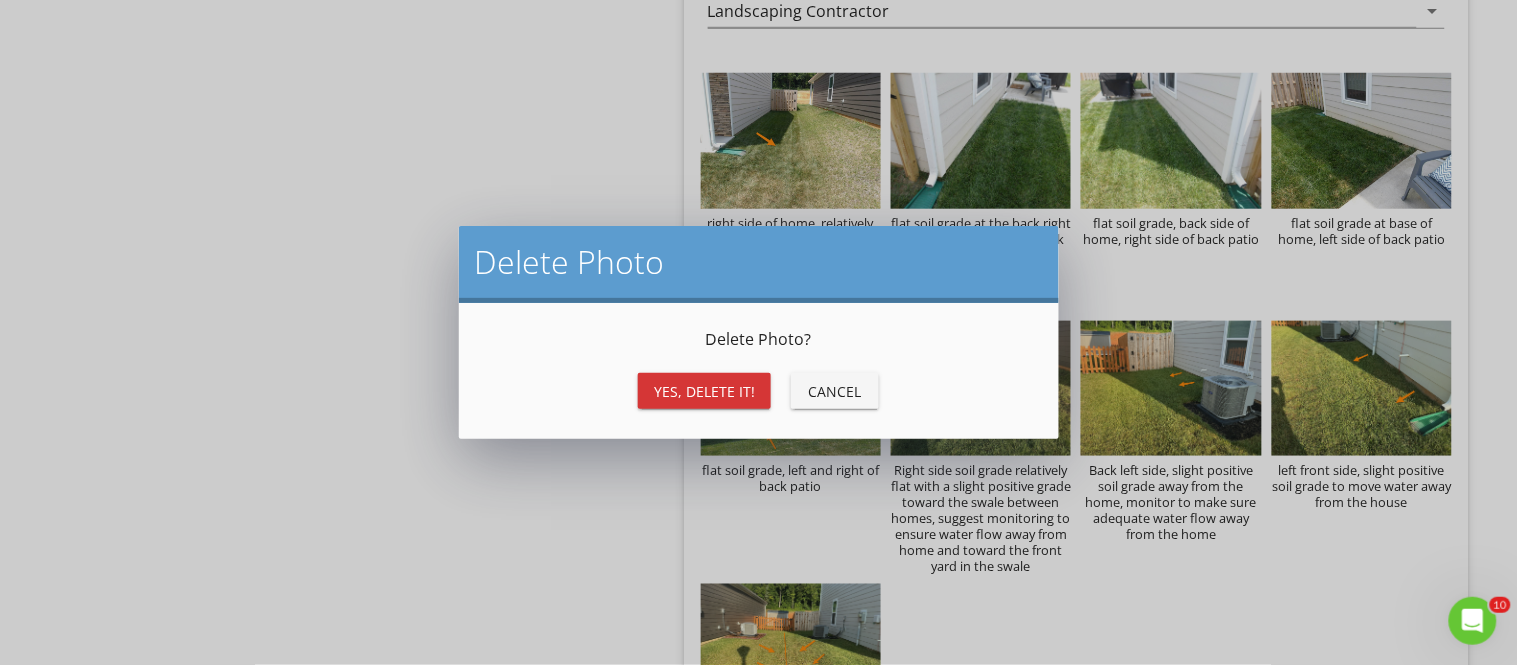 click on "Yes, Delete it!" at bounding box center (704, 391) 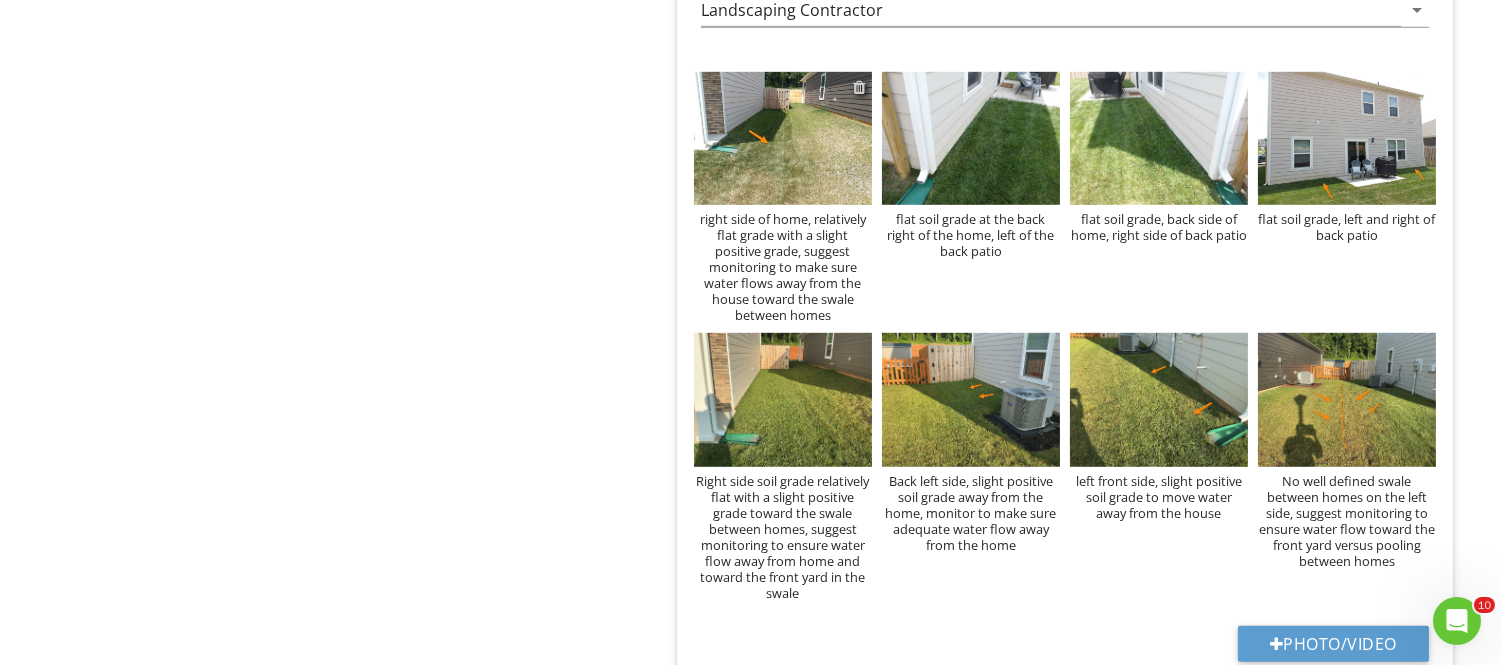 click at bounding box center (859, 87) 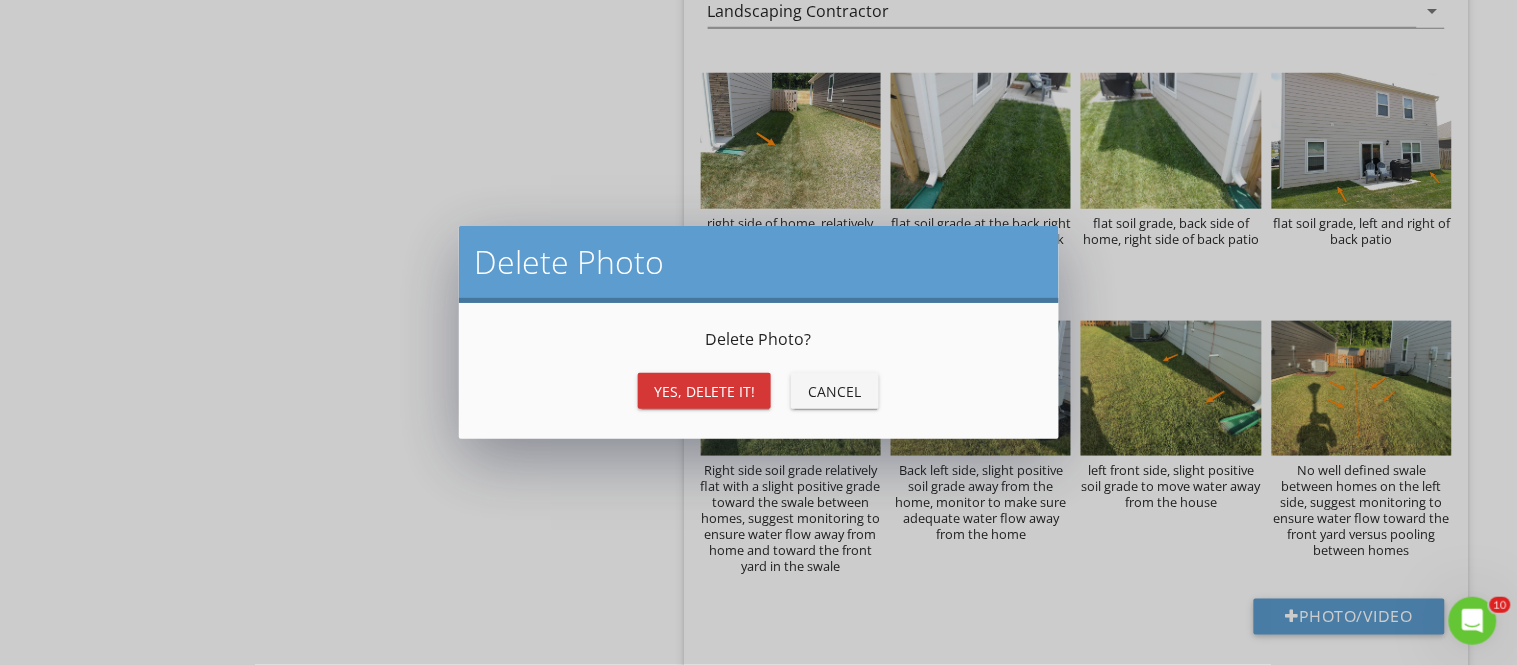 click on "Yes, Delete it!" at bounding box center [704, 391] 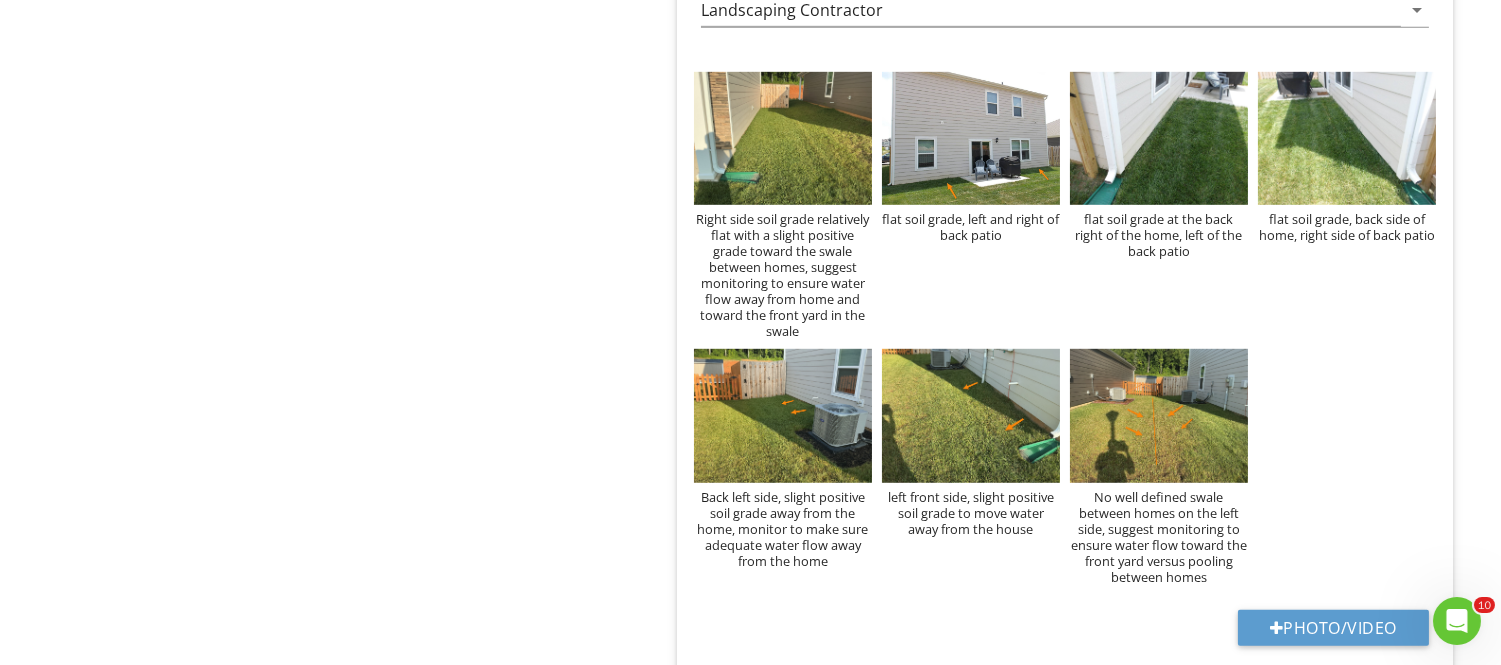 click on "Right side soil grade relatively flat with a slight positive grade toward the swale between homes, suggest monitoring to ensure water flow away from home and toward the front yard in the swale
flat soil grade, left and right of back patio
flat soil grade at the back right of the home, left of the back patio
flat soil grade, back side of home, right side of back patio
Back left side, slight positive soil grade away from the home, monitor to make sure adequate water flow away from the home
left front side, slight positive soil grade to move water away from the house
No well defined swale between homes on the left side, suggest monitoring to ensure water flow toward the front yard versus pooling between homes" at bounding box center [1065, 328] 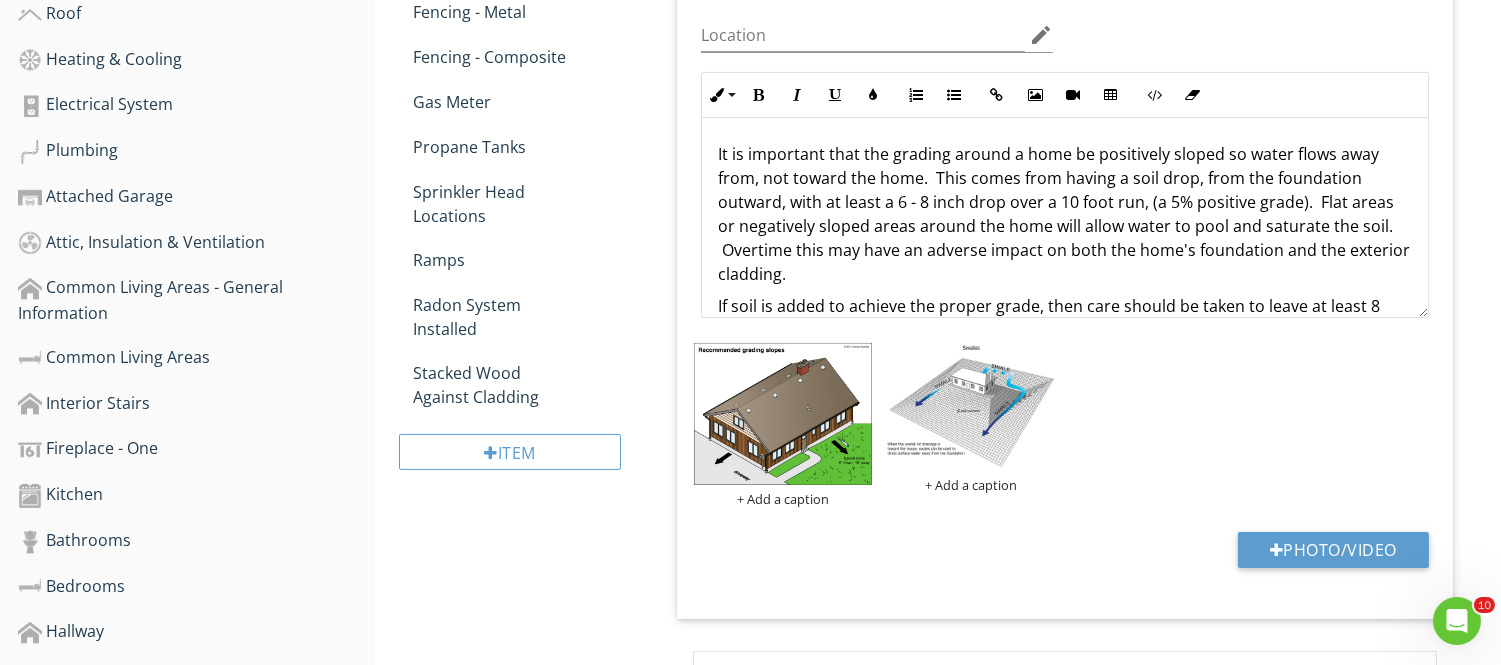 scroll, scrollTop: 0, scrollLeft: 0, axis: both 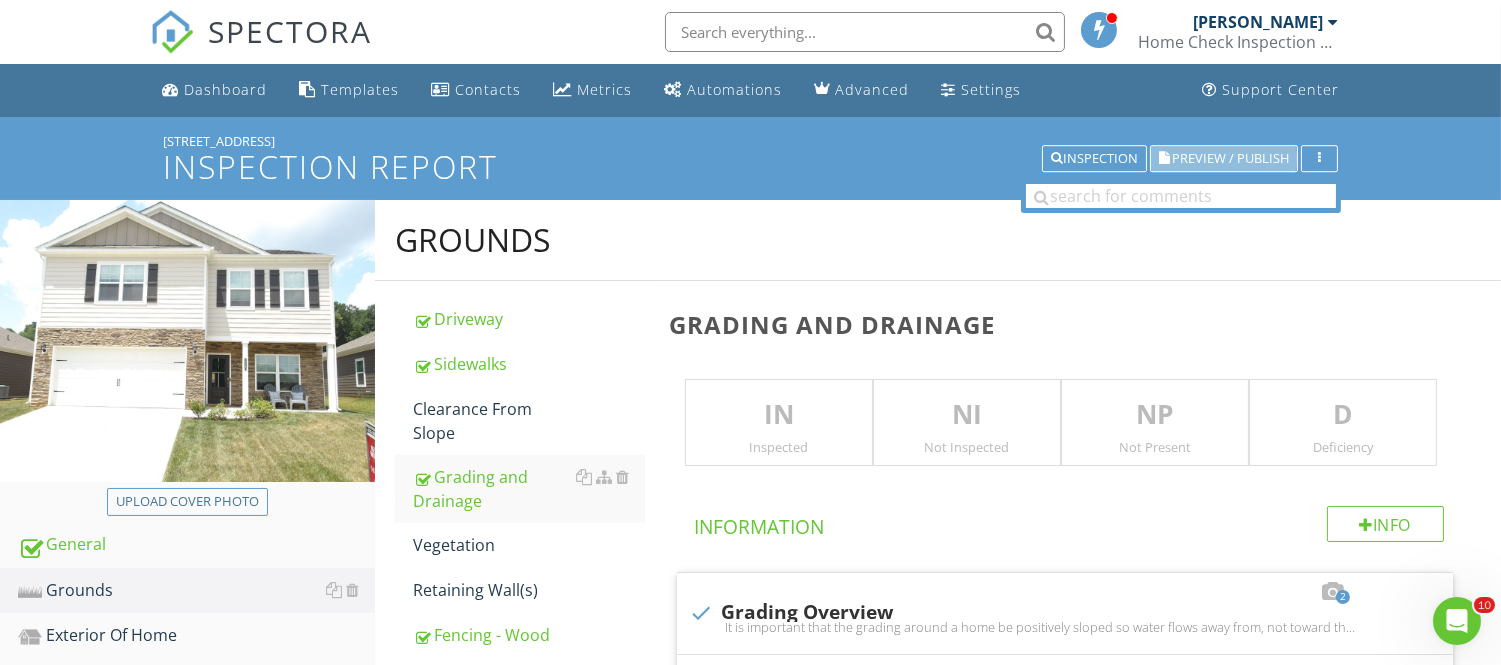 click on "Preview / Publish" at bounding box center (1230, 158) 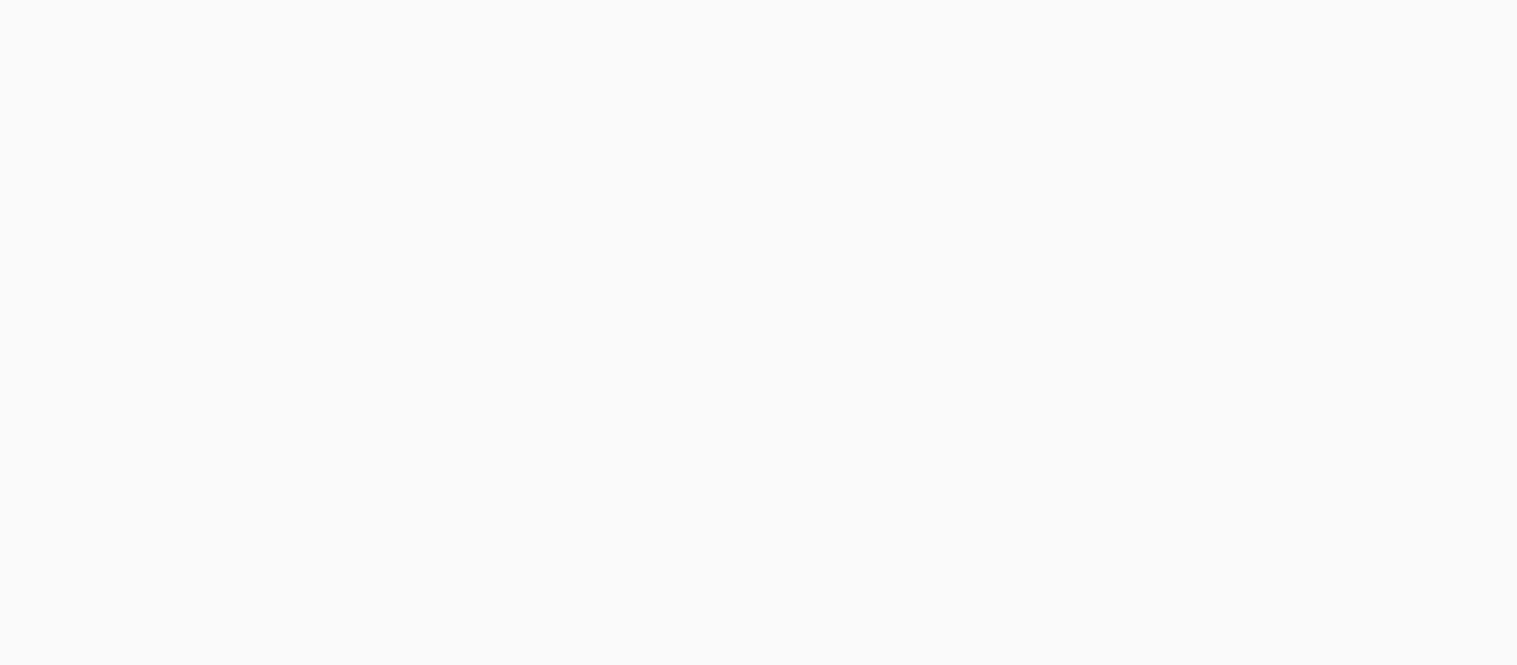 scroll, scrollTop: 0, scrollLeft: 0, axis: both 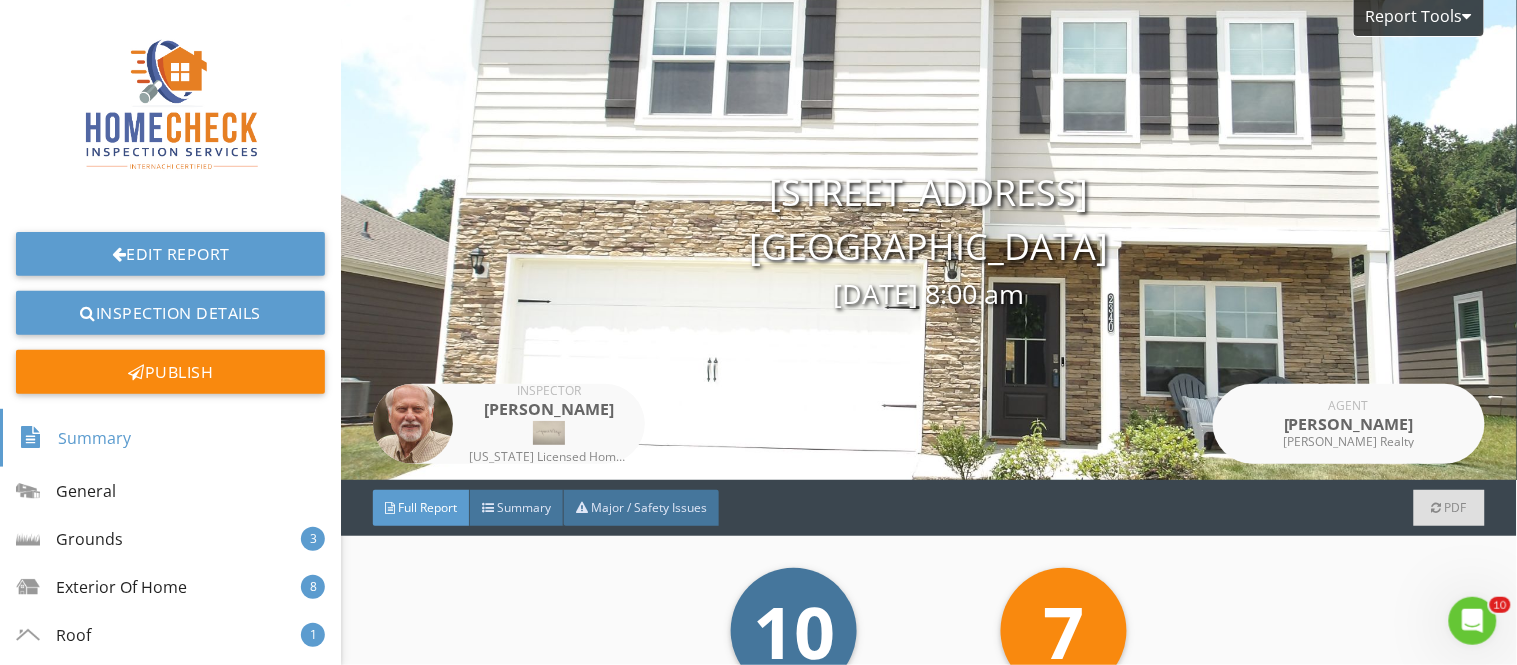 click on "Full Report" at bounding box center (427, 507) 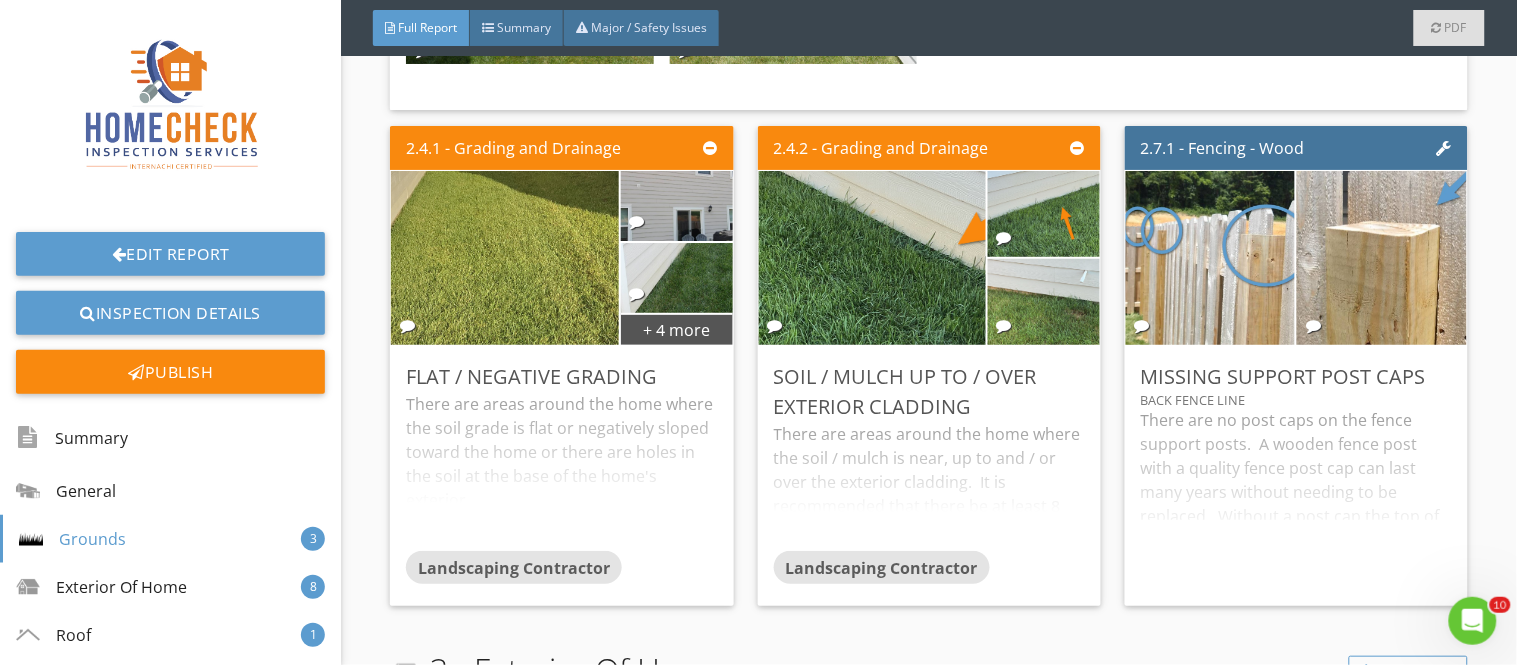 scroll, scrollTop: 5111, scrollLeft: 0, axis: vertical 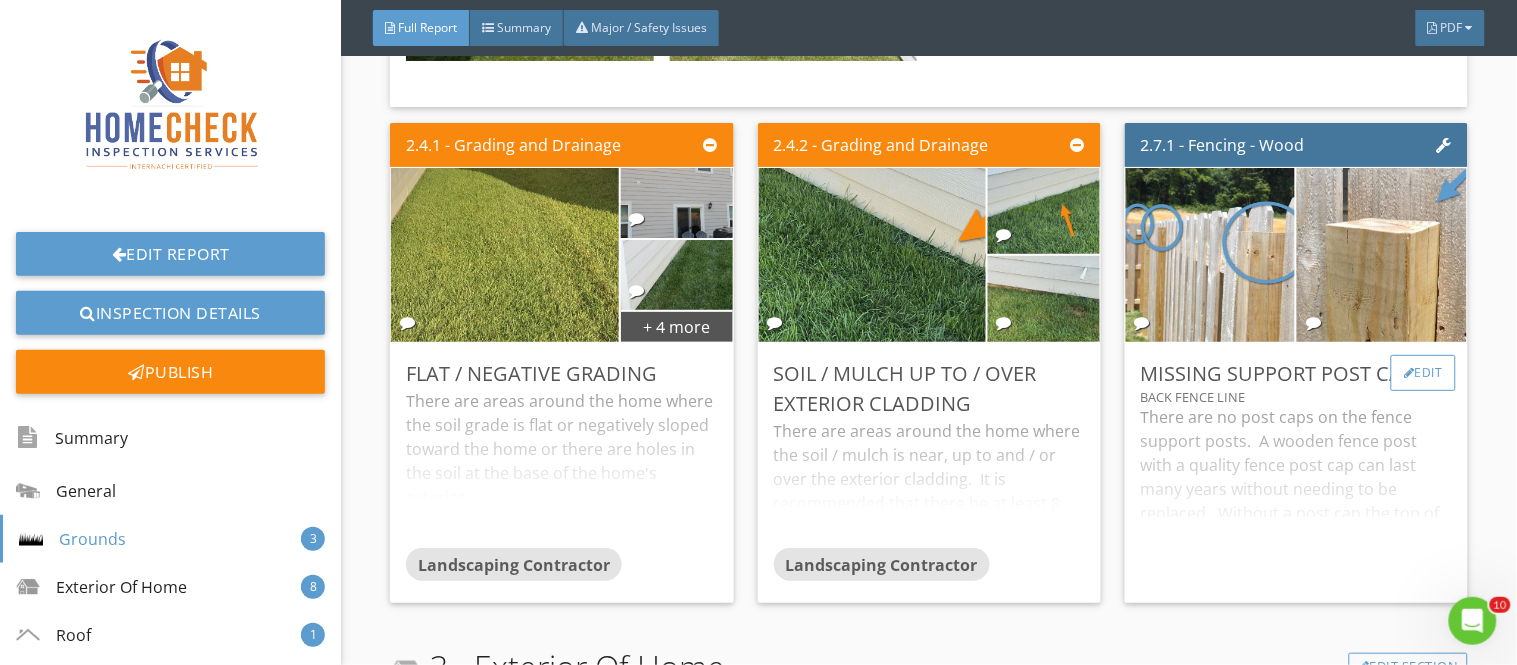 click on "Edit" at bounding box center (1423, 373) 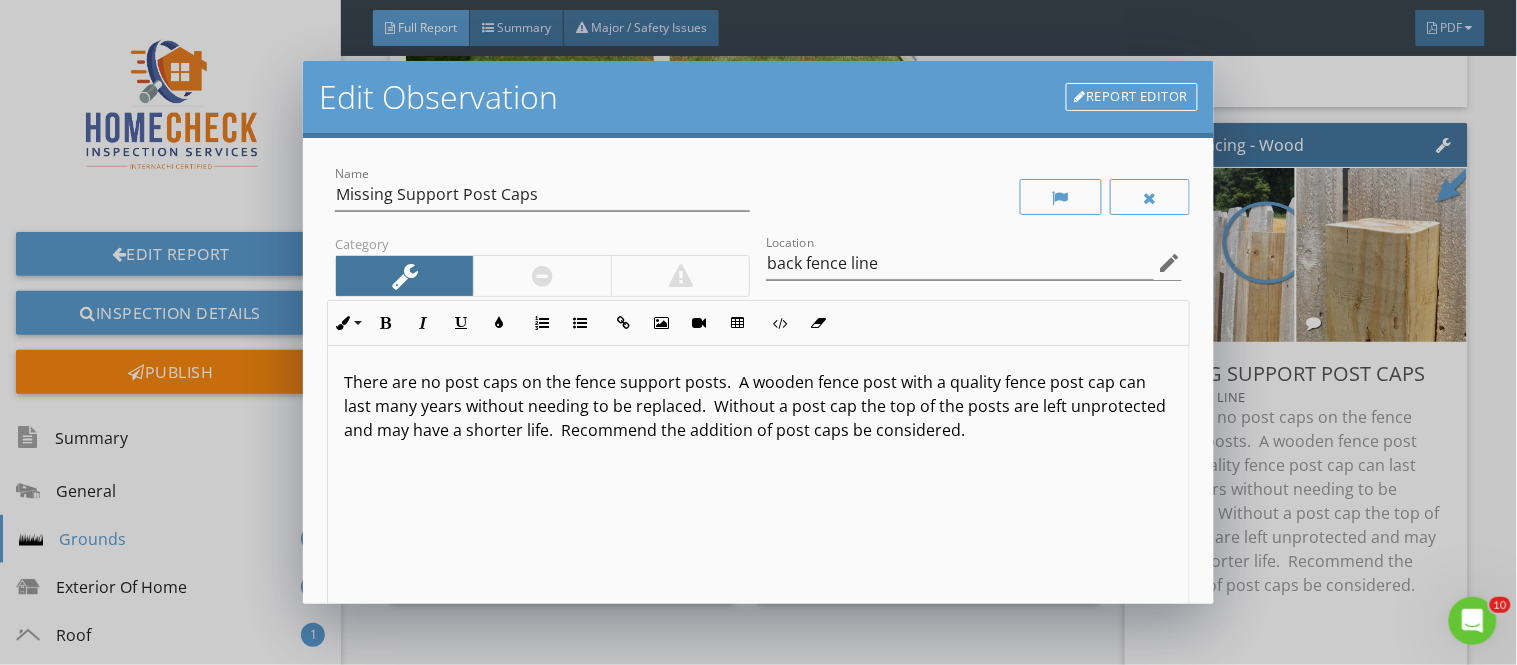 click on "There are no post caps on the fence support posts.  A wooden fence post with a quality fence post cap can last many years without needing to be replaced.  Without a post cap the top of the posts are left unprotected and may have a shorter life.  Recommend the addition of post caps be considered." at bounding box center [758, 406] 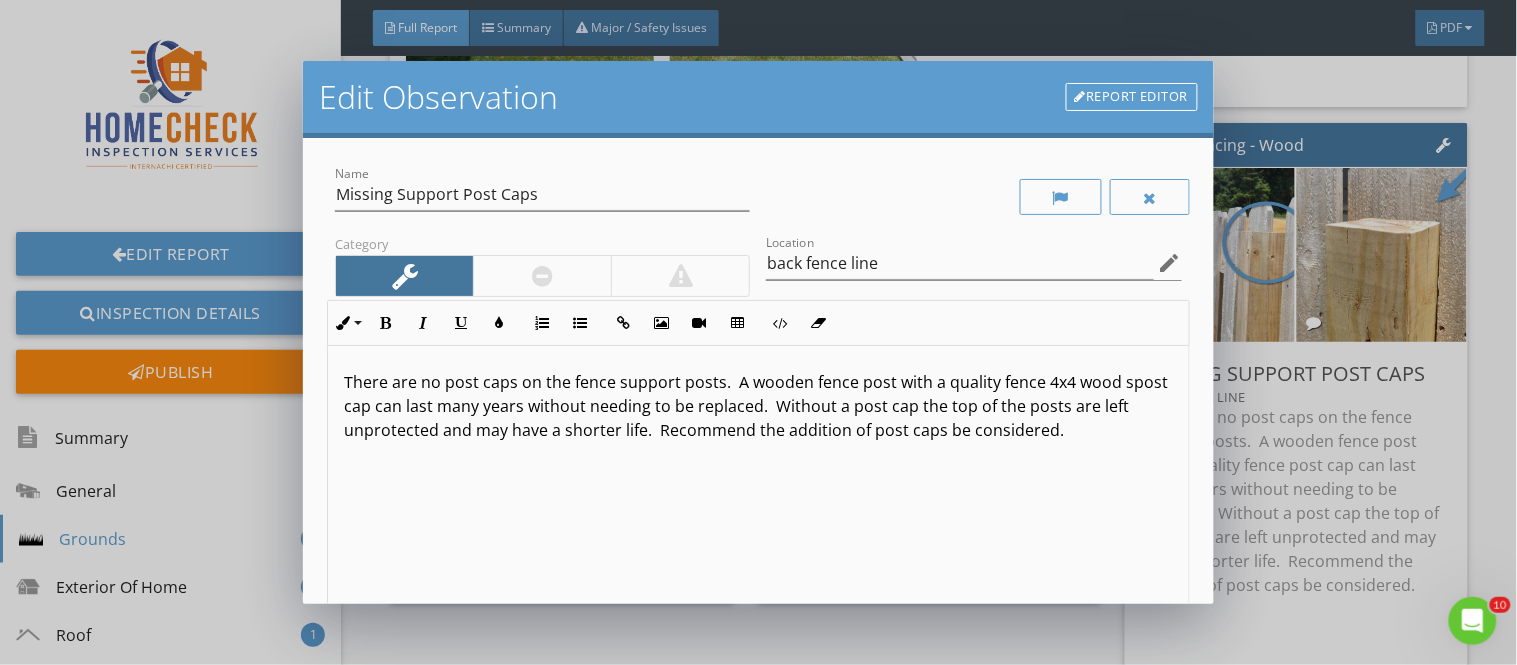 click on "There are no post caps on the fence support posts.  A wooden fence post with a quality fence 4x4 wood spost cap can last many years without needing to be replaced.  Without a post cap the top of the posts are left unprotected and may have a shorter life.  Recommend the addition of post caps be considered." at bounding box center (758, 406) 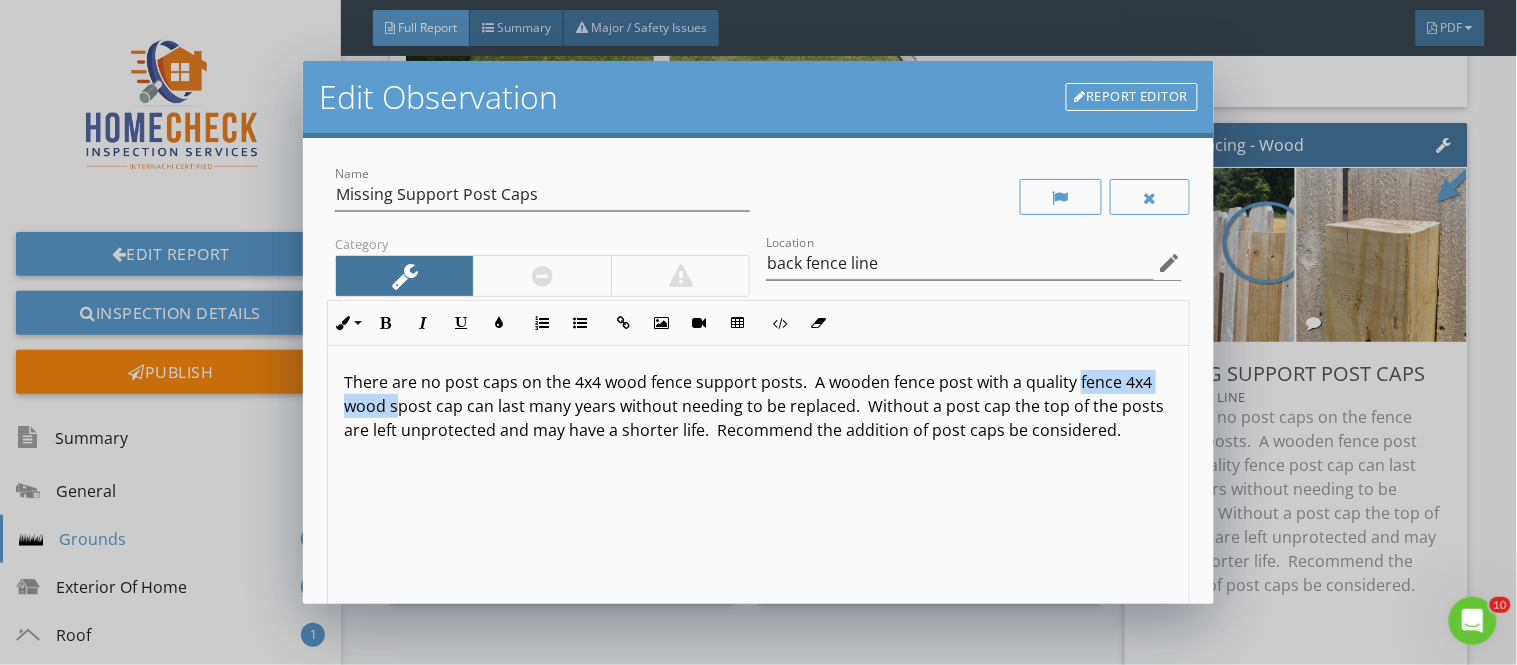 drag, startPoint x: 1073, startPoint y: 384, endPoint x: 425, endPoint y: 397, distance: 648.1304 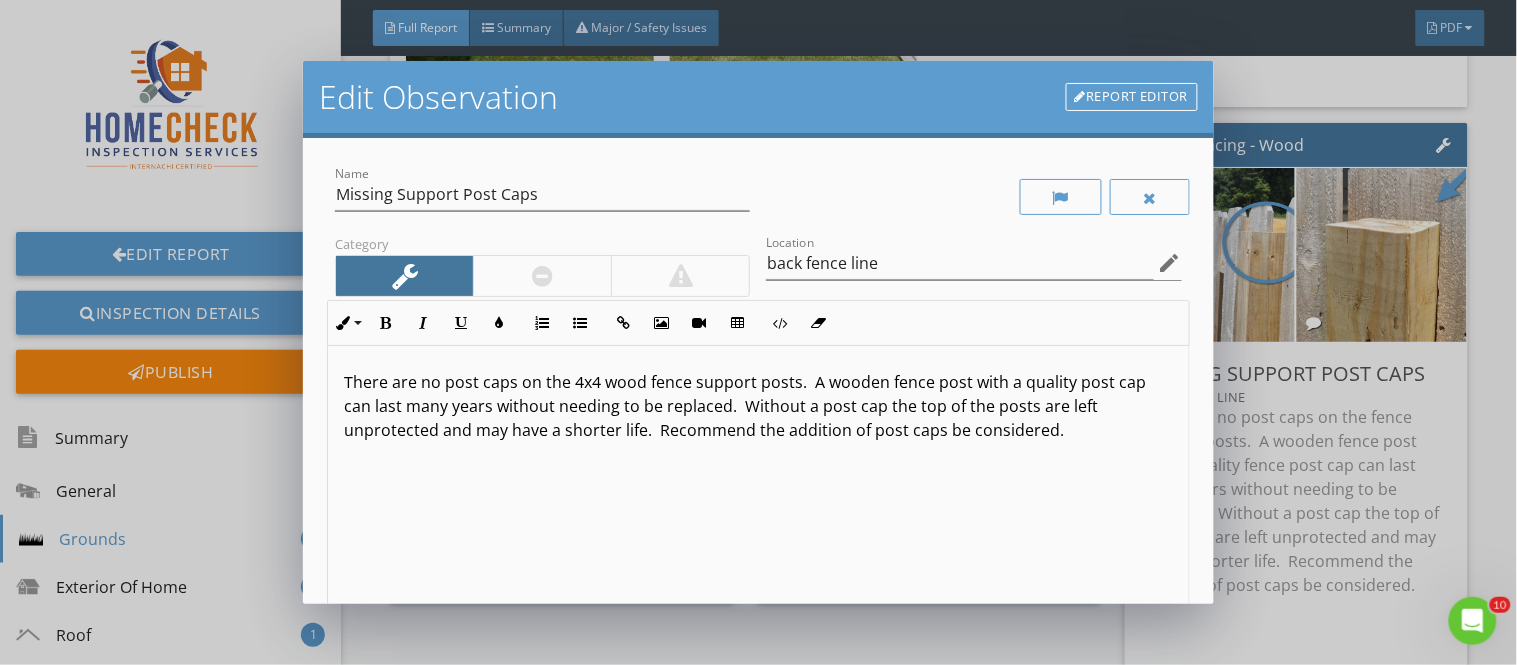 click on "There are no post caps on the 4x4 wood fence support posts.  A wooden fence post with a quality post cap can last many years without needing to be replaced.  Without a post cap the top of the posts are left unprotected and may have a shorter life.  Recommend the addition of post caps be considered." at bounding box center [758, 406] 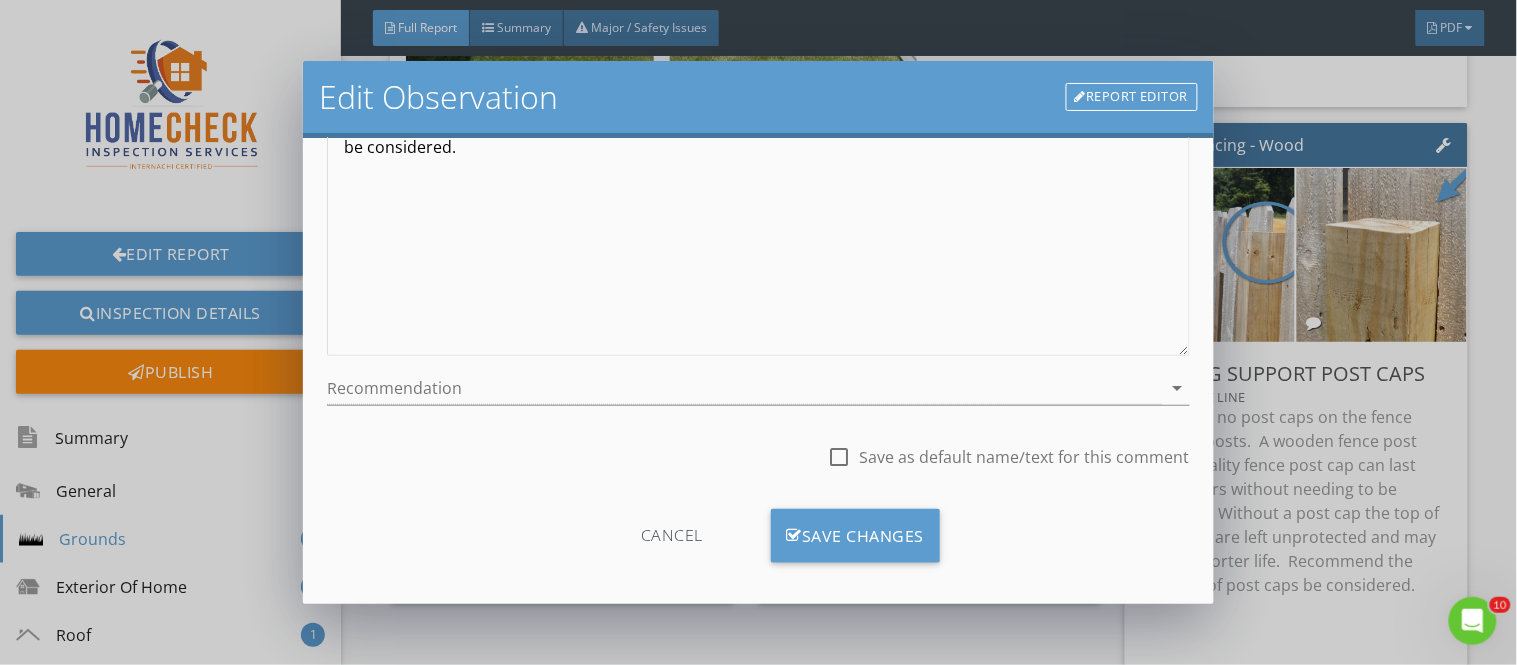scroll, scrollTop: 288, scrollLeft: 0, axis: vertical 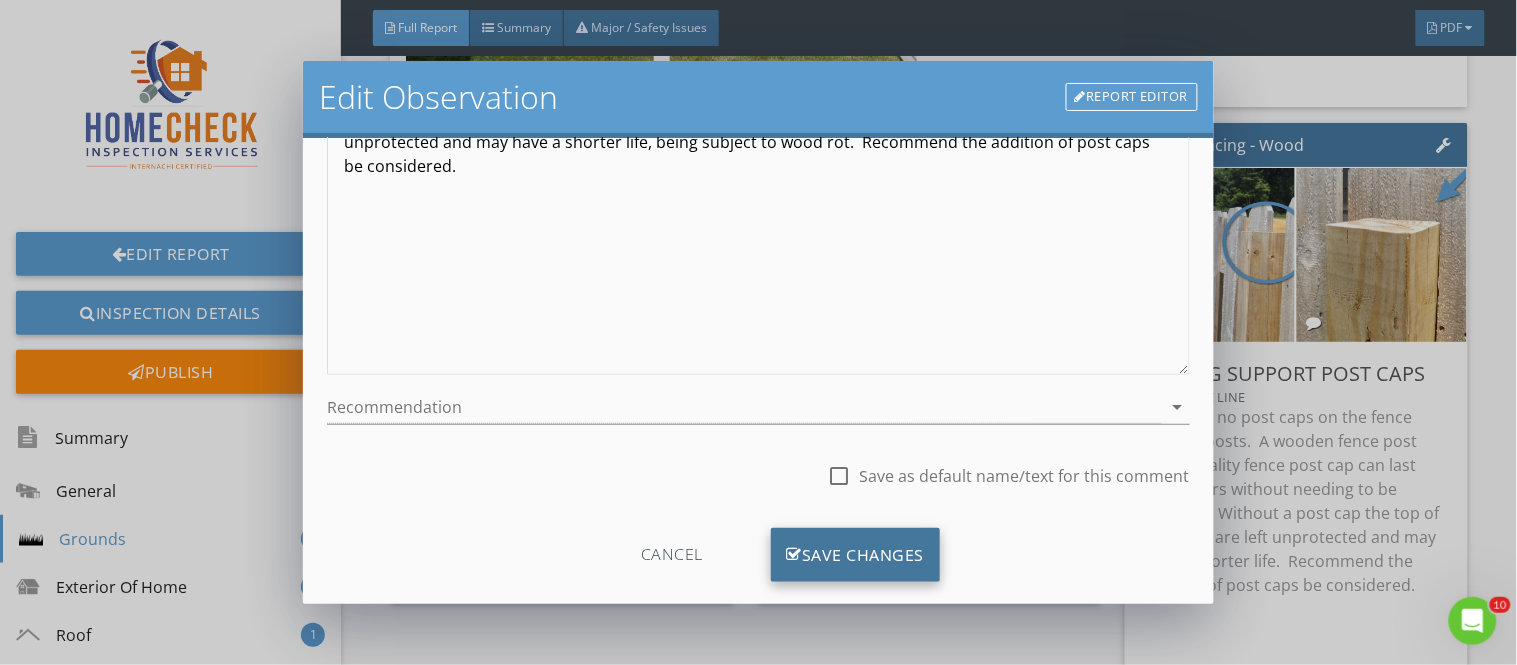 click on "Save Changes" at bounding box center (856, 555) 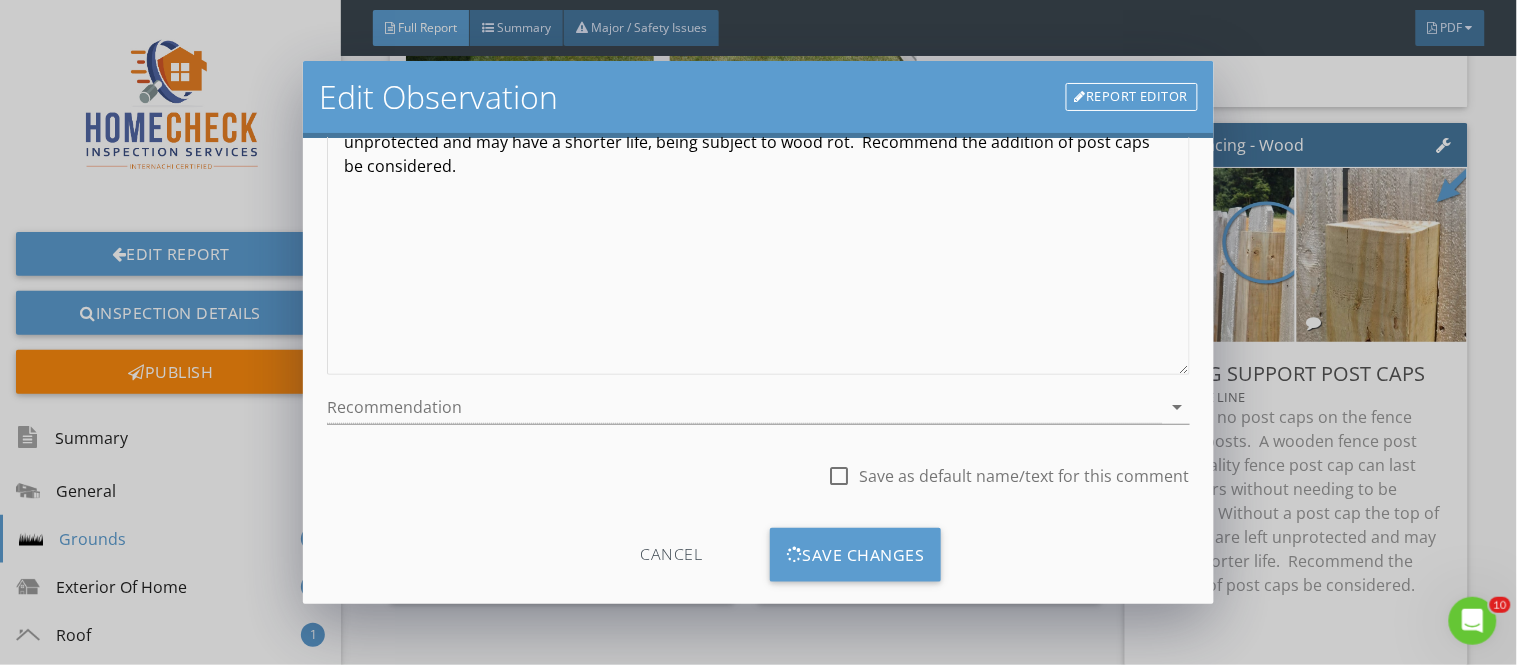 scroll, scrollTop: 84, scrollLeft: 0, axis: vertical 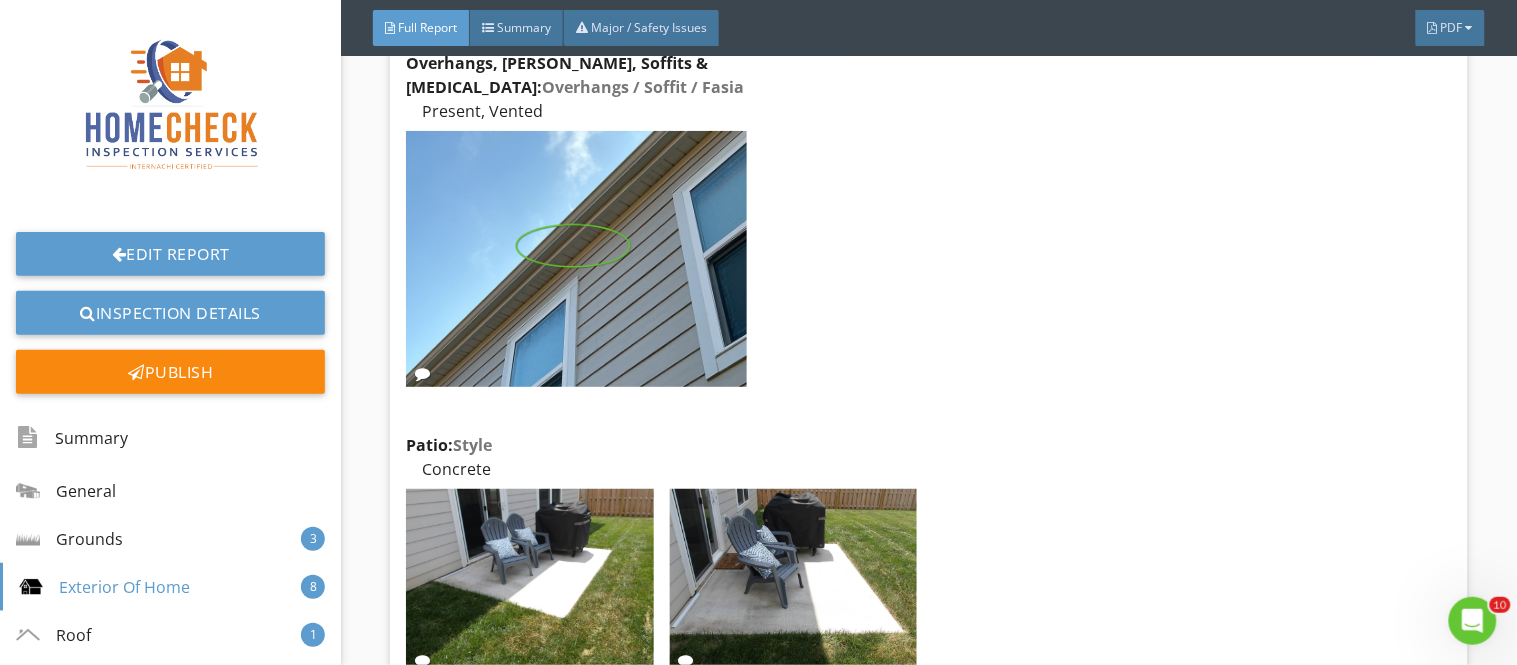 click on "Exterior, Flashing & Trim:
Exterior Cladding Inspection       The inspector will report any identifiable damage or cracking of the home's exterior walls or cladding.  The inspector's interpretations or opinions as to the condition, severity, or causes, are based upon education and experience and are the inspector's opinion.  A more exact interpretation of the cause and / or severity of issues of this nature can be made only by a qualified contractor or structural engineer.
Edit
Exterior, Flashing & Trim:
Home's Exterior Covering
Vinyl, Stacked Stone
Edit
Brick And Mortar Cladding, Flashing & Trim :
Exterior Cladding Inspection
Edit
Vinyl Cladding, Flashing & Trim:
Exterior Cladding Inspection
Edit
EIFS Cladding, Flashing and Trim :
Exterior Cladding Inspection
Edit
Exterior Cladding Inspection
Edit" at bounding box center [929, 714] 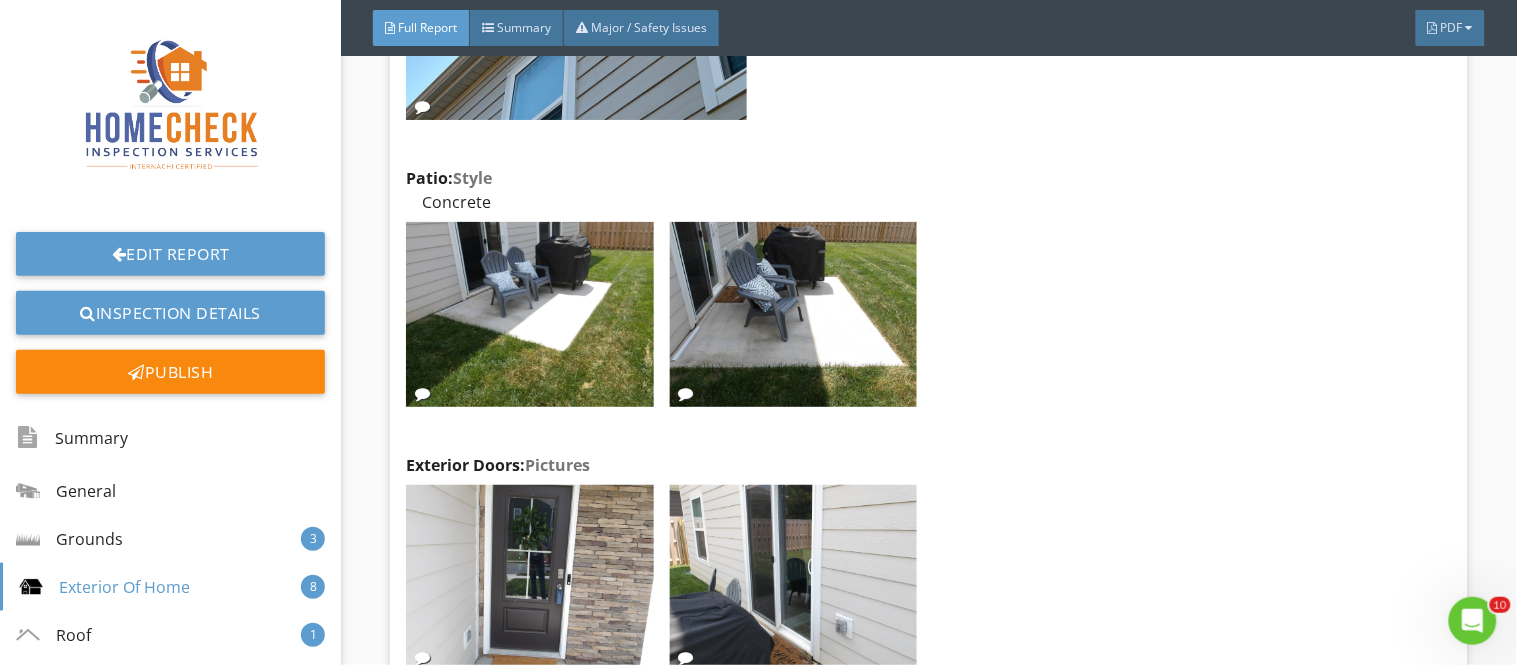 scroll, scrollTop: 7155, scrollLeft: 0, axis: vertical 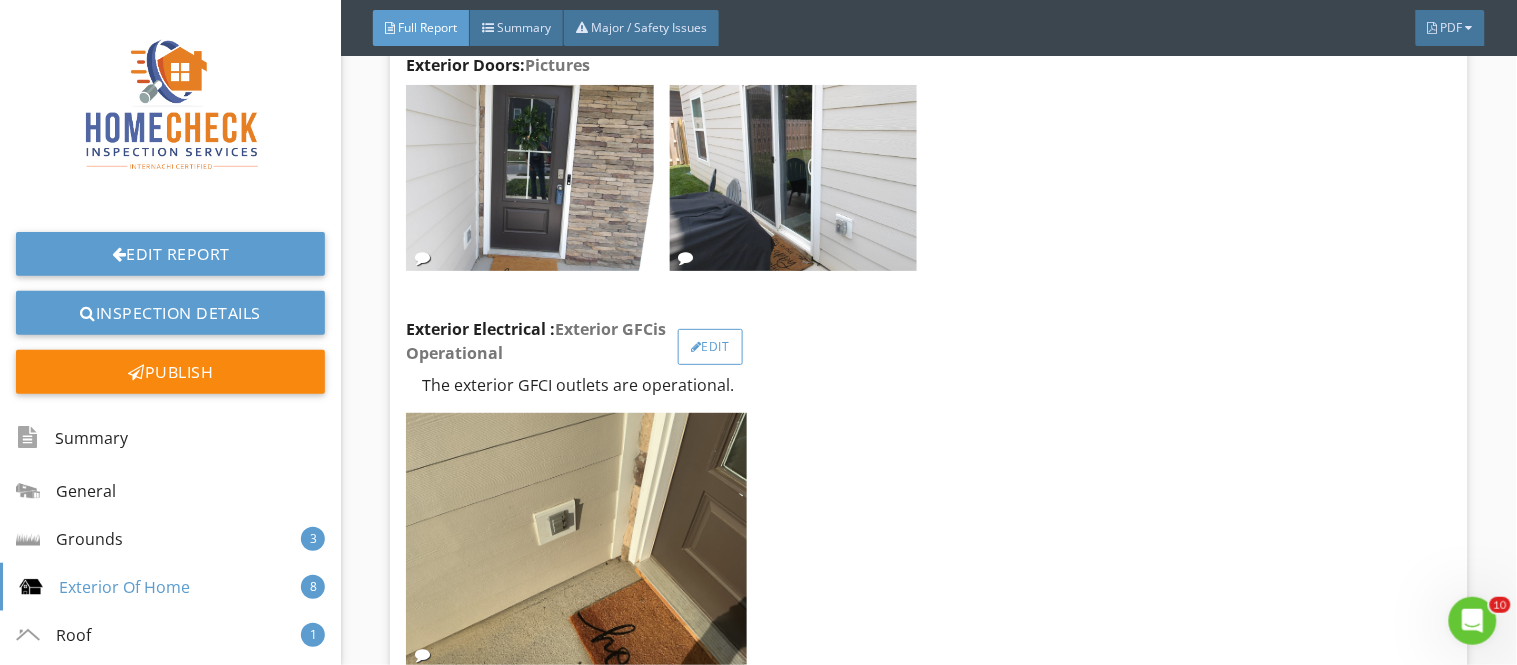 click on "Edit" at bounding box center (710, 347) 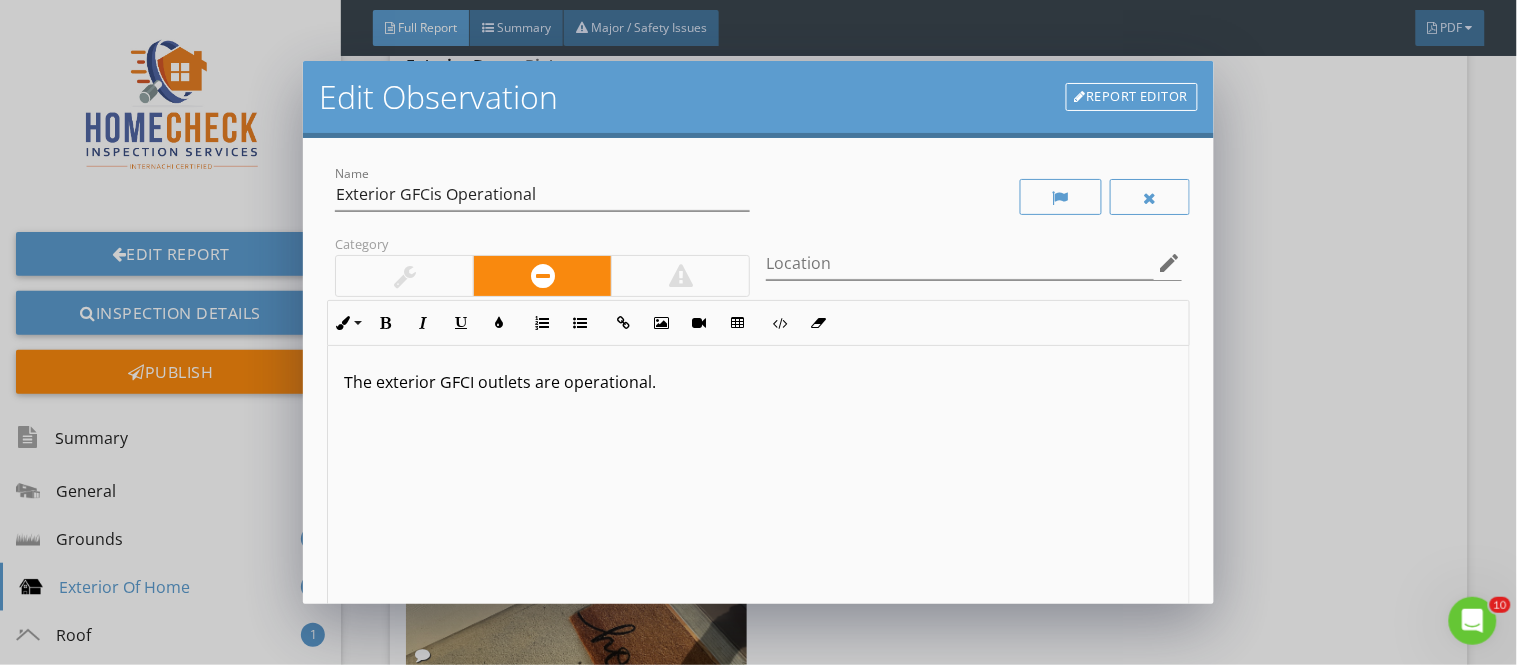 click on "The exterior GFCI outlets are operational." at bounding box center (758, 382) 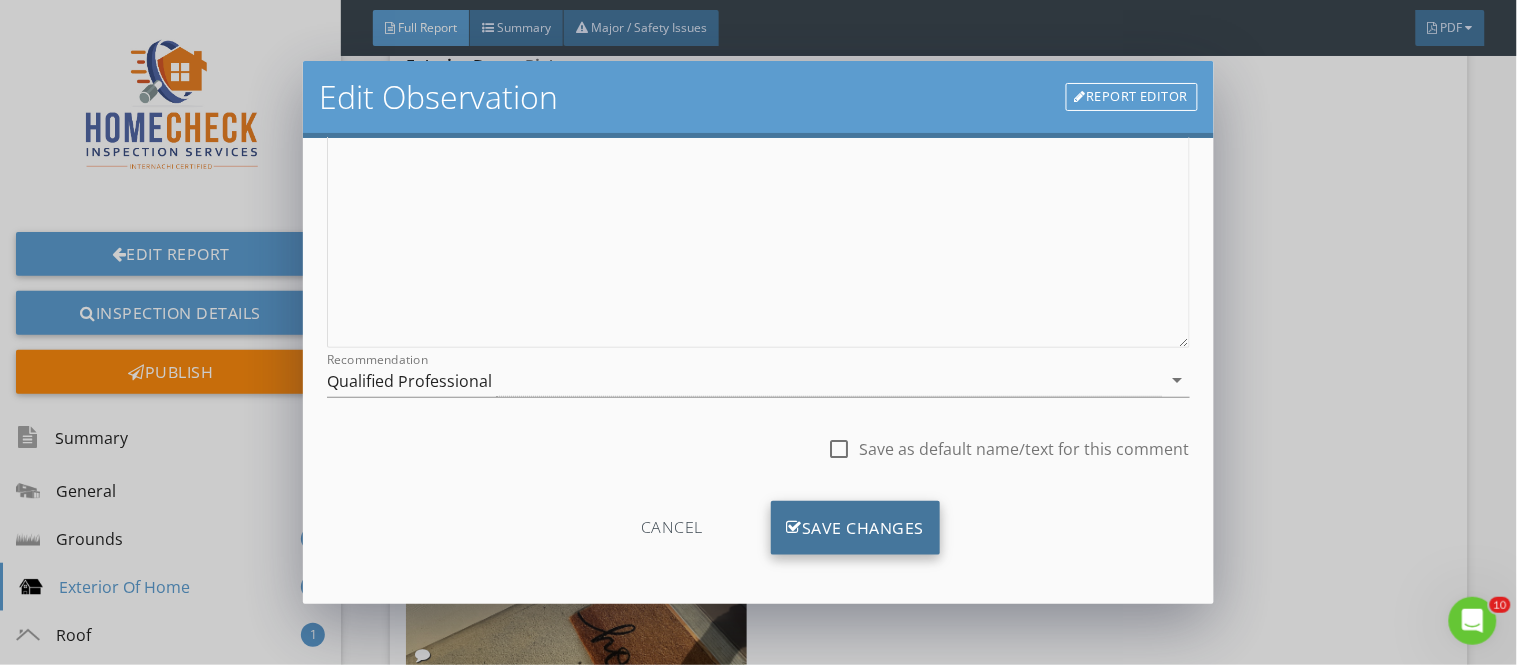 click on "Save Changes" at bounding box center (856, 528) 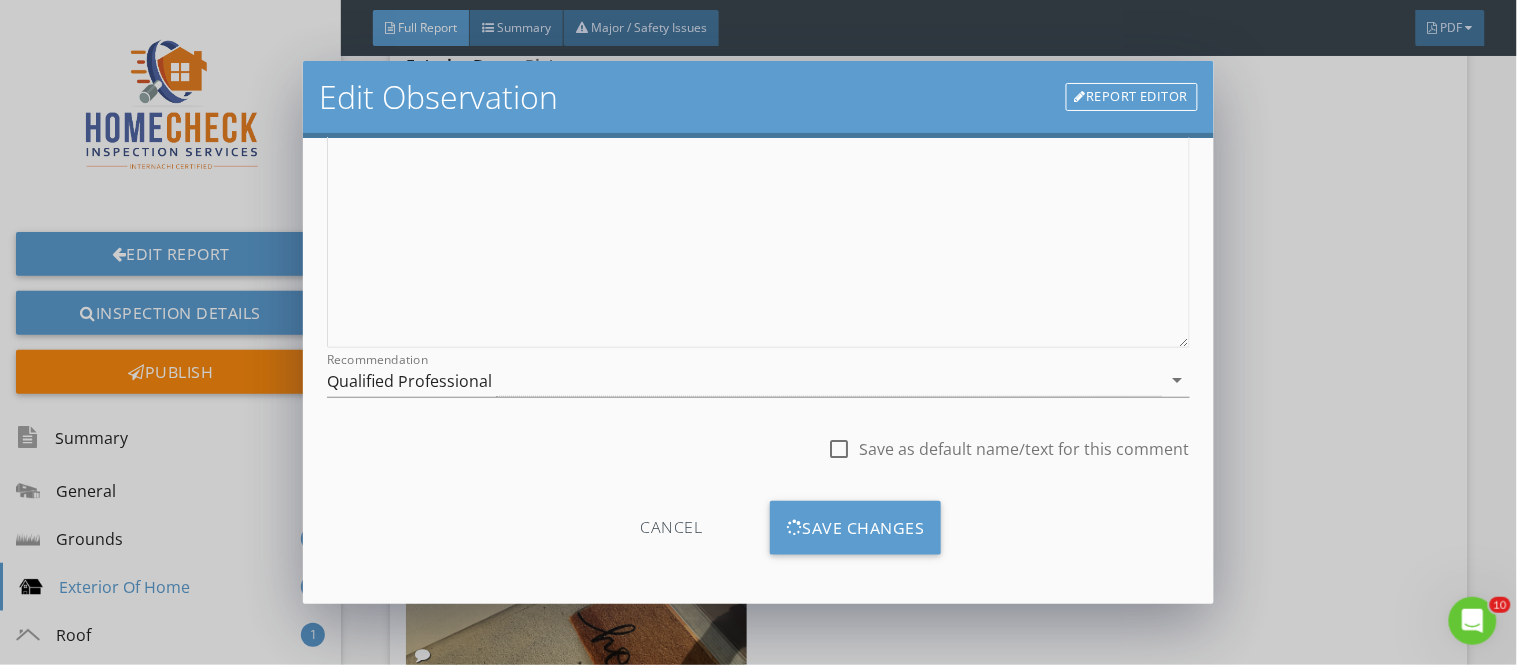 scroll, scrollTop: 84, scrollLeft: 0, axis: vertical 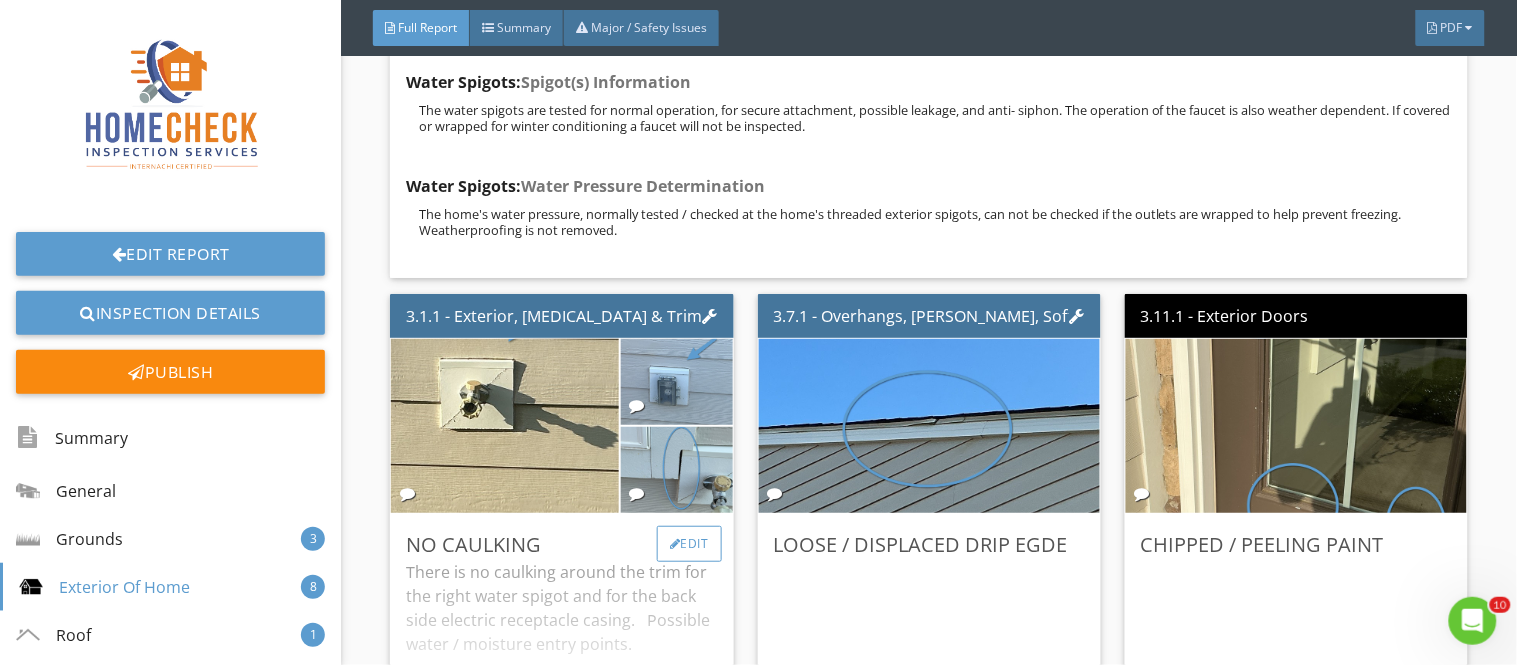 click on "Edit" at bounding box center (689, 544) 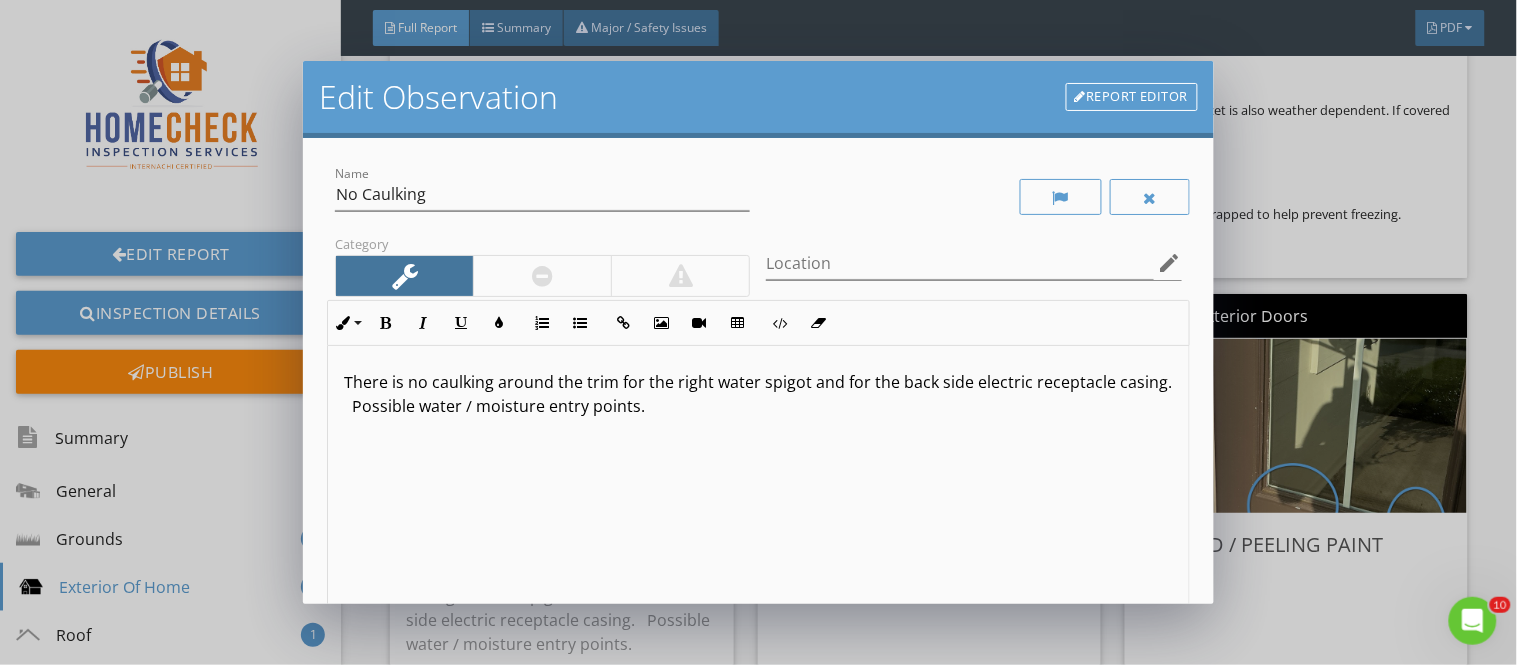 click on "There is no caulking around the trim for the right water spigot and for the back side electric receptacle casing.   Possible water / moisture entry points." at bounding box center (758, 394) 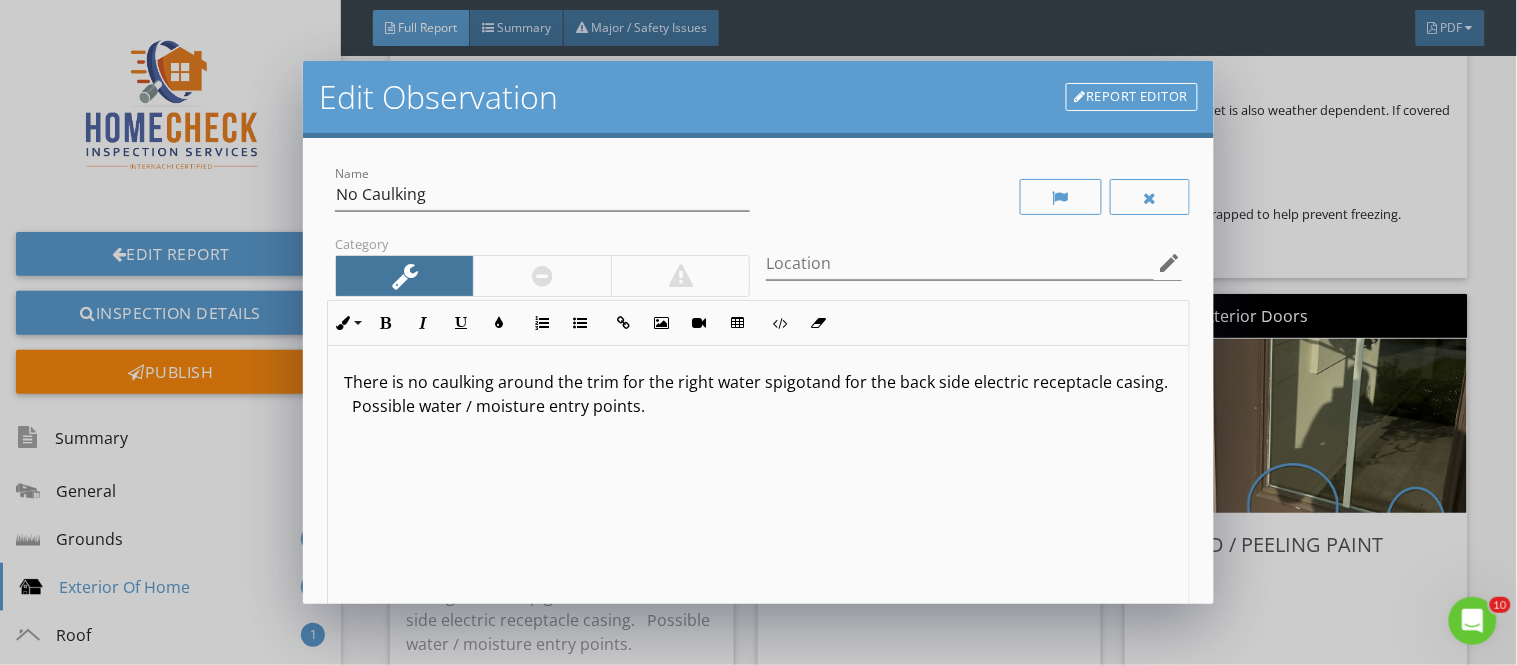 type 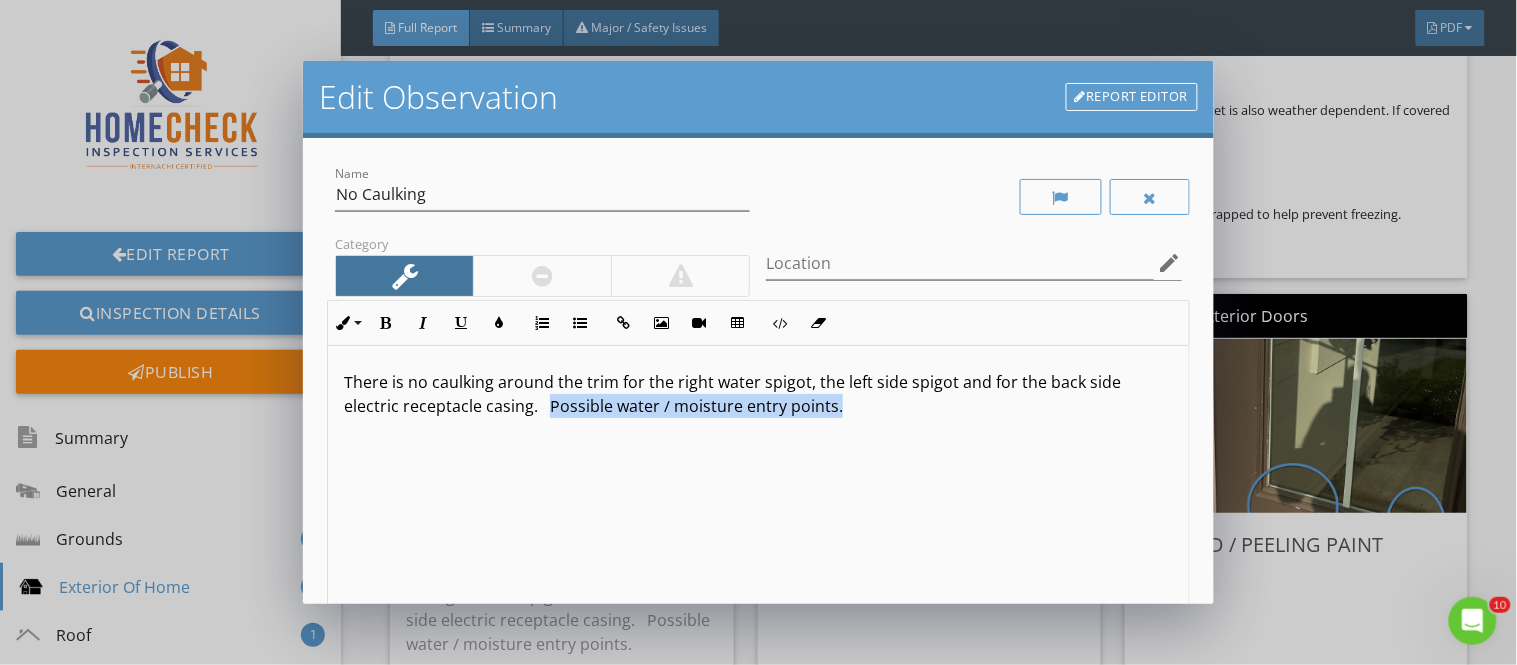 drag, startPoint x: 548, startPoint y: 406, endPoint x: 890, endPoint y: 403, distance: 342.01315 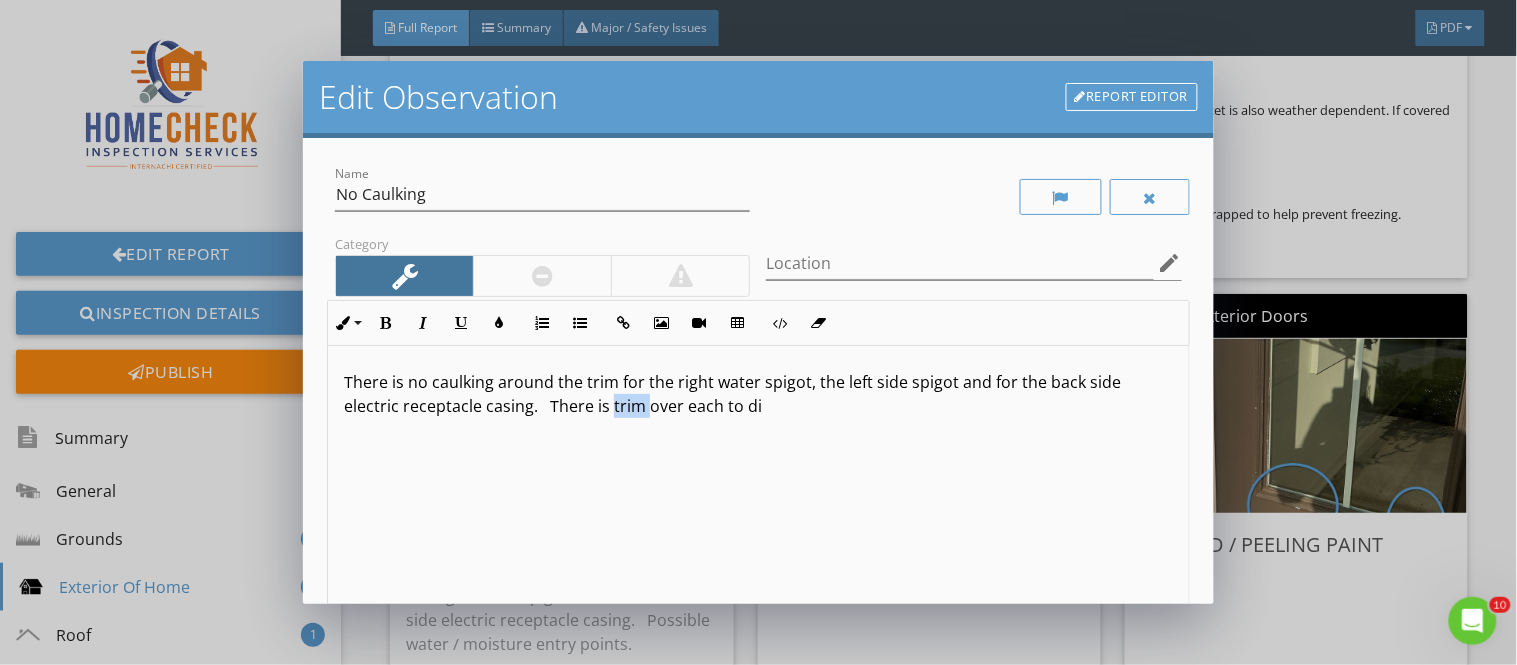 drag, startPoint x: 611, startPoint y: 413, endPoint x: 643, endPoint y: 411, distance: 32.06244 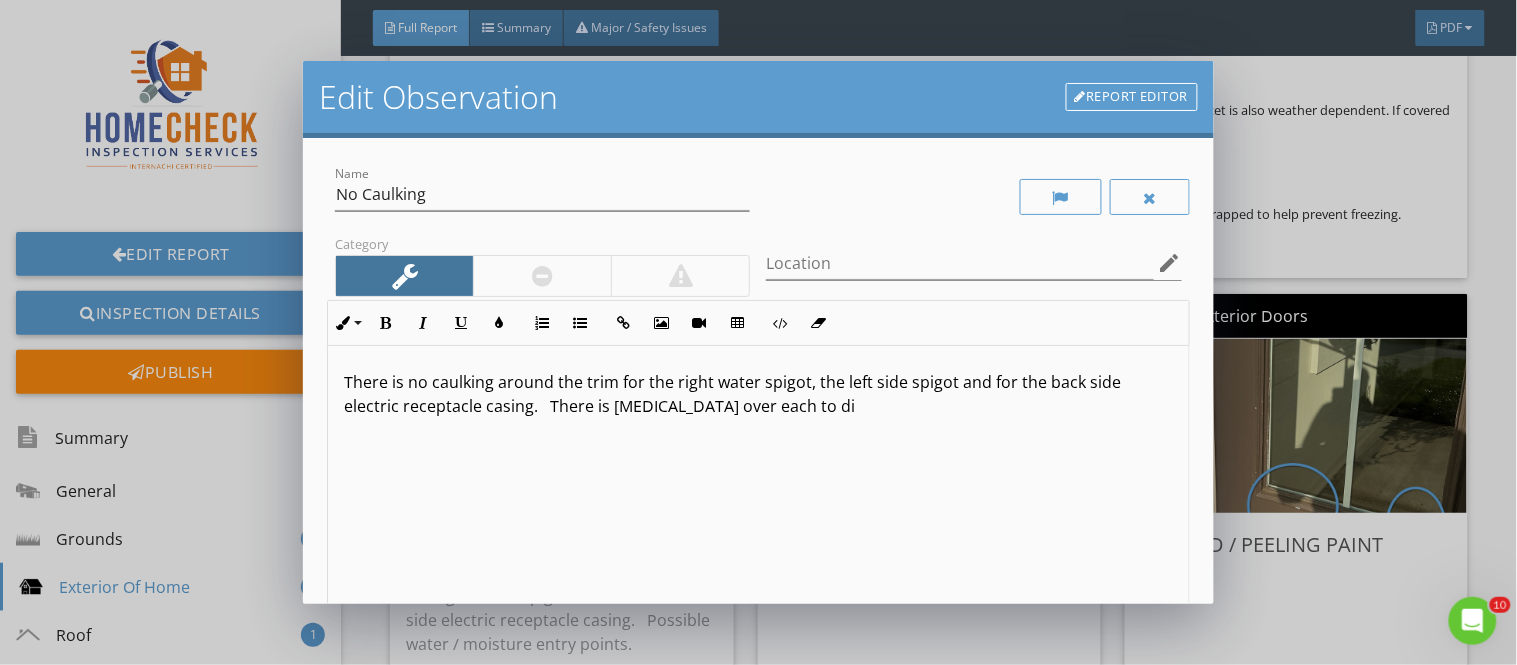 click on "There is no caulking around the trim for the right water spigot, the left side spigot and for the back side electric receptacle casing.   There is flashing over each to di" at bounding box center (758, 394) 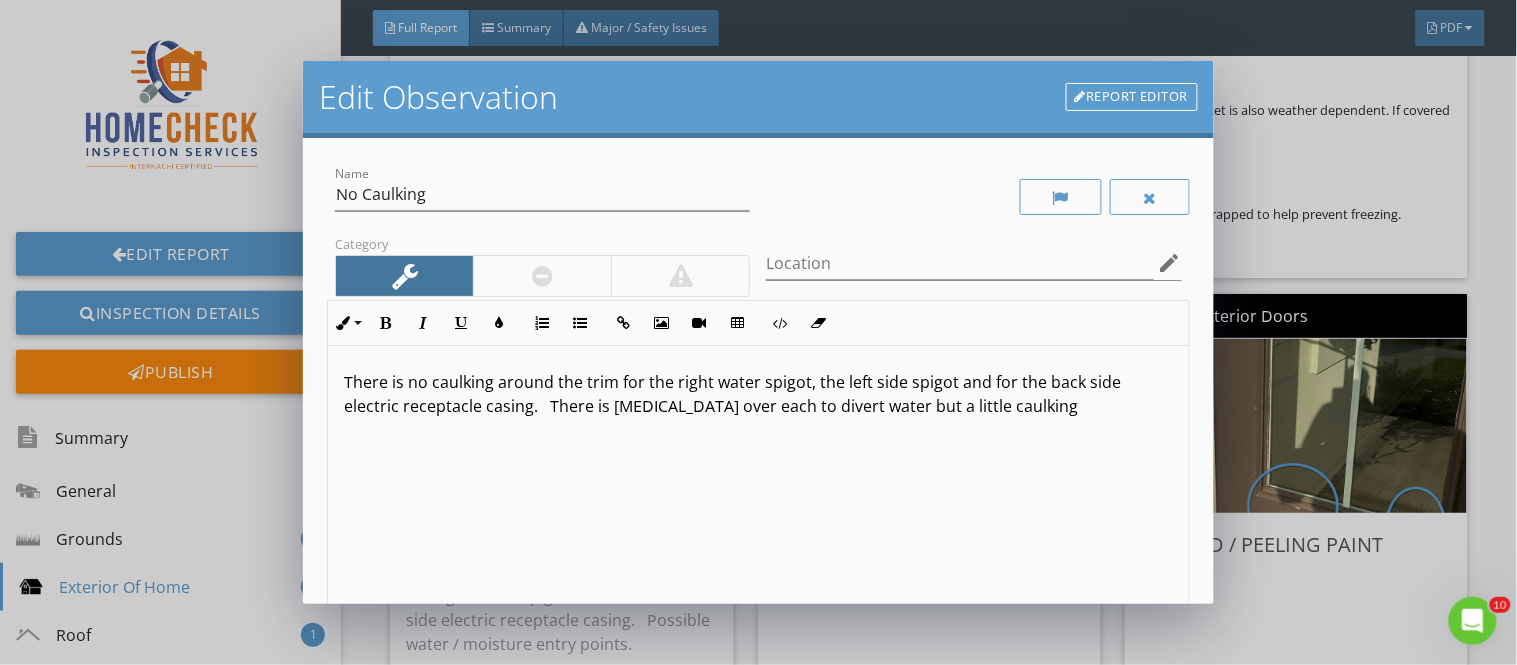 click on "There is no caulking around the trim for the right water spigot, the left side spigot and for the back side electric receptacle casing.   There is flashing over each to divert water but a little caulking" at bounding box center [758, 394] 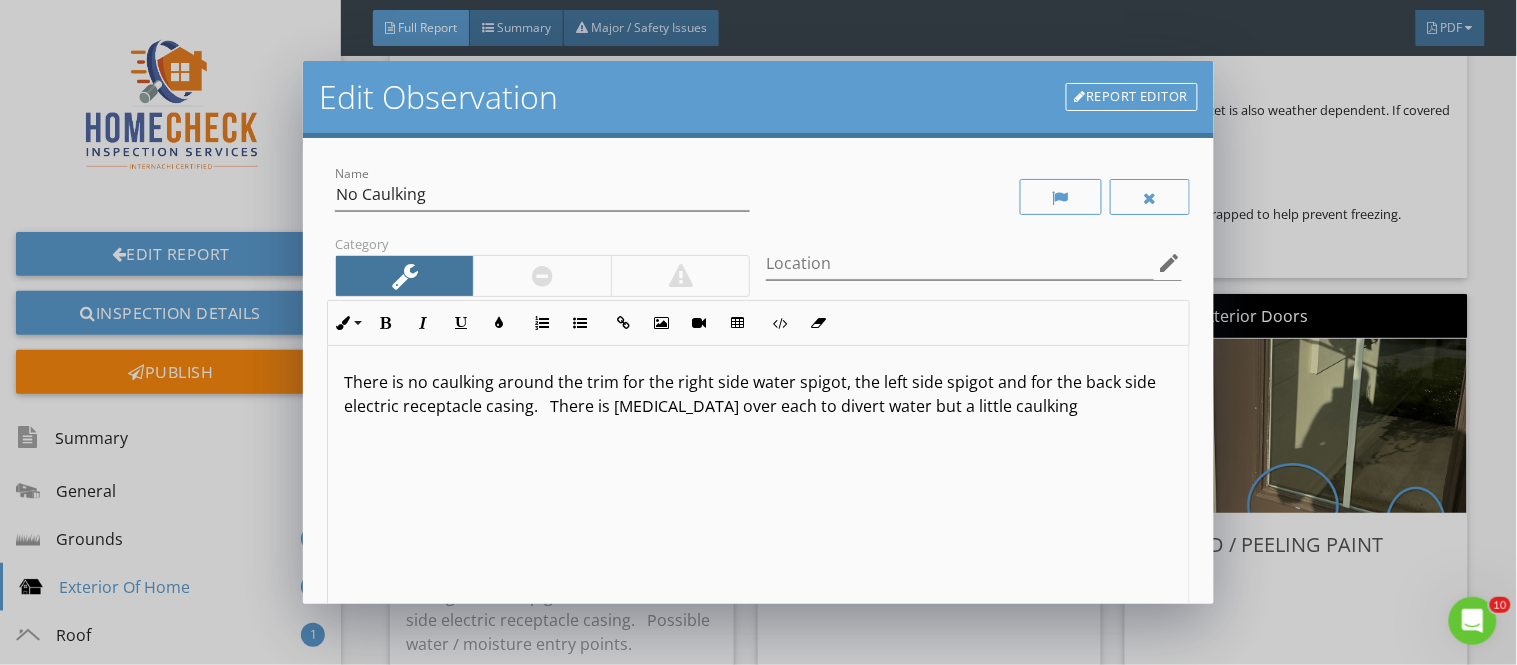 click on "There is no caulking around the trim for the right side water spigot, the left side spigot and for the back side electric receptacle casing.   There is flashing over each to divert water but a little caulking" at bounding box center [758, 394] 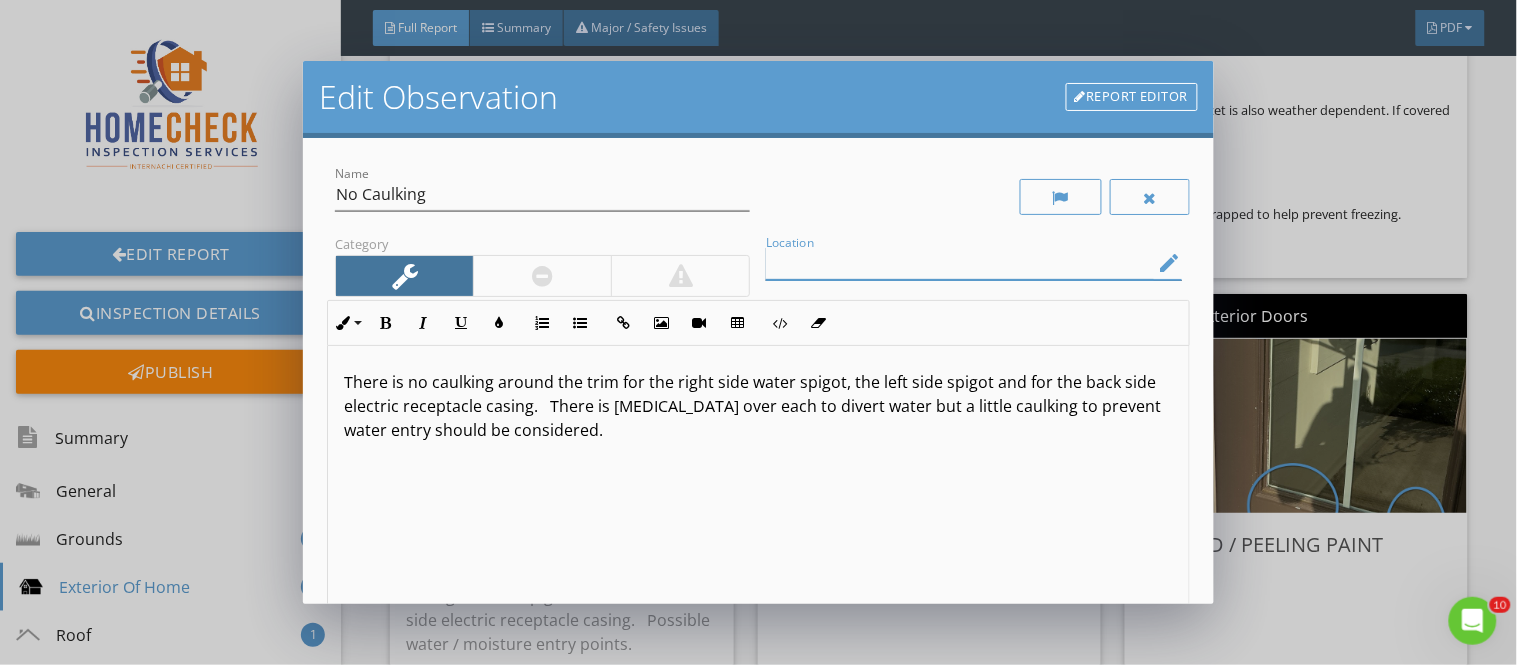 click at bounding box center [959, 263] 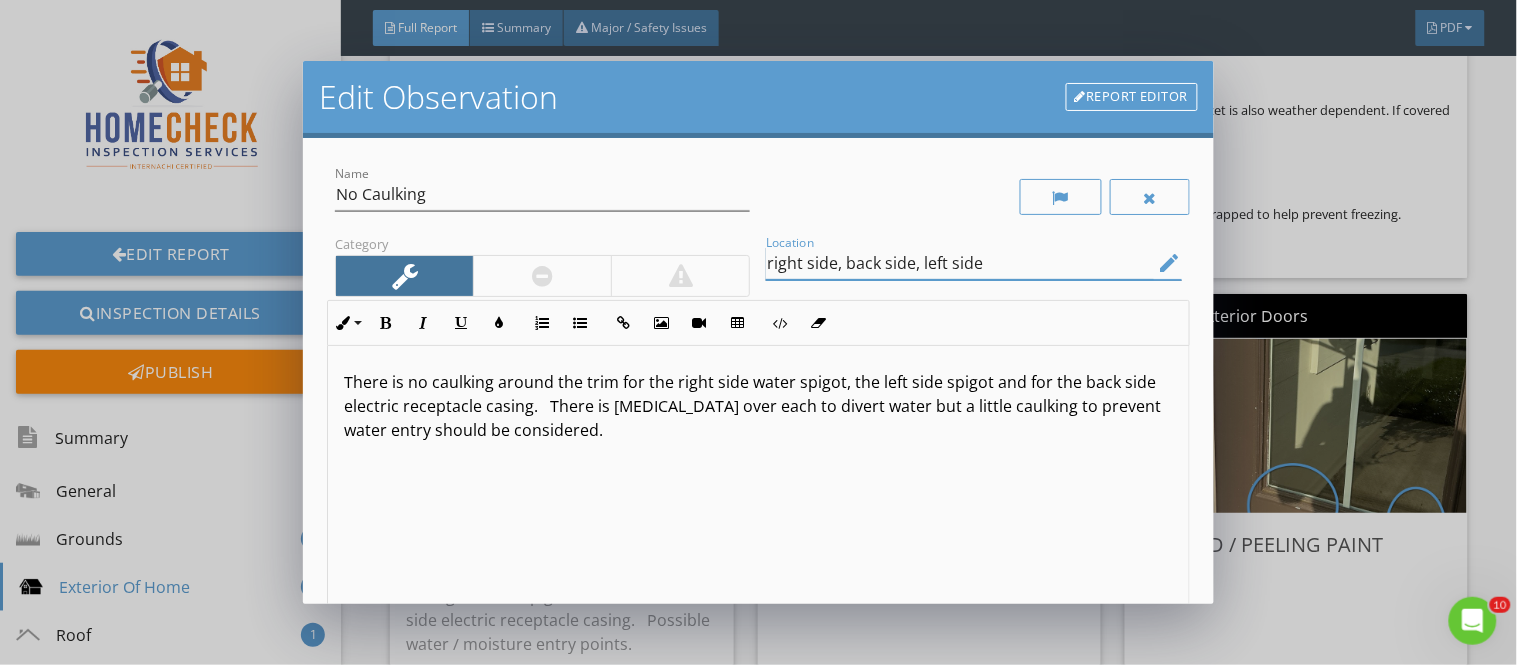 scroll, scrollTop: 253, scrollLeft: 0, axis: vertical 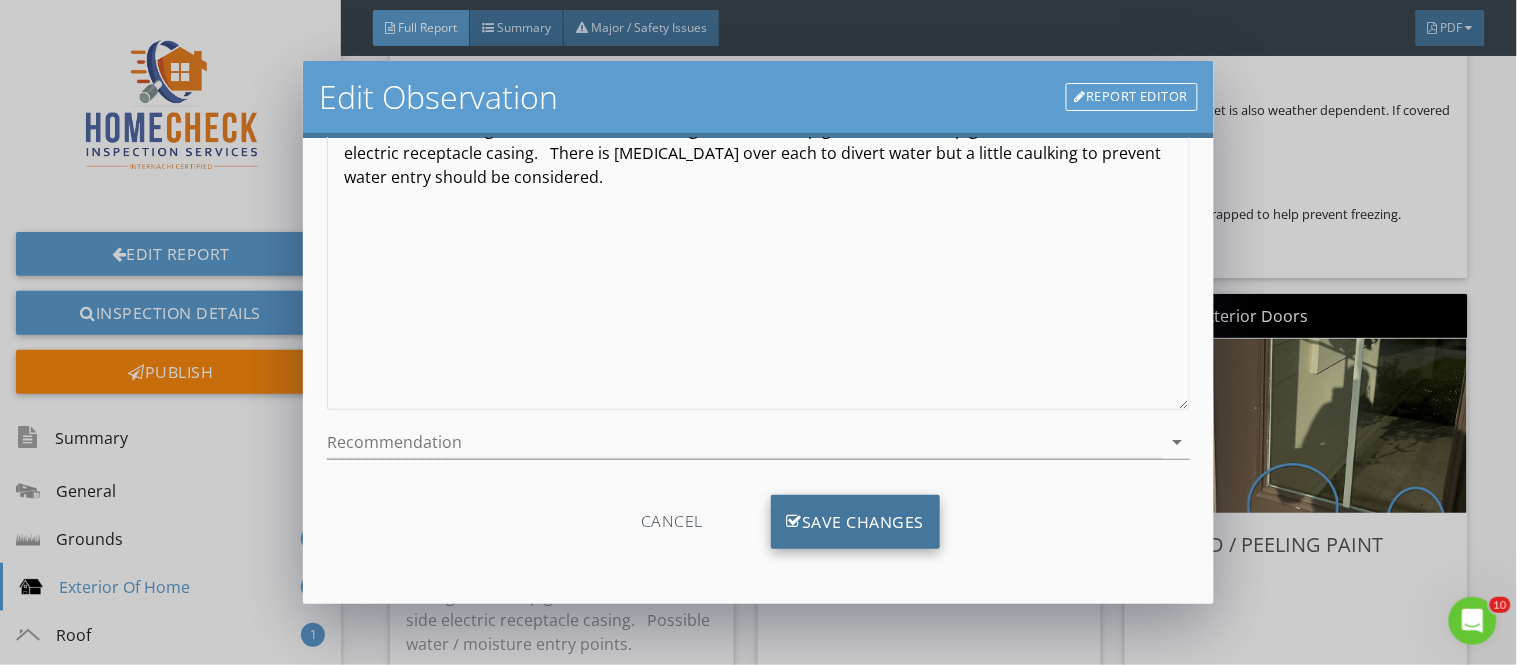 type on "right side, back side, left side" 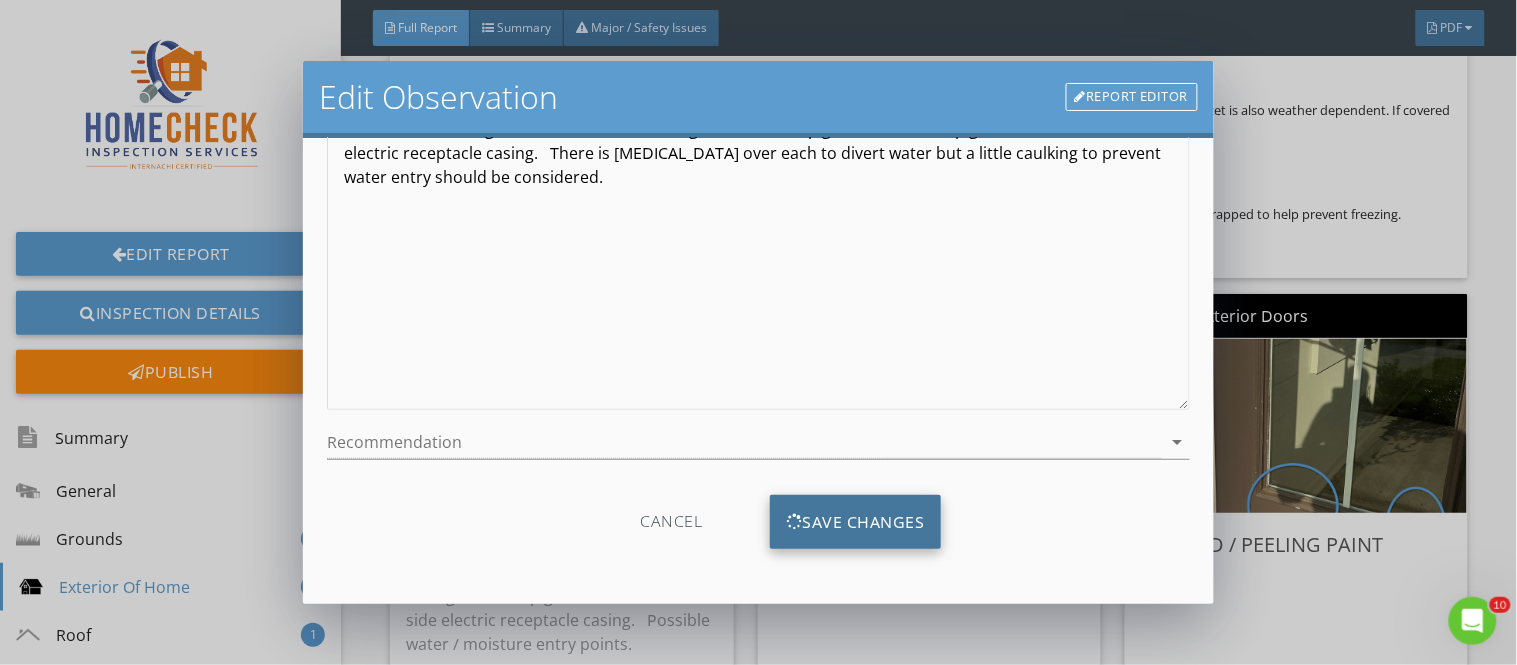 scroll, scrollTop: 16, scrollLeft: 0, axis: vertical 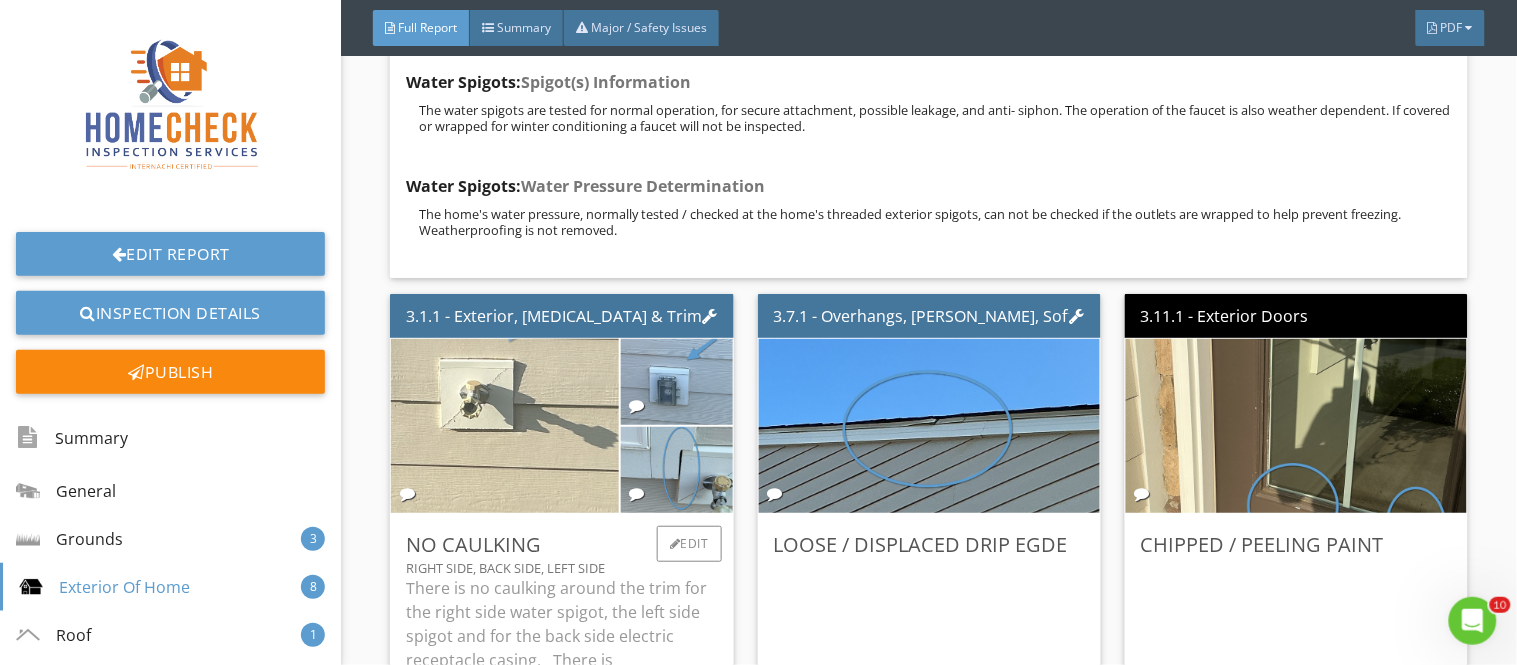 click at bounding box center (505, 426) 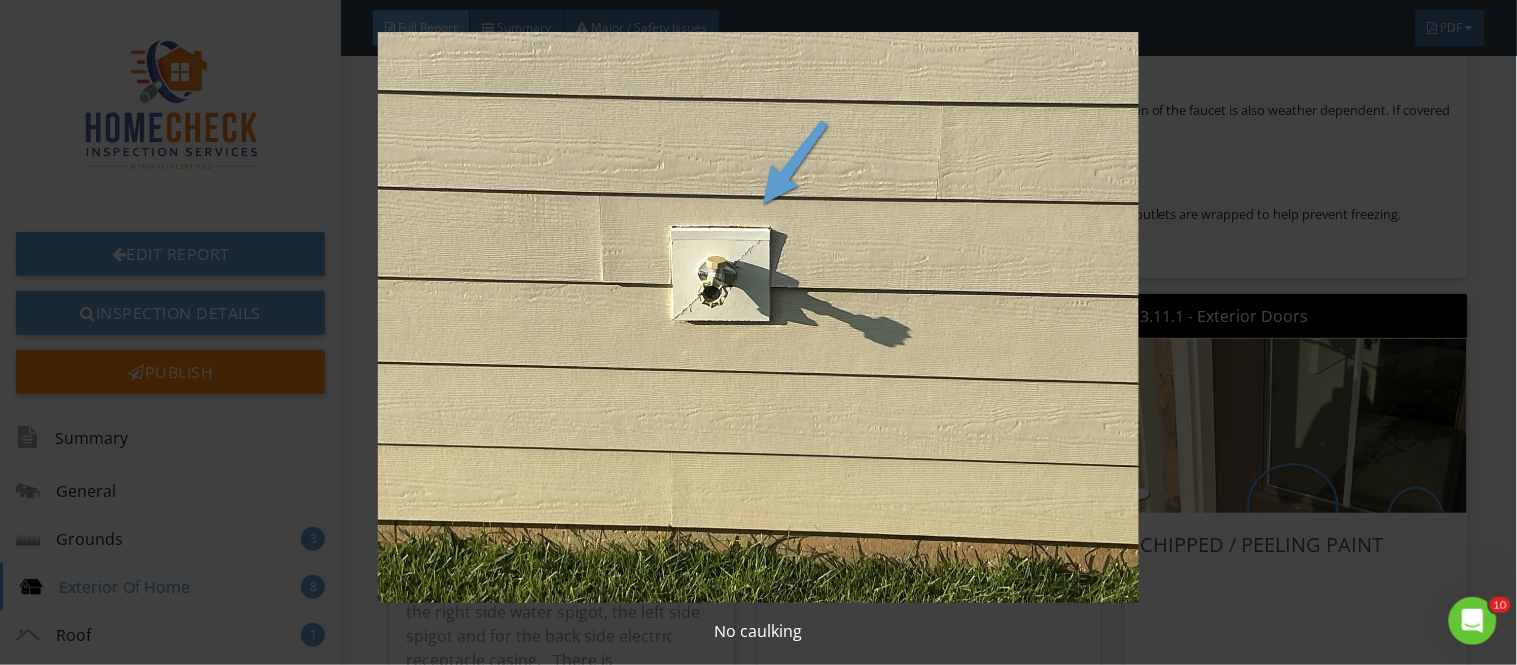 click on "No caulking" at bounding box center [758, 332] 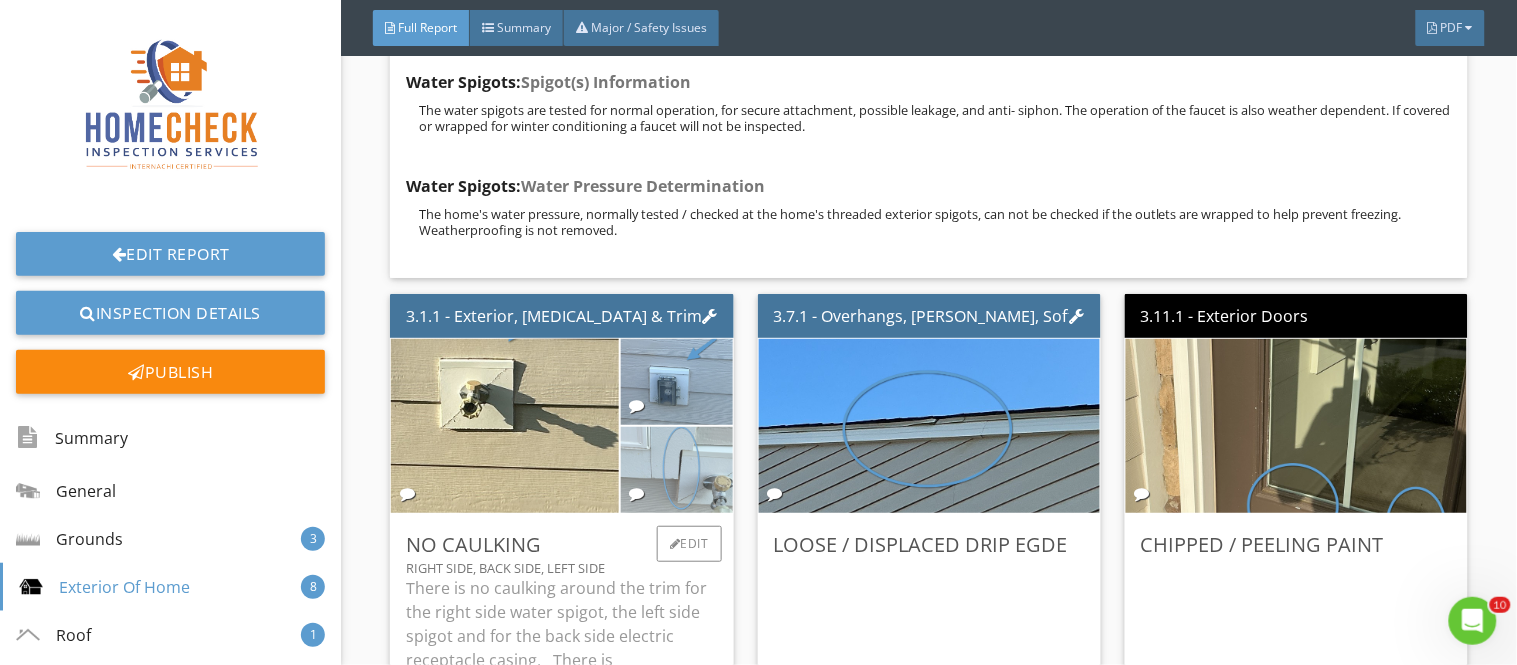 click at bounding box center (676, 470) 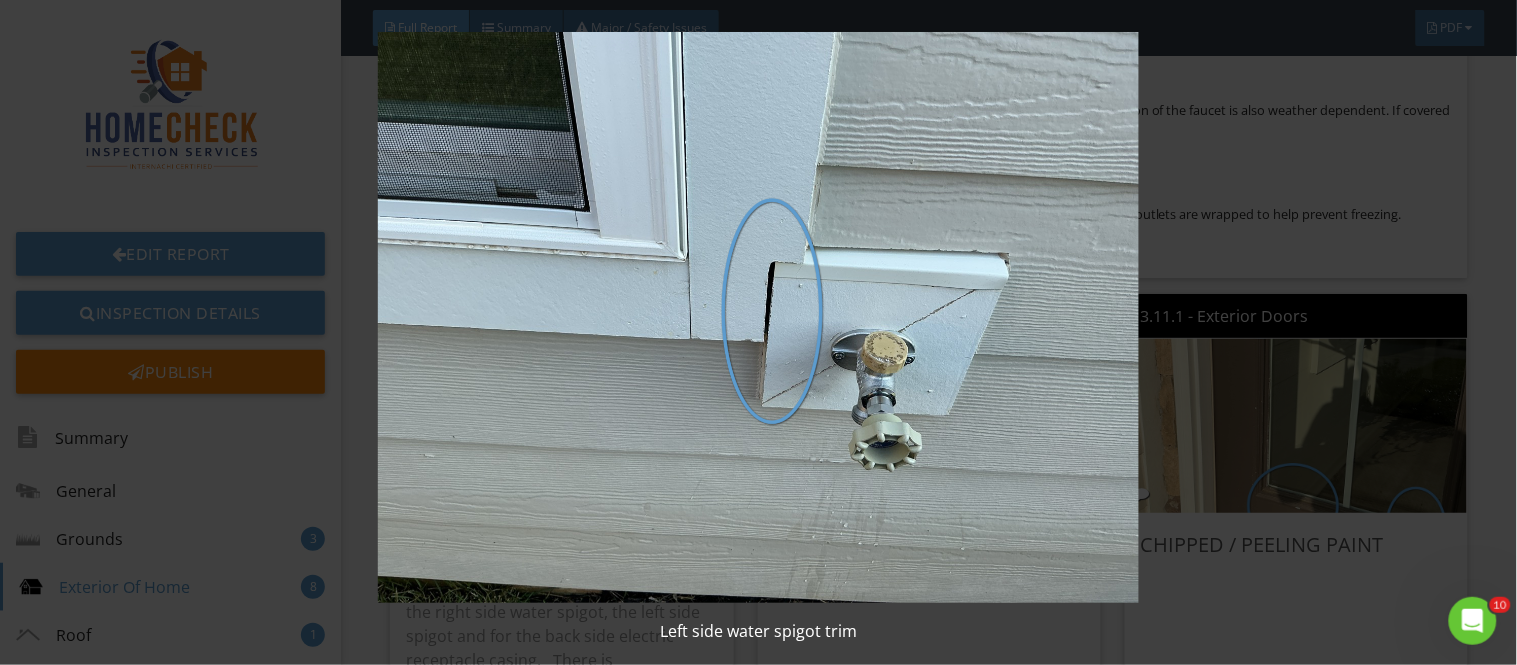 click at bounding box center [758, 317] 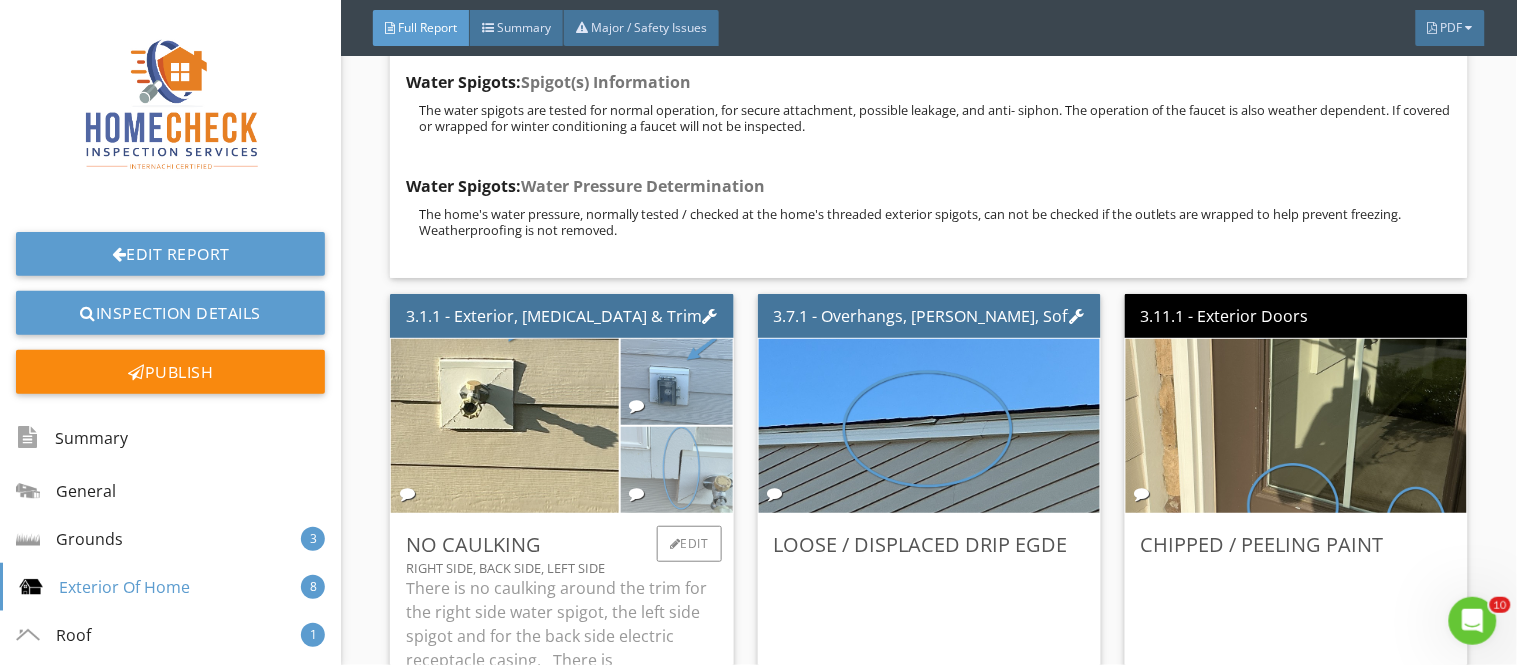 click at bounding box center [676, 470] 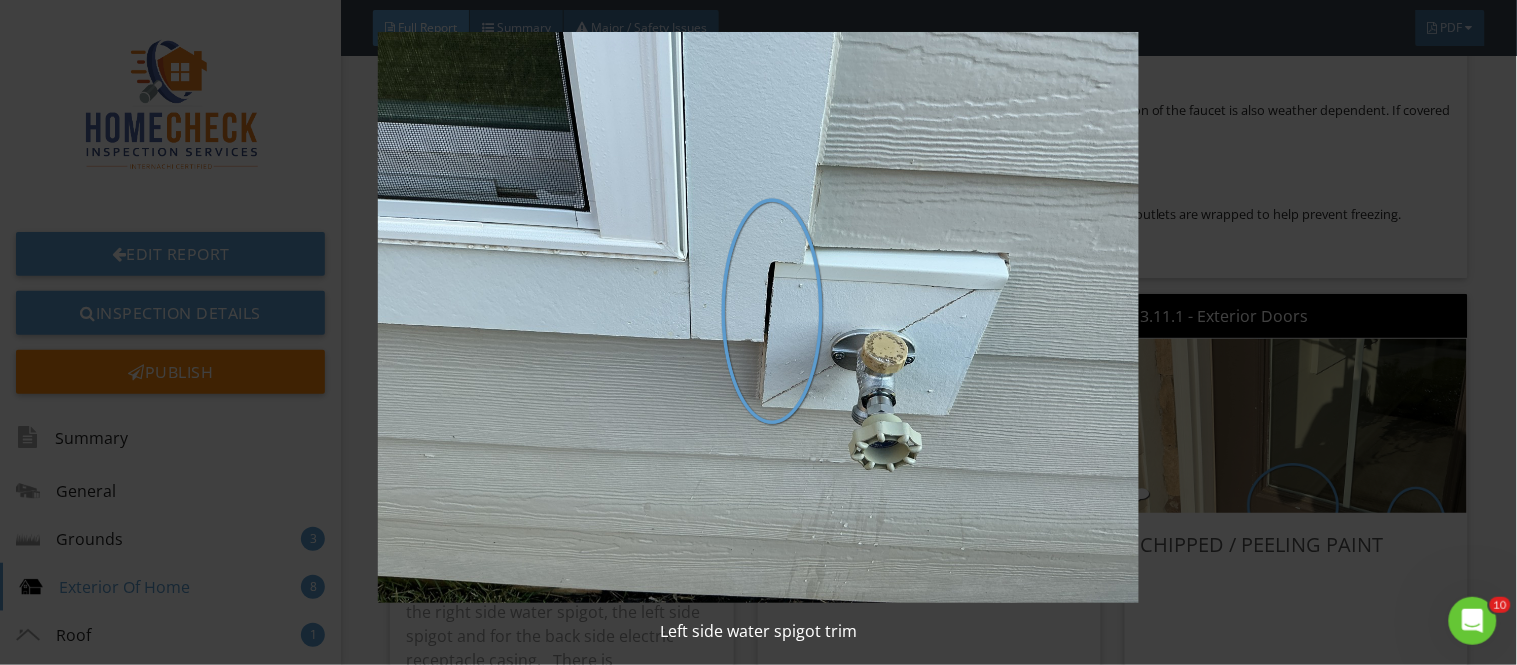 click at bounding box center (758, 317) 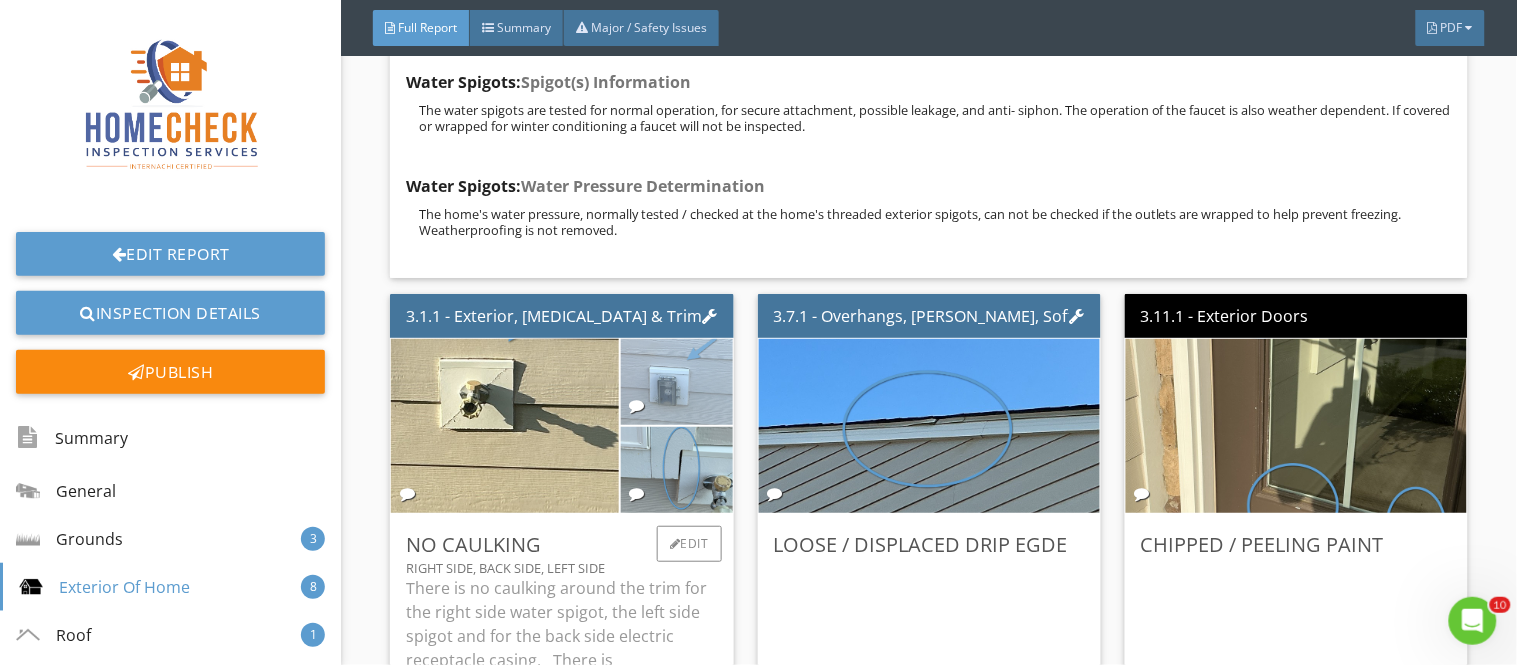 click at bounding box center [676, 382] 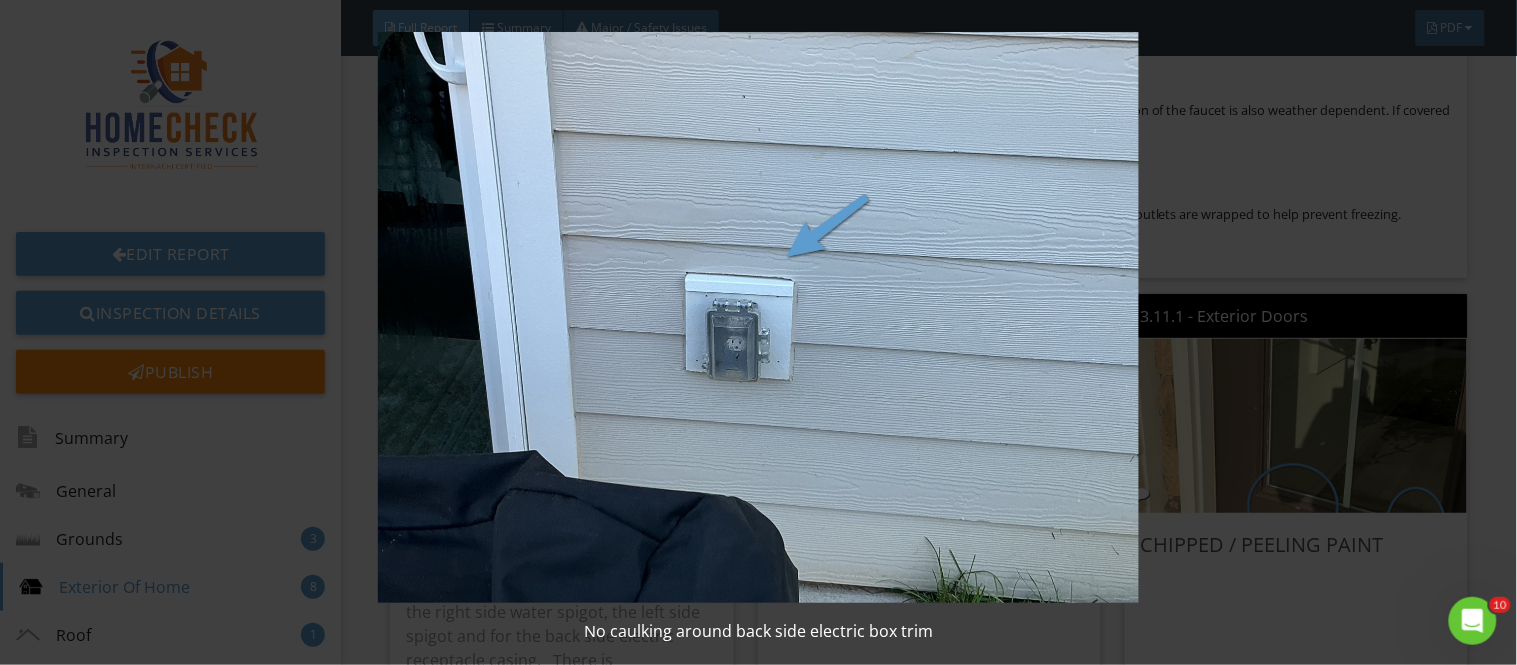 click on "No caulking around back side electric box trim" at bounding box center (758, 332) 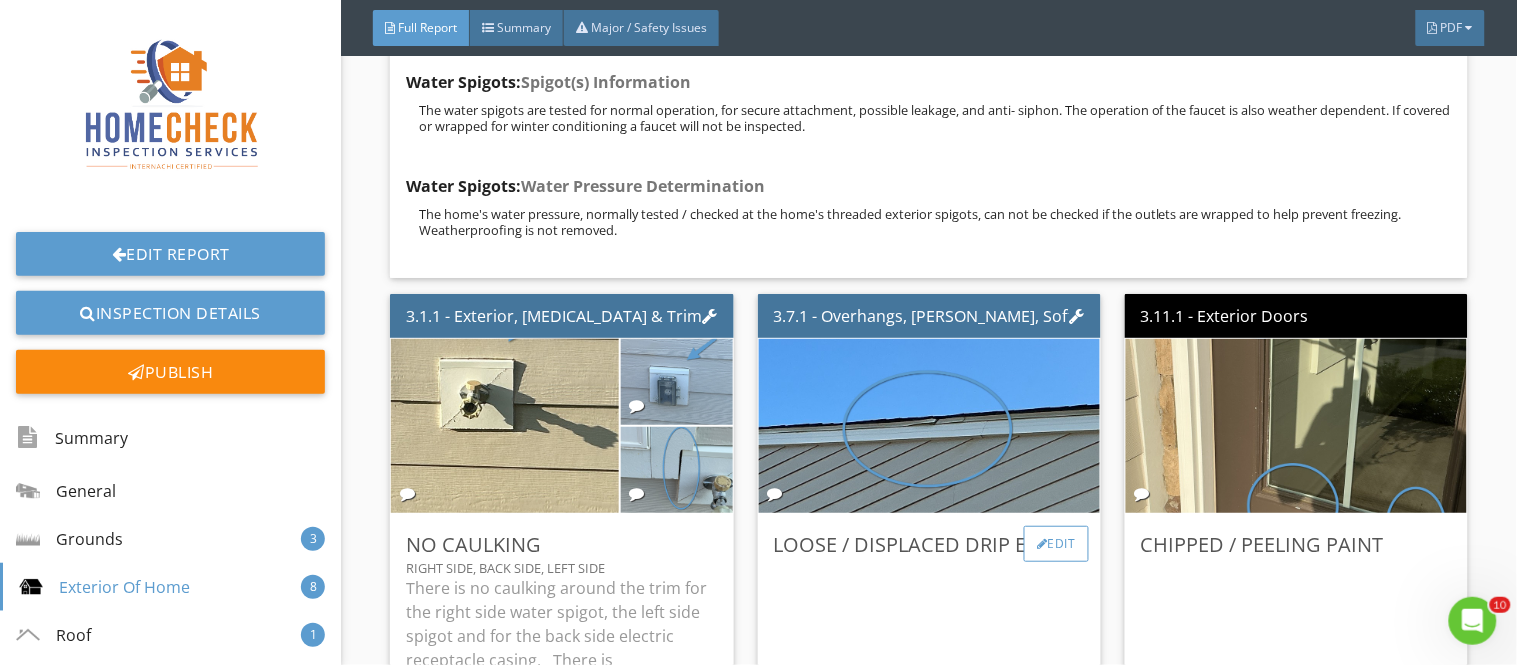 click on "Edit" at bounding box center [1056, 544] 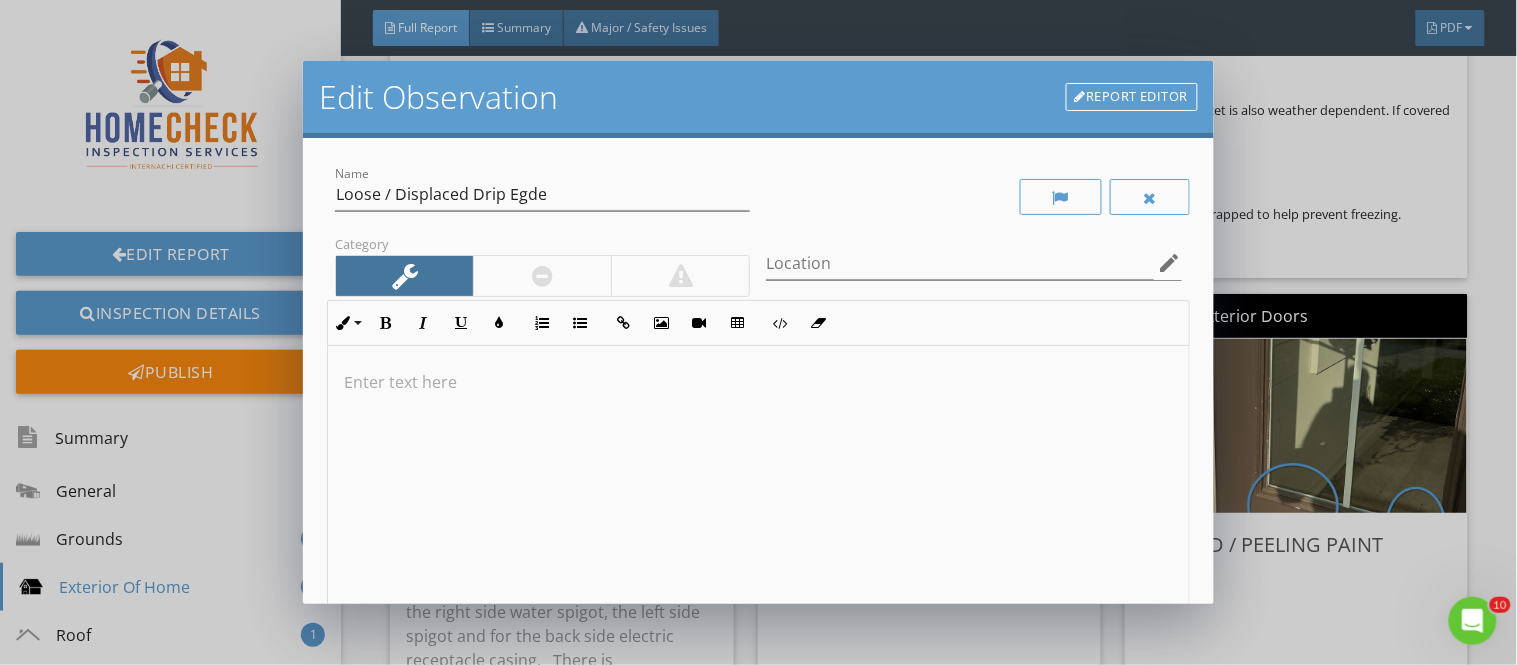 click at bounding box center [758, 382] 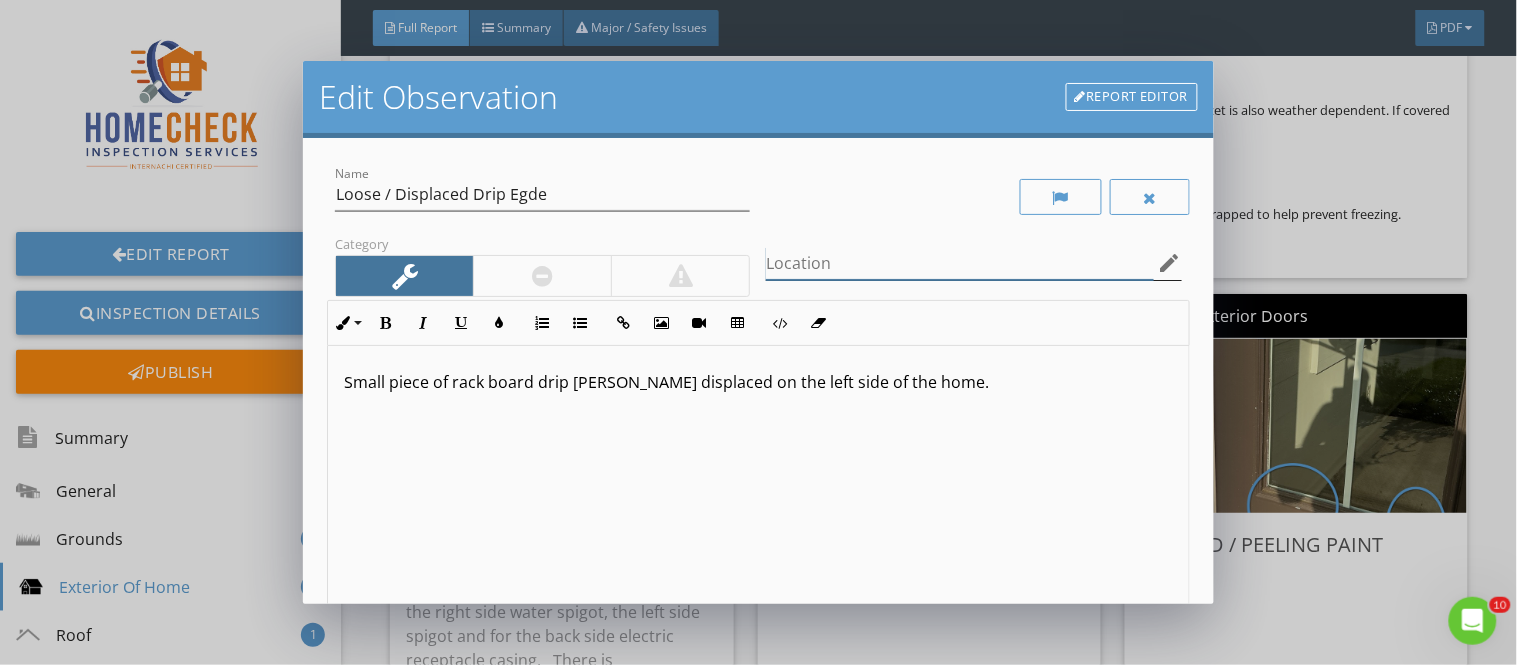 click at bounding box center (959, 263) 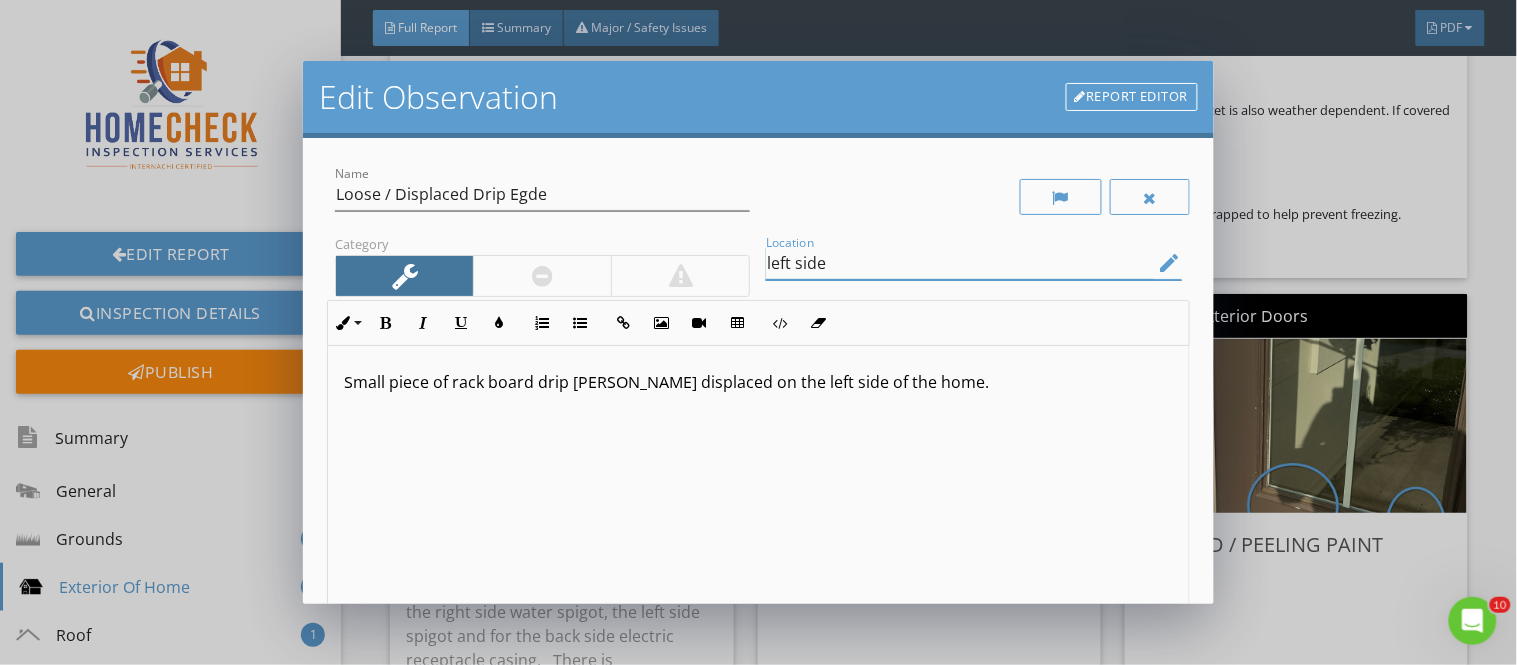 scroll, scrollTop: 322, scrollLeft: 0, axis: vertical 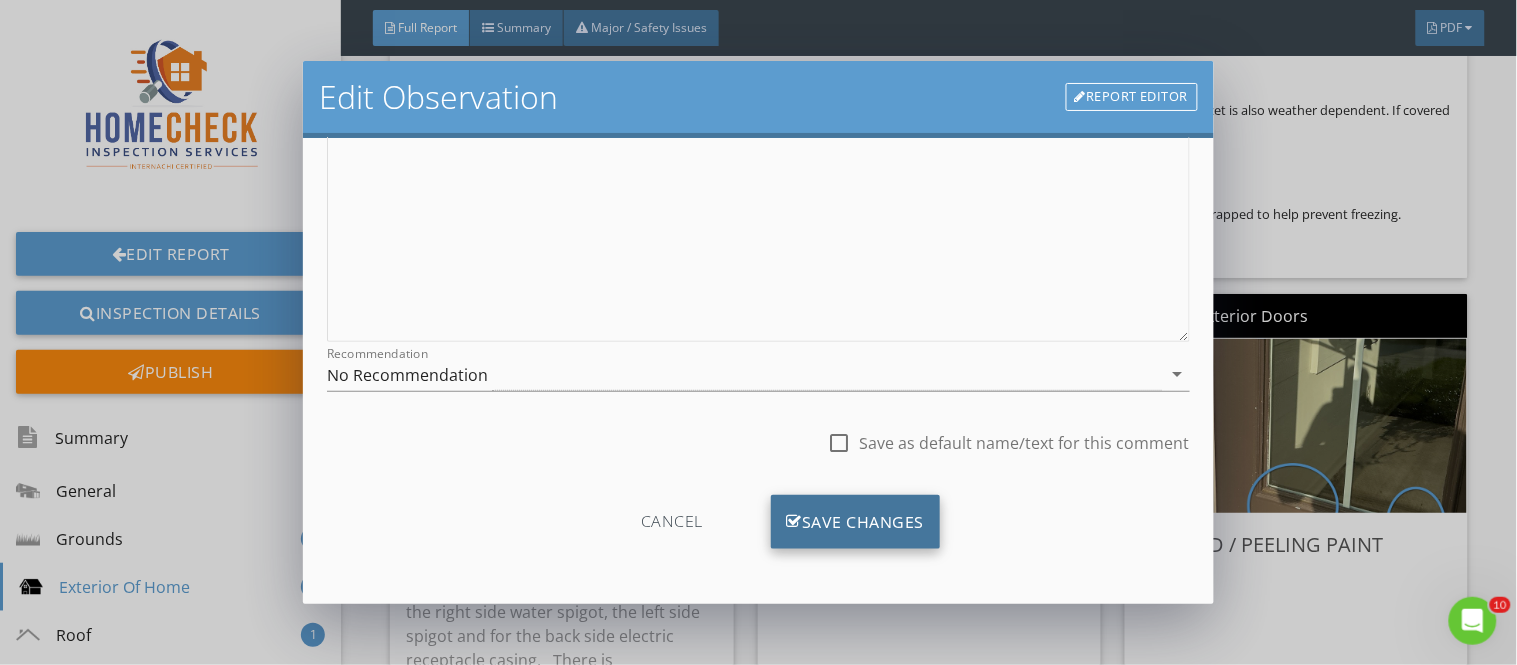 type on "left side" 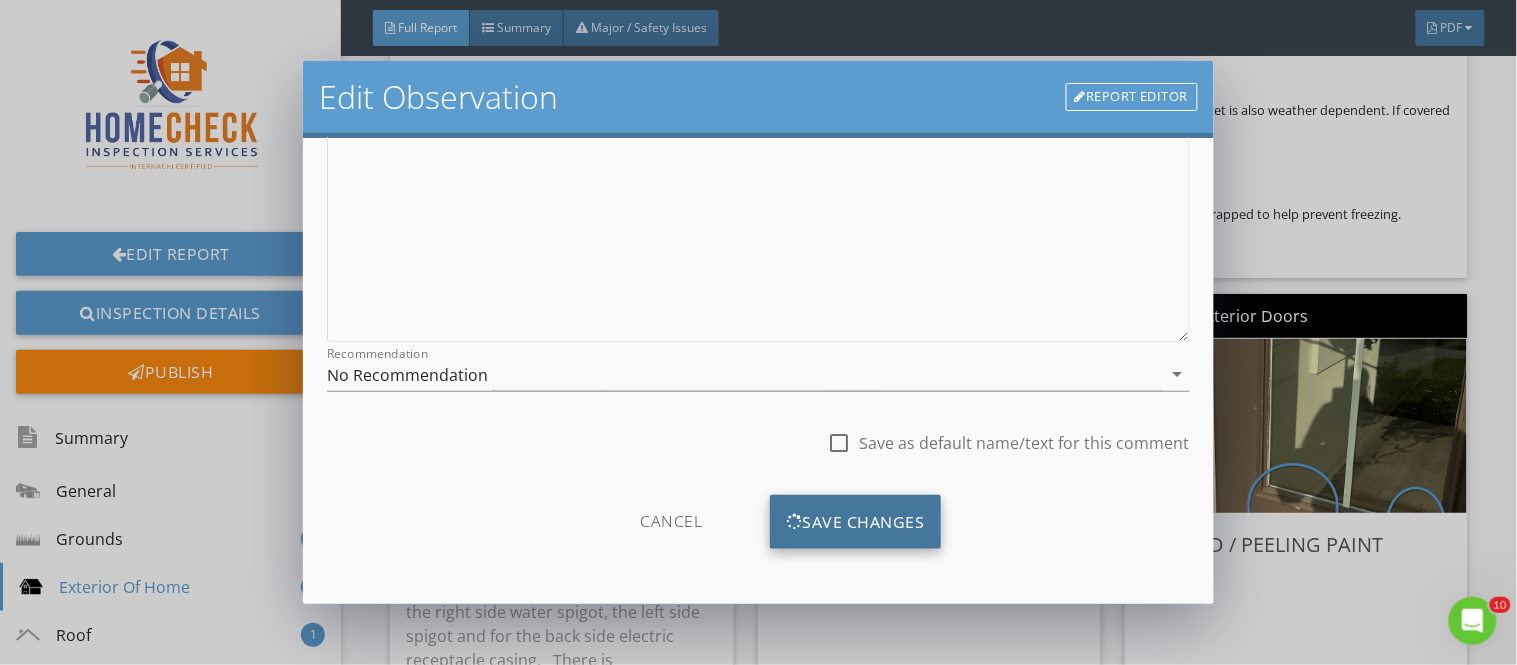 scroll, scrollTop: 84, scrollLeft: 0, axis: vertical 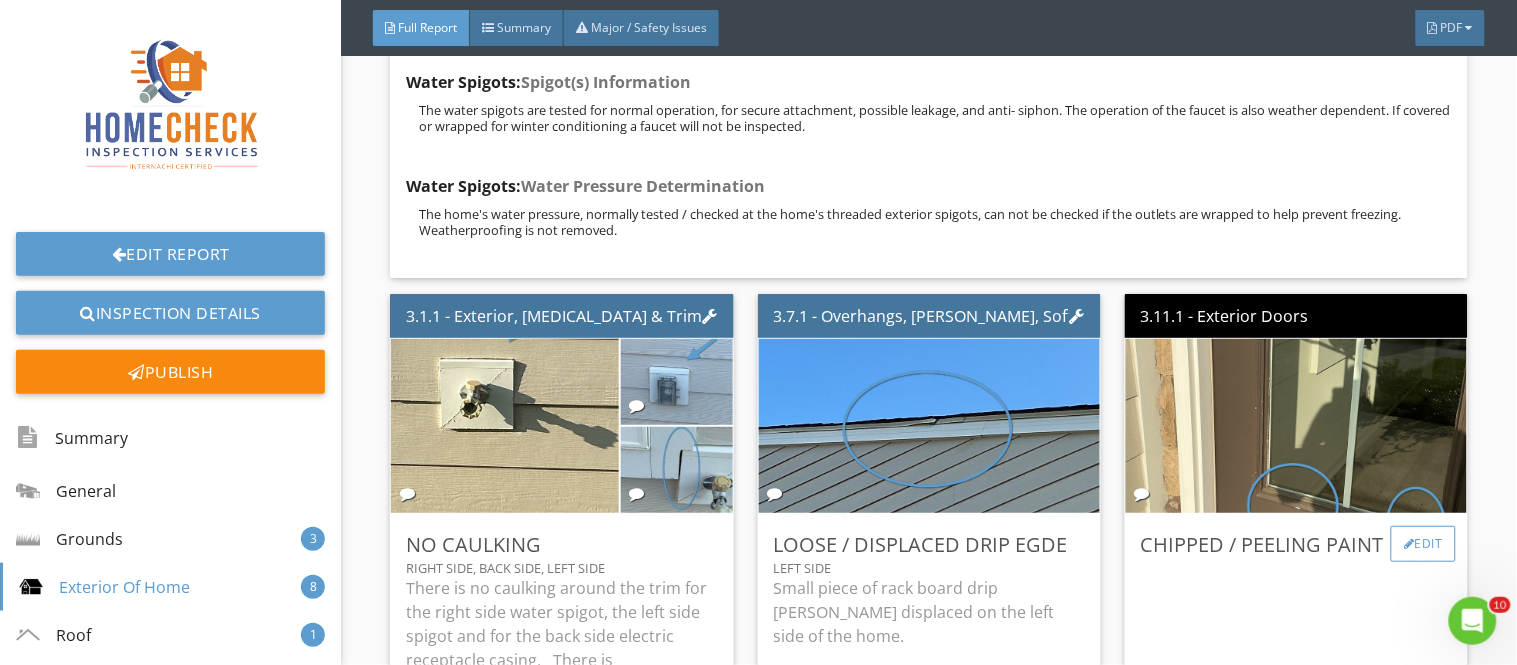 click on "Edit" at bounding box center [1423, 544] 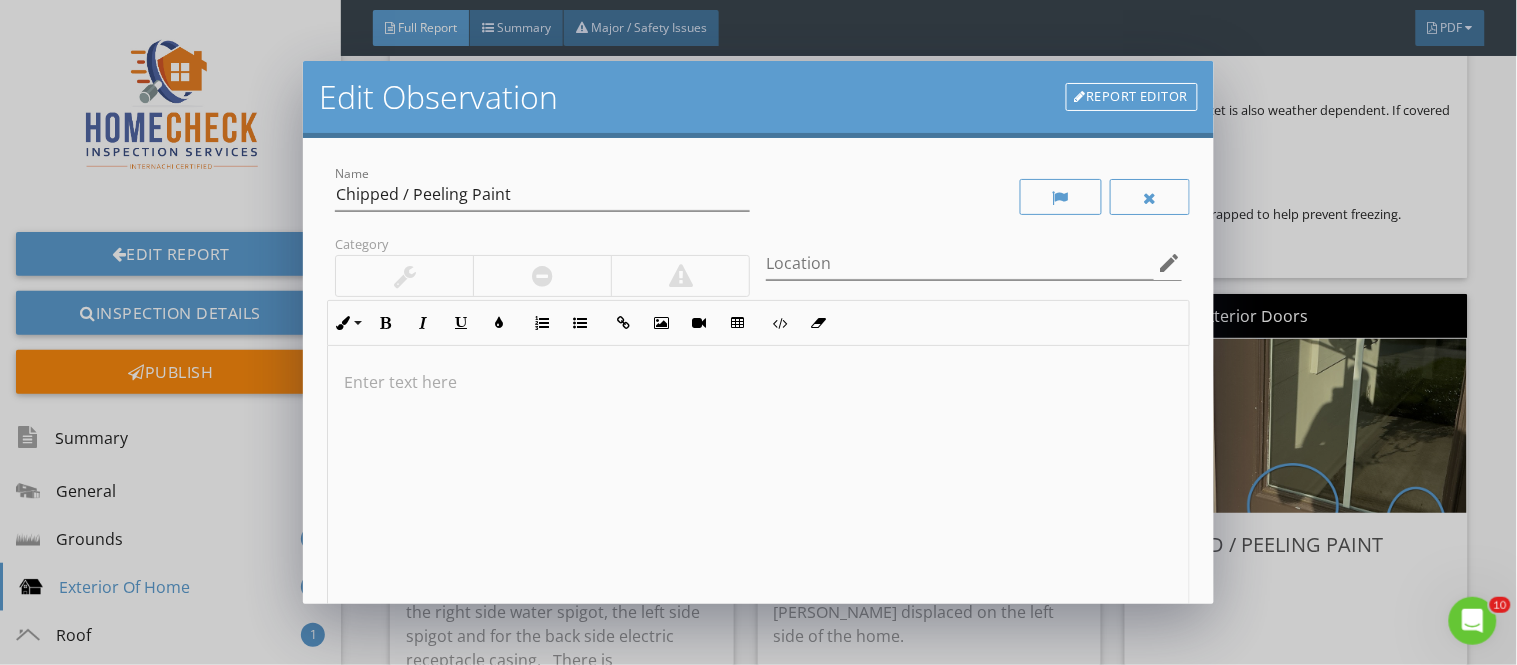 click at bounding box center [758, 382] 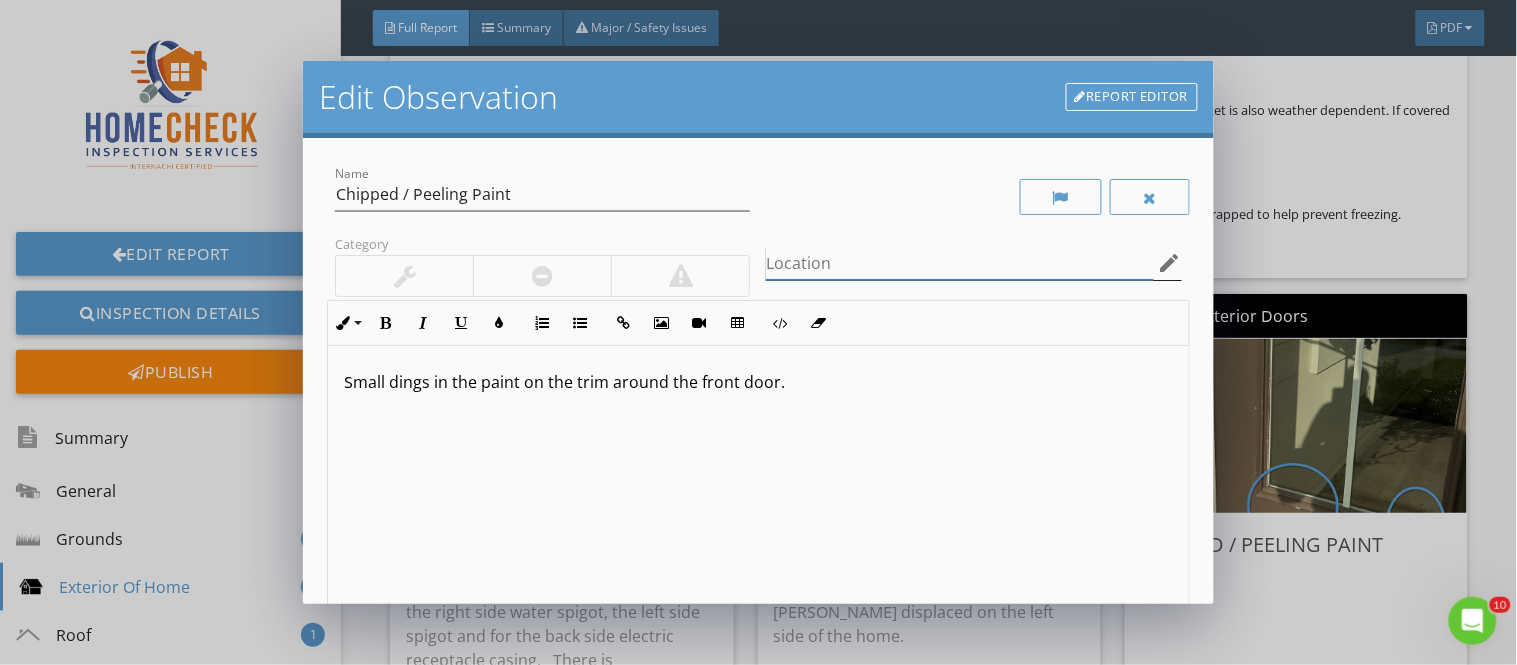 click at bounding box center (959, 263) 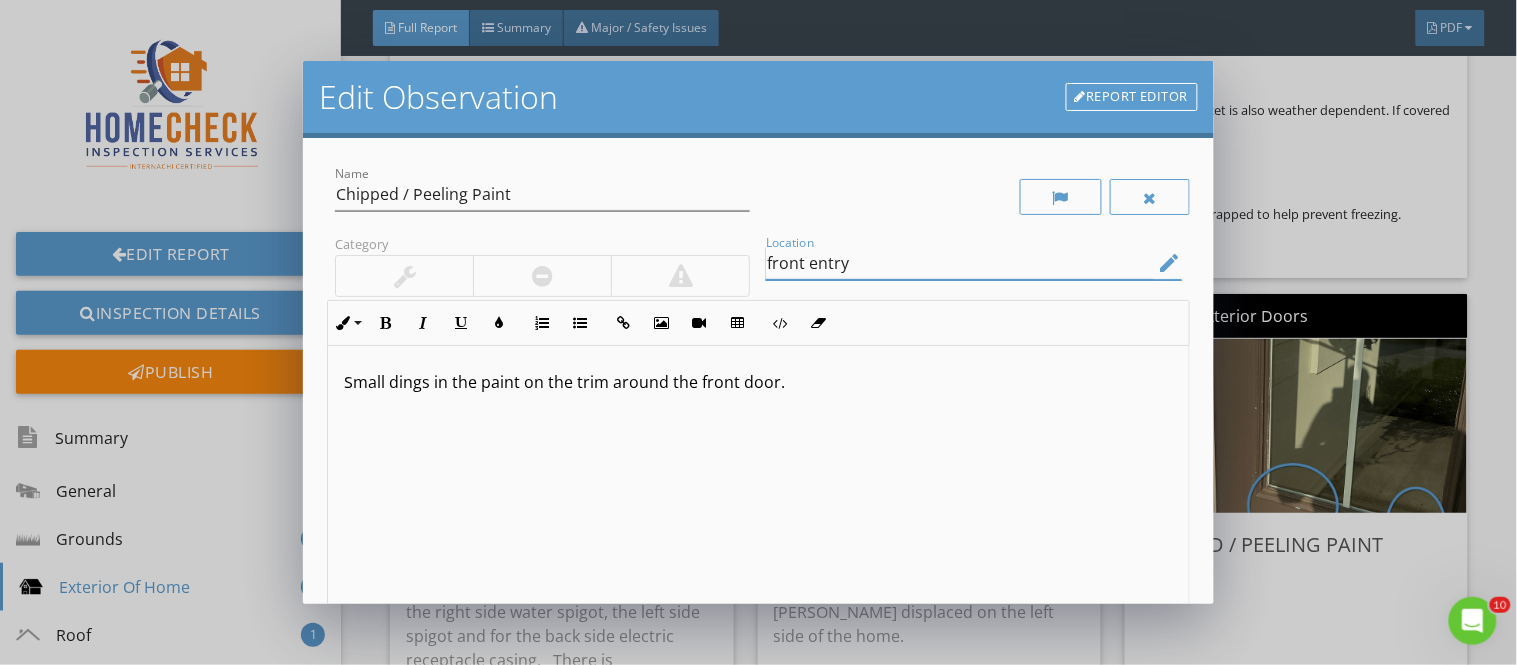 scroll, scrollTop: 208, scrollLeft: 0, axis: vertical 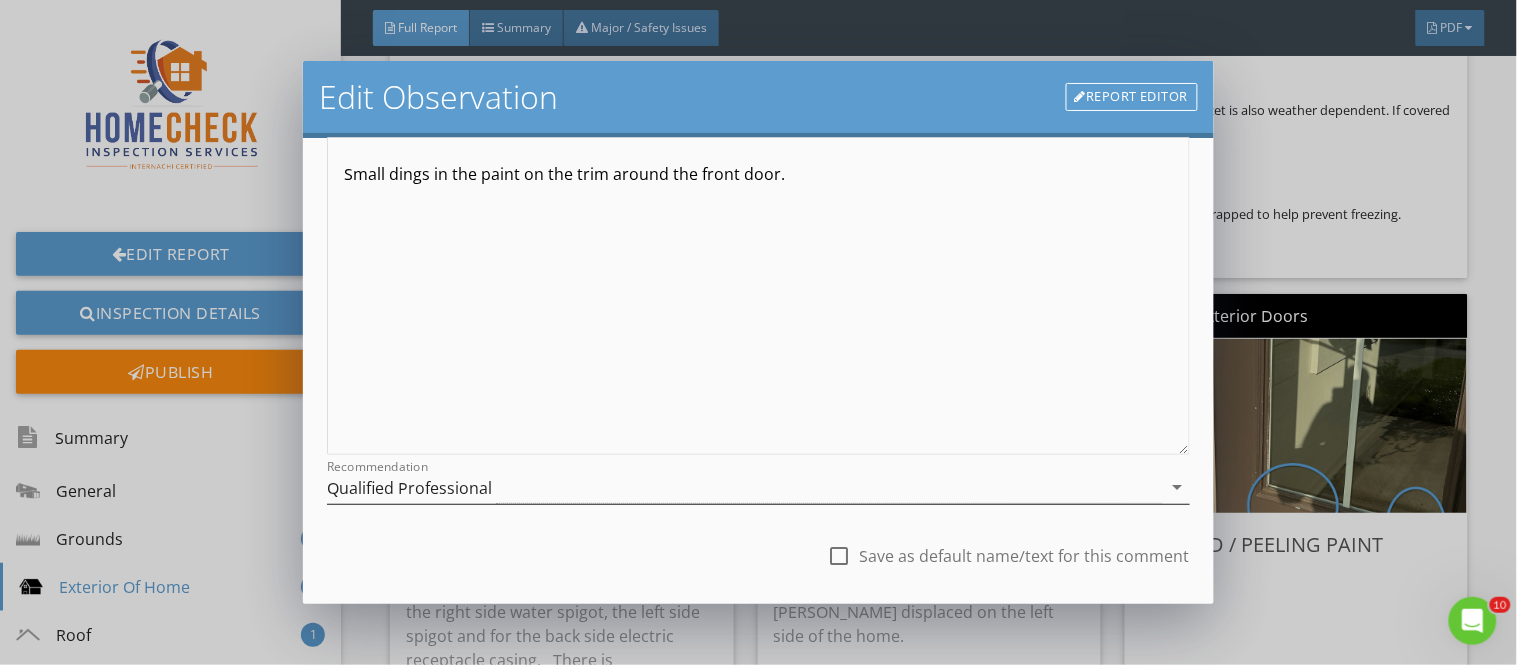 type on "front entry" 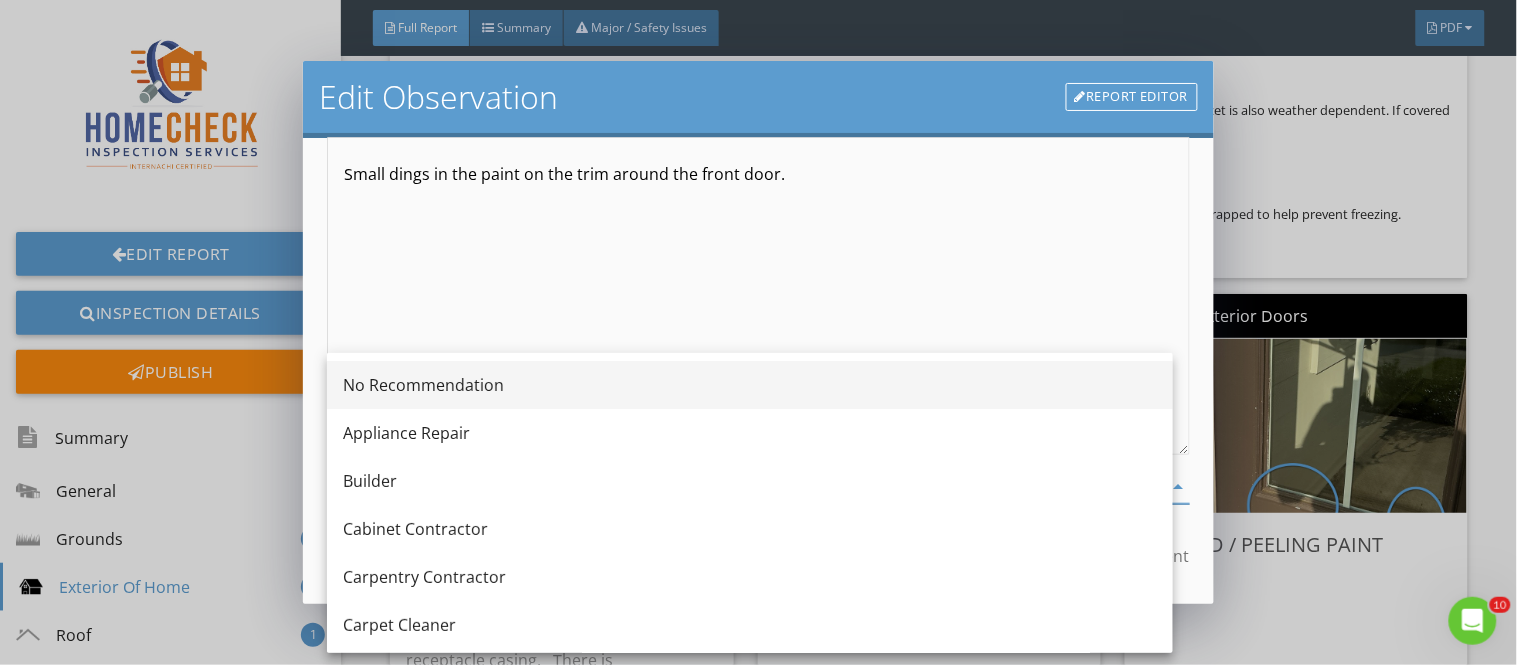 click on "No Recommendation" at bounding box center (750, 385) 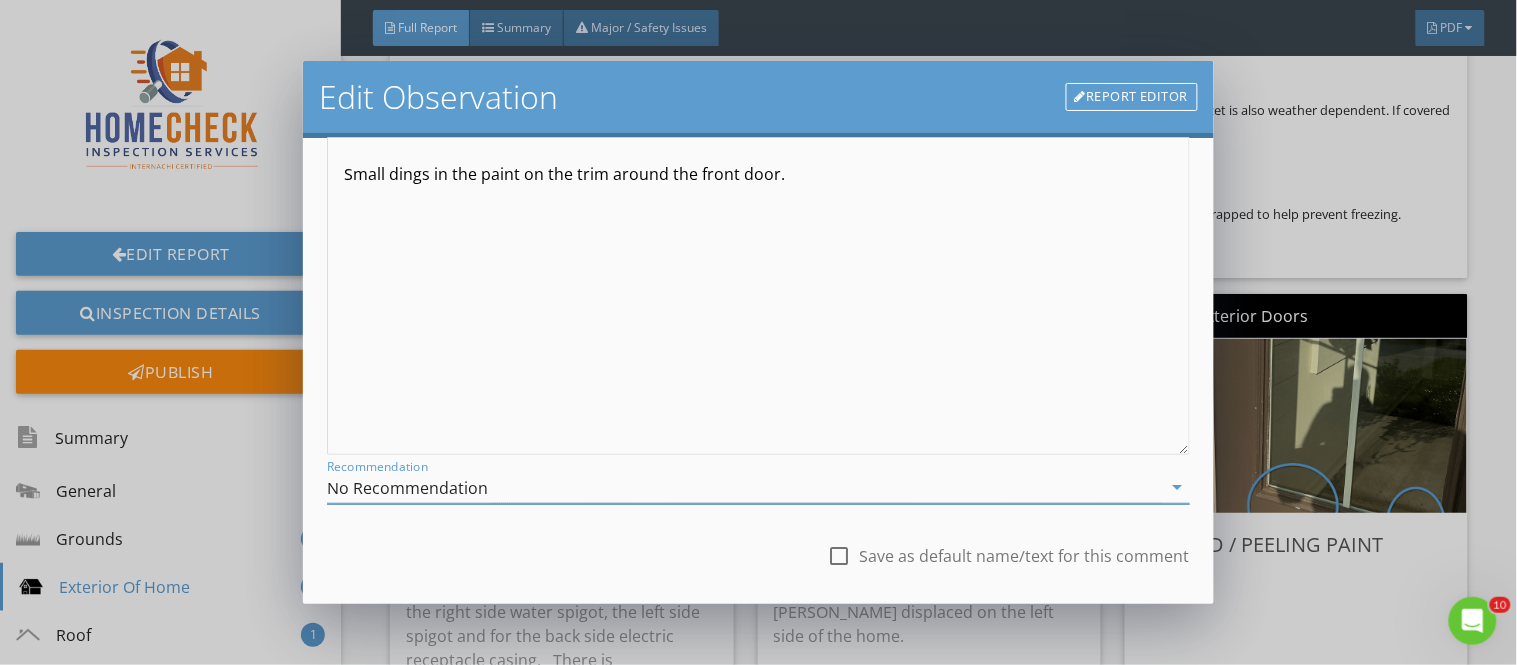 scroll, scrollTop: 315, scrollLeft: 0, axis: vertical 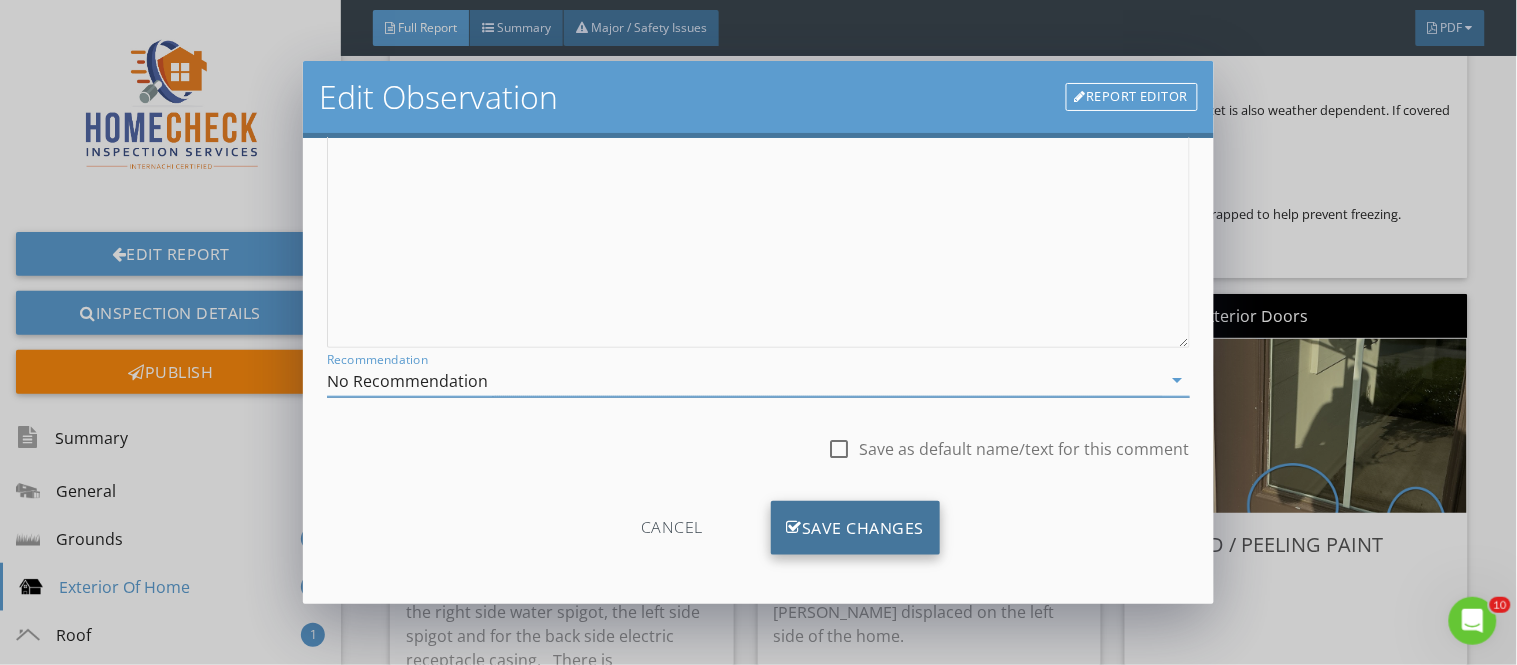 click on "Save Changes" at bounding box center [856, 528] 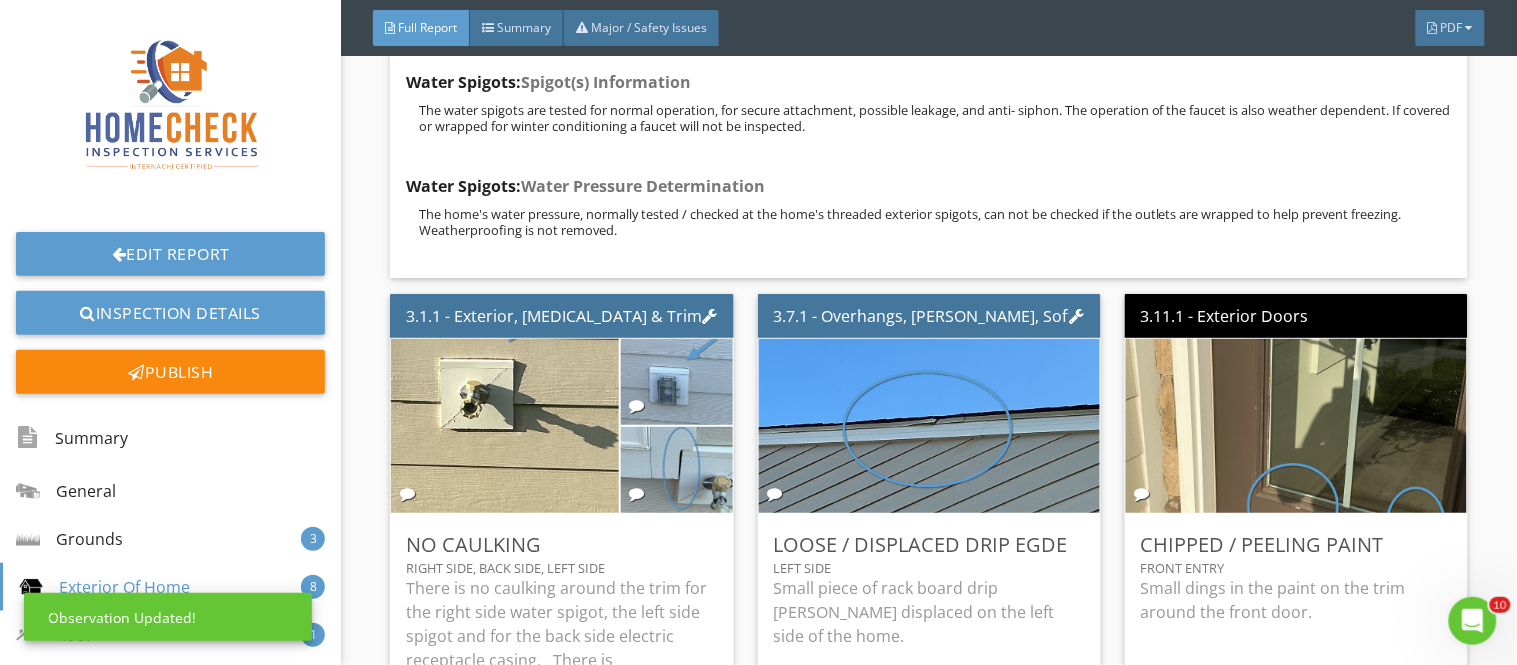 scroll, scrollTop: 84, scrollLeft: 0, axis: vertical 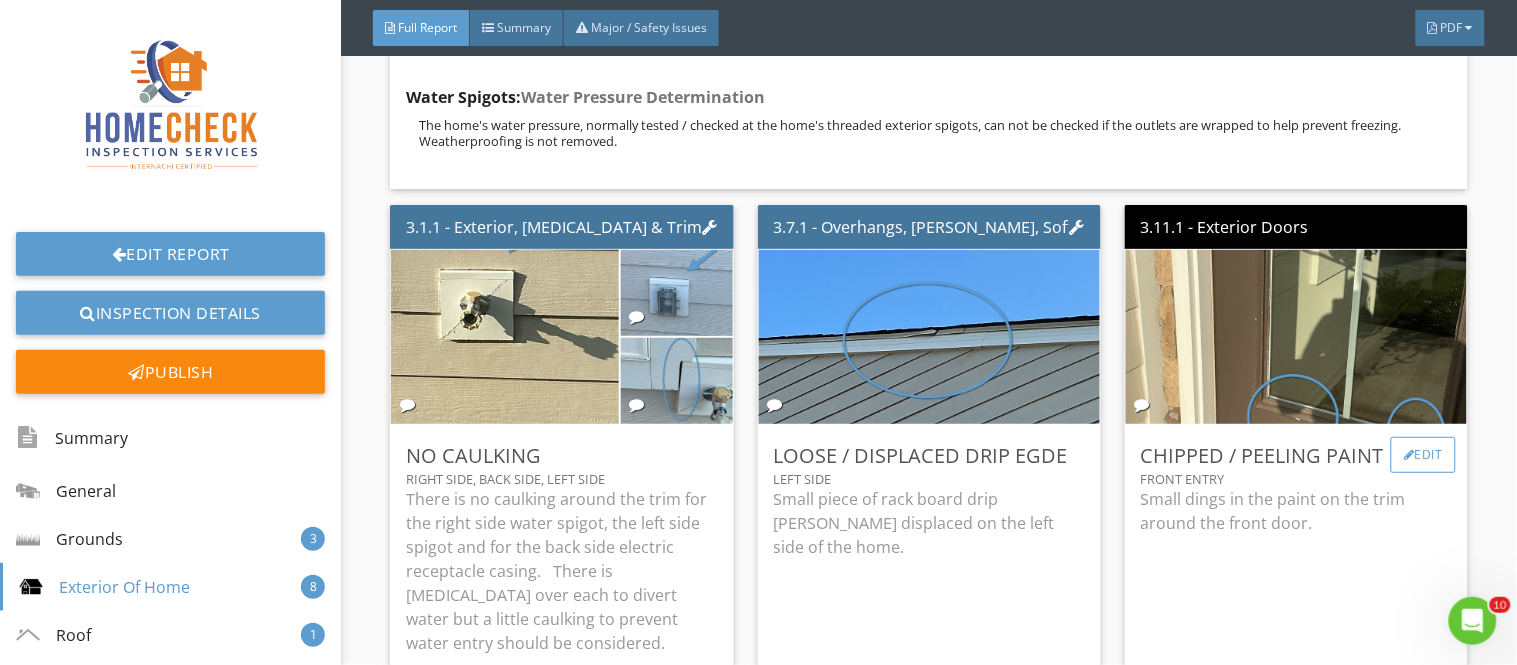 click on "Edit" at bounding box center [1423, 455] 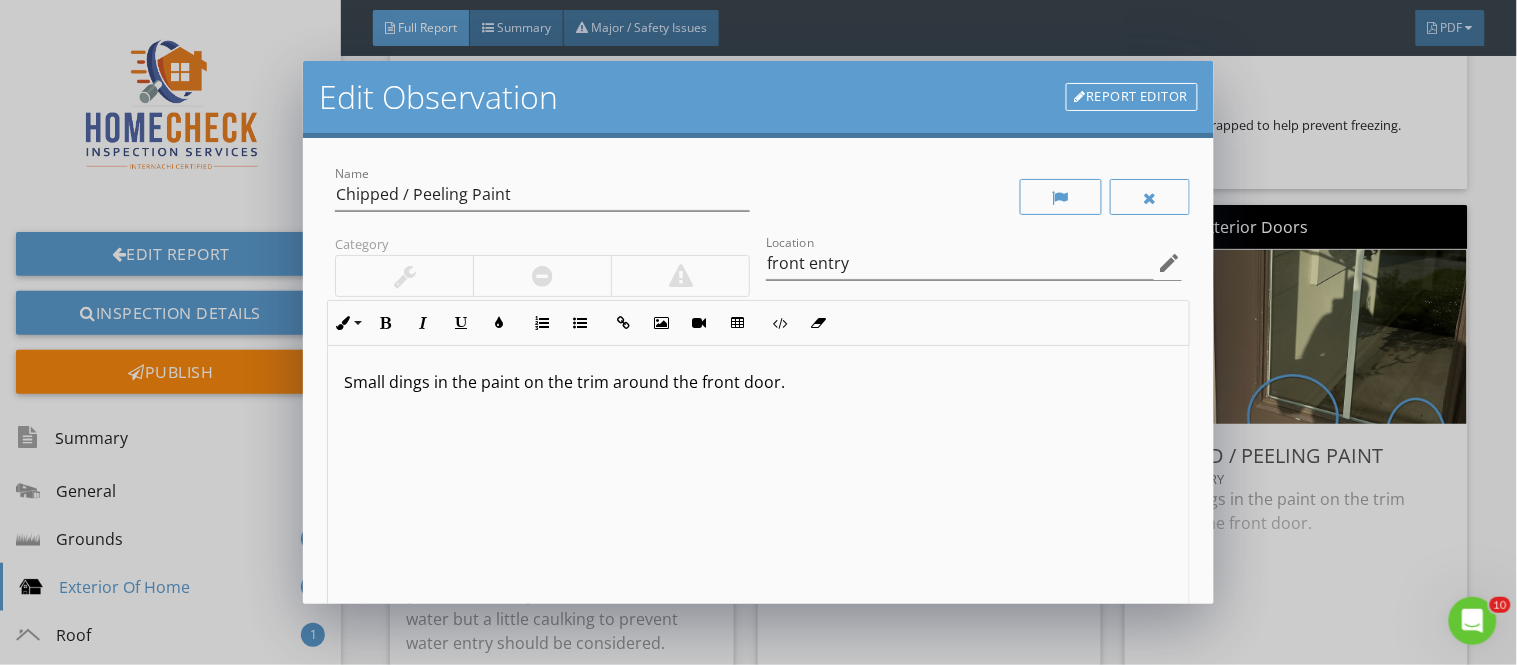 click at bounding box center [404, 276] 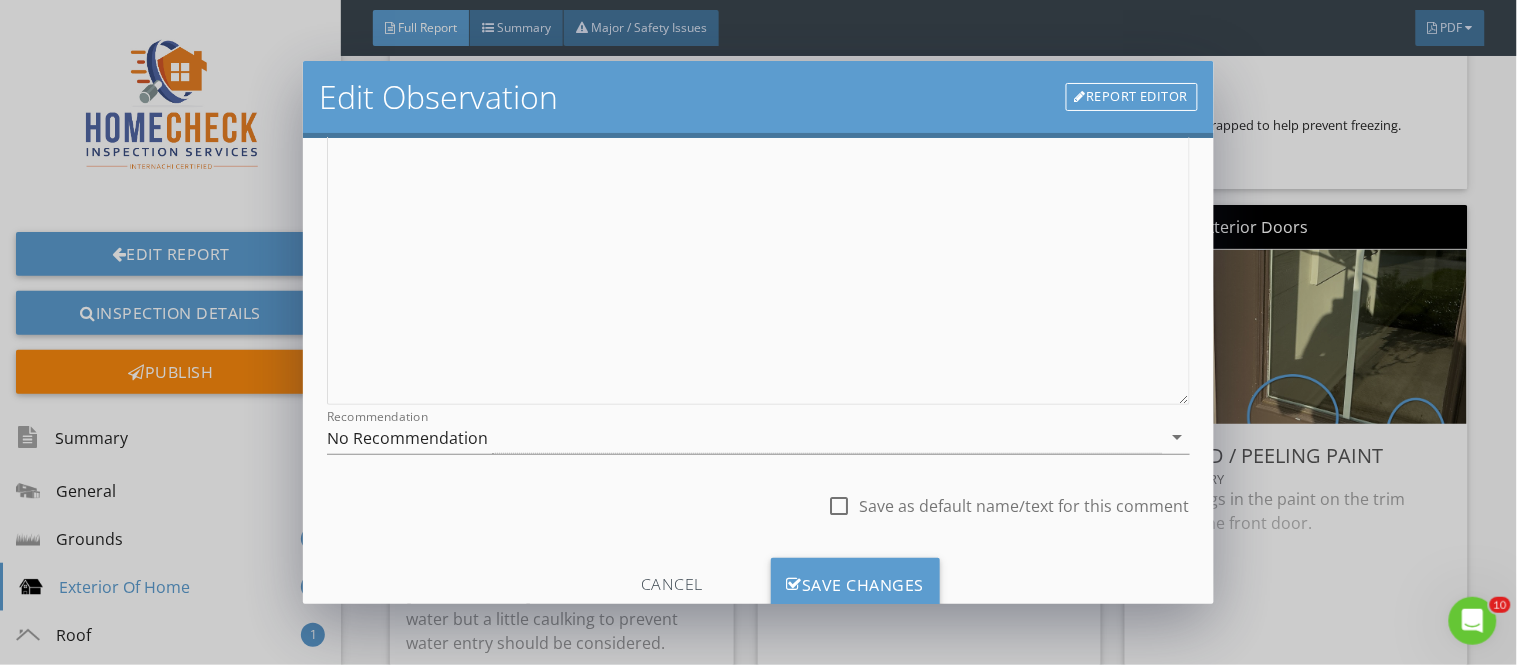 scroll, scrollTop: 322, scrollLeft: 0, axis: vertical 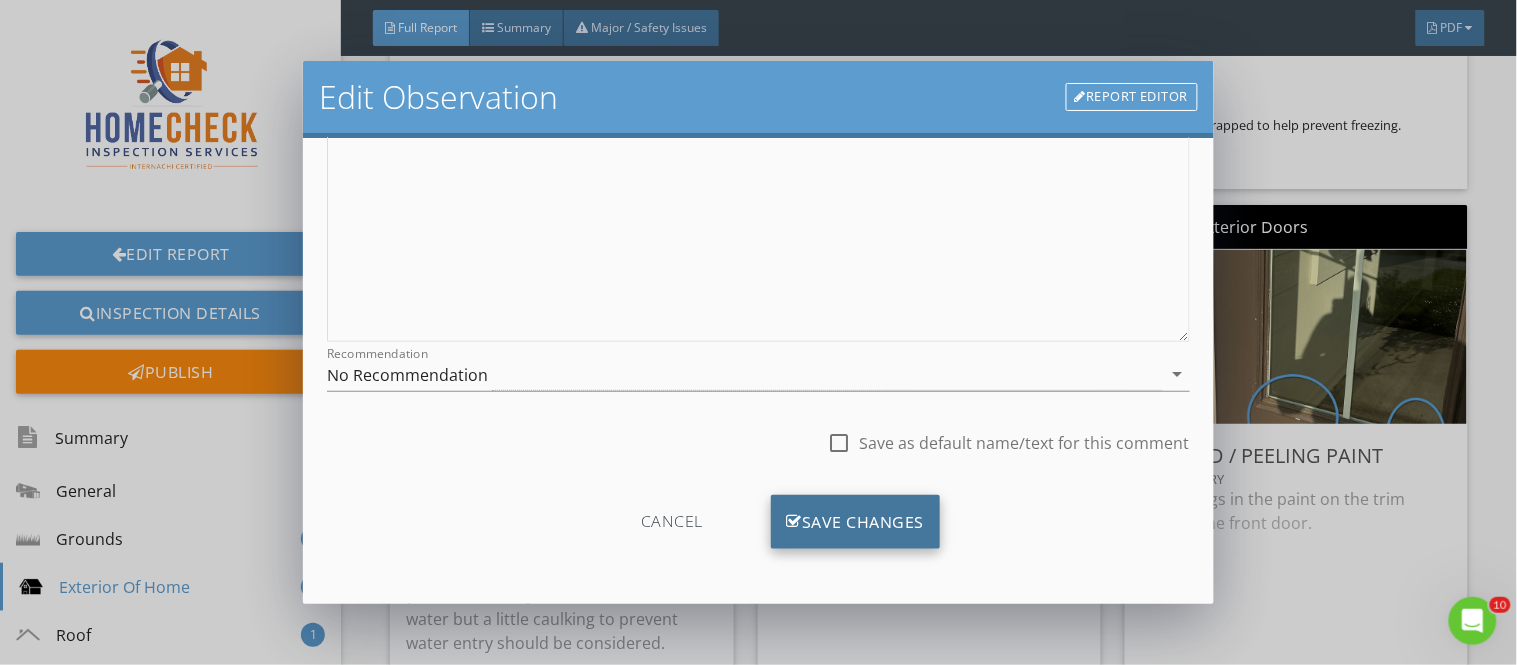 click on "Save Changes" at bounding box center (856, 522) 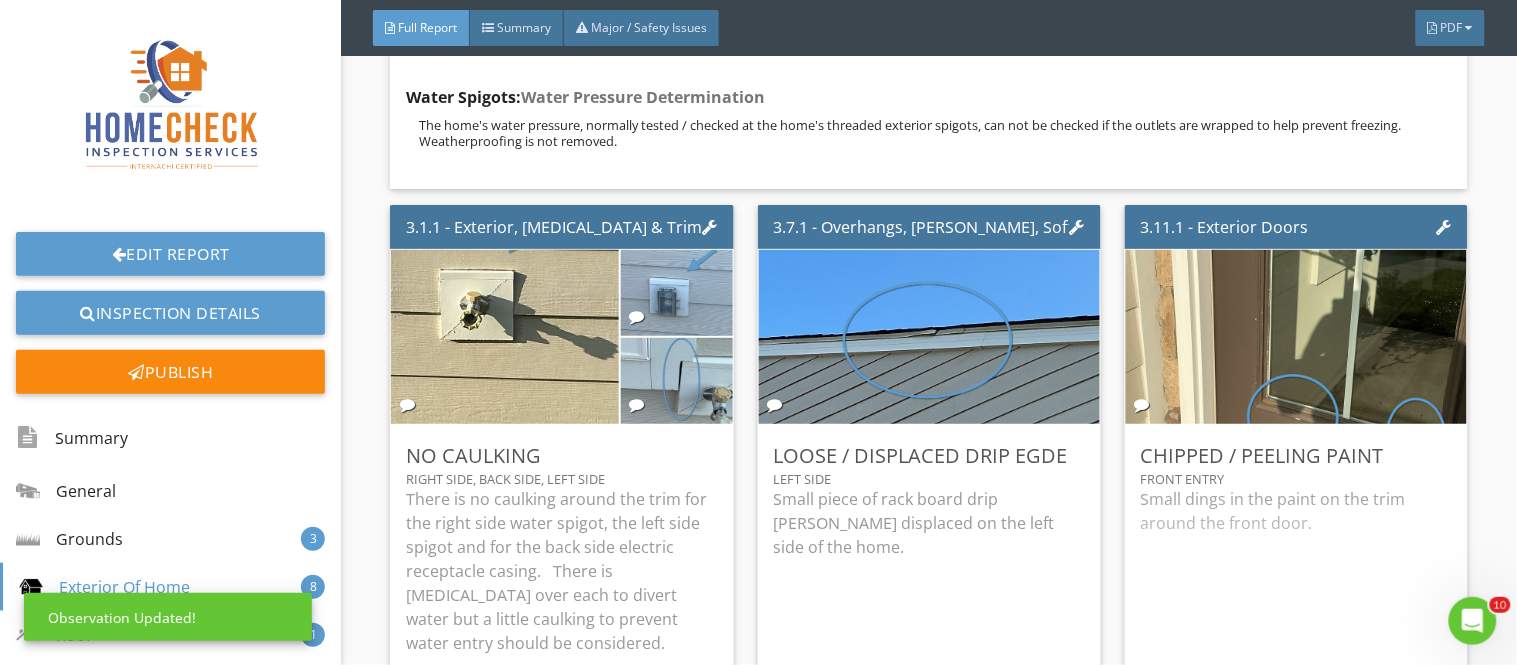 scroll, scrollTop: 84, scrollLeft: 0, axis: vertical 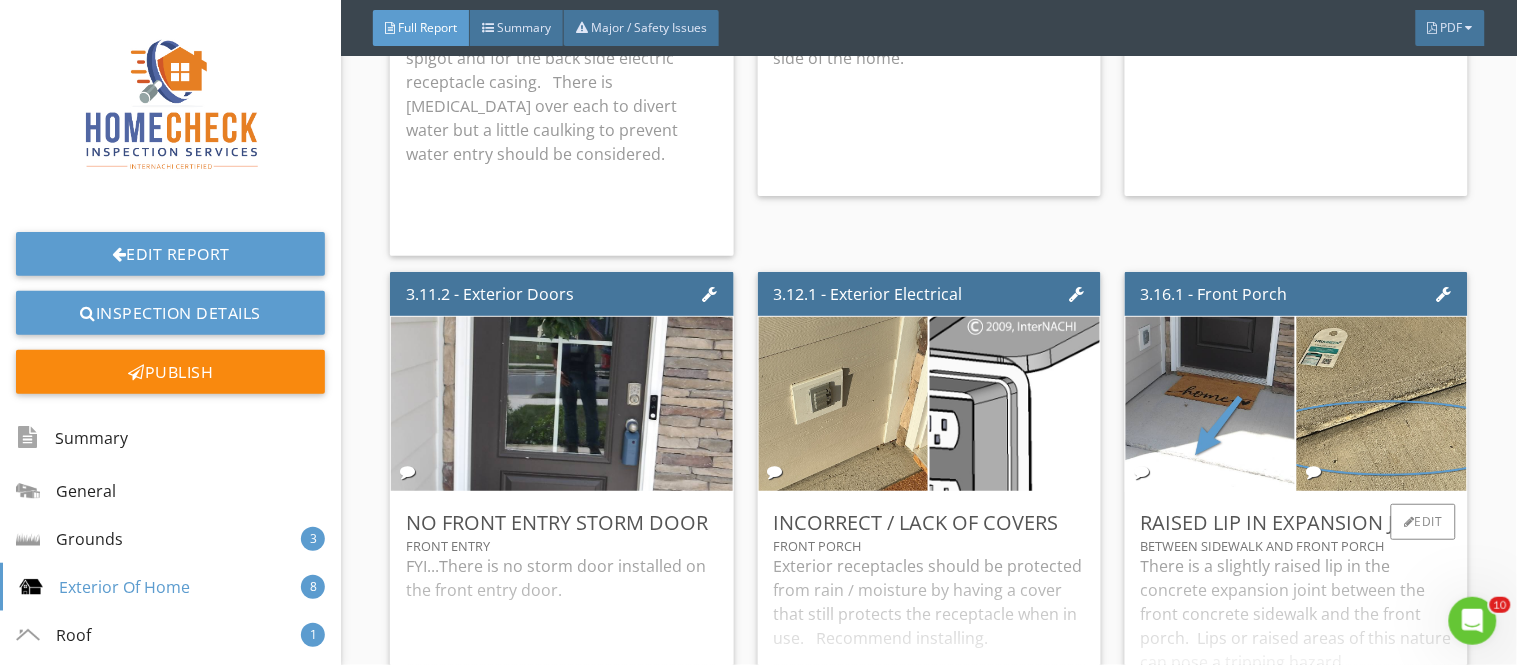 click on "There is a slightly raised lip in the concrete expansion joint between the front concrete sidewalk and the front porch.  Lips or raised areas of this nature can pose a tripping hazard." at bounding box center [1296, 645] 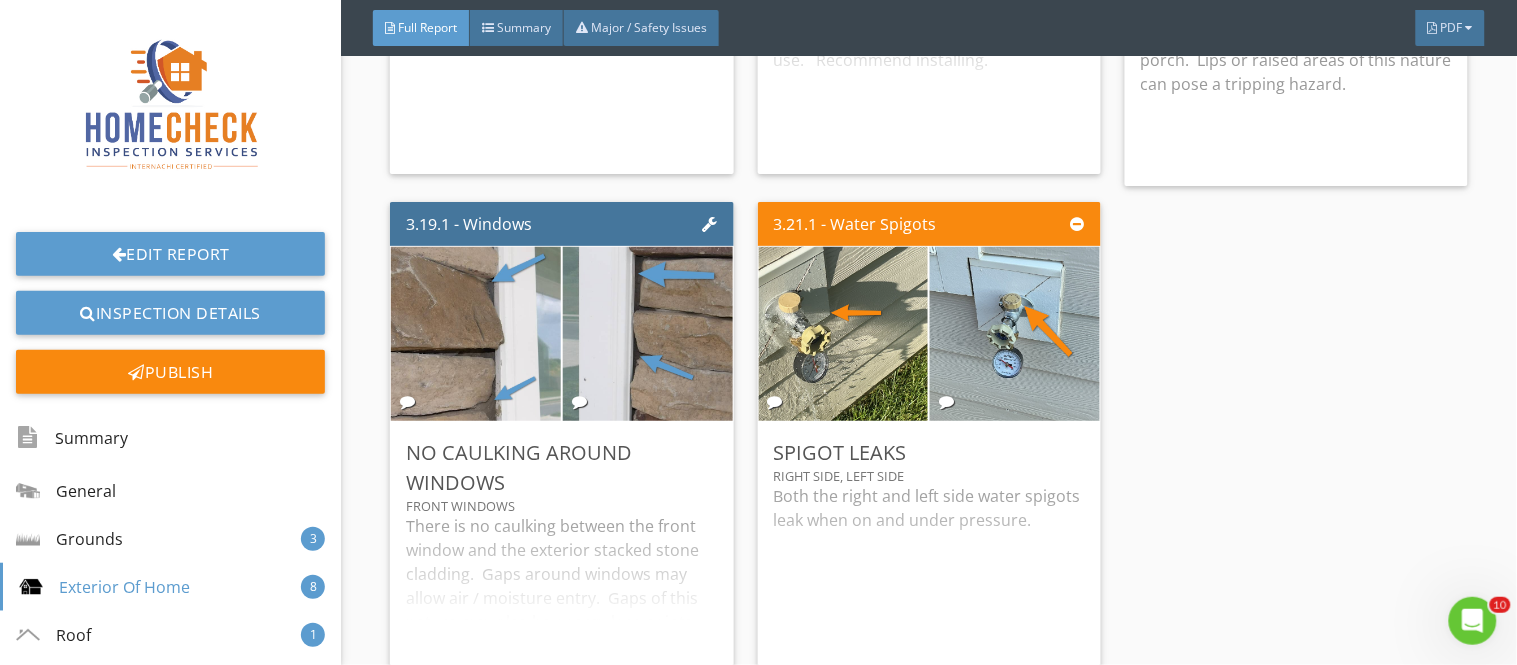 scroll, scrollTop: 10088, scrollLeft: 0, axis: vertical 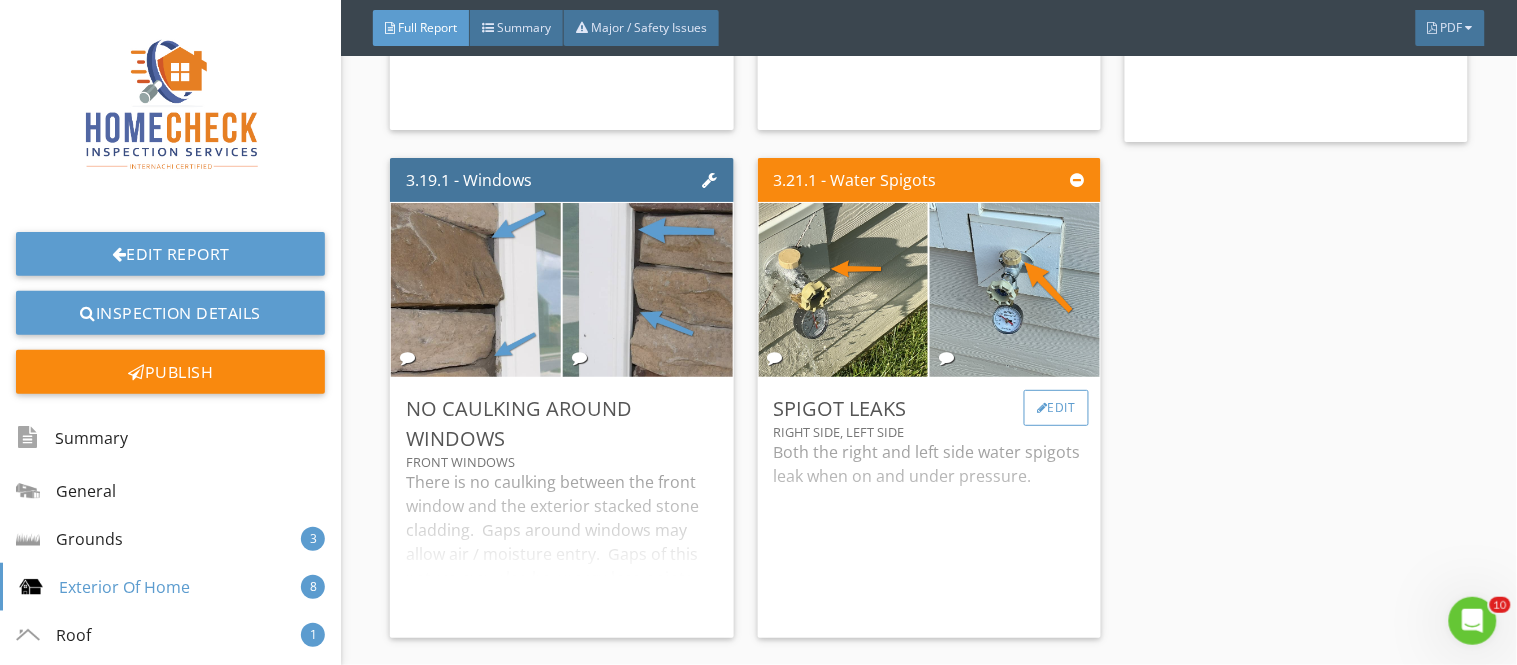 click at bounding box center (1042, 408) 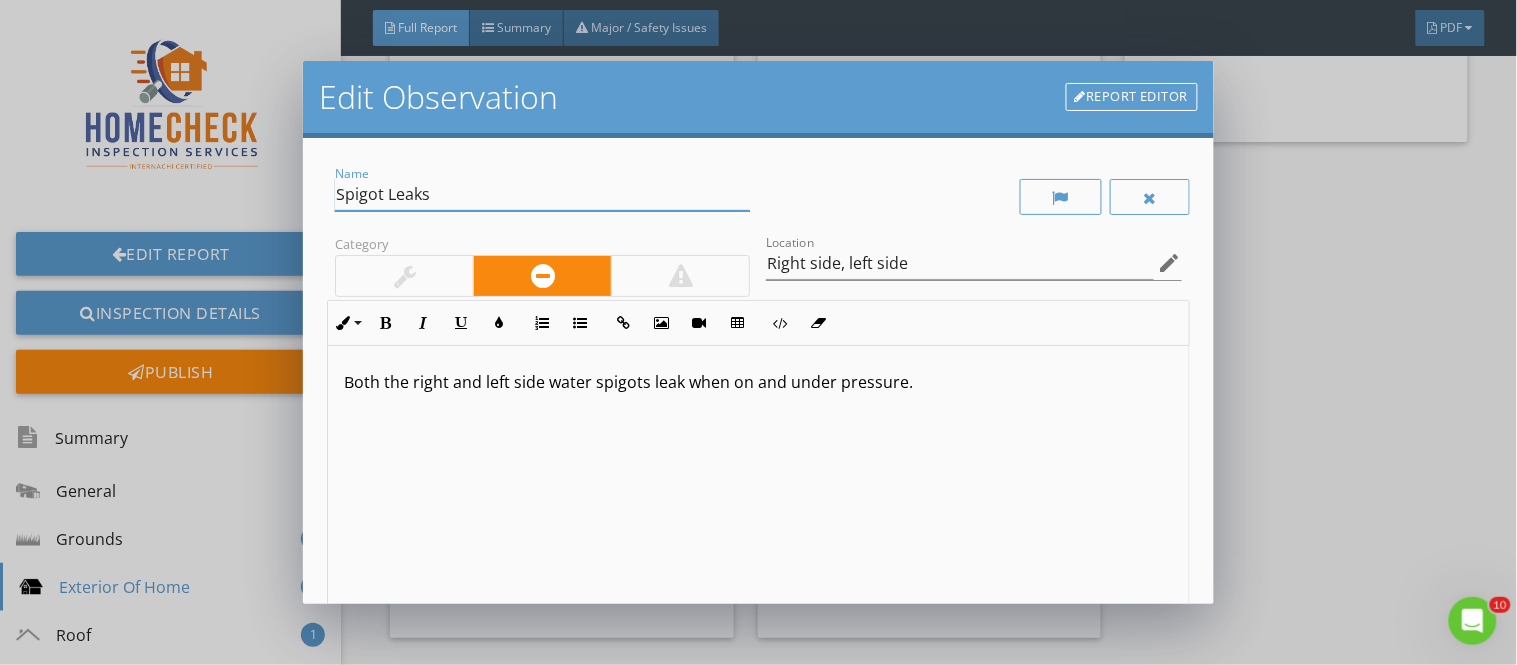 click on "Spigot Leaks" at bounding box center (542, 194) 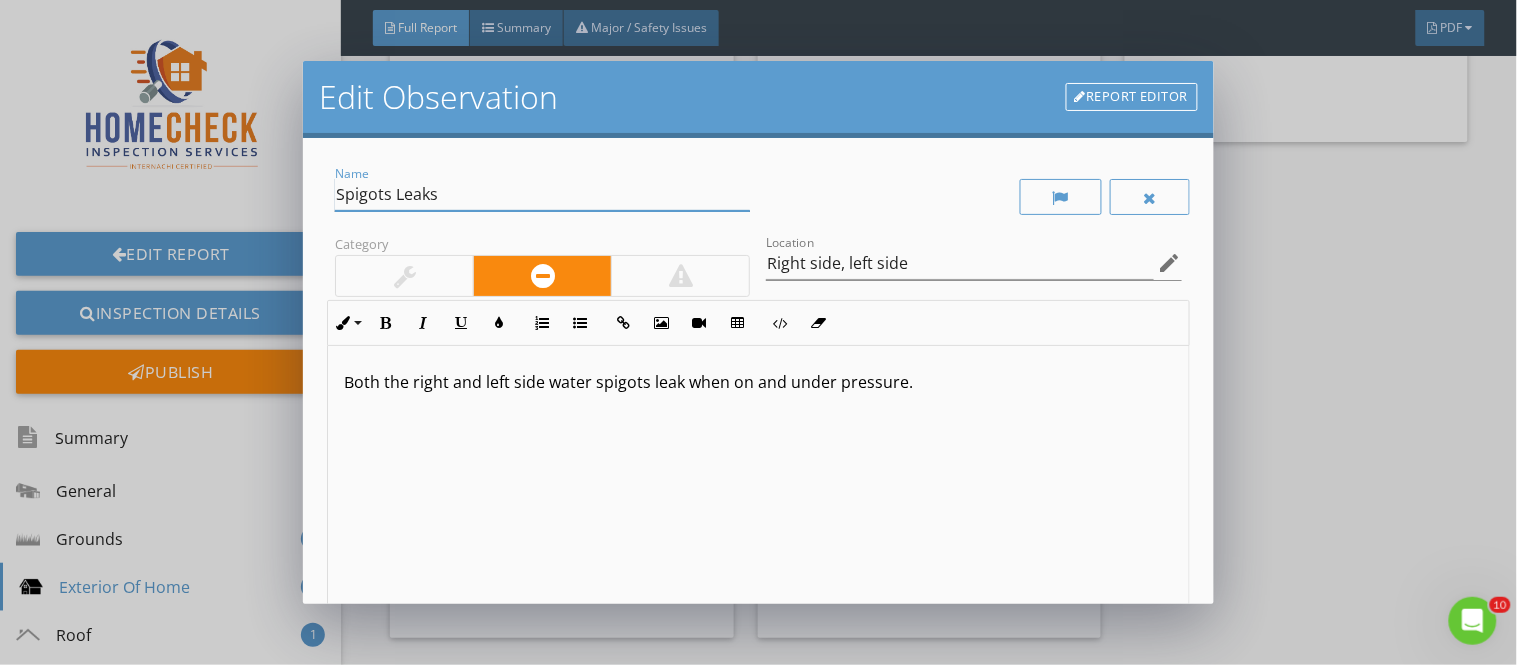 click on "Spigots Leaks" at bounding box center [542, 194] 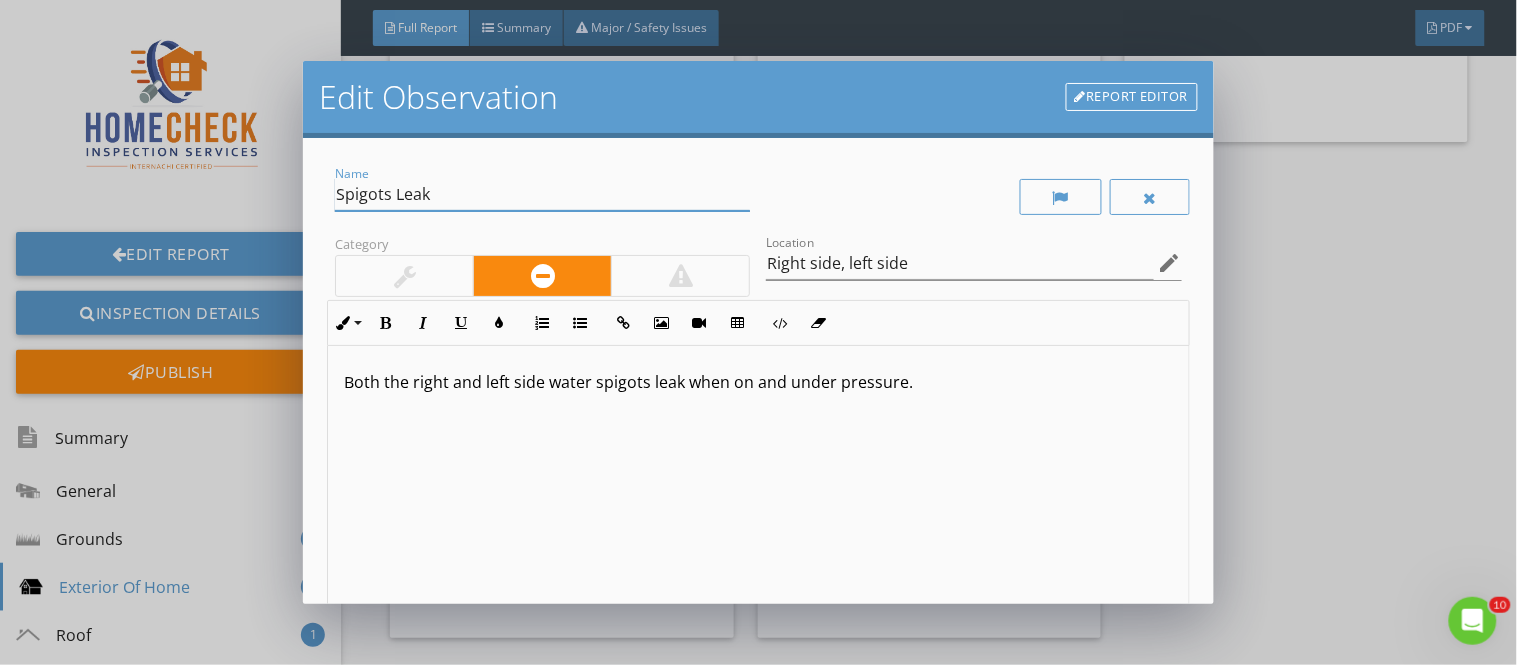type on "Spigots Leak" 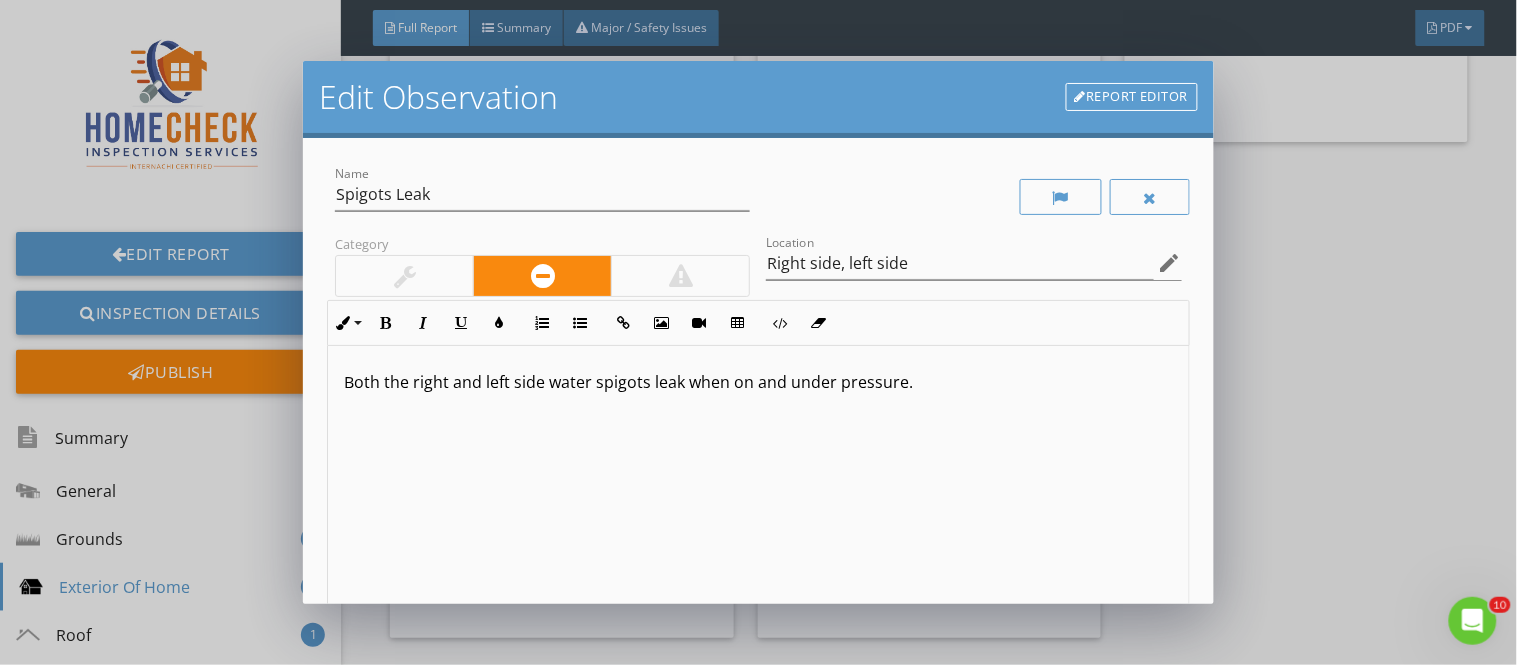 click on "Both the right and left side water spigots leak when on and under pressure." at bounding box center (758, 382) 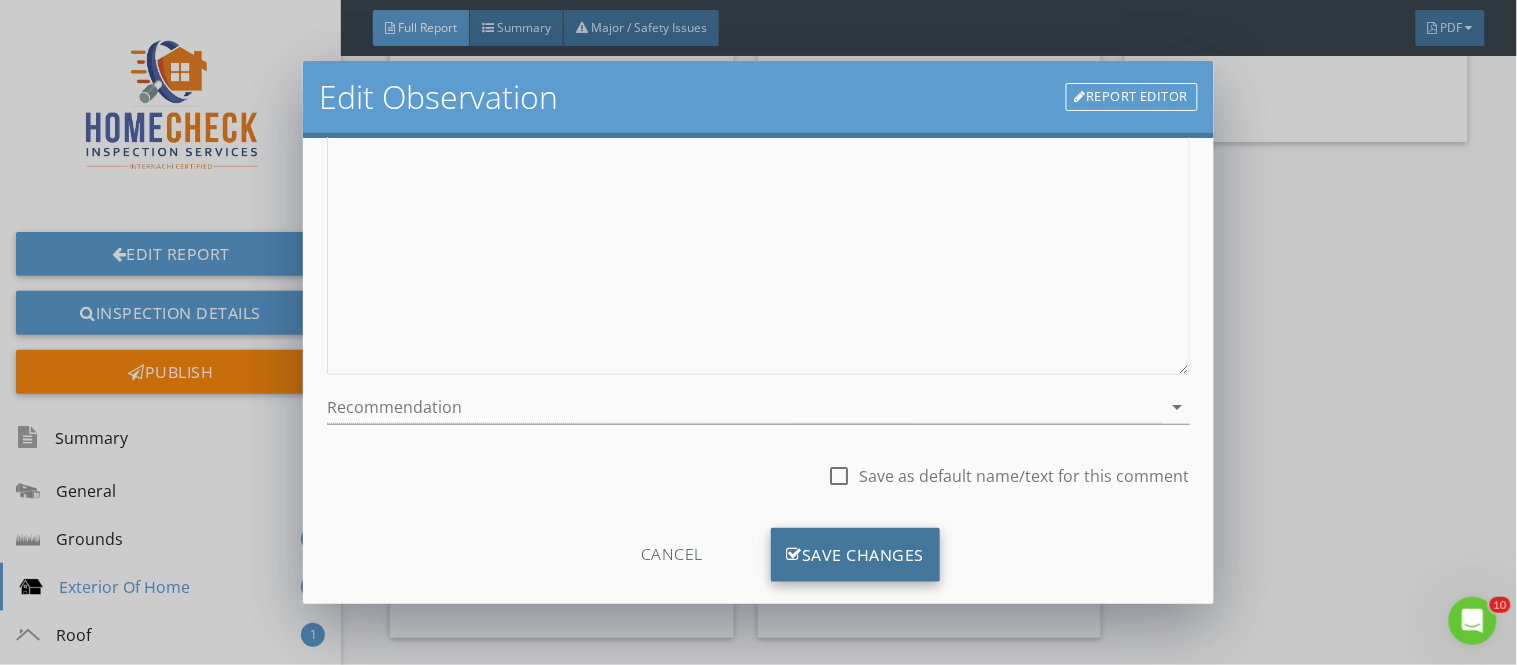 click on "Save Changes" at bounding box center (856, 555) 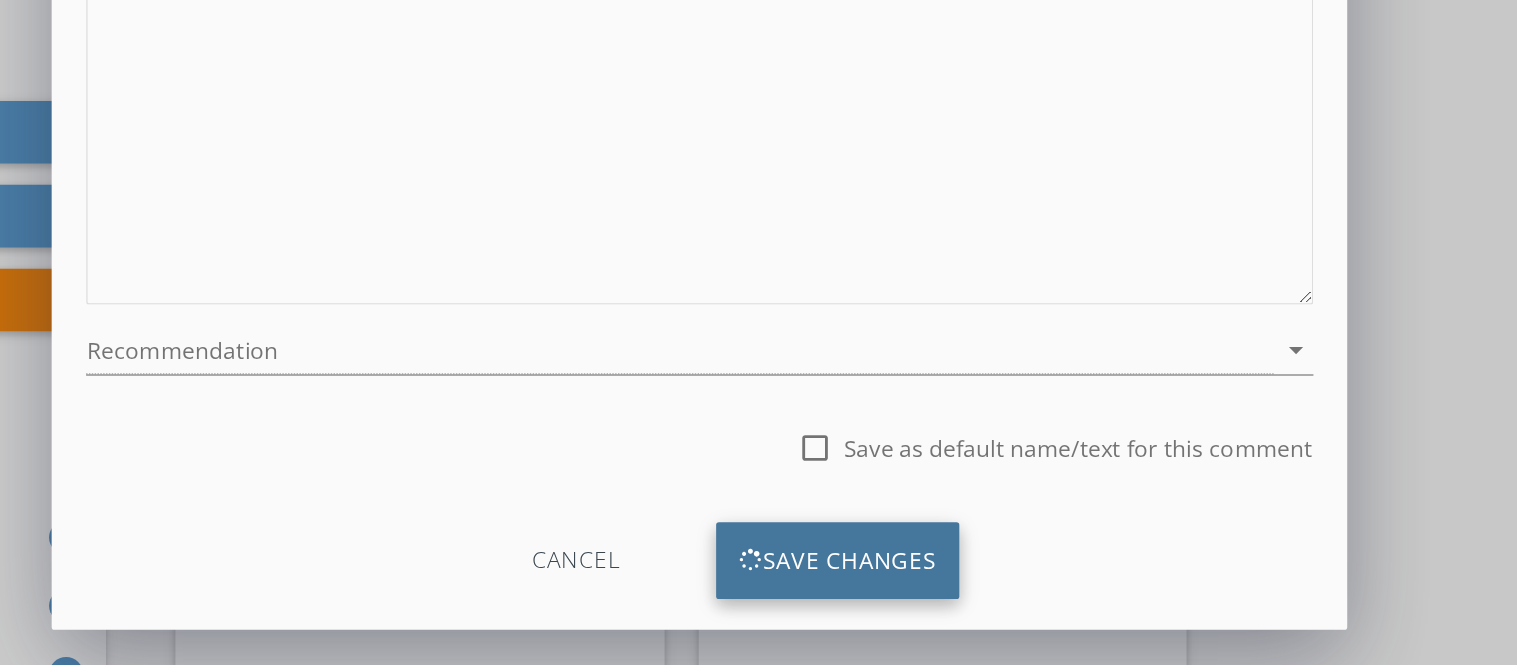 scroll, scrollTop: 84, scrollLeft: 0, axis: vertical 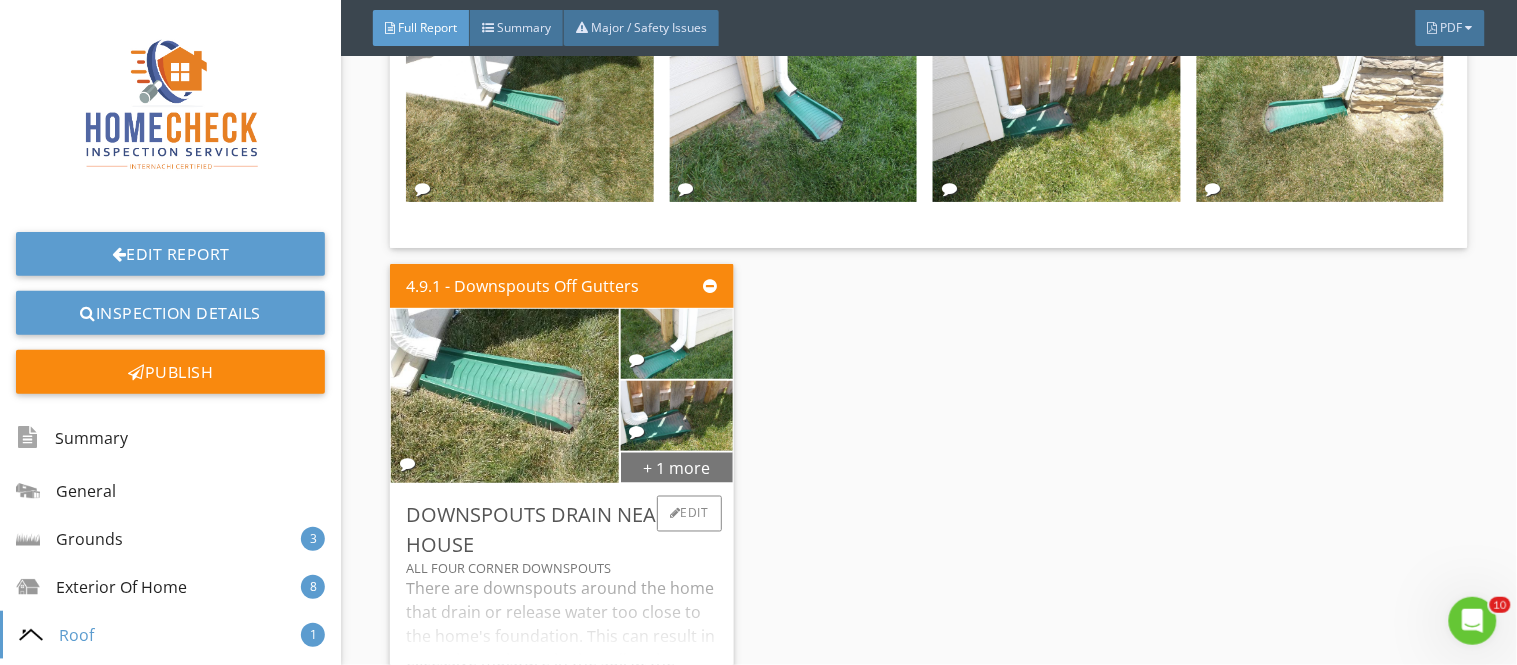 click on "+ 1 more" at bounding box center [677, 467] 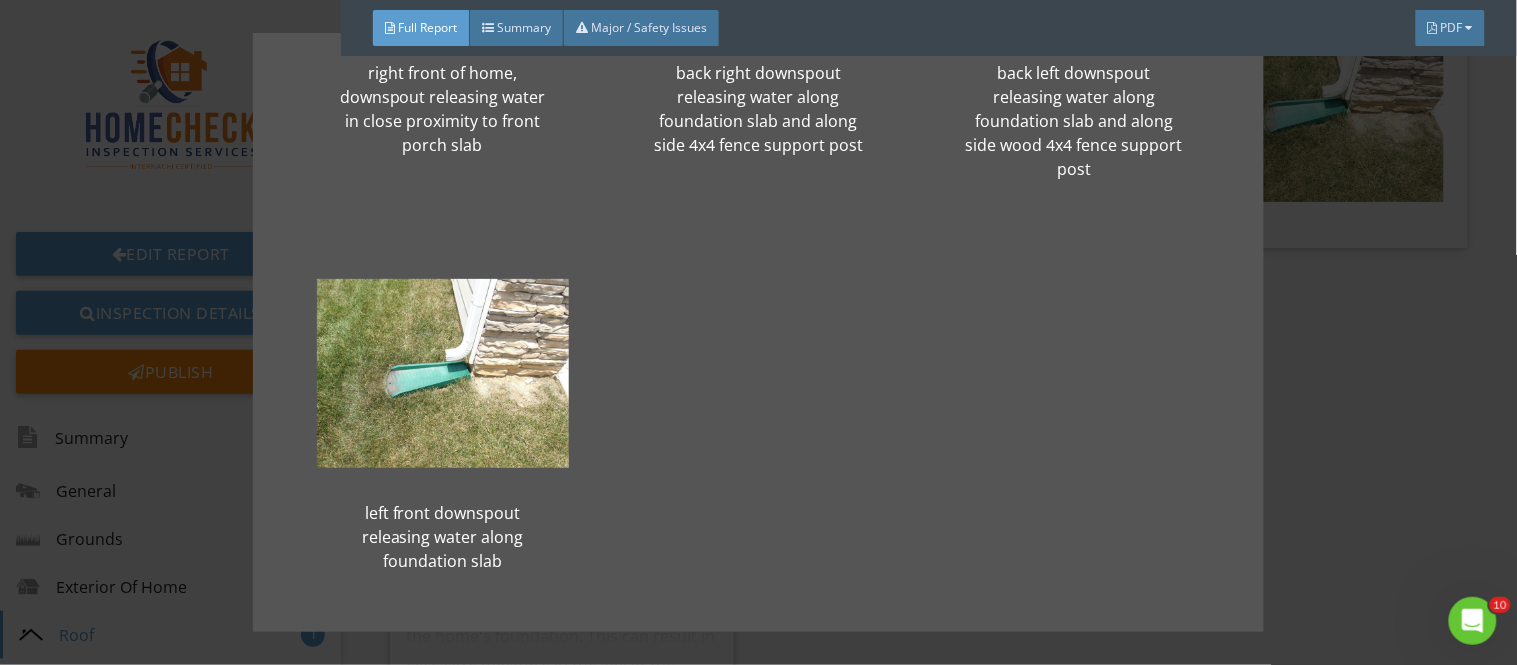 scroll, scrollTop: 286, scrollLeft: 0, axis: vertical 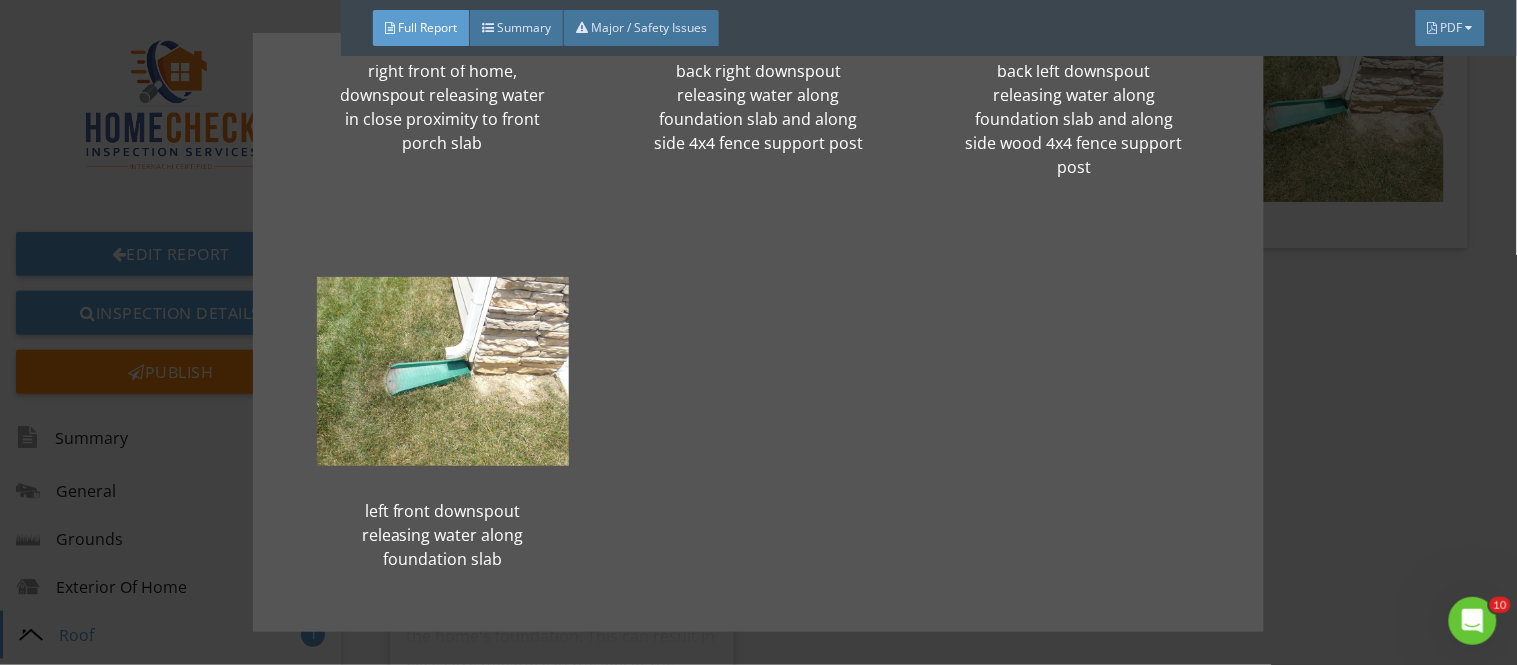 click on "right front of home, downspout releasing water in close proximity to front porch slab
back right downspout releasing water along foundation slab and along side 4x4 fence support post
back left downspout releasing water along foundation slab and along side wood 4x4 fence support post
left front downspout releasing water along foundation slab" at bounding box center (758, 332) 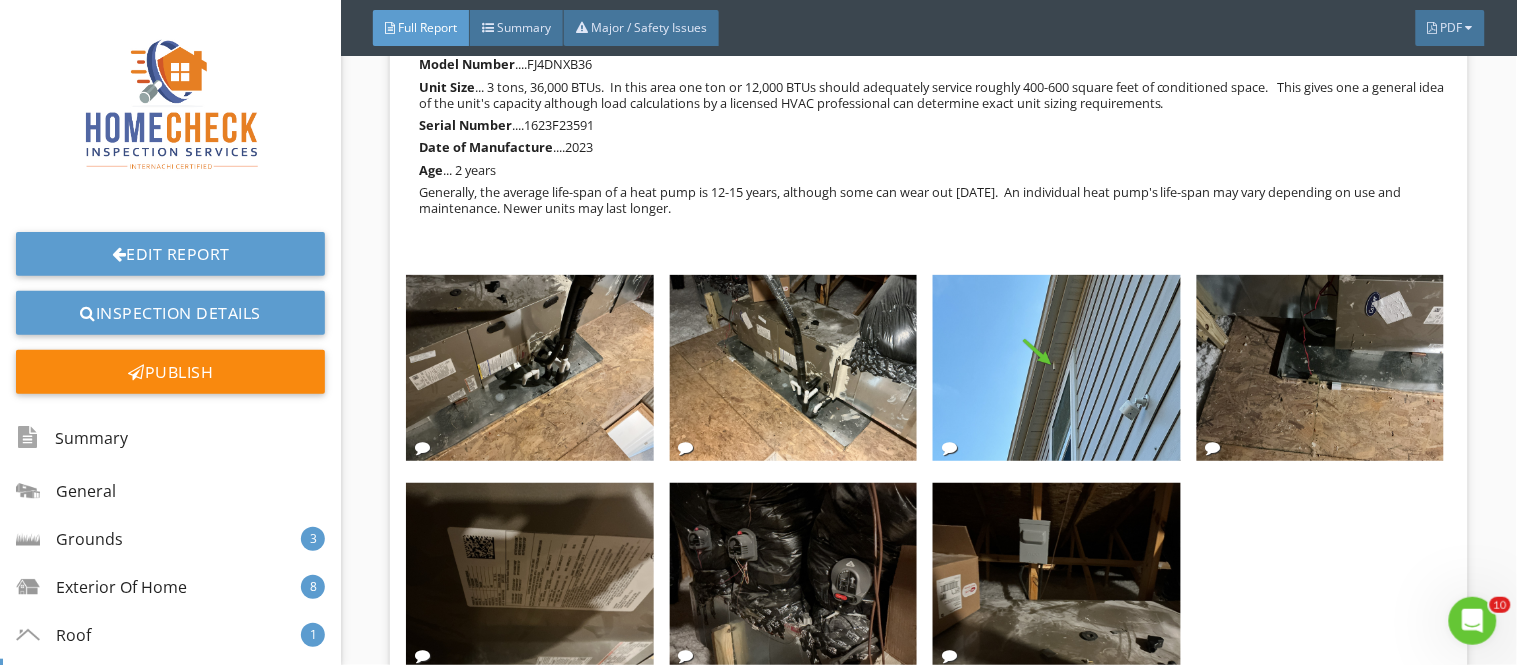 scroll, scrollTop: 13697, scrollLeft: 0, axis: vertical 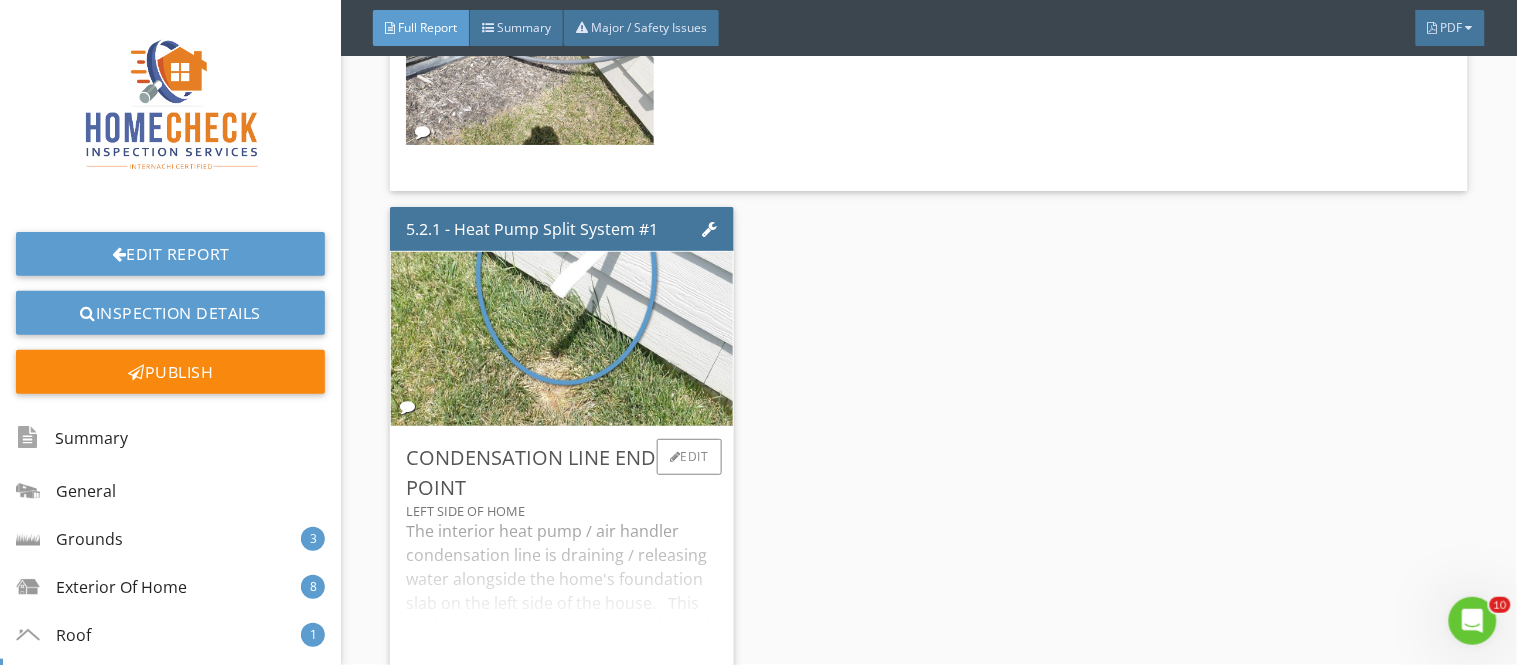 click on "The interior heat pump / air handler condensation line is draining / releasing water alongside the home's foundation slab on the left side of the house.   This could cause soil erosion around the pad, overtime compromising the integrity of the unit. Or keep the soil around the foundation wet which could lead to damage to the foundation.  Recommend extending or re-routing the condensation line that comes from the interior air handler so it drains away from both the foundation and the outside compressor." at bounding box center [561, 595] 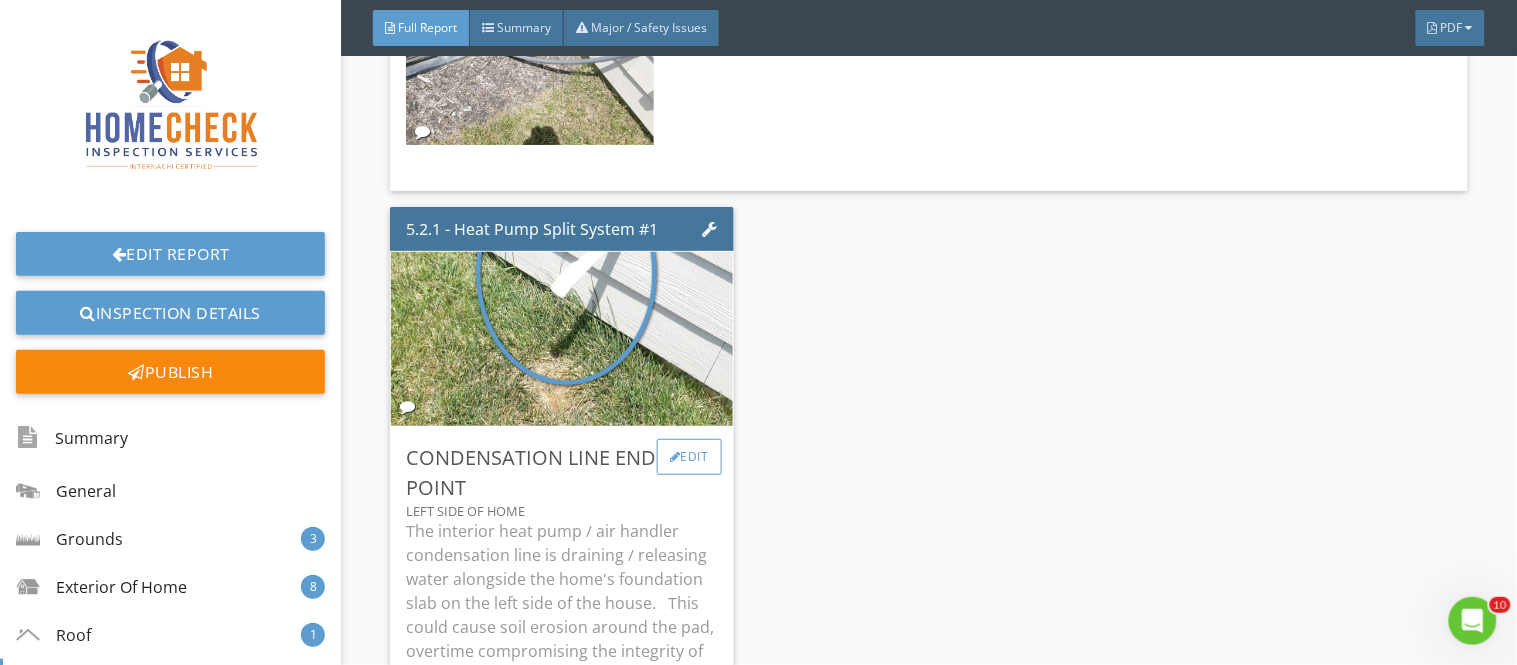 click on "Edit" at bounding box center (689, 457) 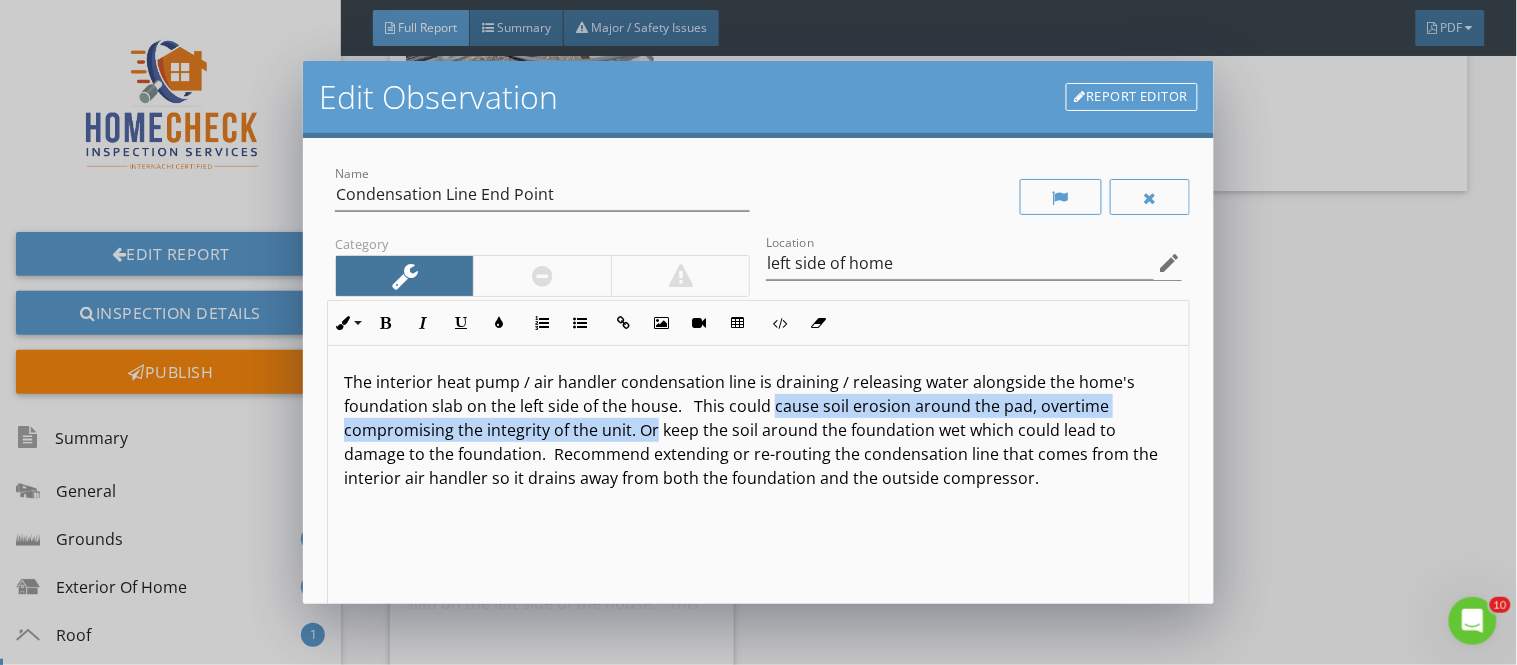 drag, startPoint x: 771, startPoint y: 410, endPoint x: 655, endPoint y: 440, distance: 119.81653 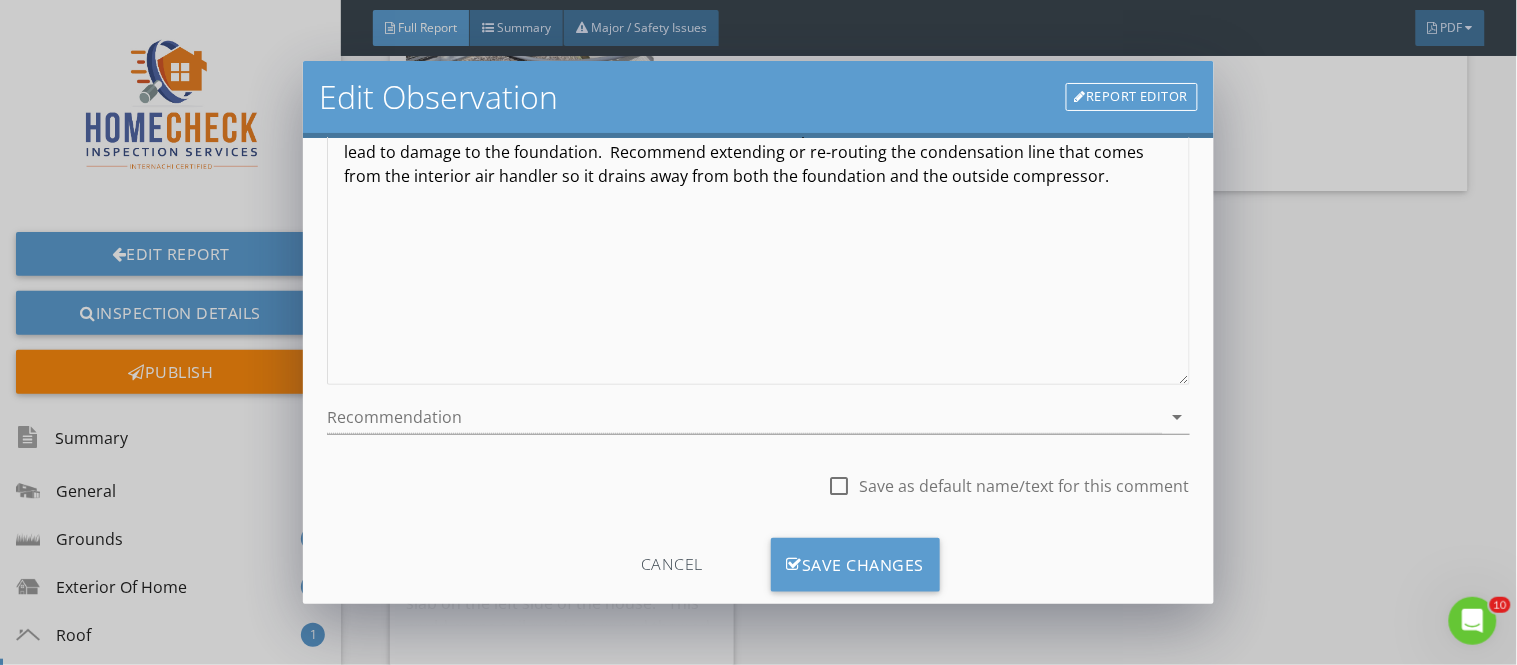 scroll, scrollTop: 281, scrollLeft: 0, axis: vertical 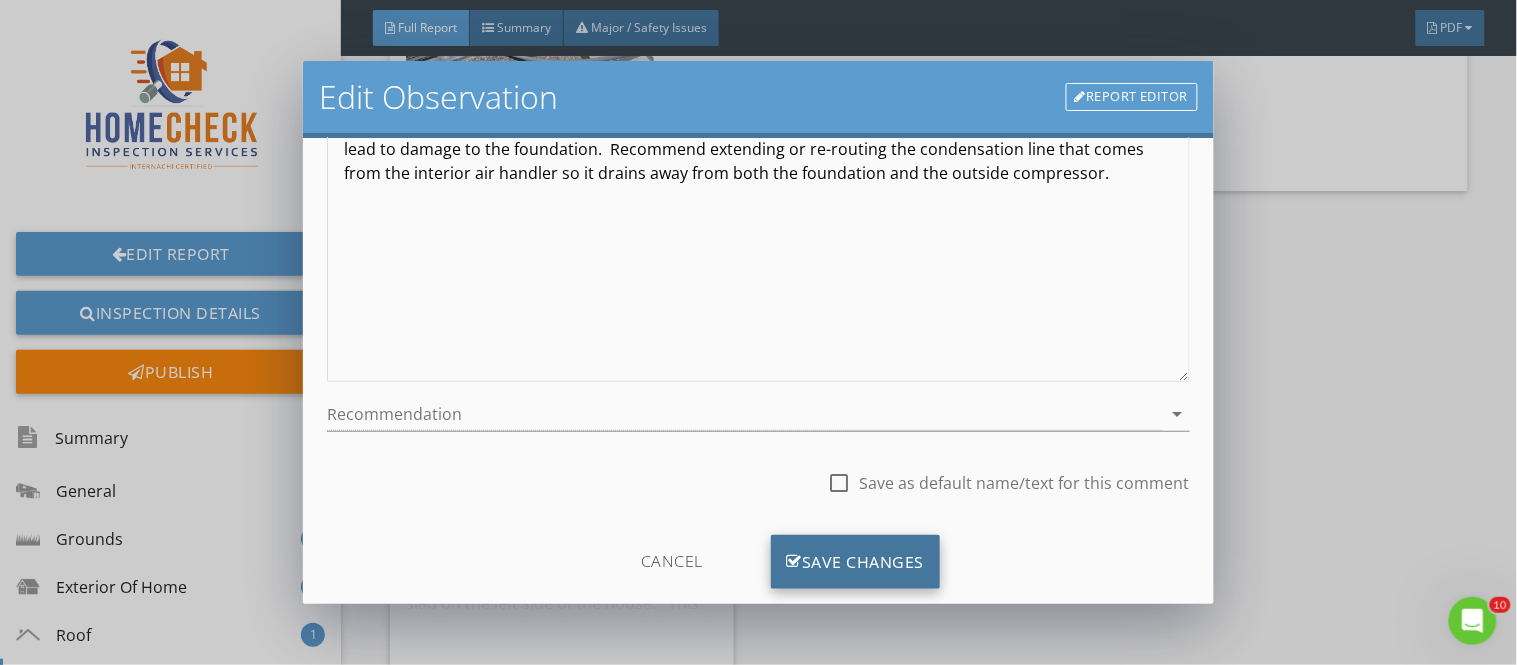 click on "Save Changes" at bounding box center (856, 562) 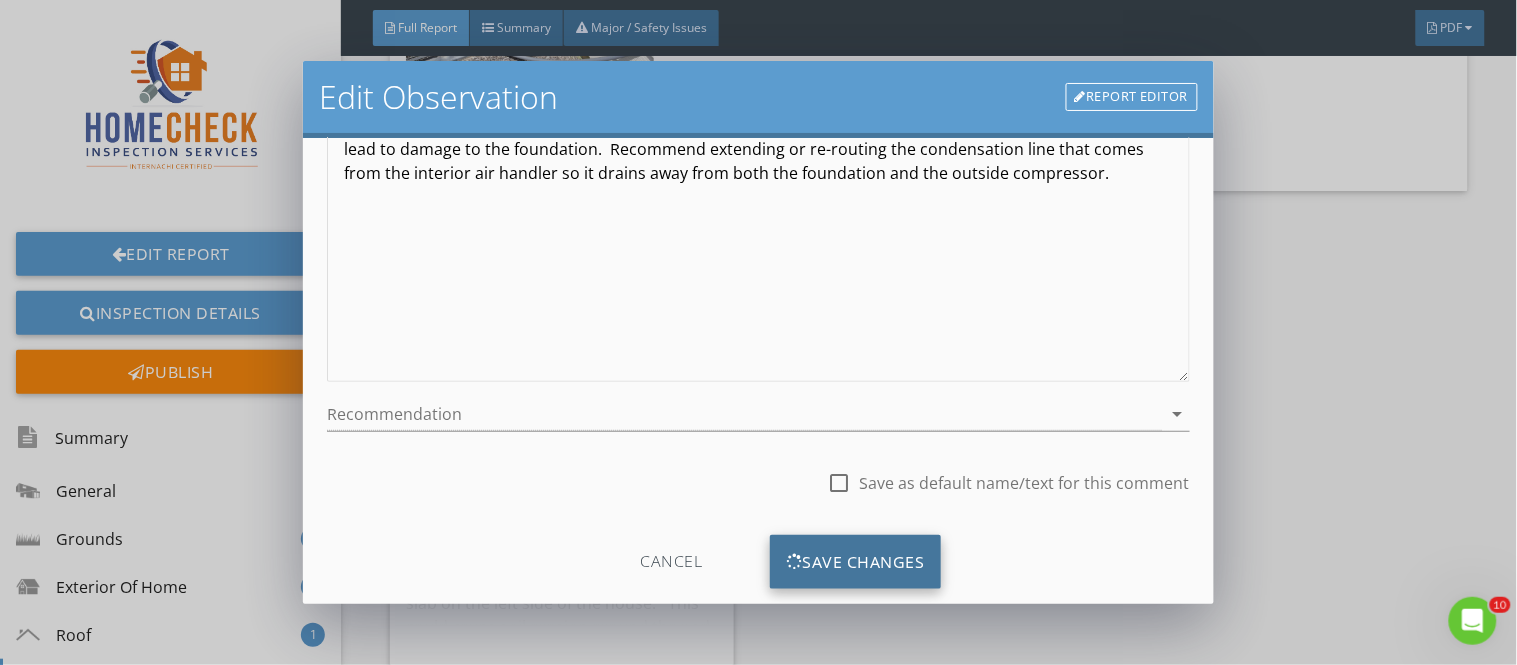 scroll, scrollTop: 84, scrollLeft: 0, axis: vertical 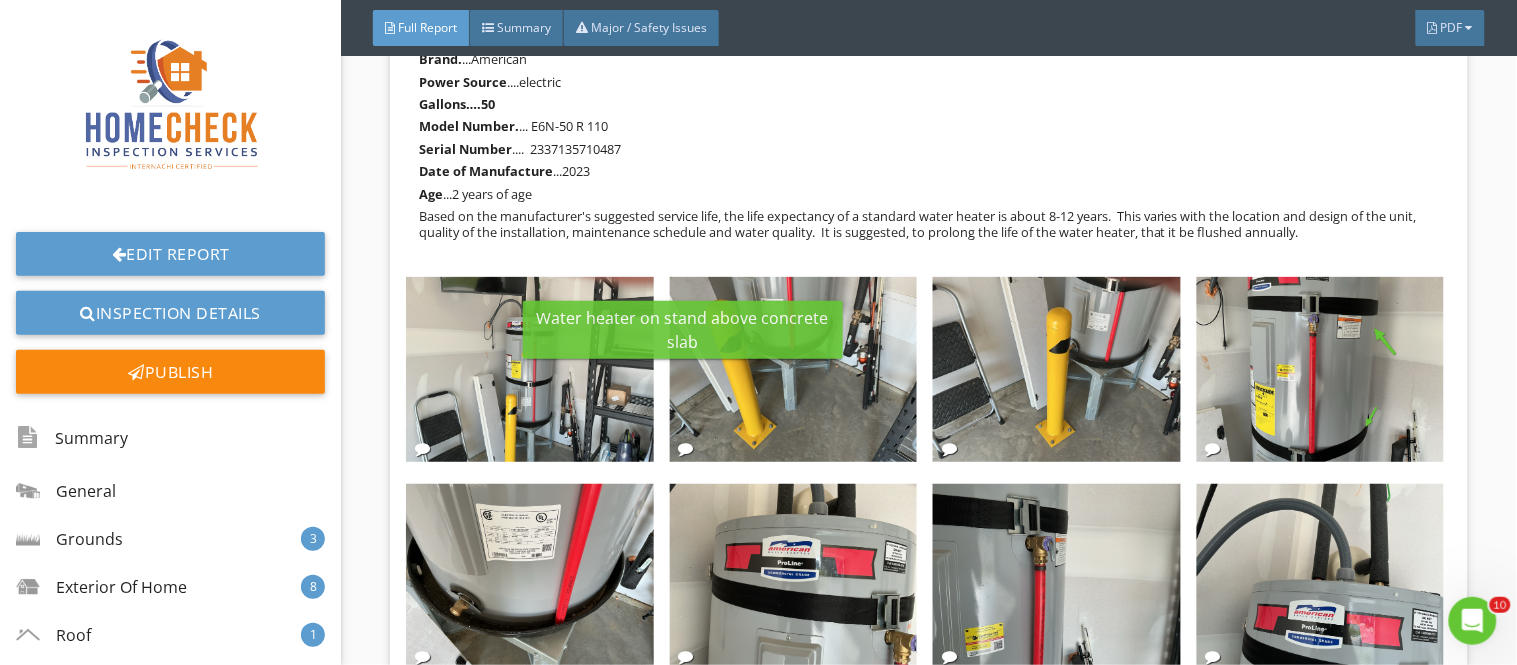 click at bounding box center (686, 448) 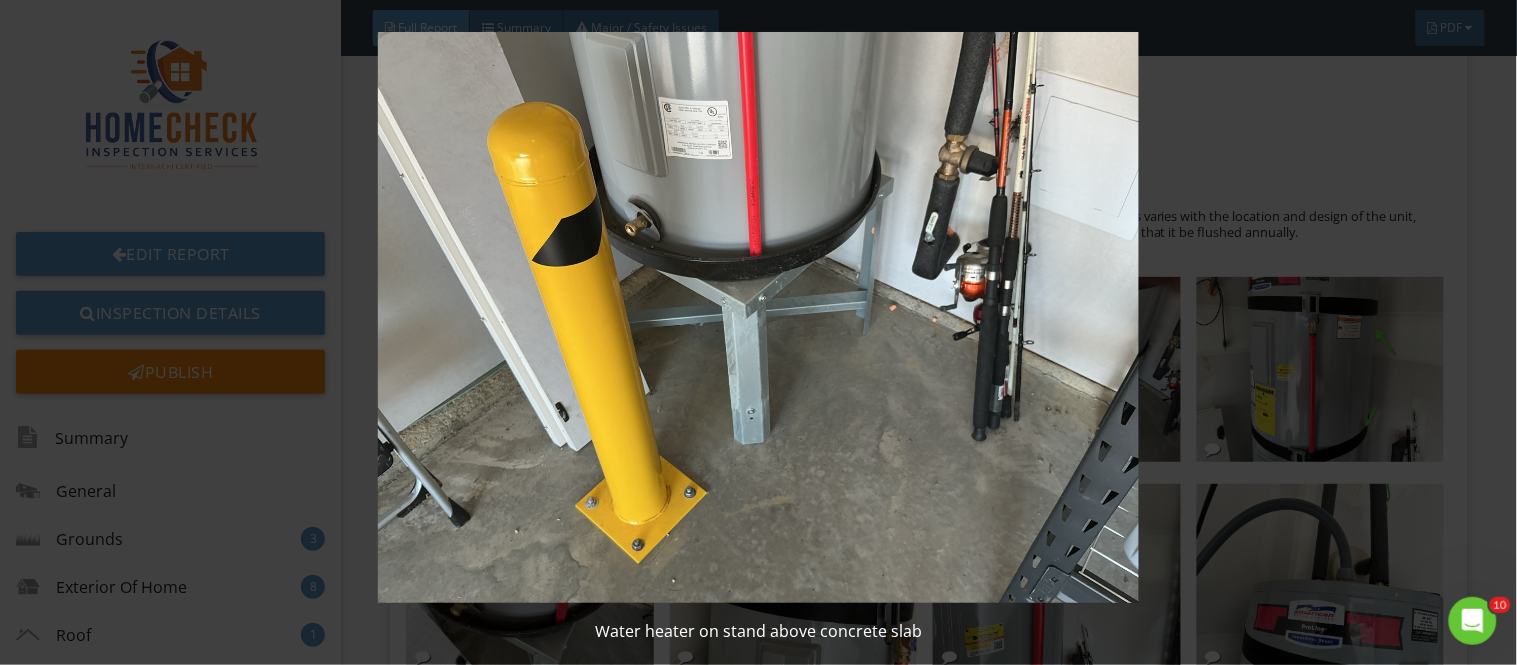 click at bounding box center (758, 317) 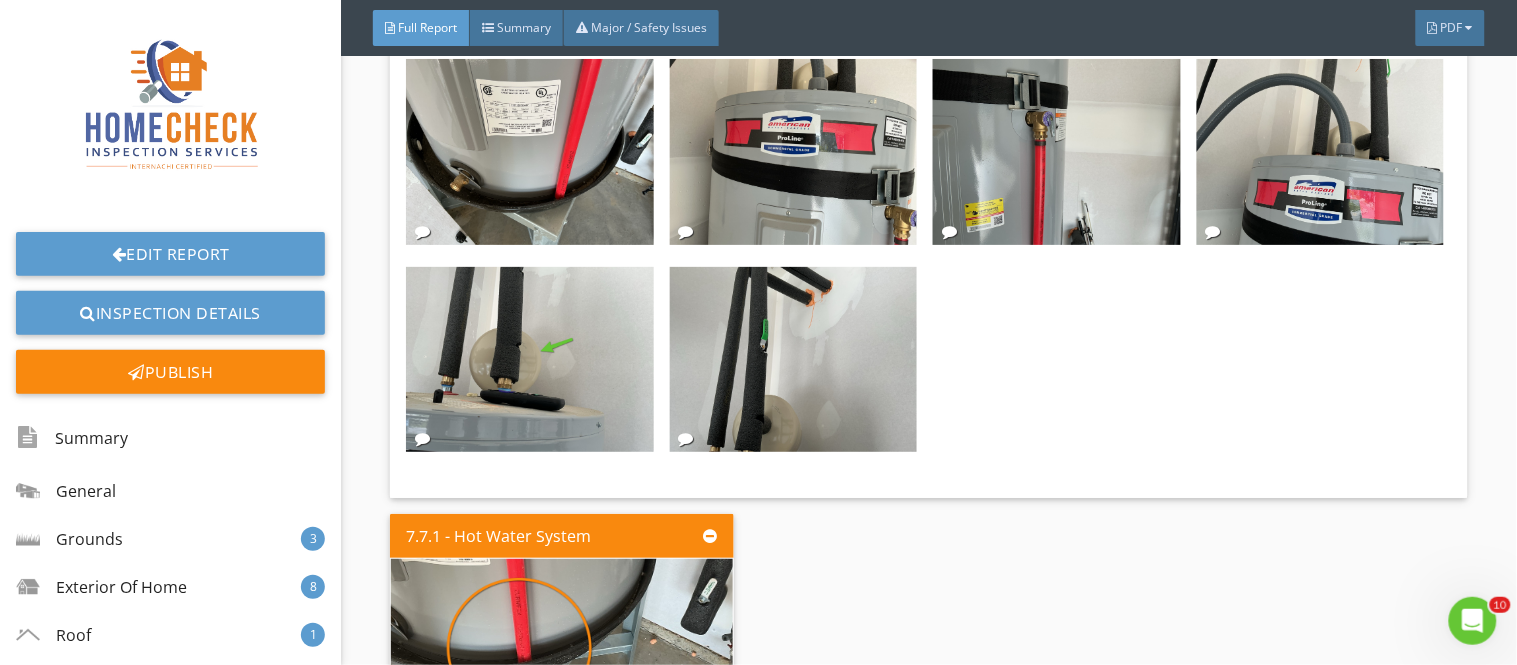scroll, scrollTop: 20490, scrollLeft: 0, axis: vertical 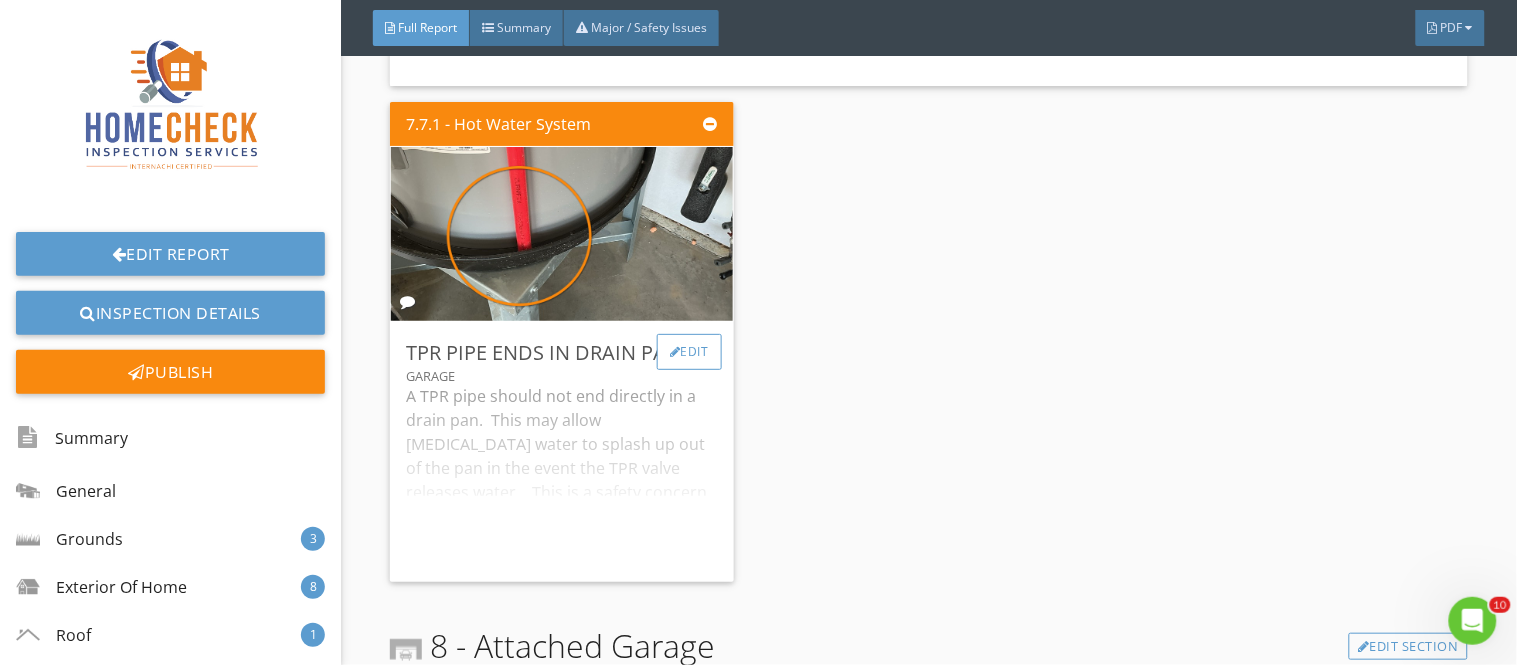 click on "Edit" at bounding box center [689, 352] 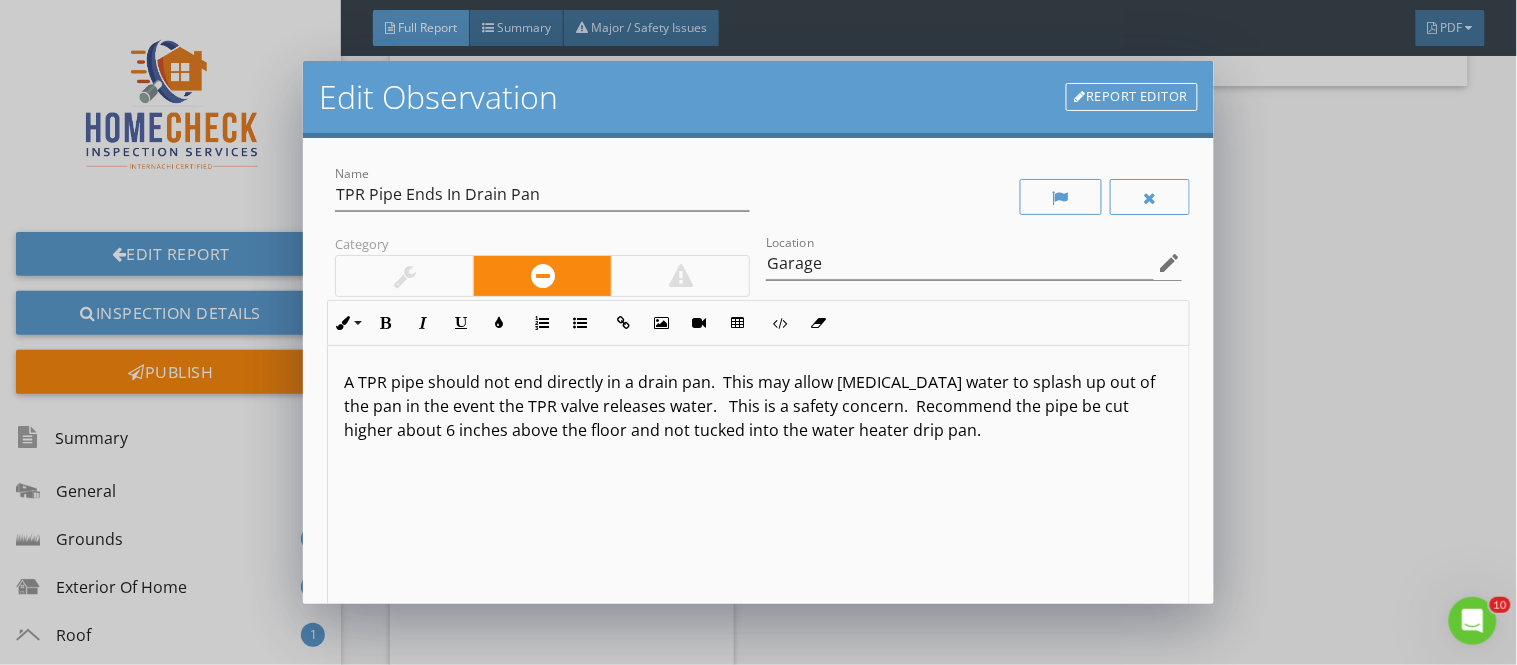 click on "A TPR pipe should not end directly in a drain pan.  This may allow scalding water to splash up out of the pan in the event the TPR valve releases water.   This is a safety concern.  Recommend the pipe be cut higher about 6 inches above the floor and not tucked into the water heater drip pan." at bounding box center (758, 406) 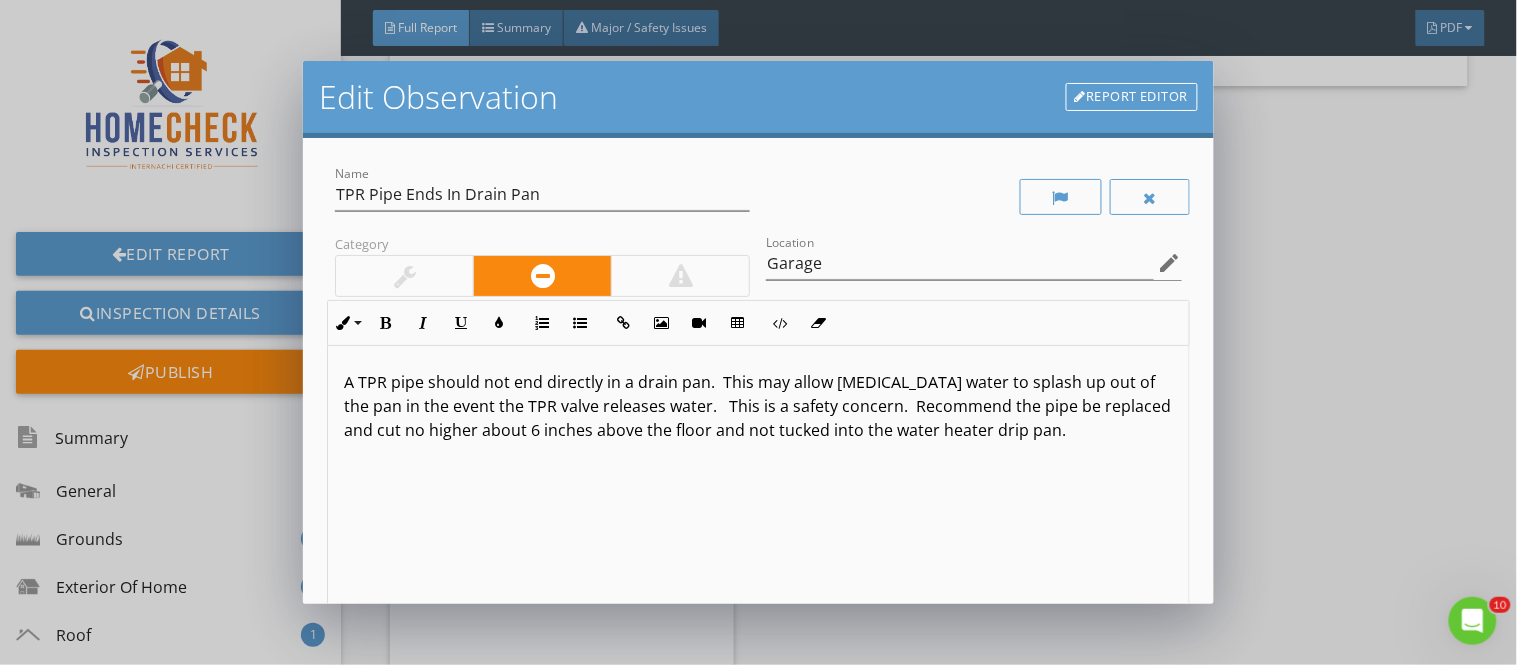 click on "A TPR pipe should not end directly in a drain pan.  This may allow scalding water to splash up out of the pan in the event the TPR valve releases water.   This is a safety concern.  Recommend the pipe be replaced and cut no higher about 6 inches above the floor and not tucked into the water heater drip pan." at bounding box center (758, 406) 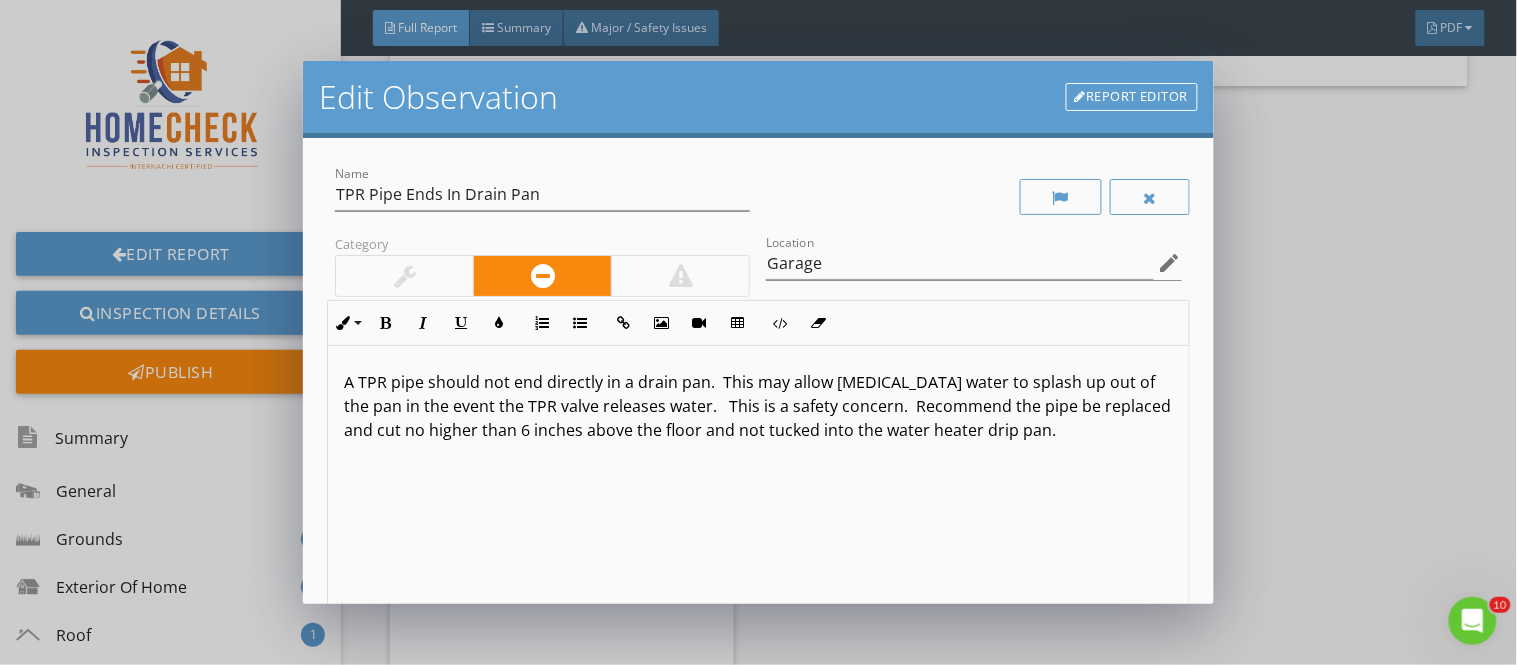click on "A TPR pipe should not end directly in a drain pan.  This may allow scalding water to splash up out of the pan in the event the TPR valve releases water.   This is a safety concern.  Recommend the pipe be replaced and cut no higher than 6 inches above the floor and not tucked into the water heater drip pan." at bounding box center (758, 406) 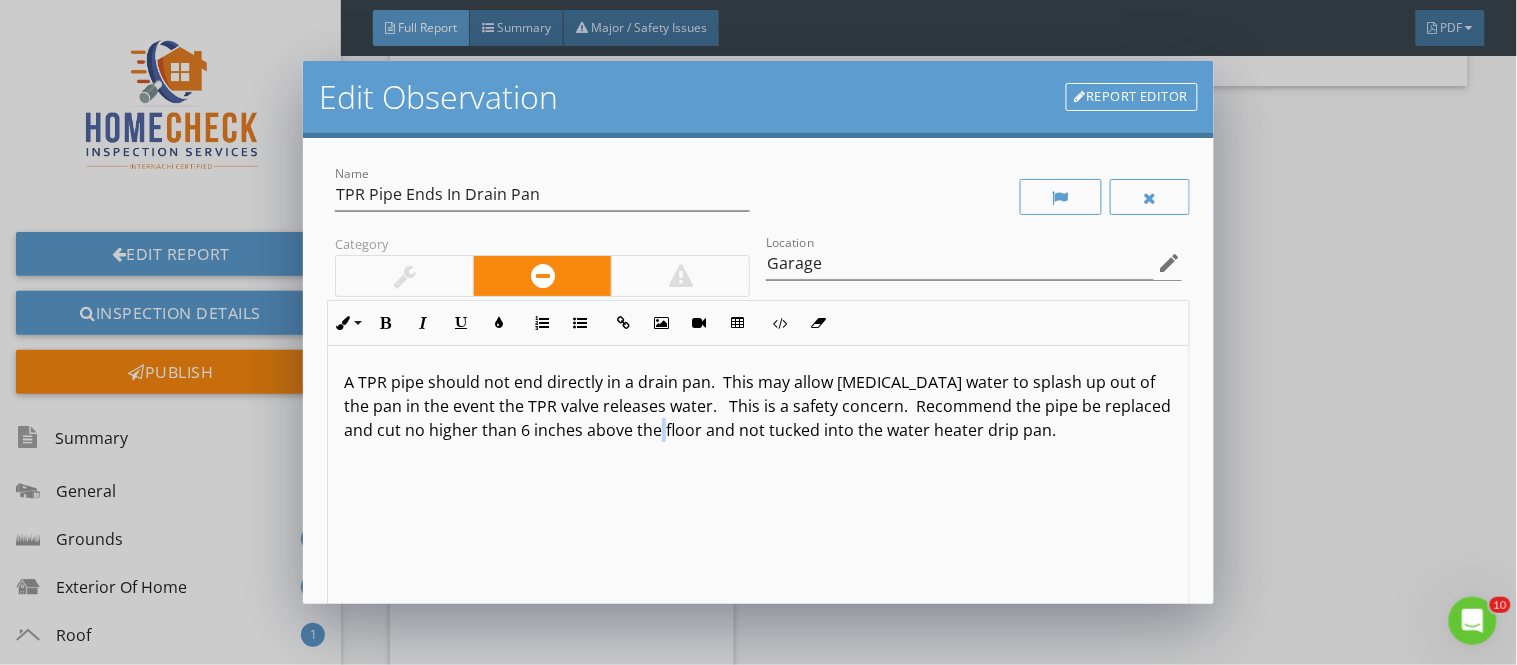click on "A TPR pipe should not end directly in a drain pan.  This may allow scalding water to splash up out of the pan in the event the TPR valve releases water.   This is a safety concern.  Recommend the pipe be replaced and cut no higher than 6 inches above the floor and not tucked into the water heater drip pan." at bounding box center (758, 406) 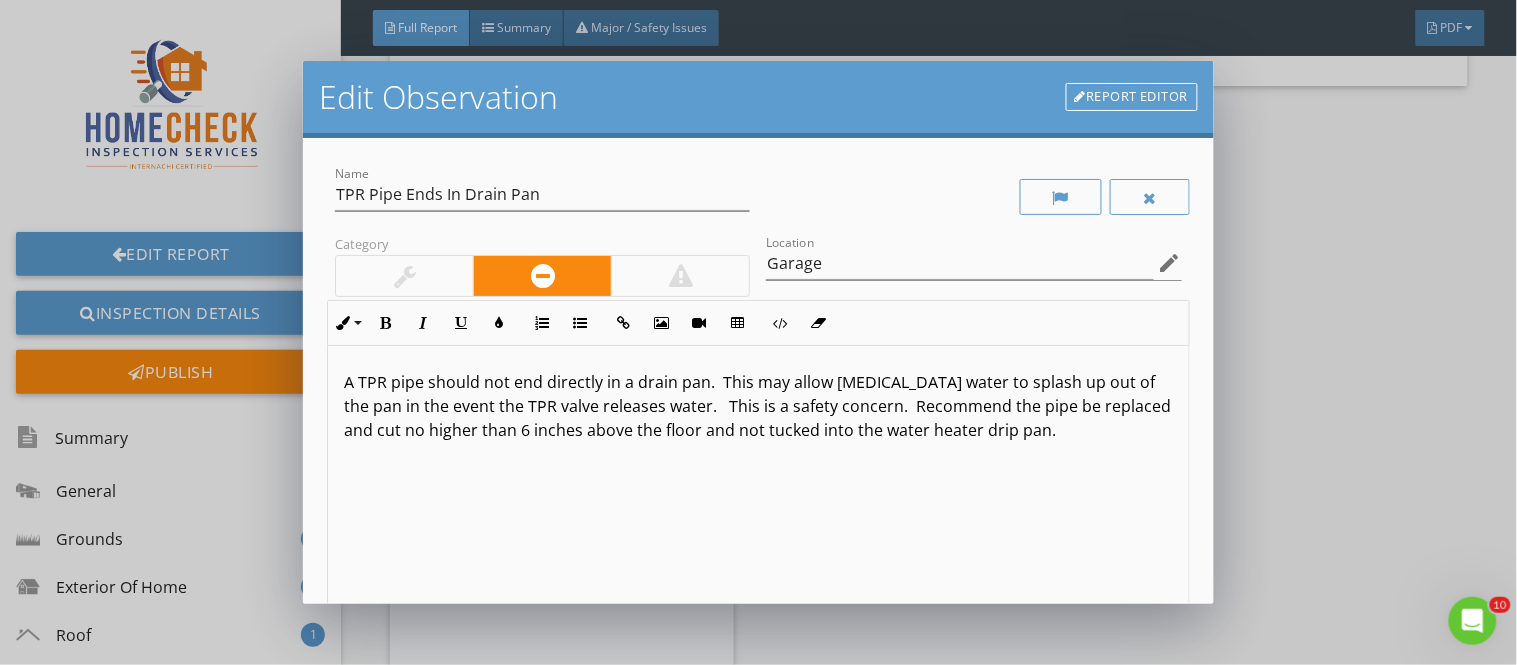 click on "A TPR pipe should not end directly in a drain pan.  This may allow scalding water to splash up out of the pan in the event the TPR valve releases water.   This is a safety concern.  Recommend the pipe be replaced and cut no higher than 6 inches above the floor and not tucked into the water heater drip pan." at bounding box center [758, 504] 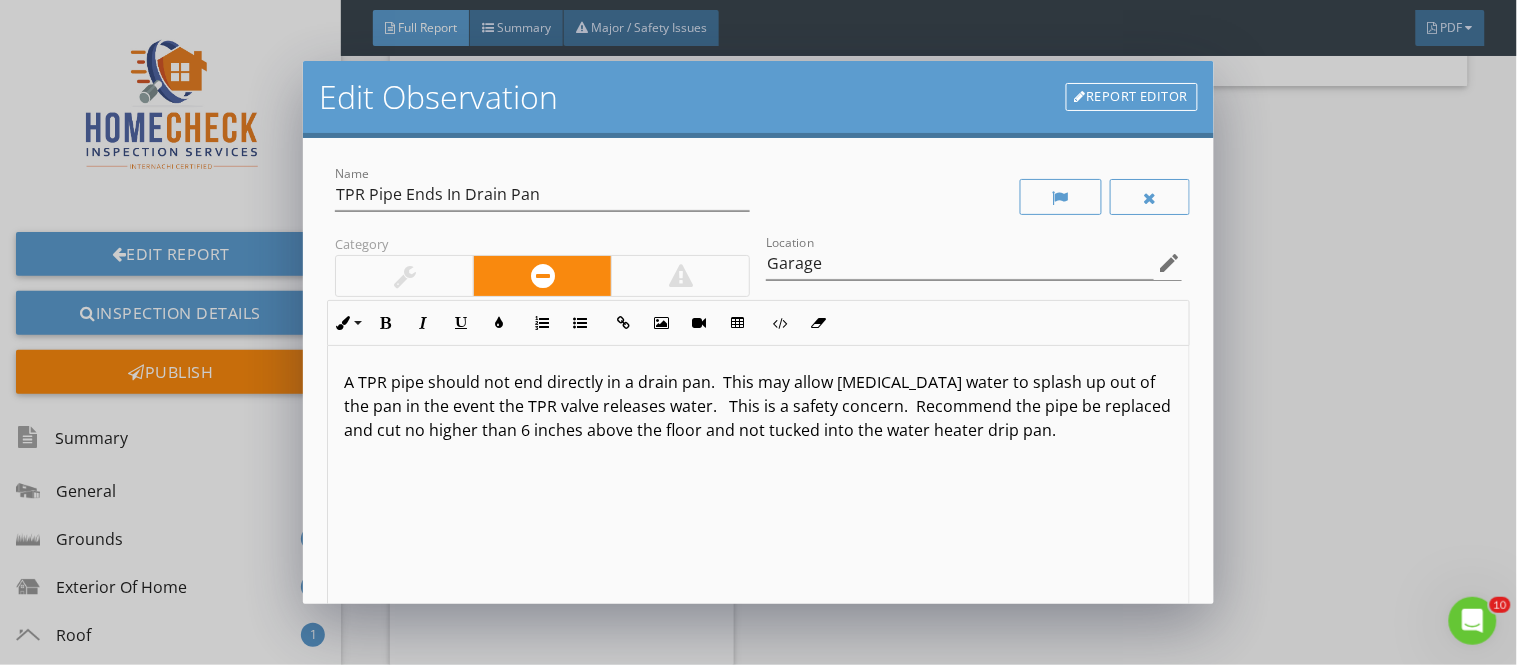 click on "A TPR pipe should not end directly in a drain pan.  This may allow scalding water to splash up out of the pan in the event the TPR valve releases water.   This is a safety concern.  Recommend the pipe be replaced and cut no higher than 6 inches above the floor and not tucked into the water heater drip pan." at bounding box center (758, 406) 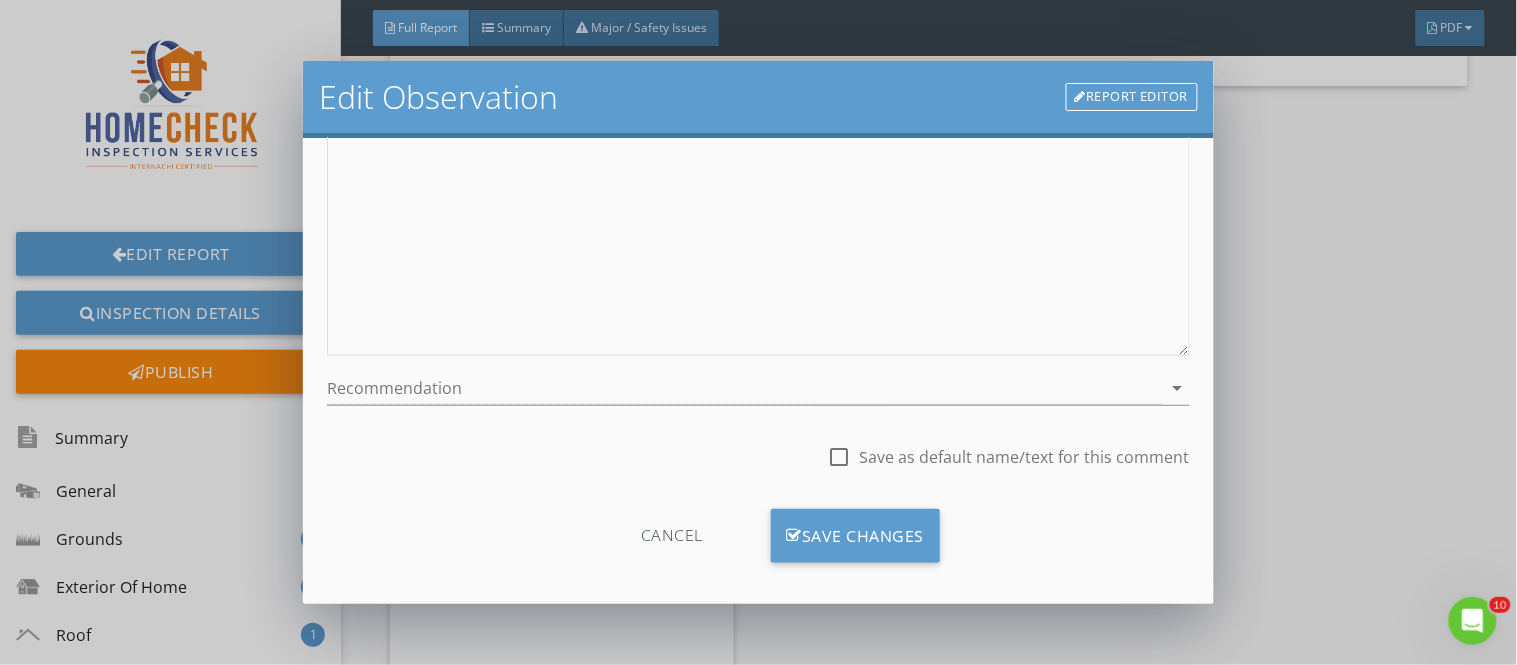 scroll, scrollTop: 312, scrollLeft: 0, axis: vertical 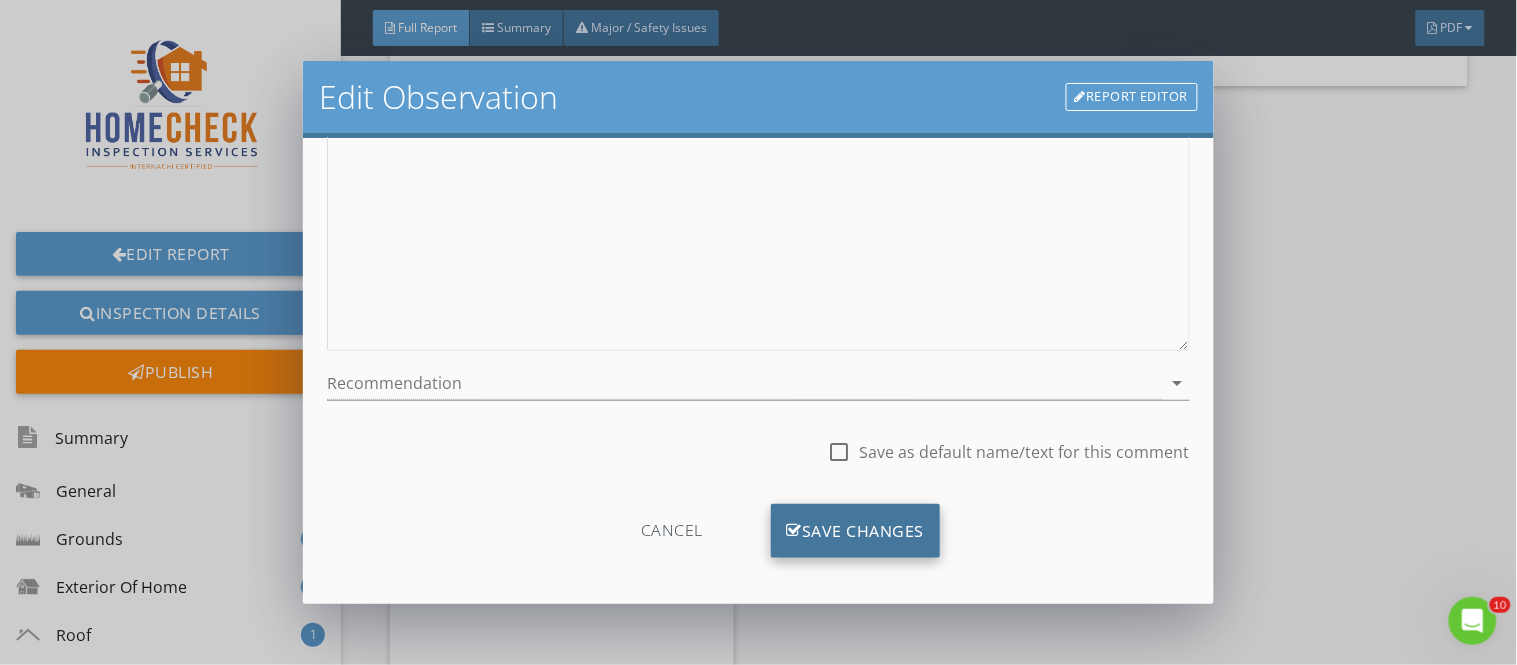 click on "Save Changes" at bounding box center (856, 531) 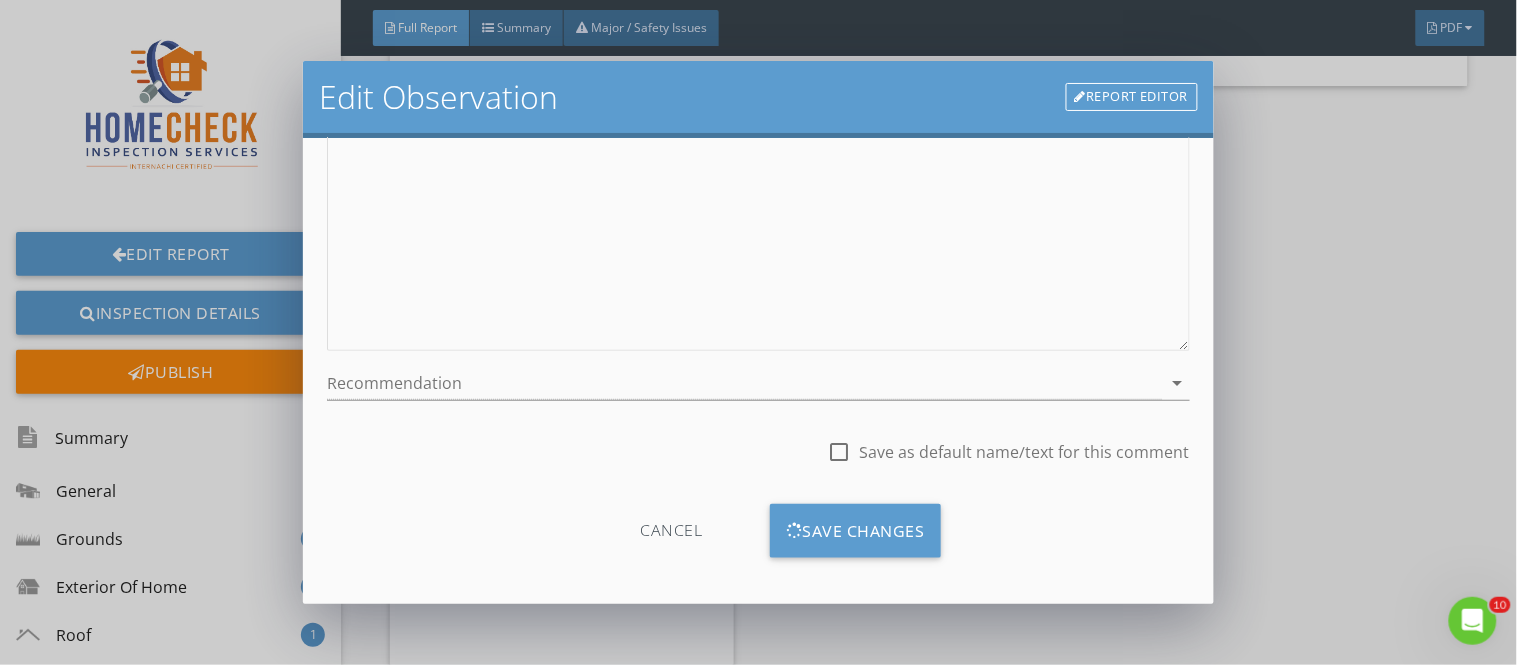 scroll, scrollTop: 84, scrollLeft: 0, axis: vertical 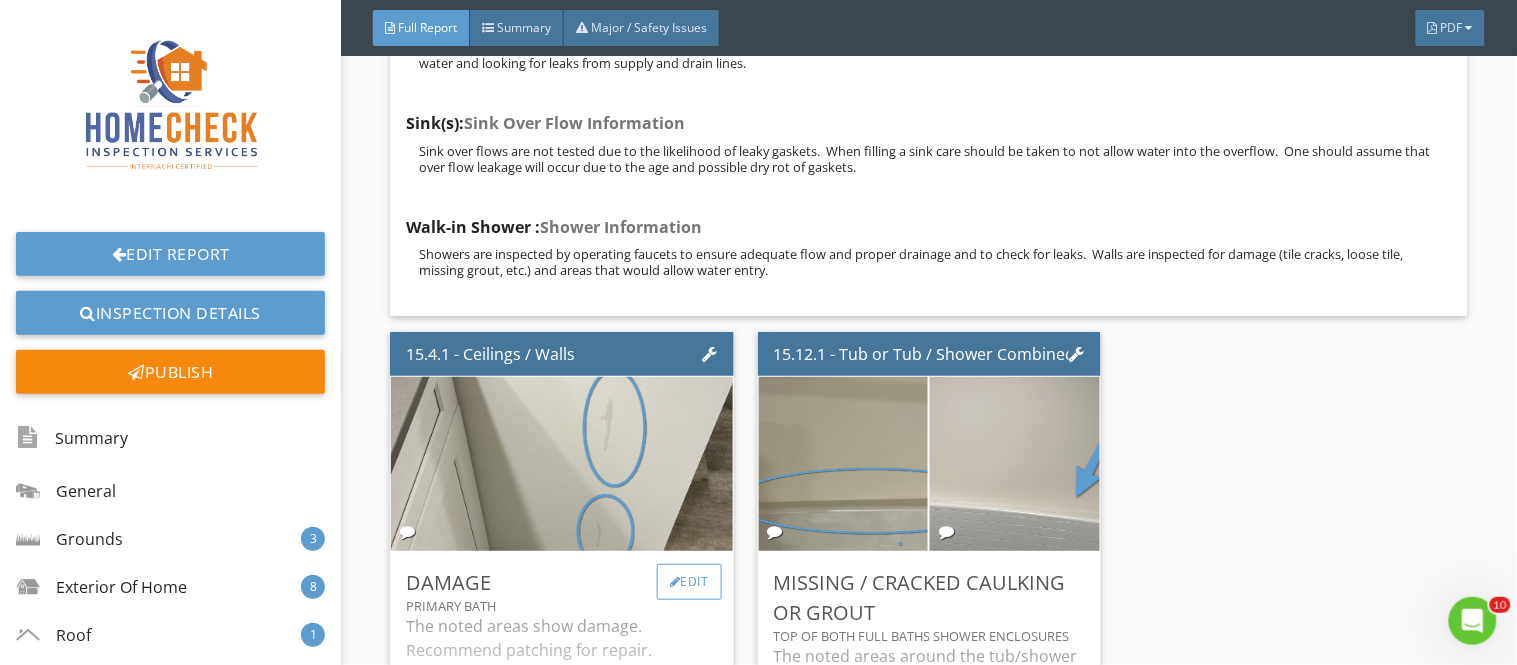 click on "Edit" at bounding box center (689, 582) 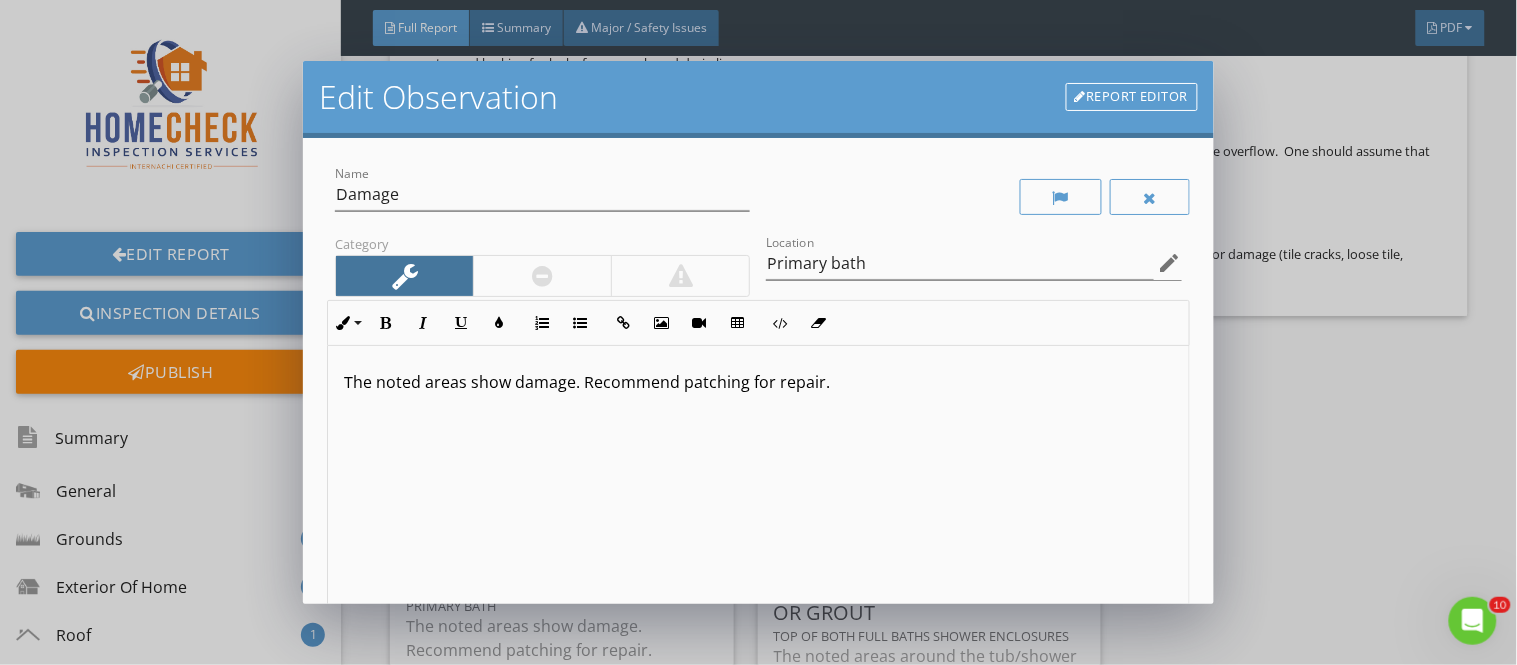 click on "The noted areas show damage. Recommend patching for repair." at bounding box center [758, 382] 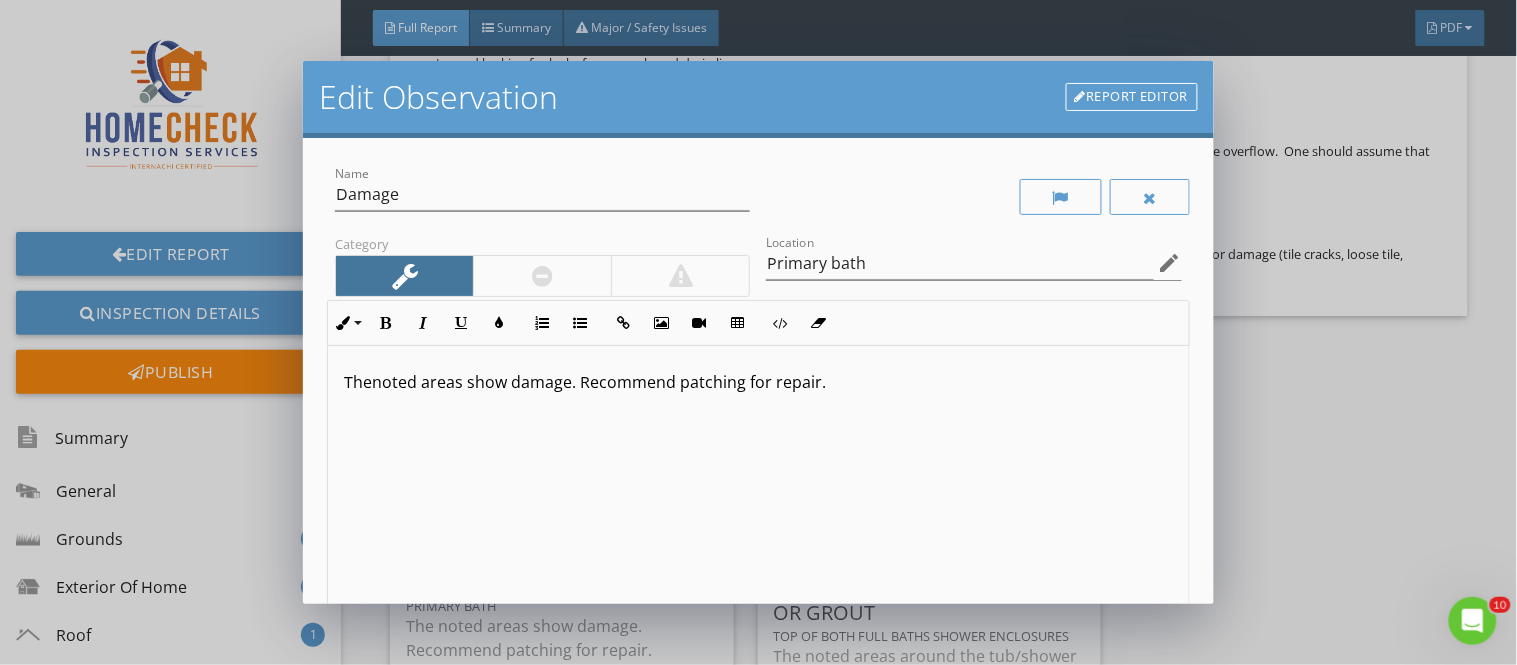type 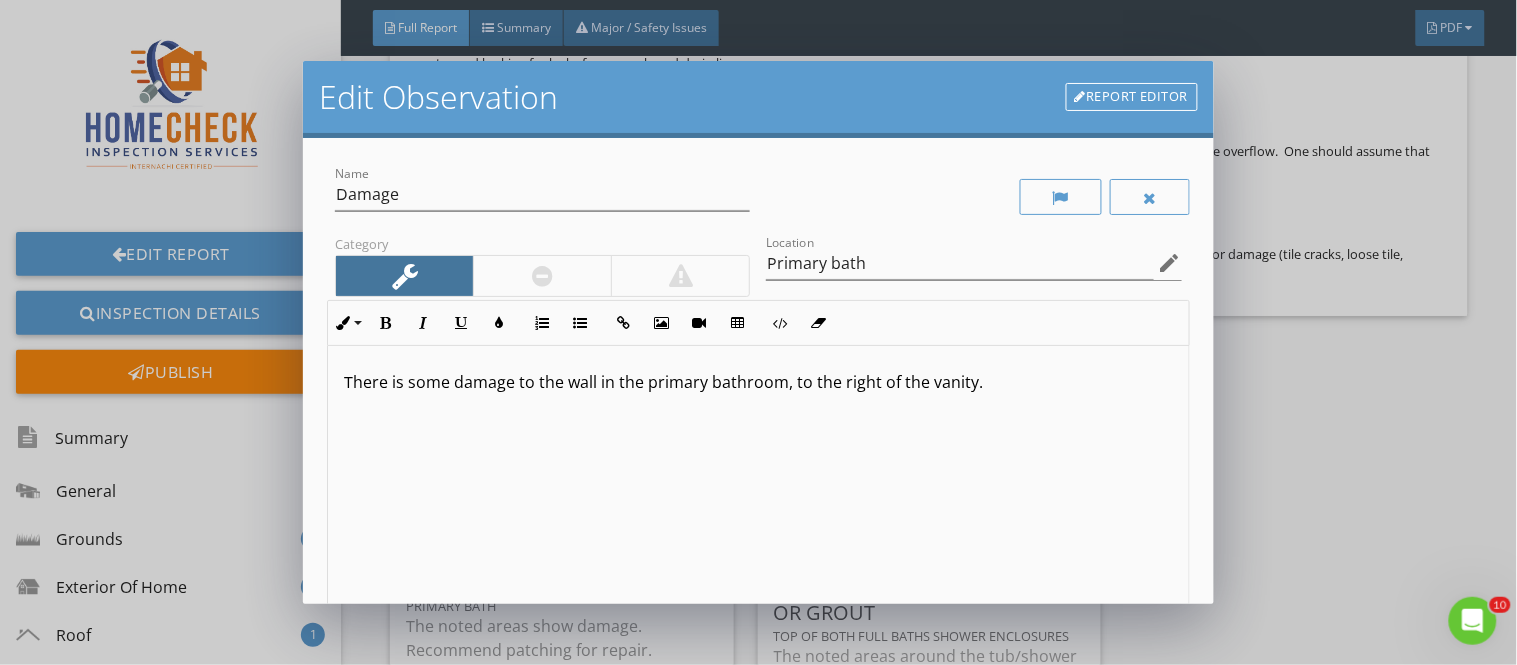 scroll, scrollTop: 220, scrollLeft: 0, axis: vertical 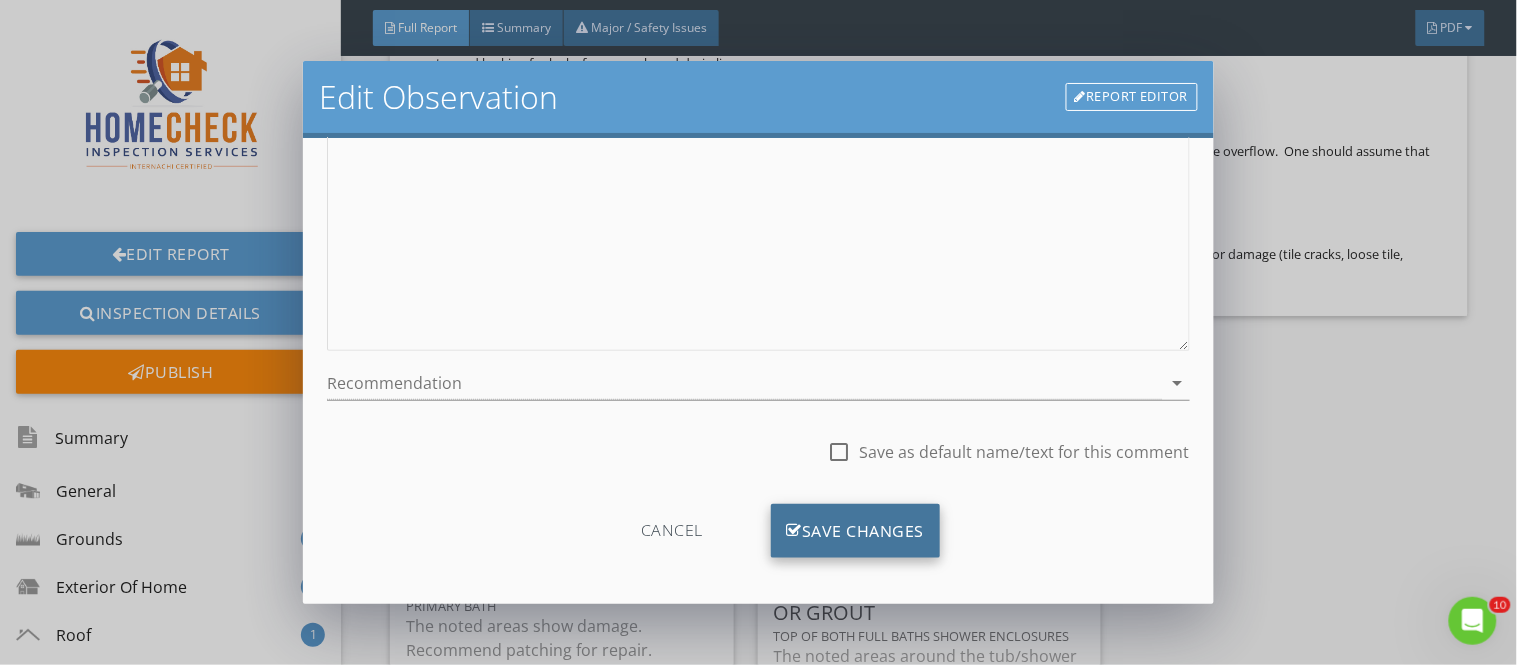 click on "Save Changes" at bounding box center [856, 531] 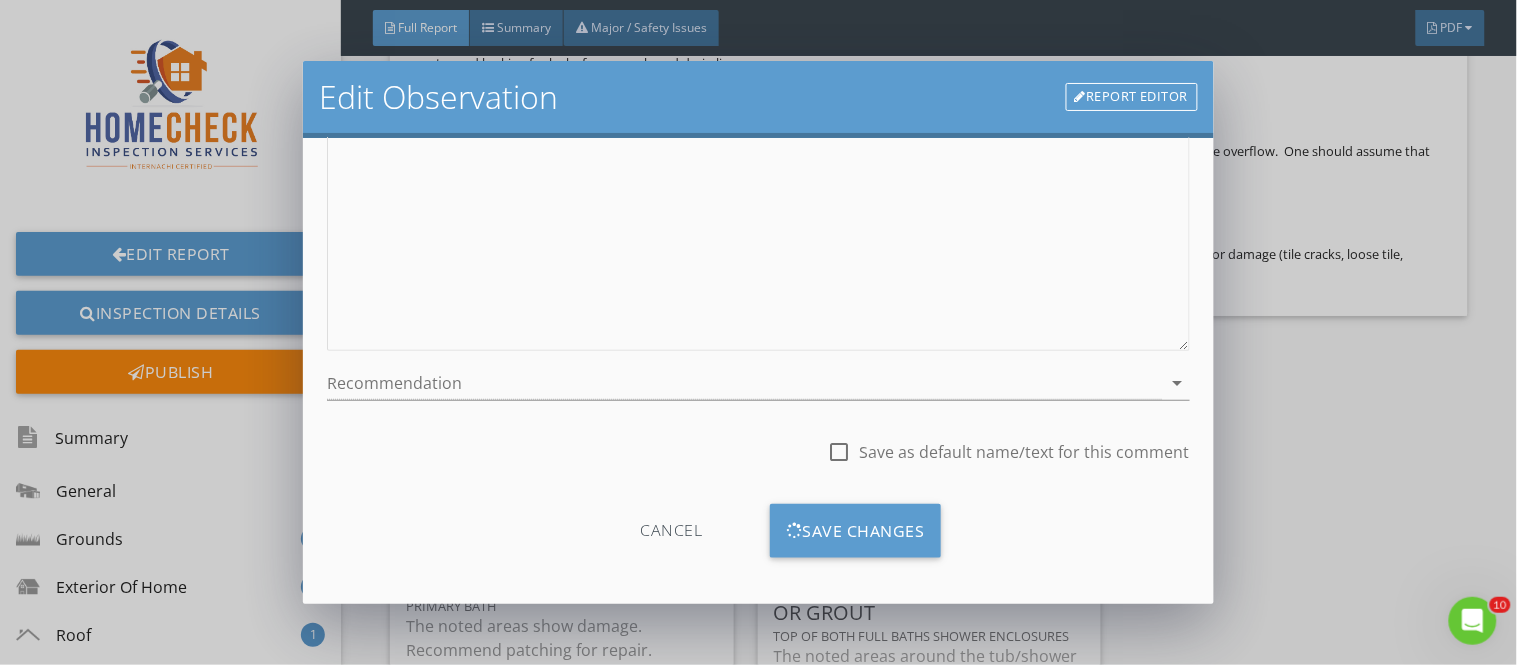scroll, scrollTop: 84, scrollLeft: 0, axis: vertical 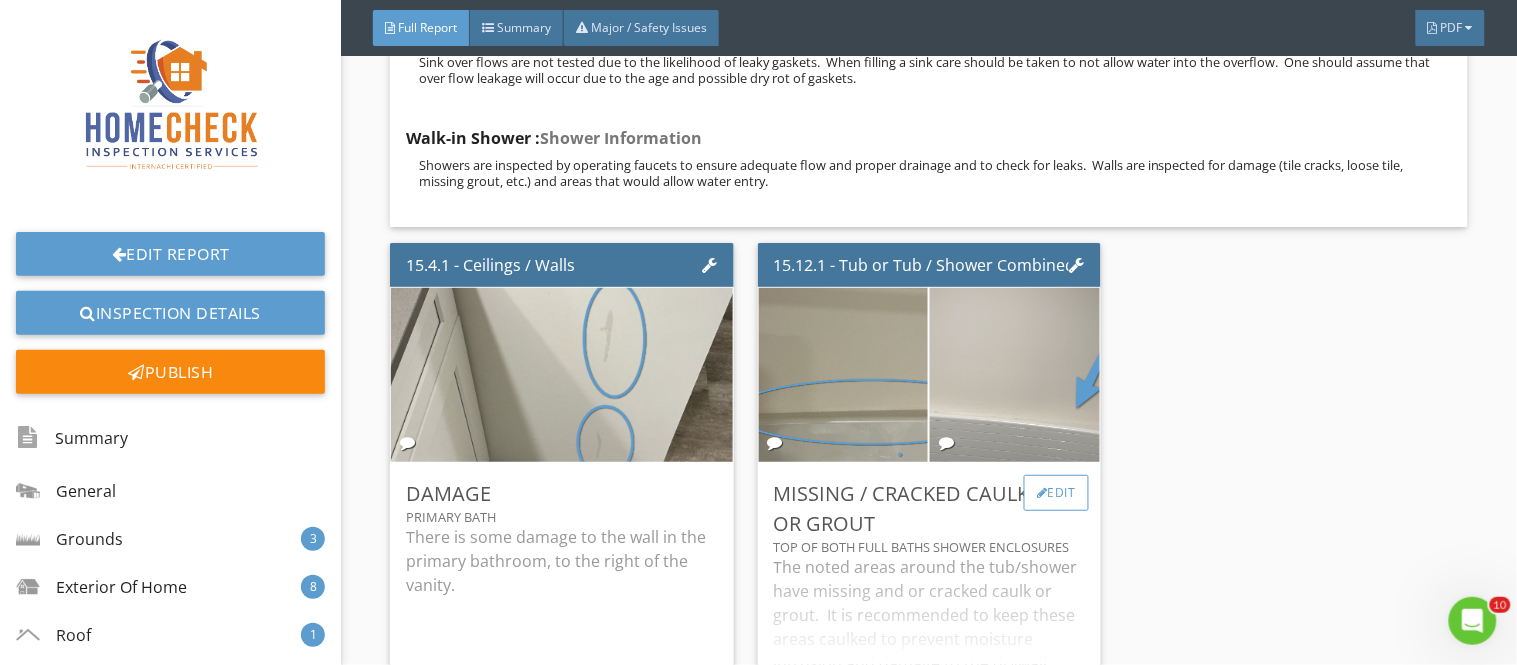 click on "Edit" at bounding box center (1056, 493) 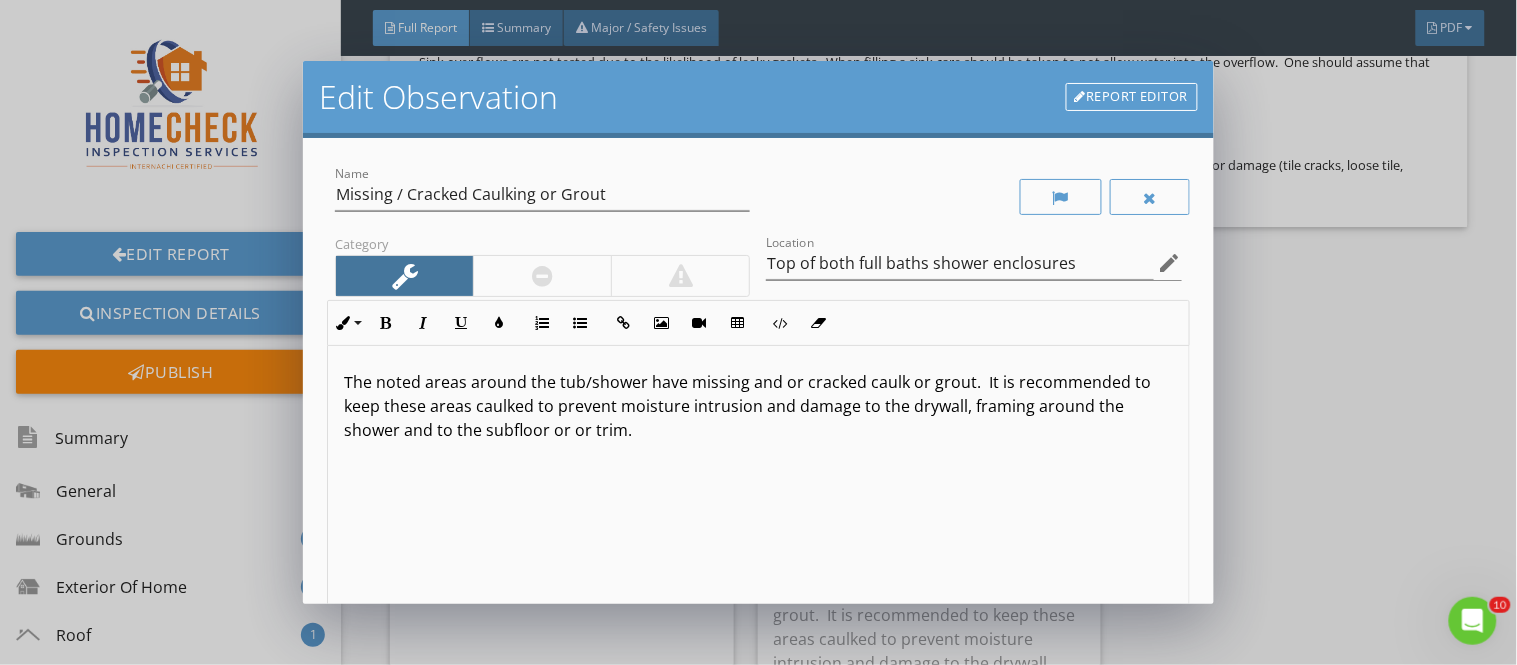 click on "The noted areas around the tub/shower have missing and or cracked caulk or grout.  It is recommended to keep these areas caulked to prevent moisture intrusion and damage to the drywall, framing around the shower and to the subfloor or or trim." at bounding box center (758, 406) 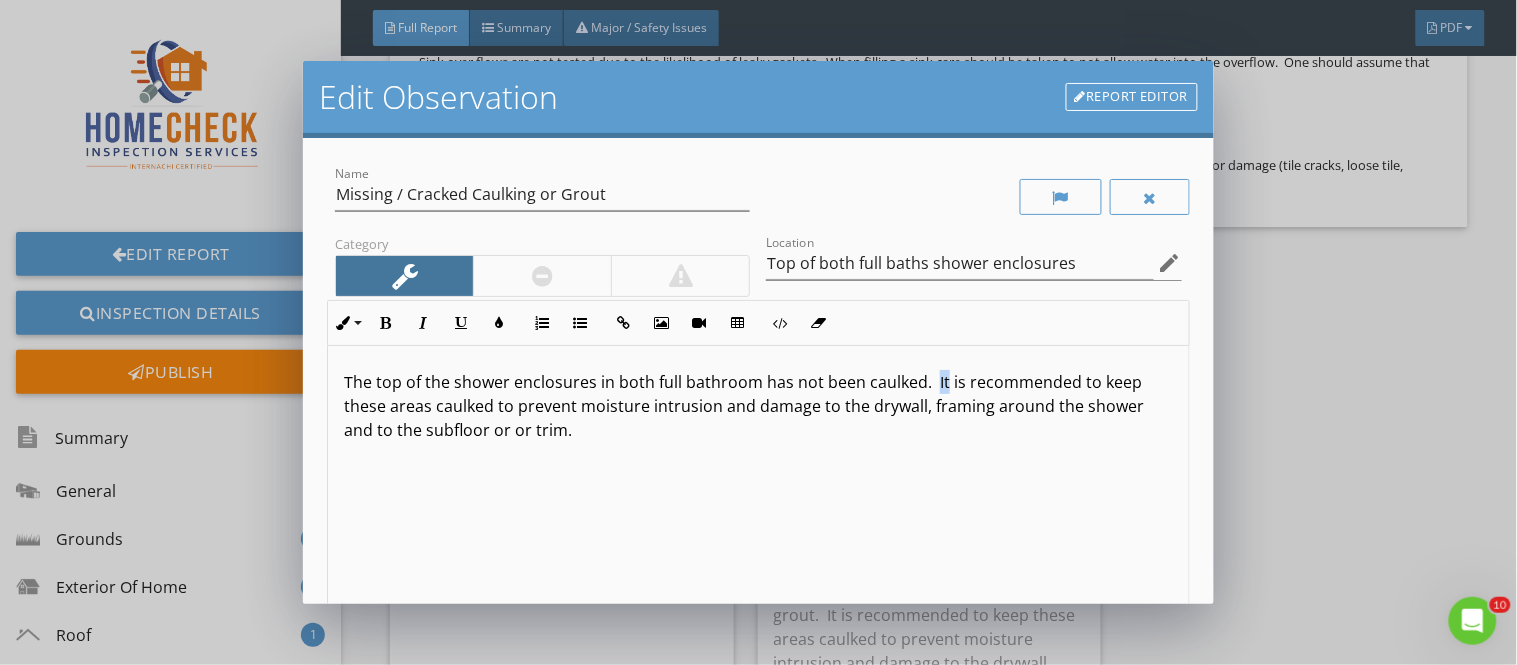 click on "The top of the shower enclosures in both full bathroom has not been caulked.  It is recommended to keep these areas caulked to prevent moisture intrusion and damage to the drywall, framing around the shower and to the subfloor or or trim." at bounding box center [758, 406] 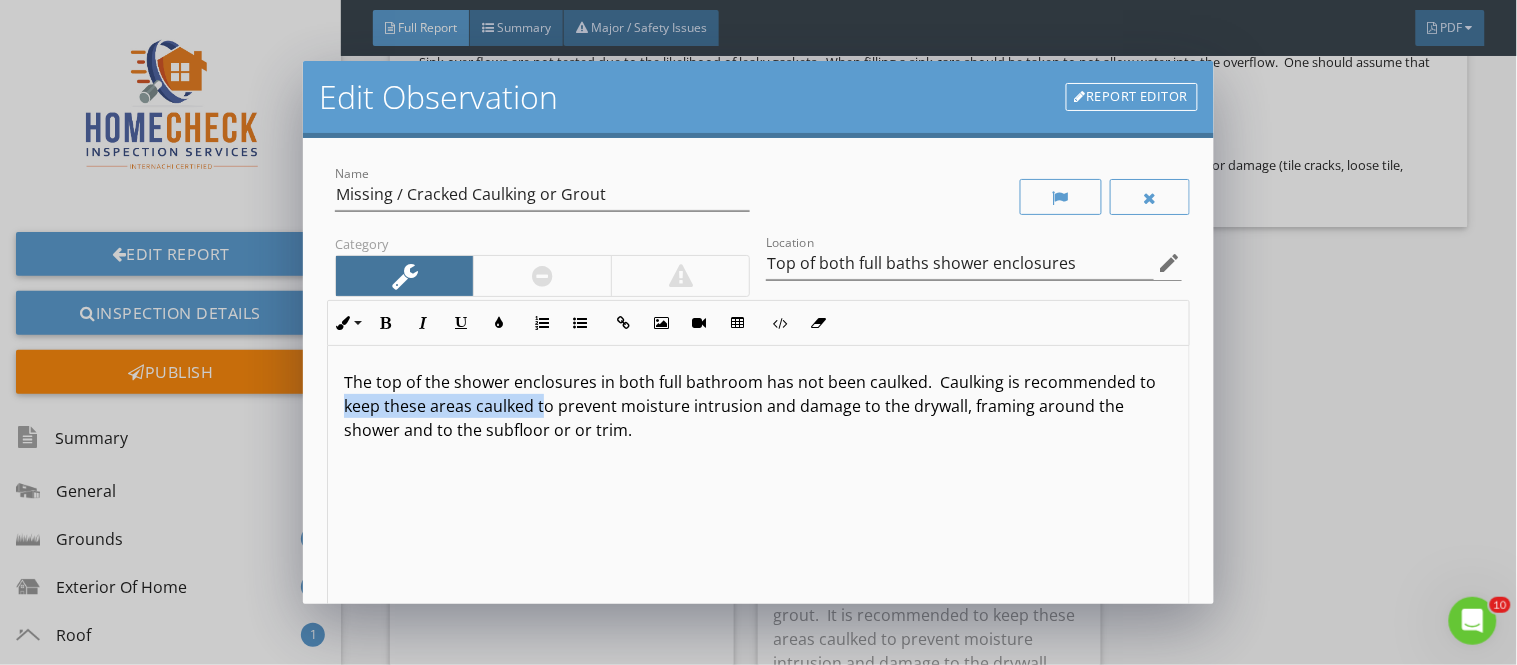 drag, startPoint x: 365, startPoint y: 408, endPoint x: 565, endPoint y: 398, distance: 200.24985 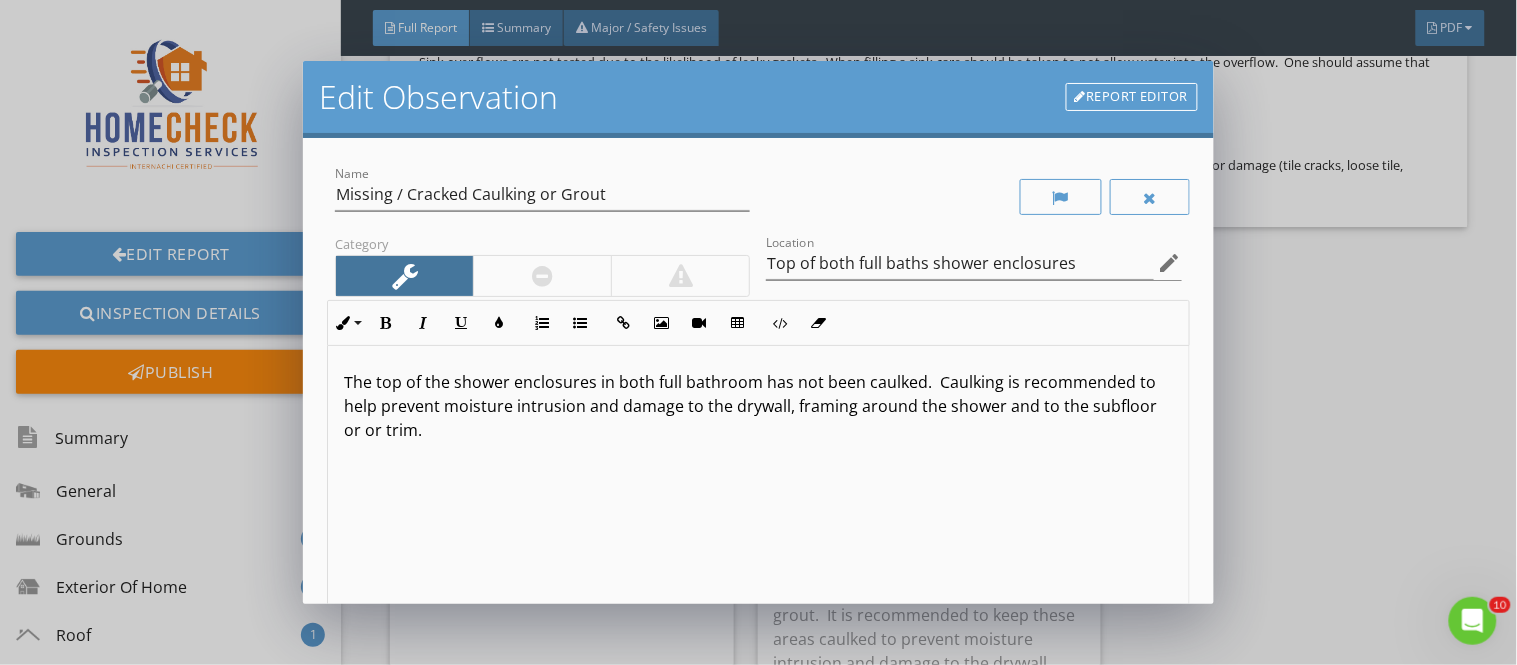 click on "The top of the shower enclosures in both full bathroom has not been caulked.  Caulking is recommended to help prevent moisture intrusion and damage to the drywall, framing around the shower and to the subfloor or or trim." at bounding box center (758, 406) 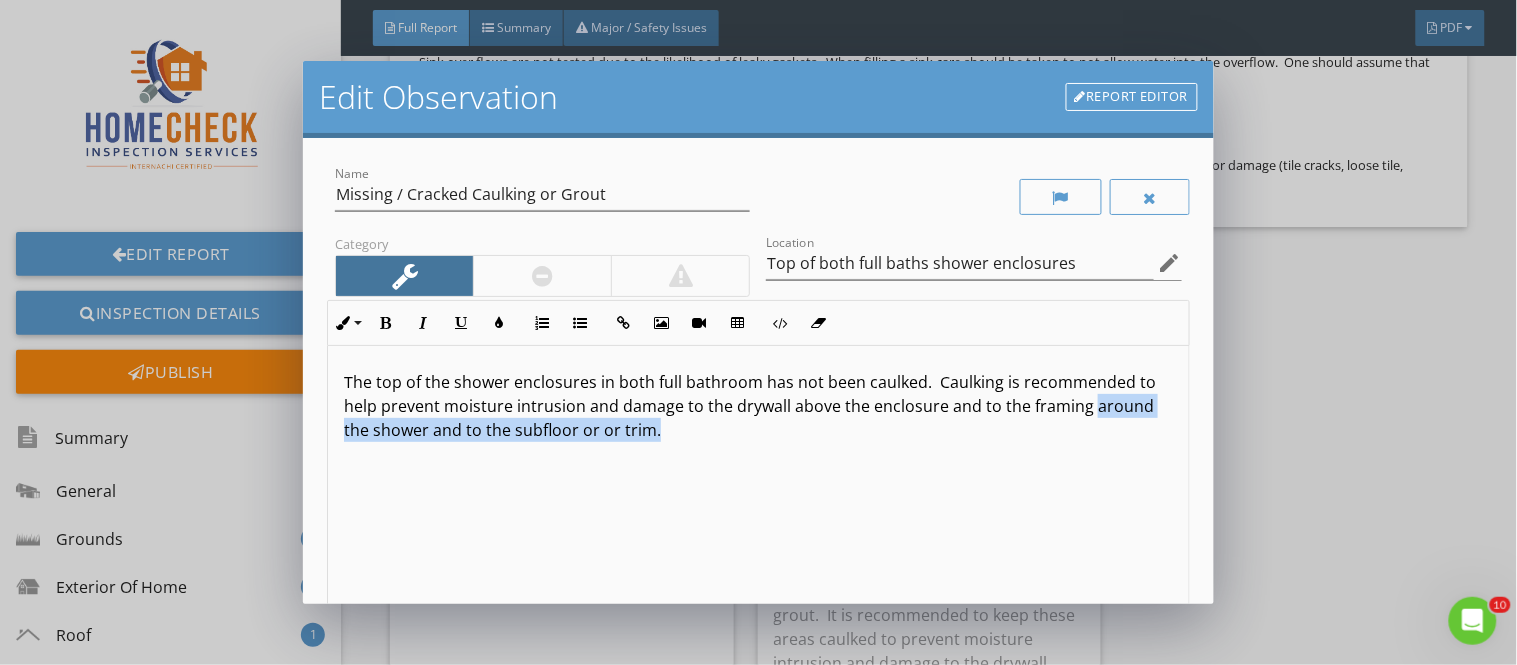 drag, startPoint x: 346, startPoint y: 437, endPoint x: 728, endPoint y: 437, distance: 382 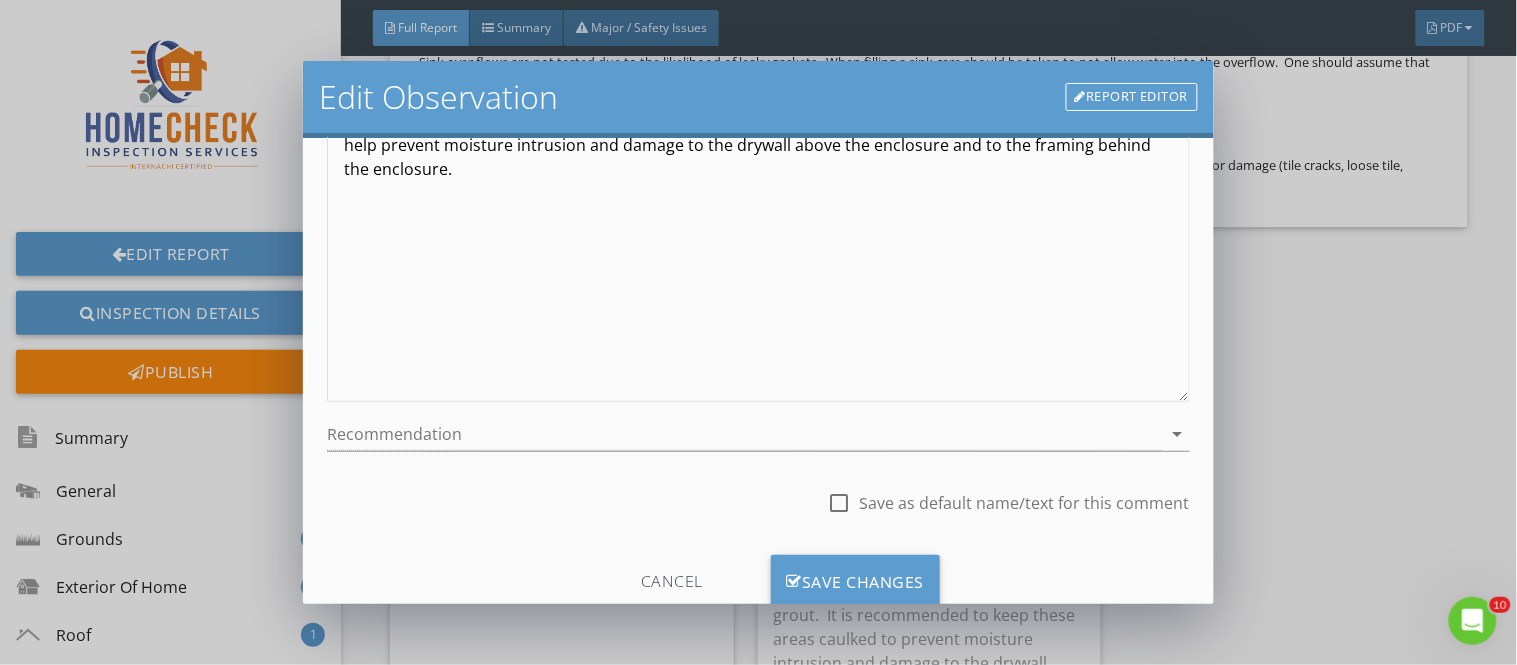 scroll, scrollTop: 264, scrollLeft: 0, axis: vertical 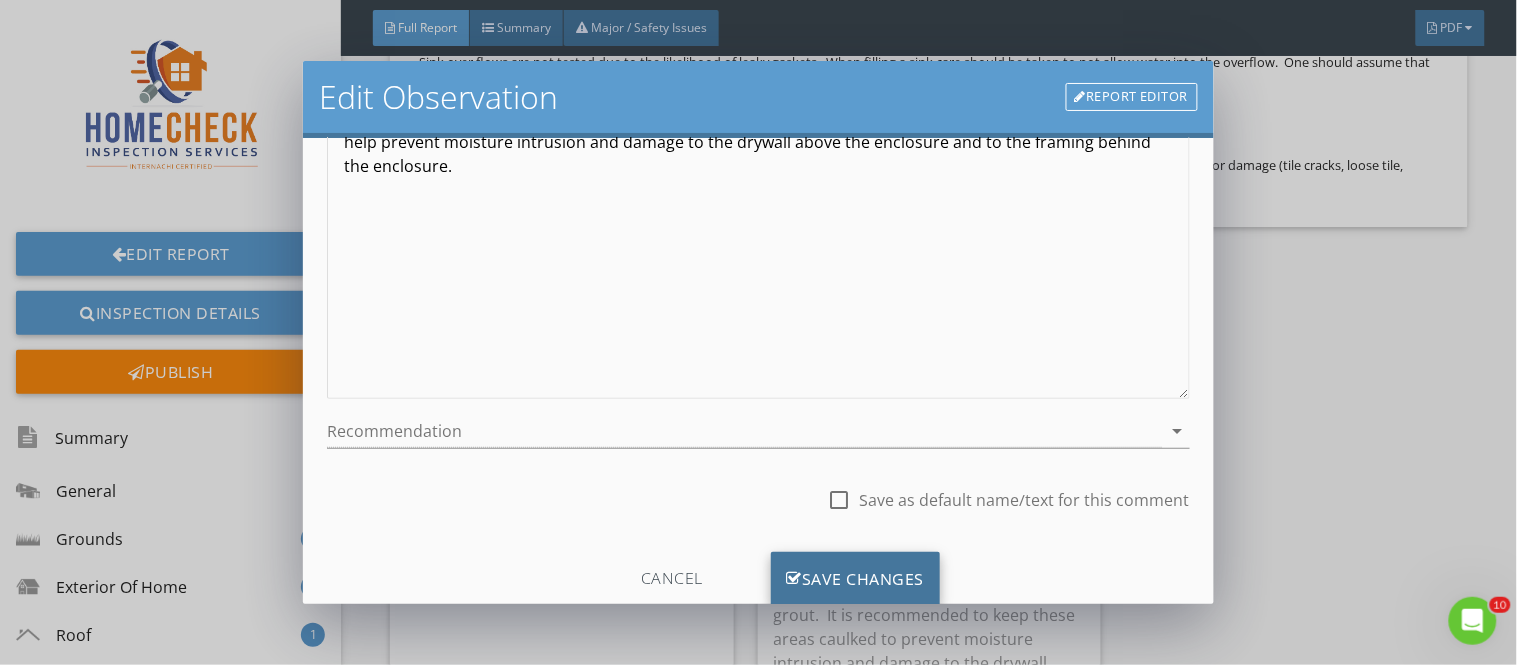 click on "Save Changes" at bounding box center [856, 579] 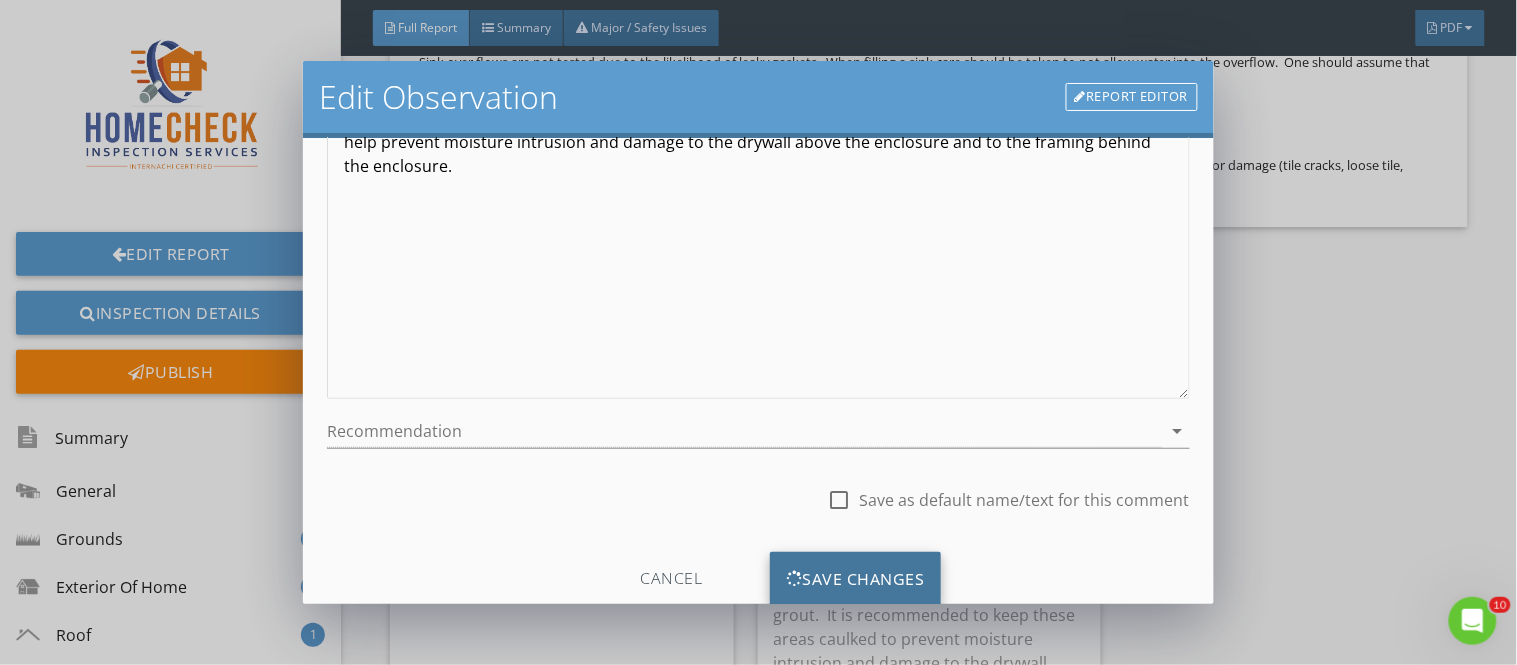scroll, scrollTop: 84, scrollLeft: 0, axis: vertical 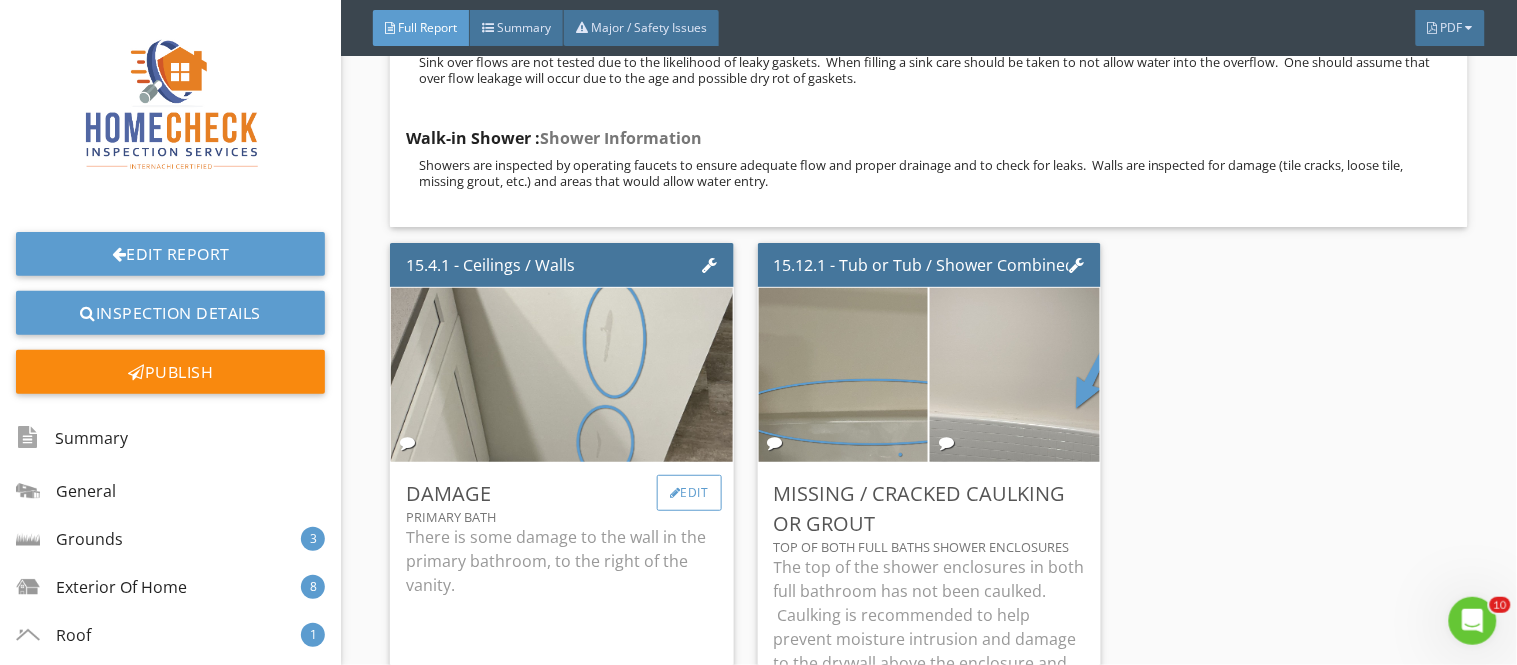 click on "Edit" at bounding box center (689, 493) 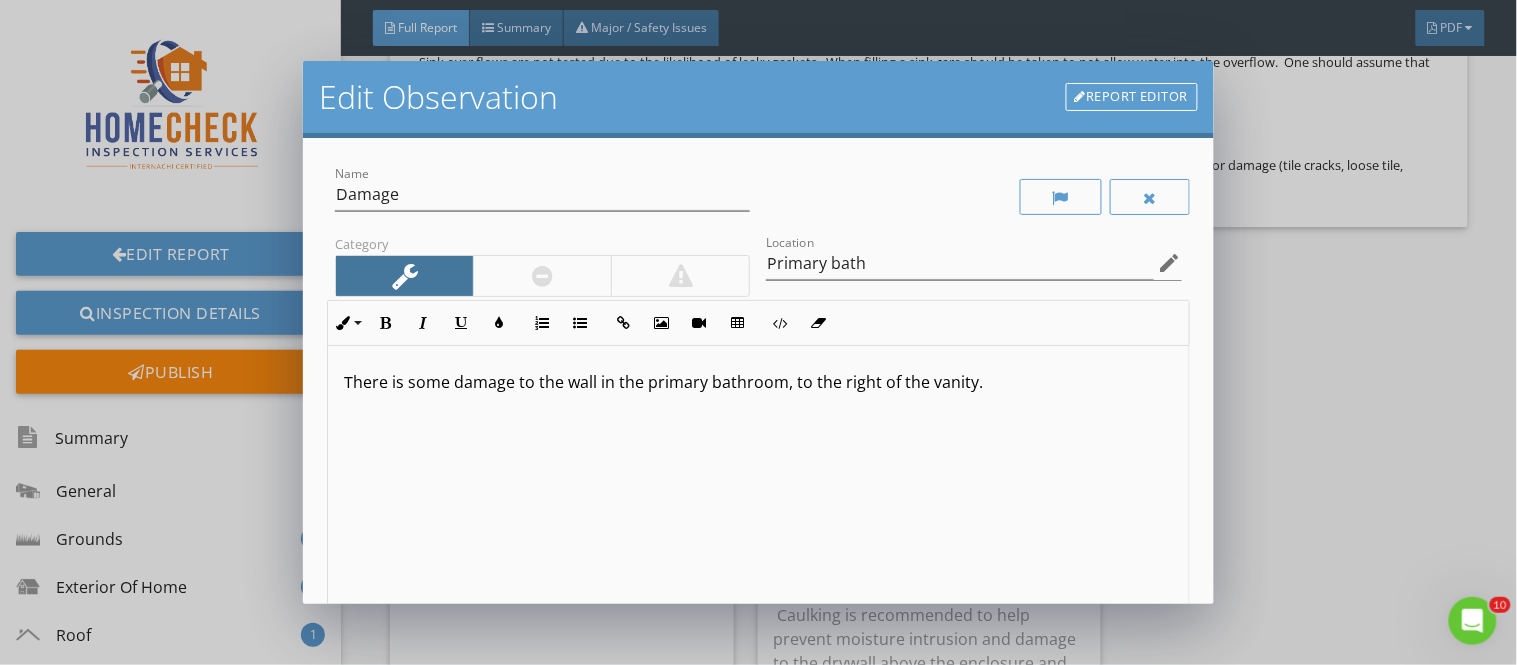 click on "There is some damage to the wall in the primary bathroom, to the right of the vanity." at bounding box center [758, 382] 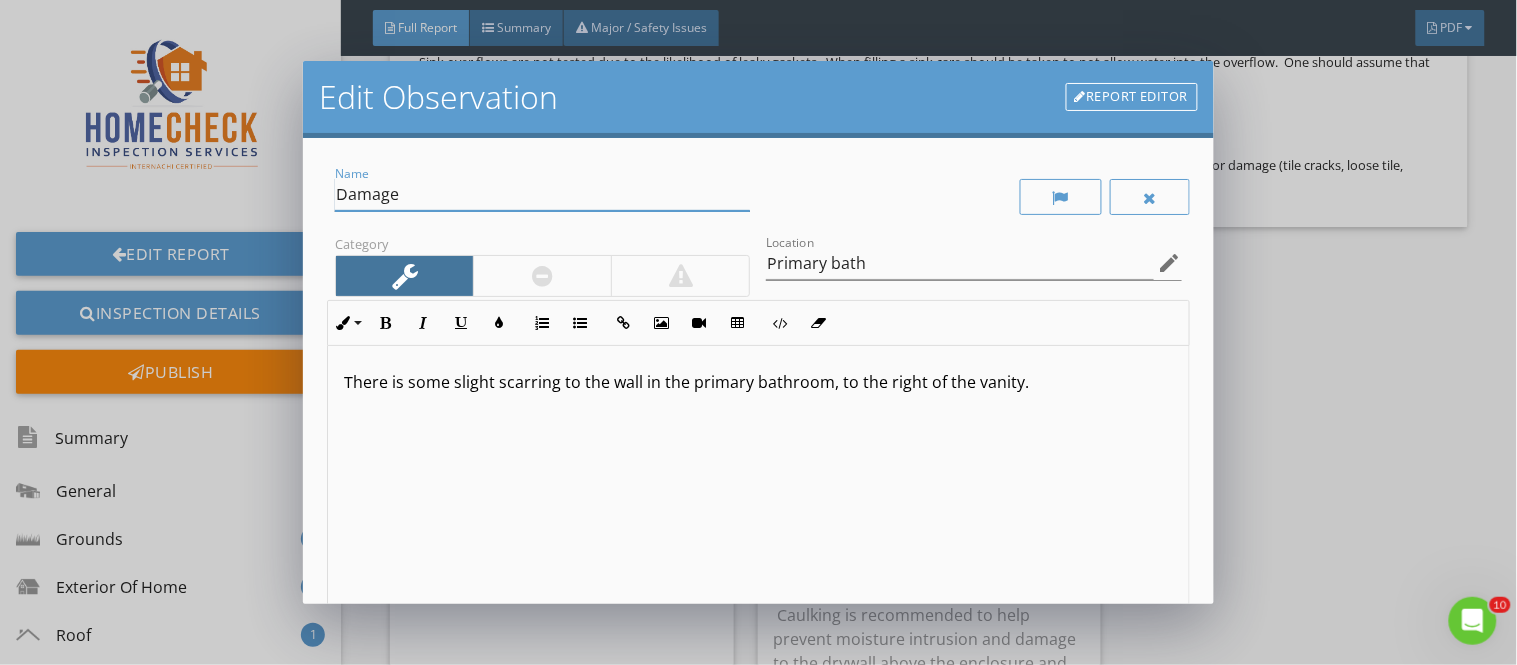 drag, startPoint x: 406, startPoint y: 196, endPoint x: 336, endPoint y: 194, distance: 70.028564 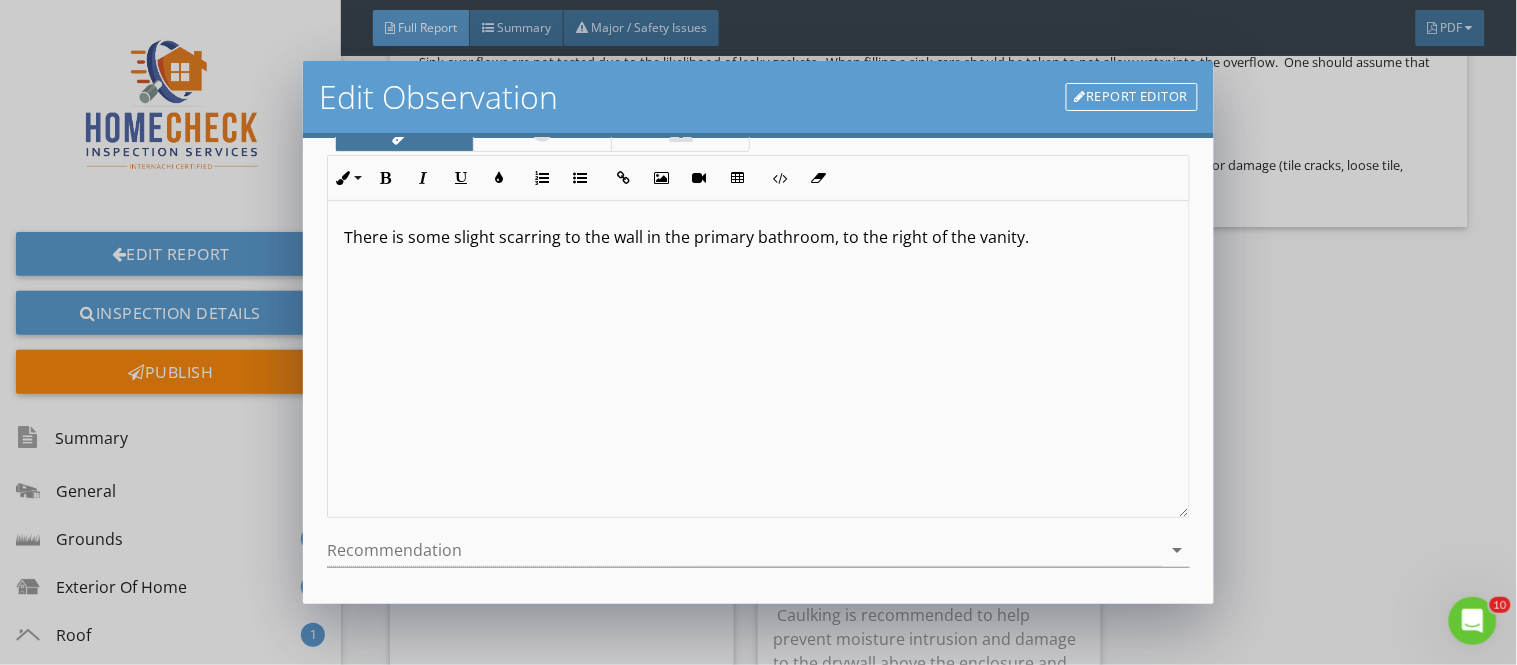 scroll, scrollTop: 322, scrollLeft: 0, axis: vertical 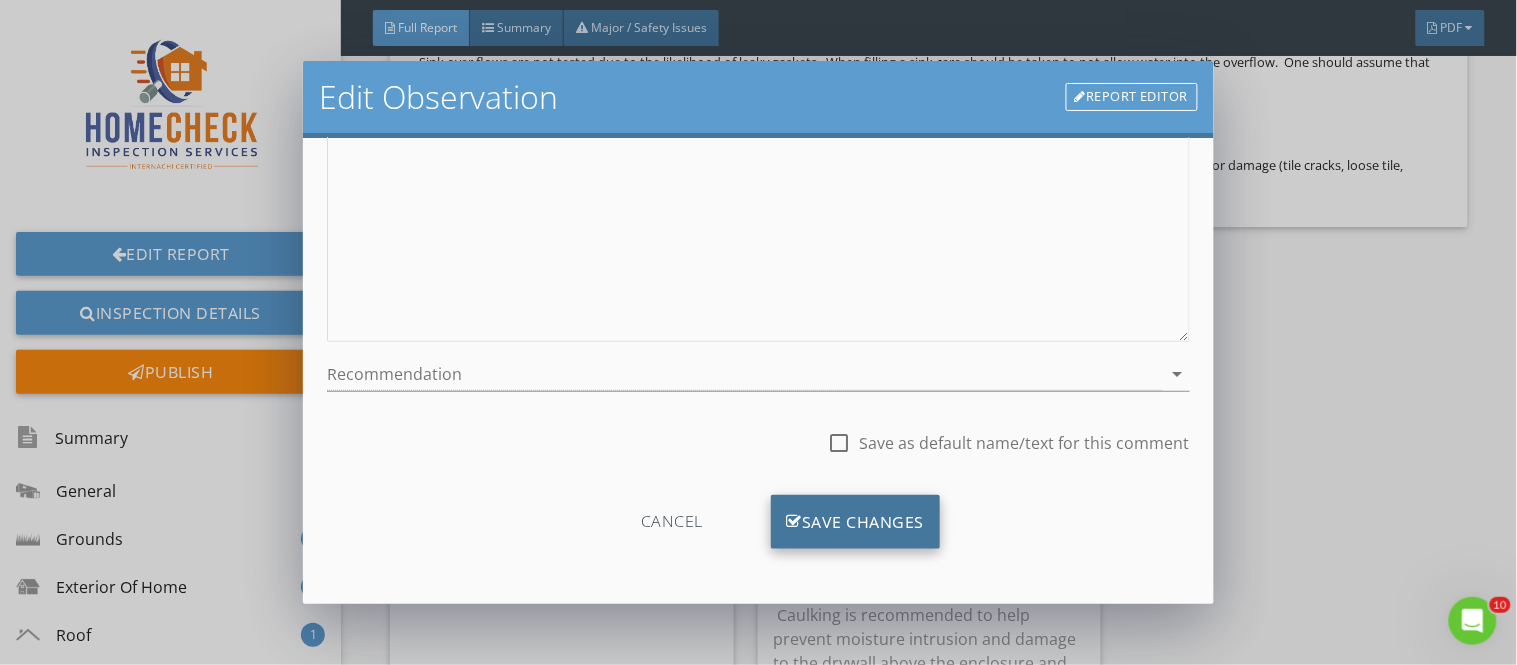 type on "Wall Scarring" 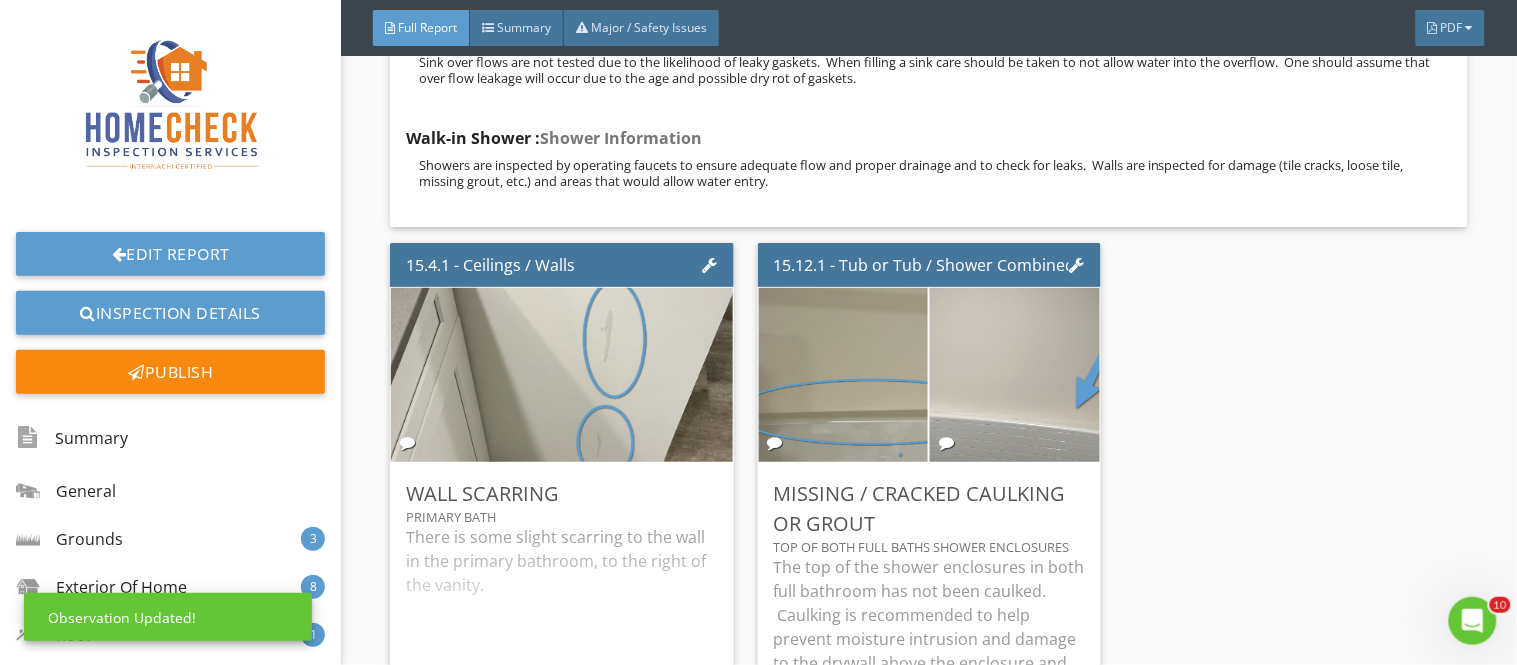 scroll, scrollTop: 84, scrollLeft: 0, axis: vertical 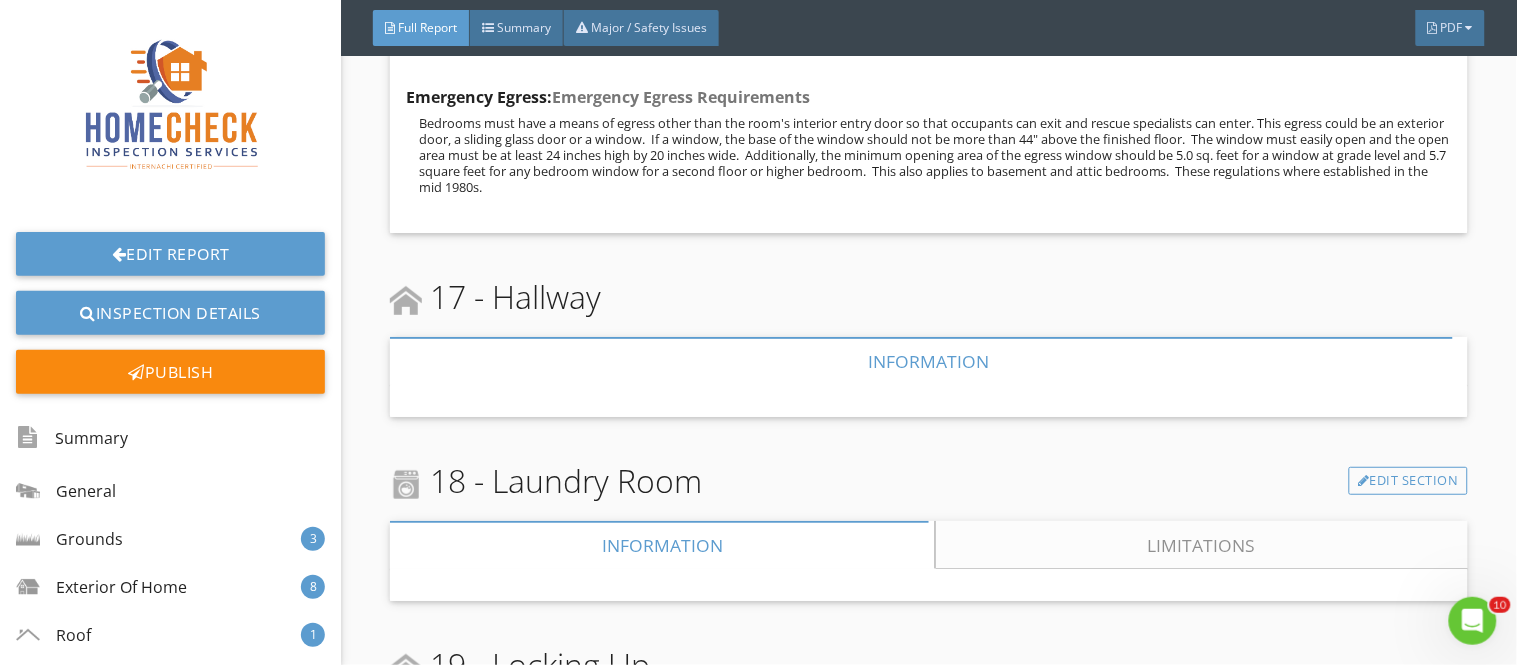 click on "11   Maintenance Items   7   Recommended Repairs                Maintenance Items   Recommended Repairs            Inspector's Comments... We appreciate you using Home Check Inspection Service, LLC. to inspect your new home.  It is important for you to understand that a Home Inspection is a detailed snap shot of the condition of a home at a specific time.  It is not an exhaustive or all inclusive assessment of a property, nor is it a code inspection.  Simply put, it is a form of protection; an inexpensive way of discovering the condition of a home, making sure the house is not hiding anything before you sign on the doted line.   A home inspection identifies any visually discoverable problems.  Home inspectors do not remove walls or take things apart.   The inspection findings are not a guarantee or a warranty.  Just because an item is inspected and working today, does not mean it cannot fail tomorrow.  Predictions about how long something will last are not part of an inspection.       ." at bounding box center (929, -15526) 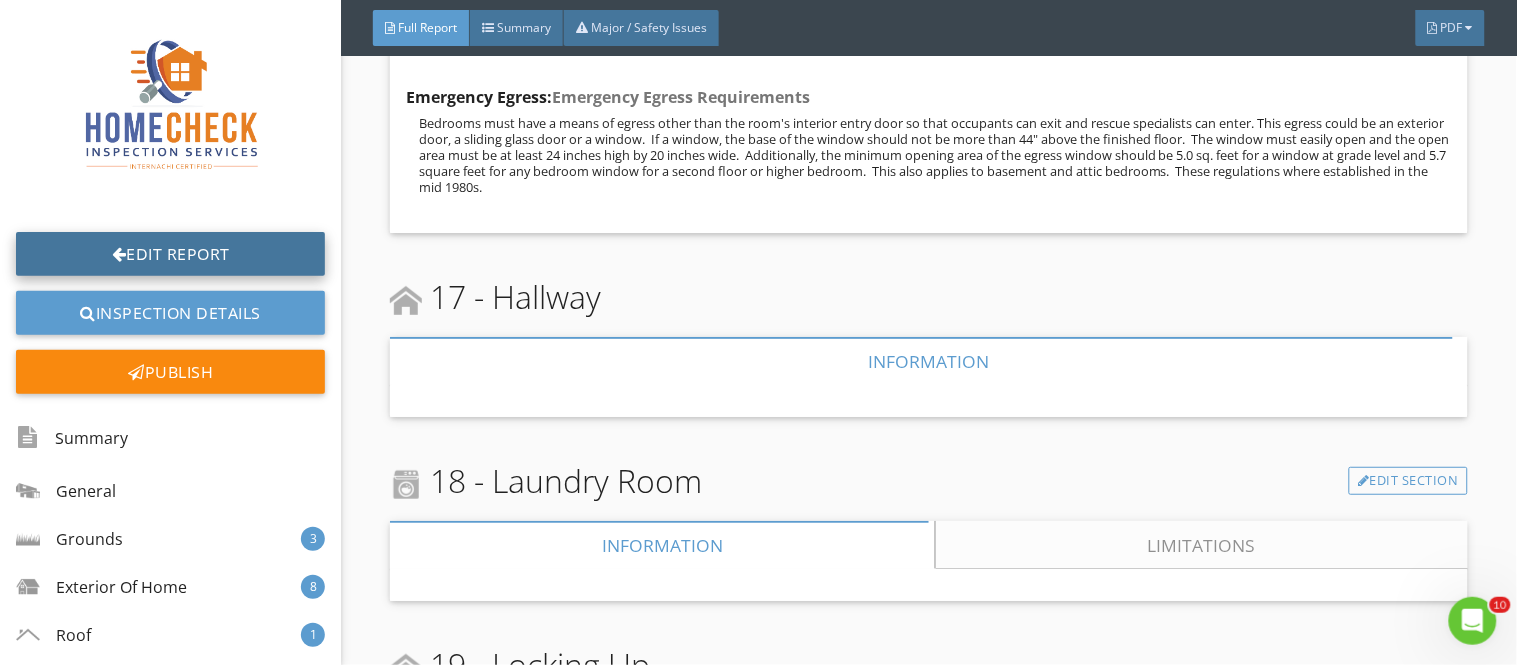 click on "Edit Report" at bounding box center (170, 254) 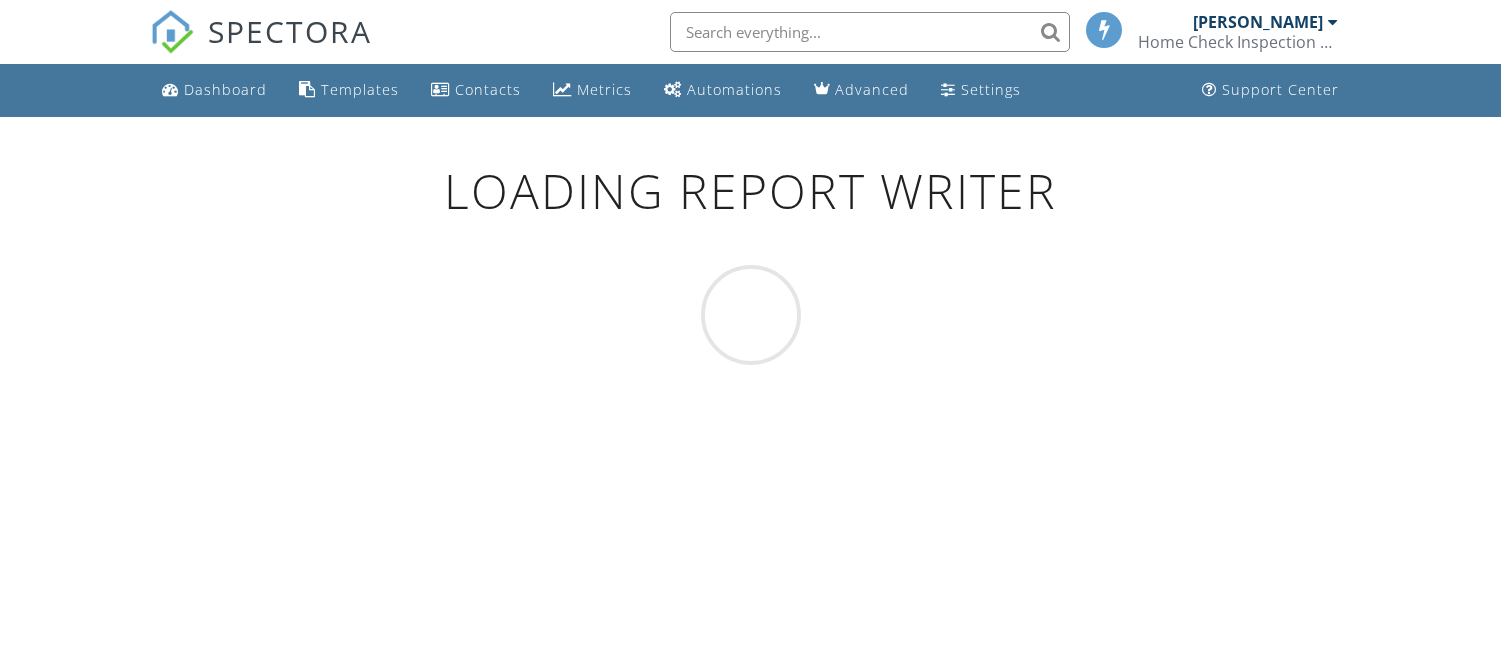 scroll, scrollTop: 0, scrollLeft: 0, axis: both 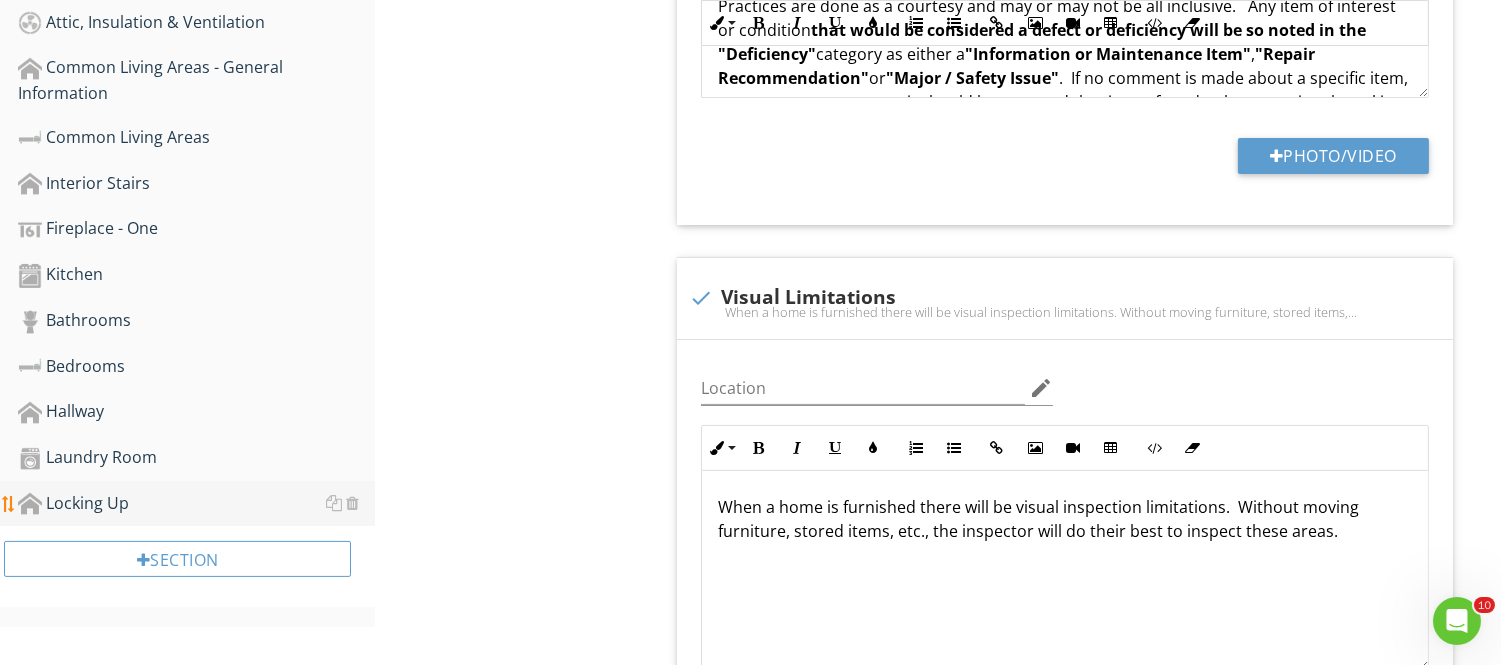 click on "Locking Up" at bounding box center (196, 504) 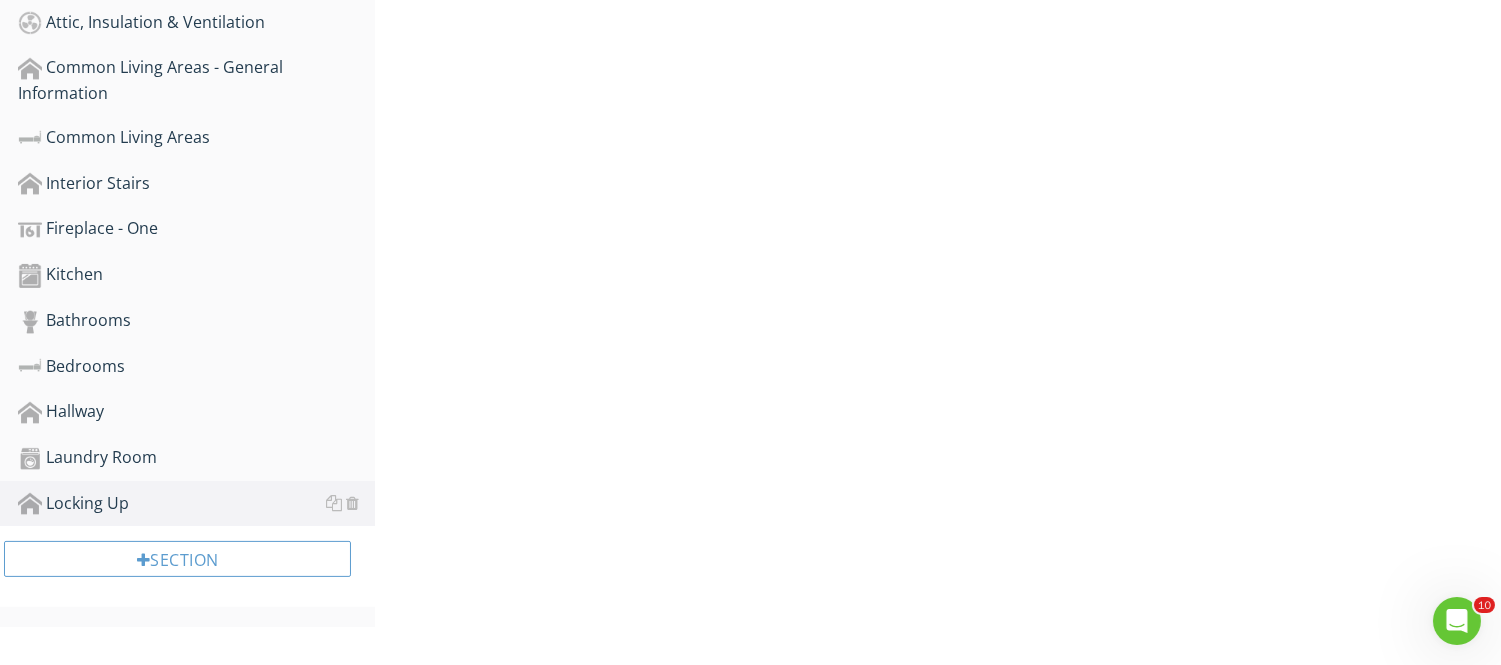 scroll, scrollTop: 845, scrollLeft: 0, axis: vertical 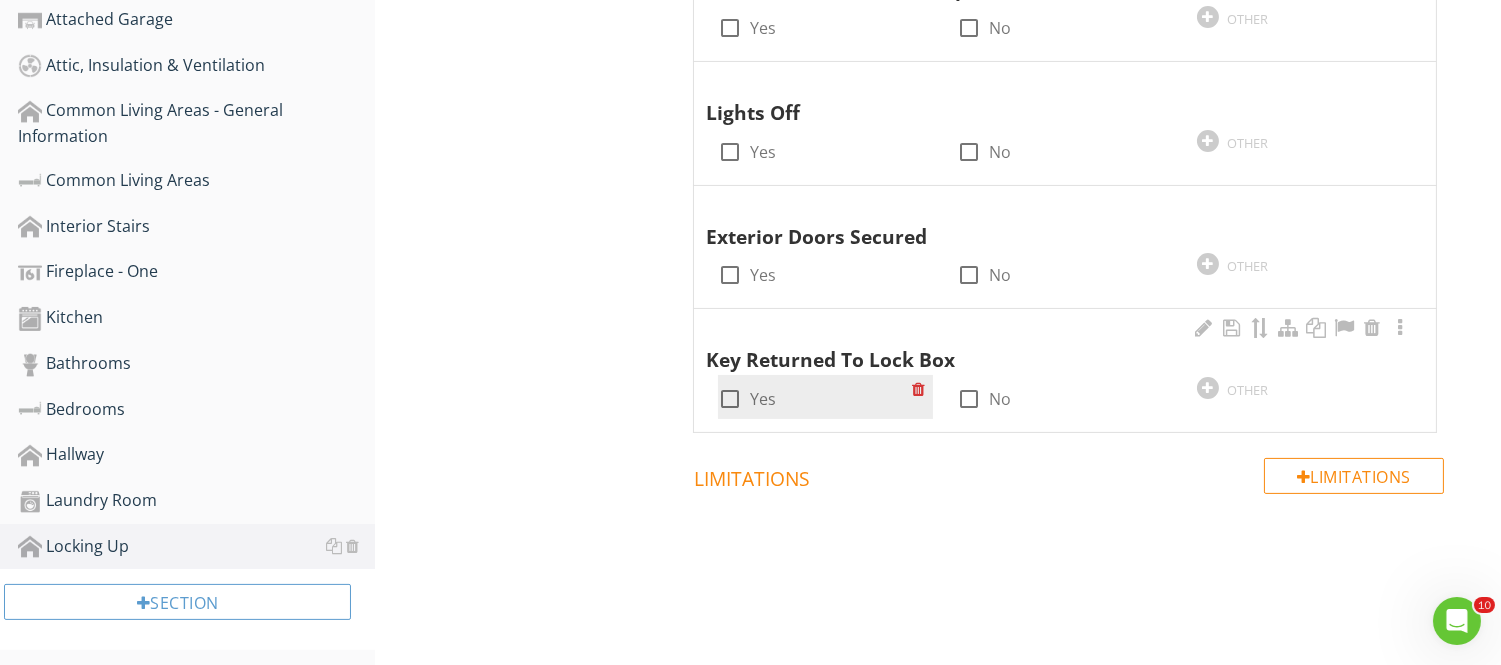 click at bounding box center [730, 399] 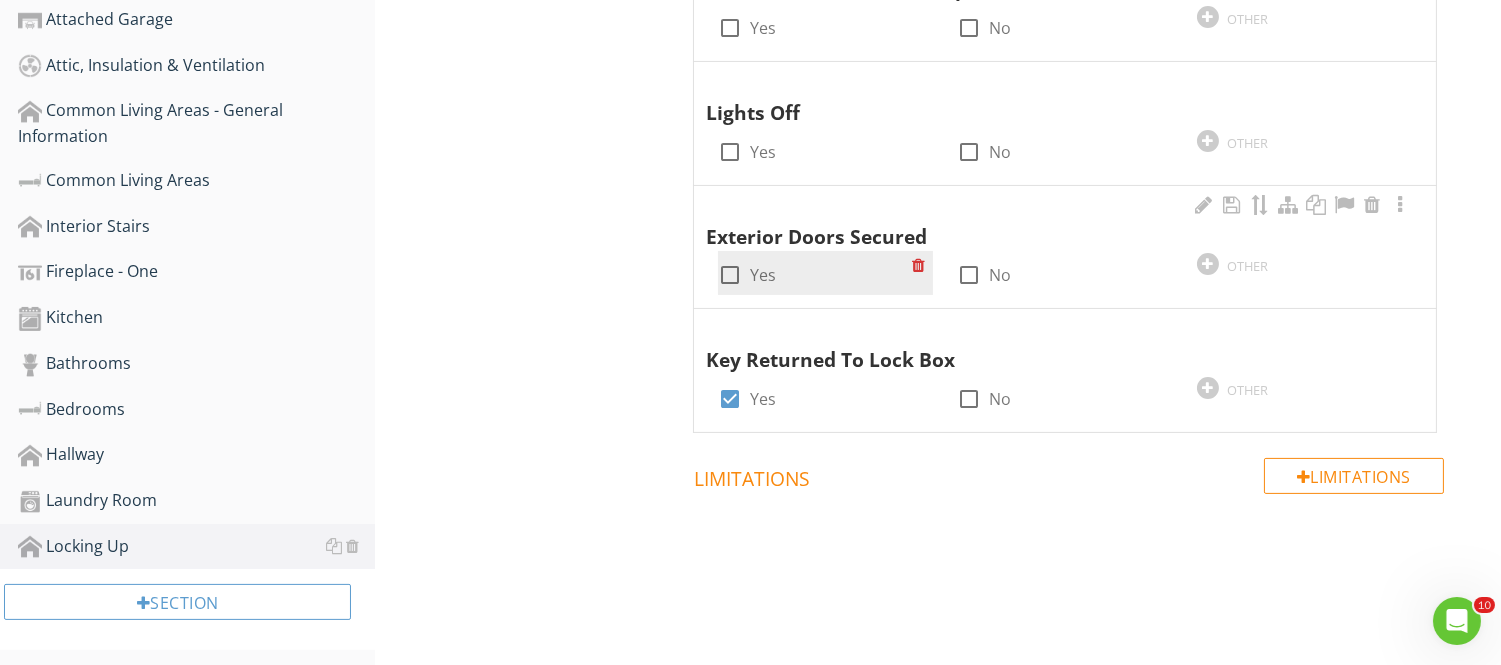 click at bounding box center [730, 275] 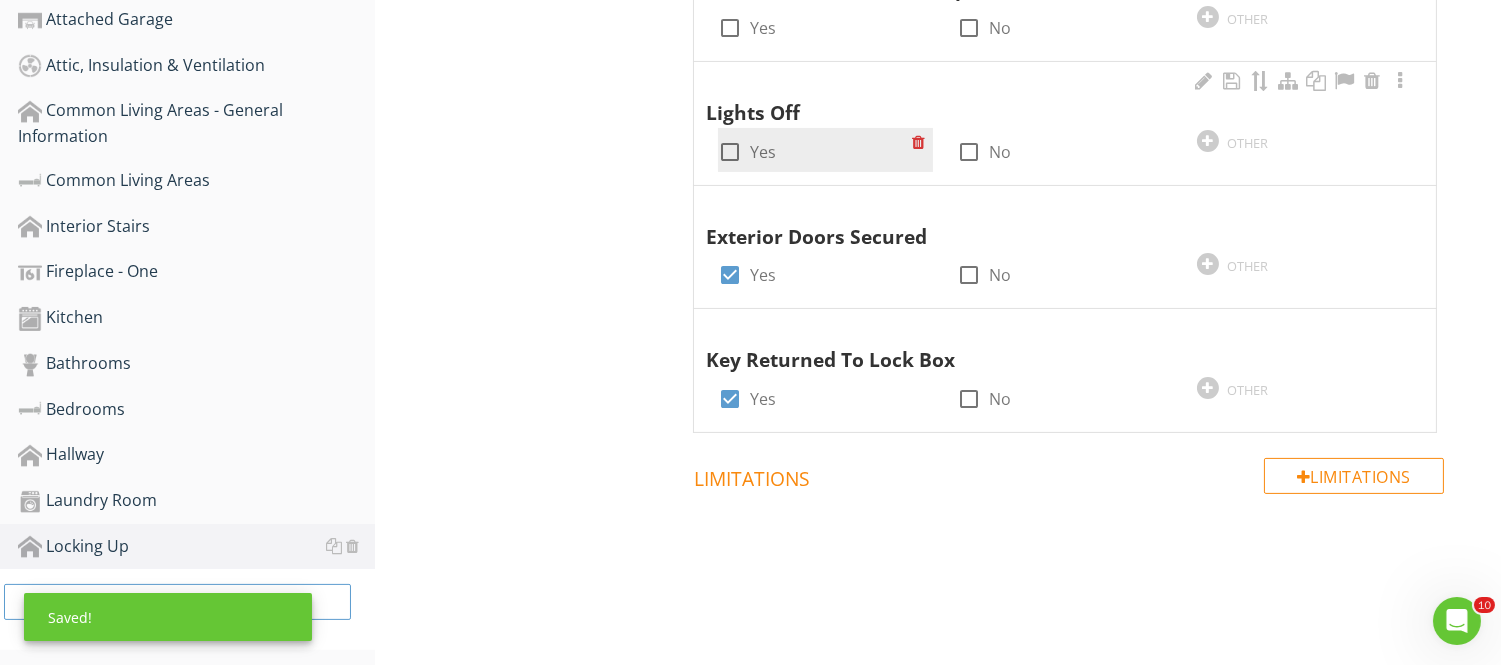 click at bounding box center [730, 152] 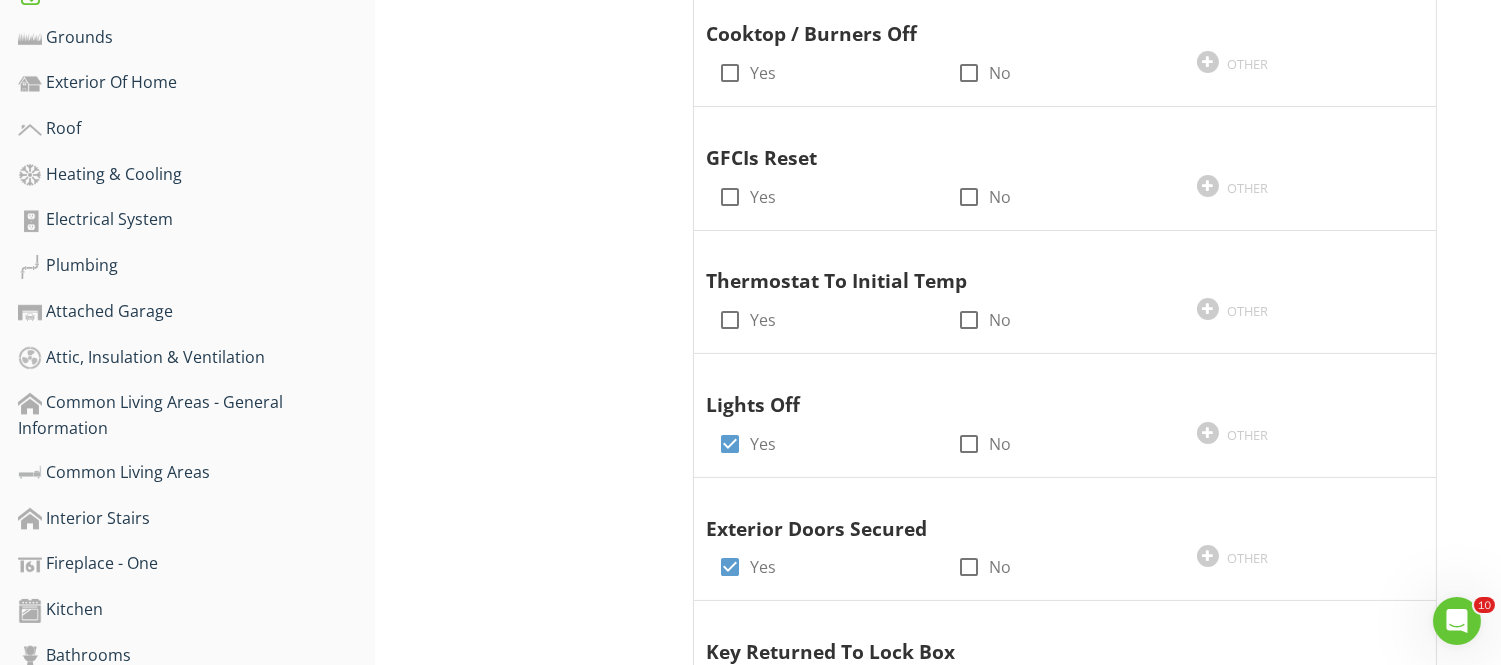 scroll, scrollTop: 531, scrollLeft: 0, axis: vertical 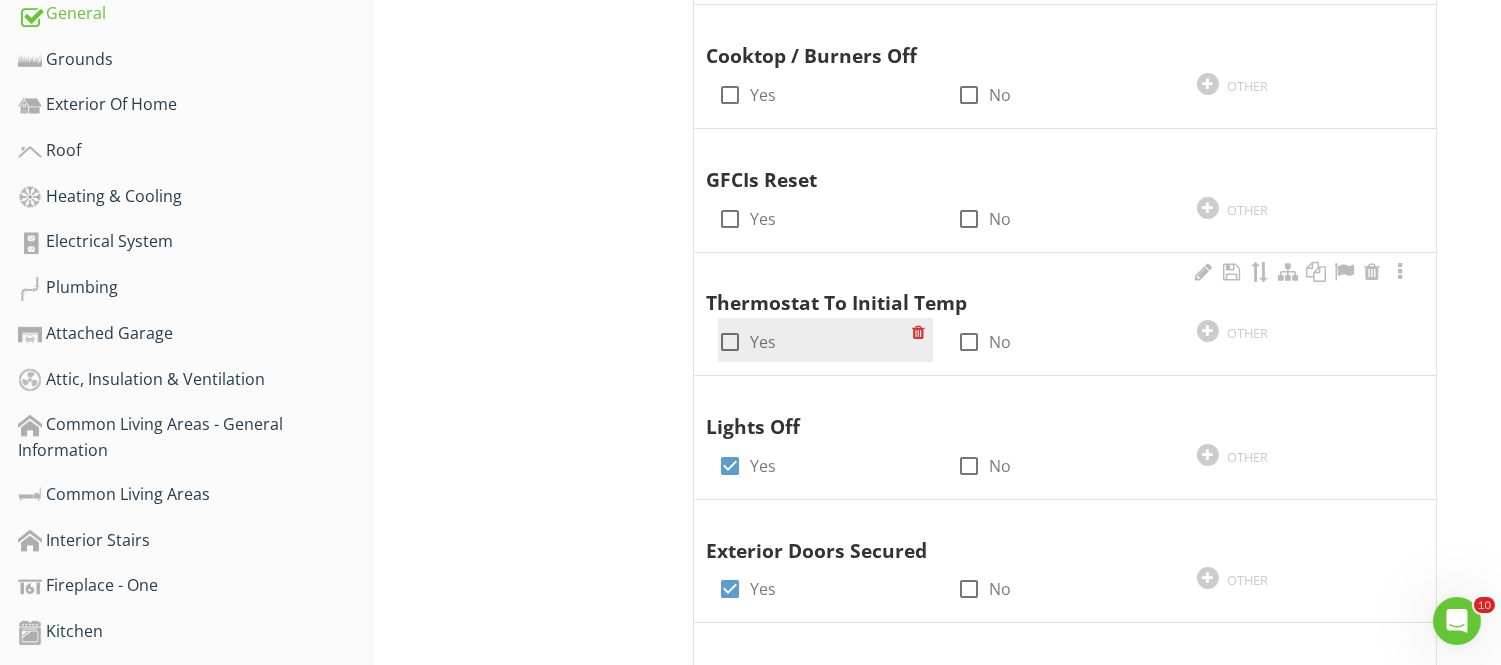 click at bounding box center [730, 342] 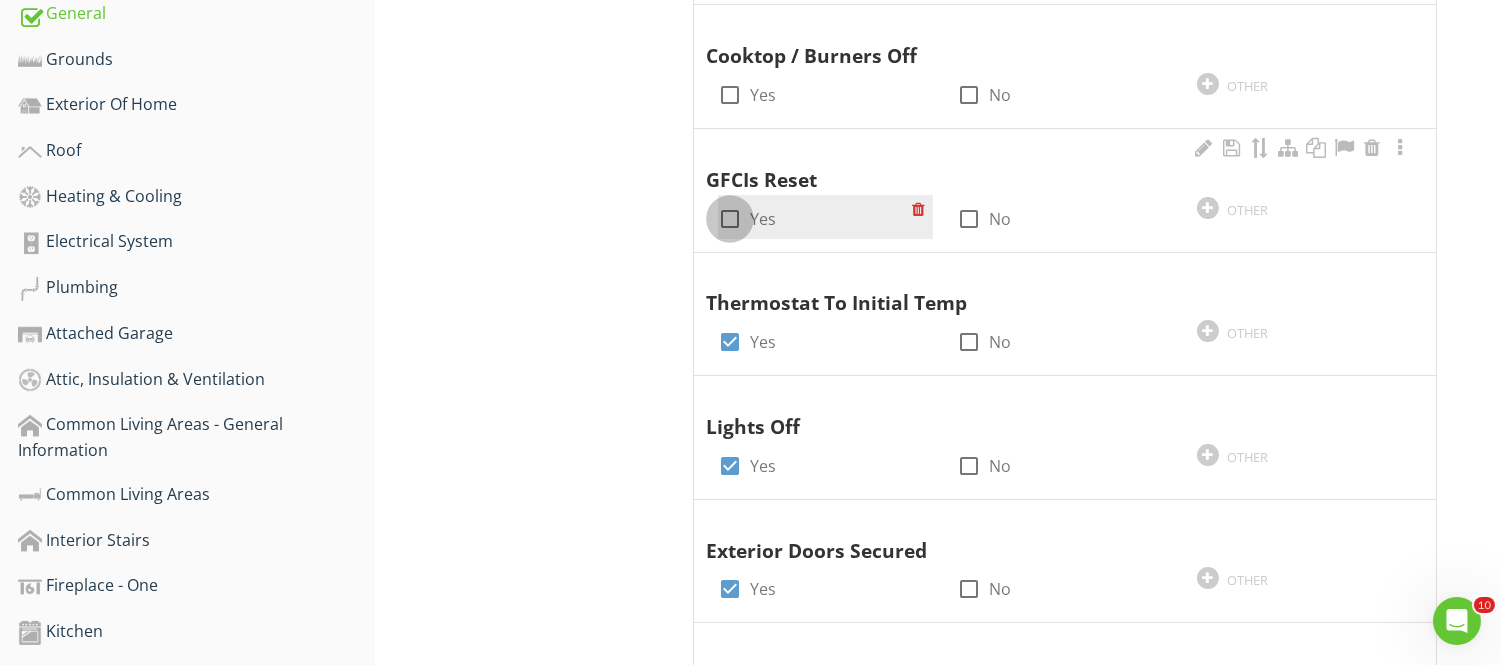 click at bounding box center (730, 219) 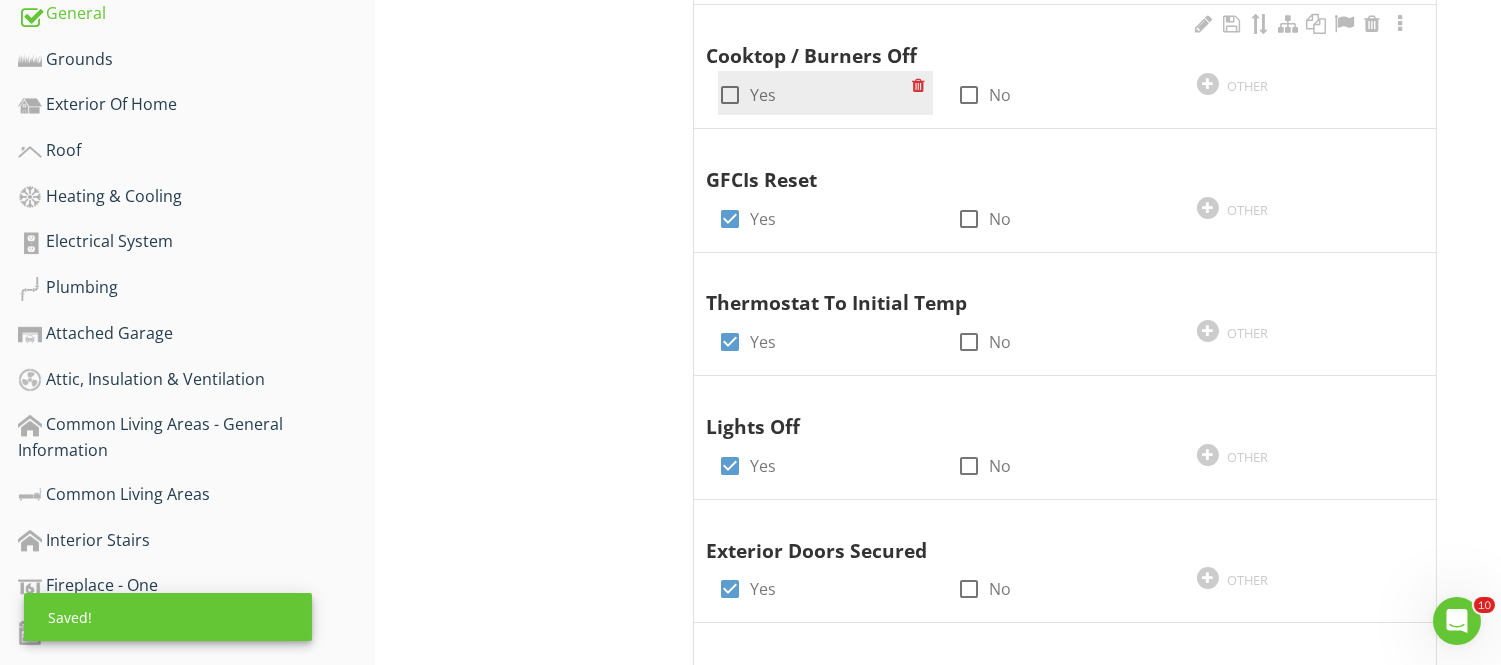 click at bounding box center (730, 95) 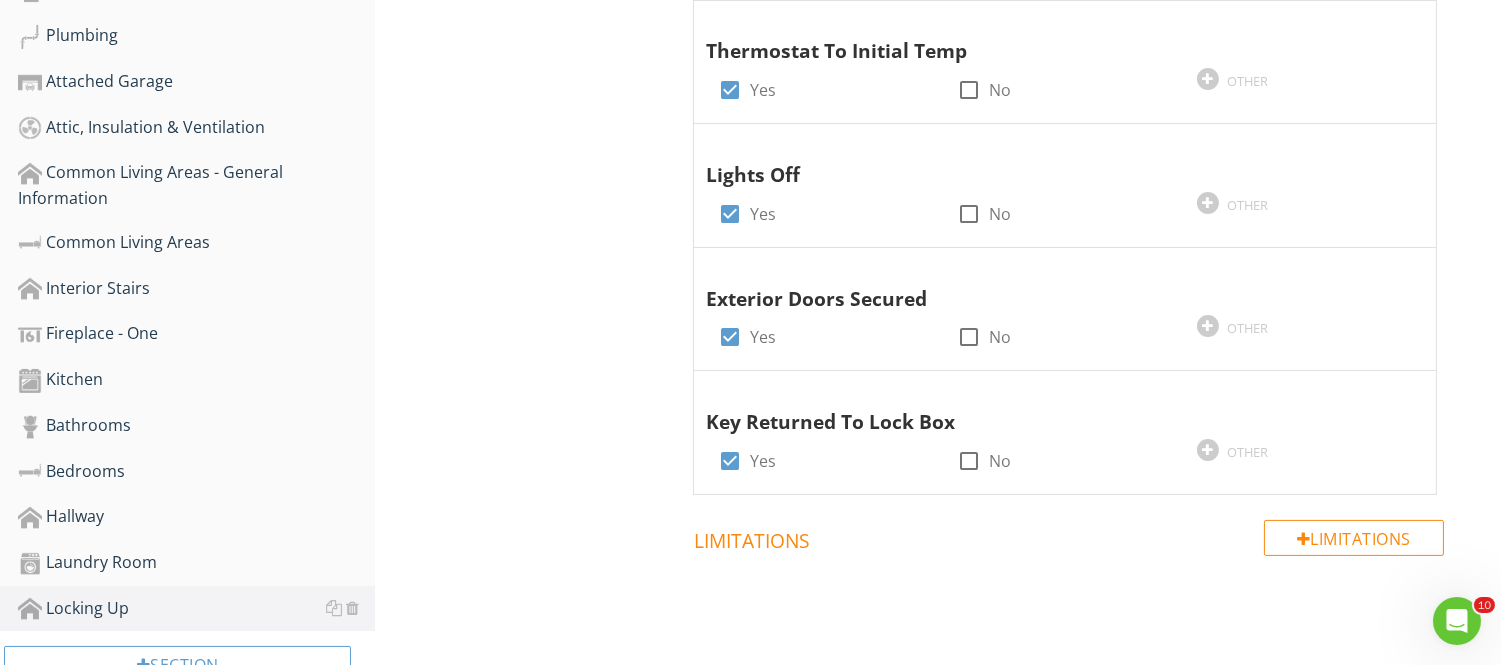 scroll, scrollTop: 781, scrollLeft: 0, axis: vertical 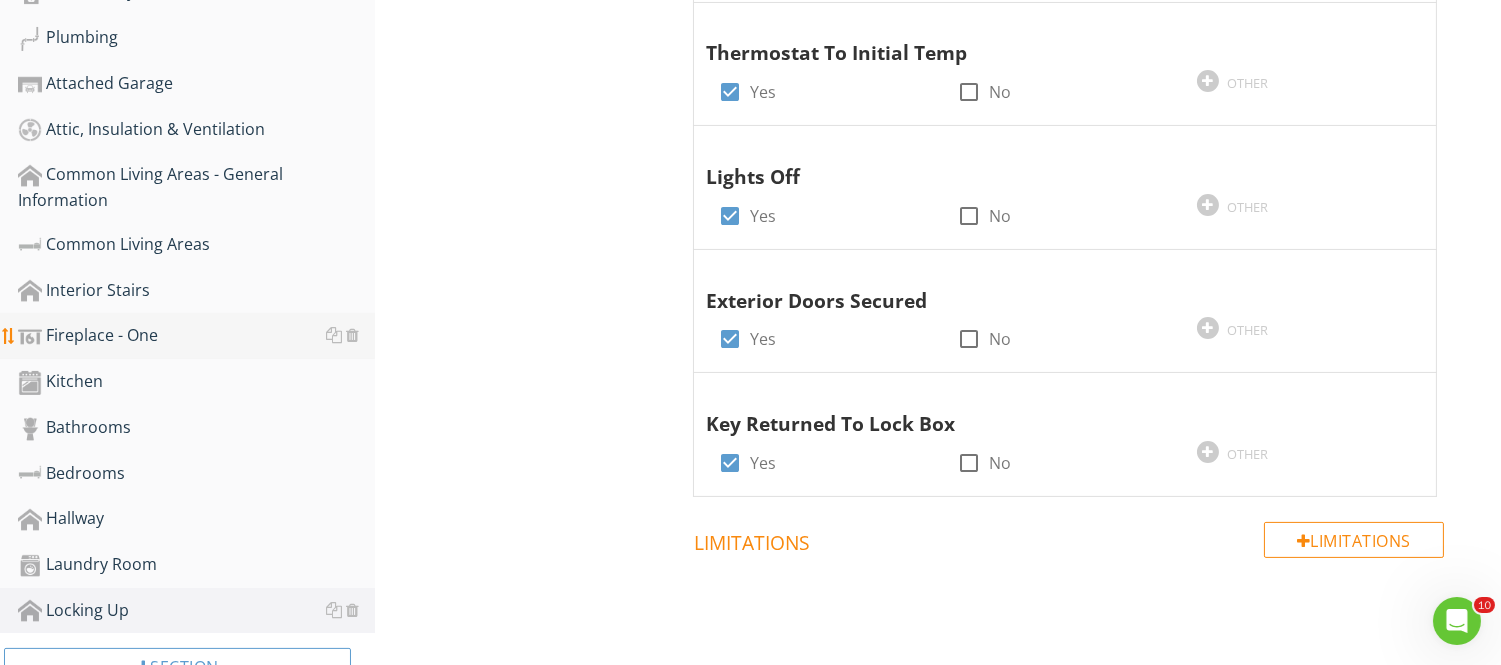 click on "Fireplace - One" at bounding box center (196, 336) 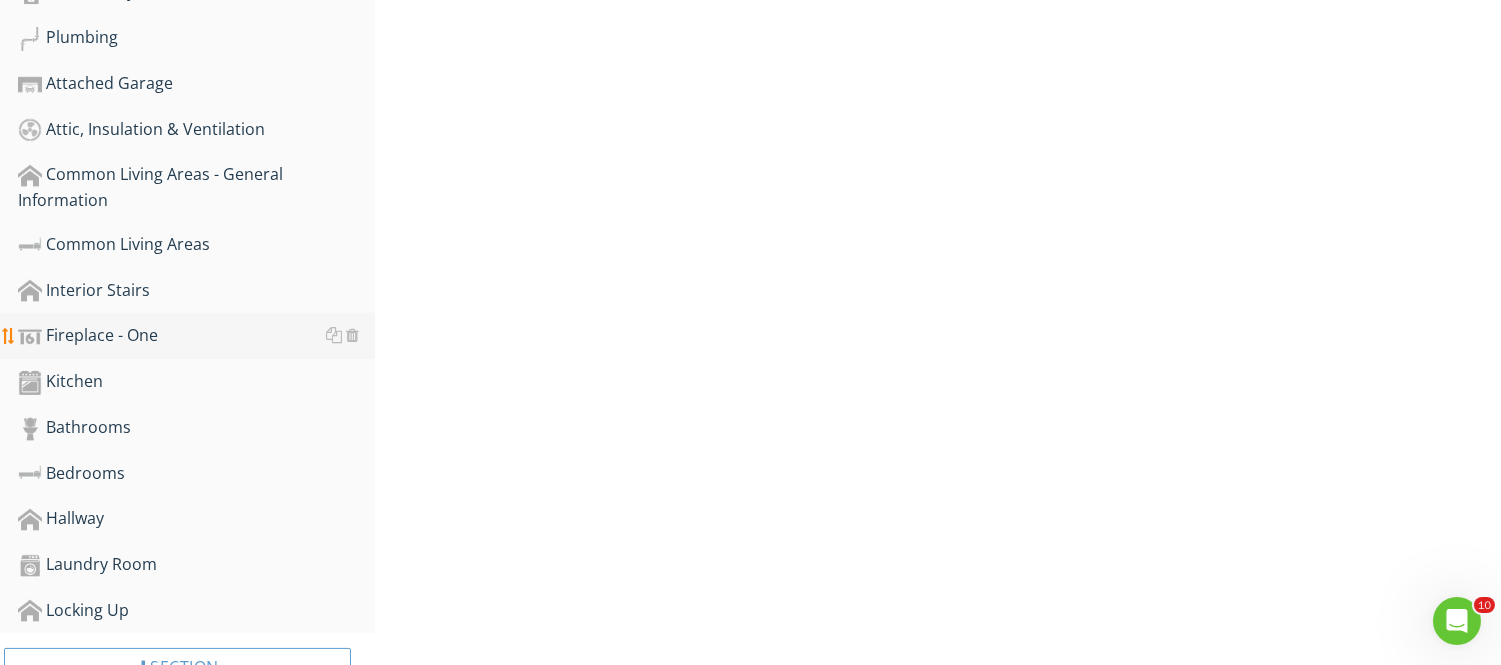 click on "Fireplace - One" at bounding box center (196, 336) 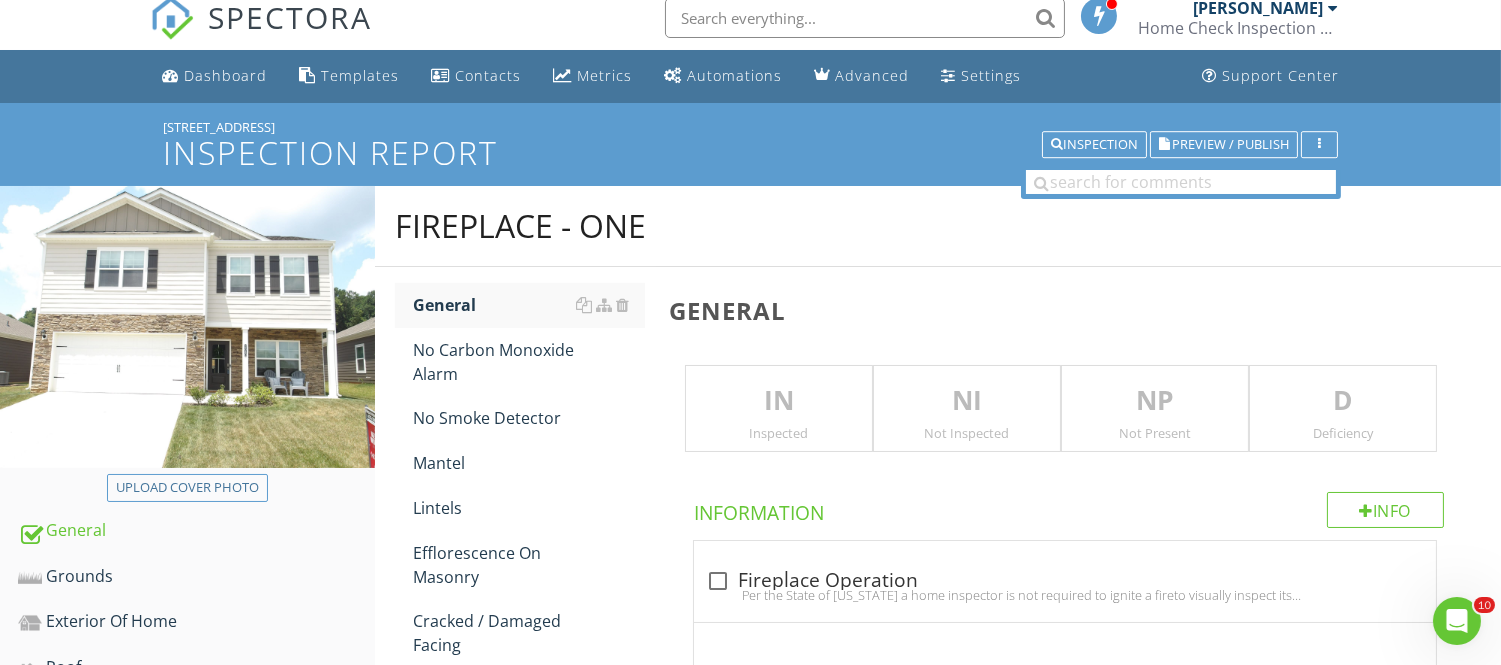 scroll, scrollTop: 18, scrollLeft: 0, axis: vertical 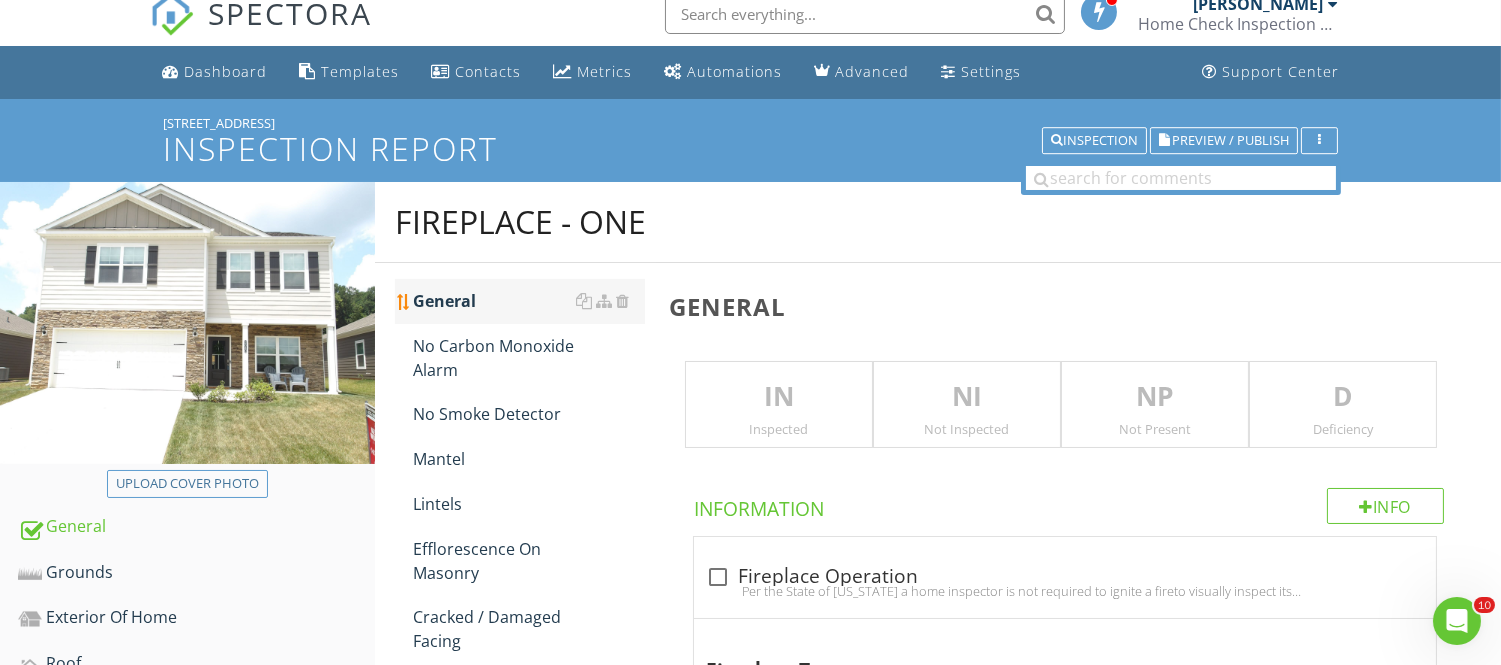 click on "General" at bounding box center [528, 301] 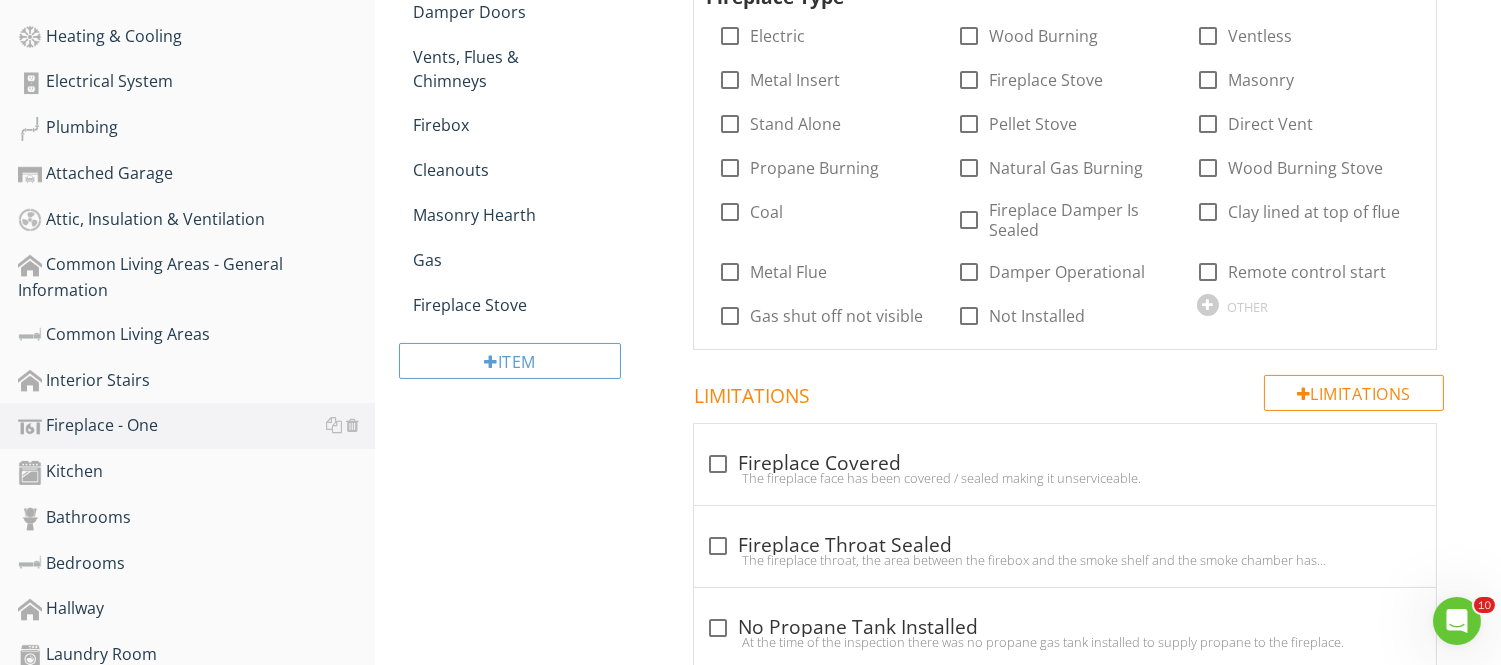 scroll, scrollTop: 695, scrollLeft: 0, axis: vertical 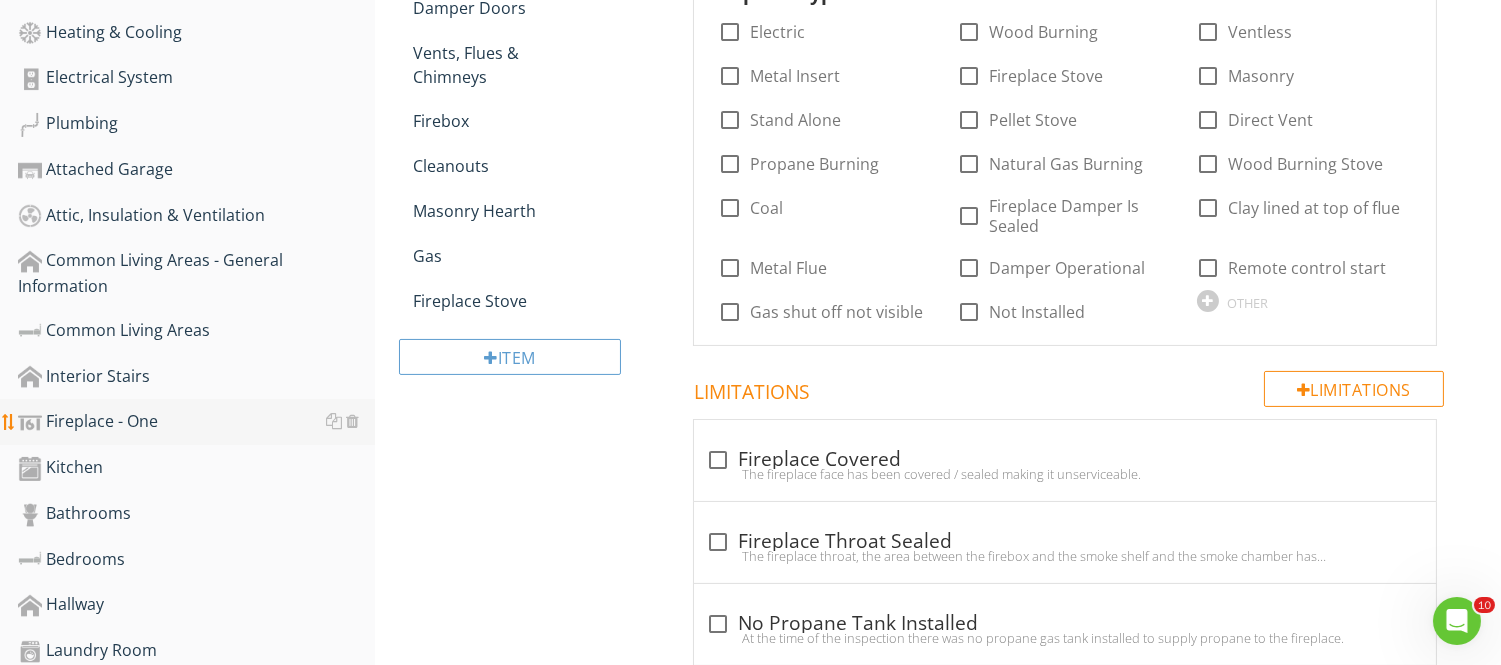 click on "Fireplace - One" at bounding box center [196, 422] 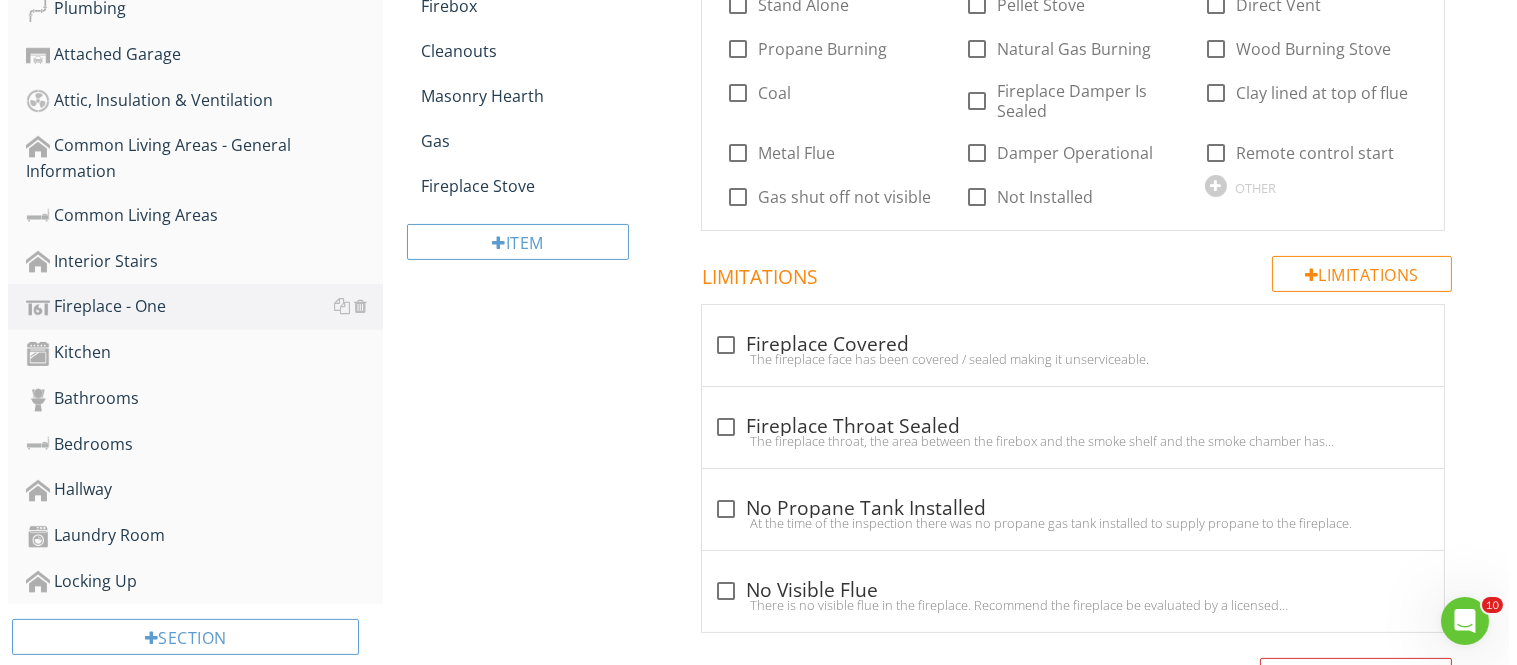 scroll, scrollTop: 805, scrollLeft: 0, axis: vertical 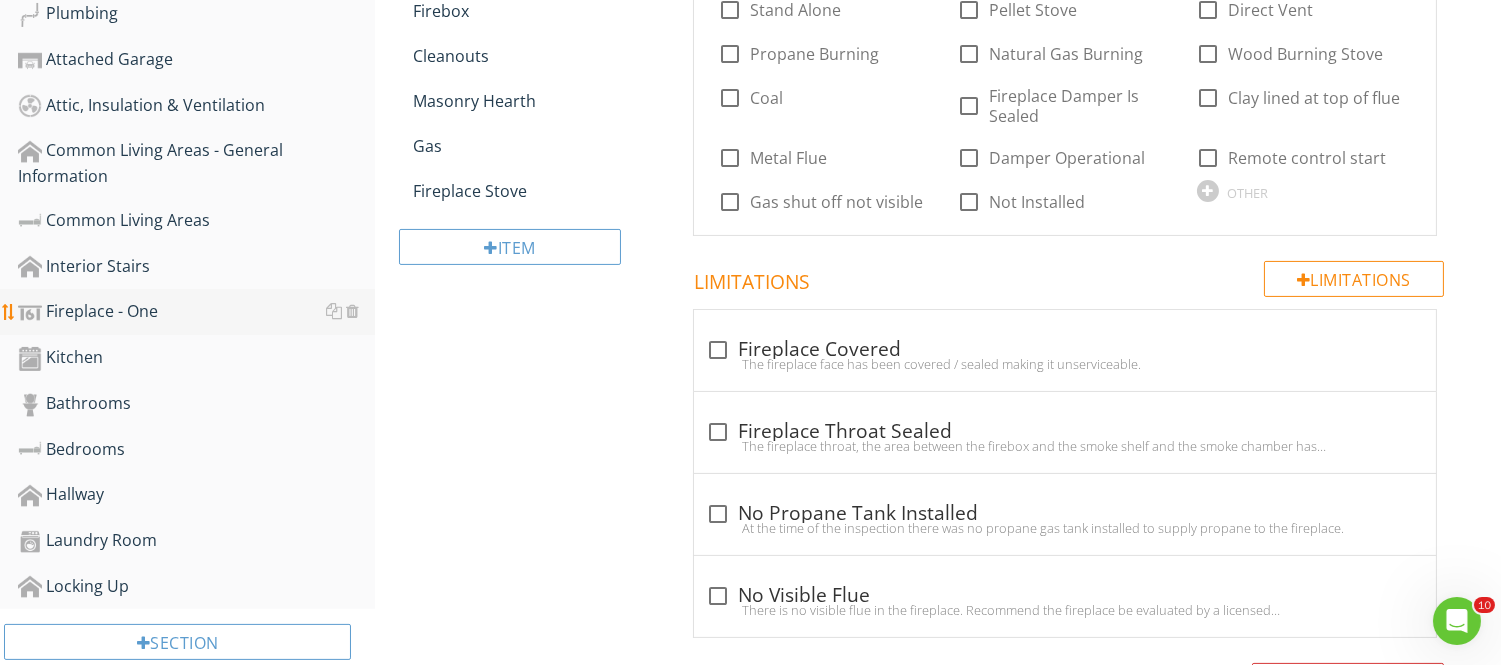click on "Fireplace - One" at bounding box center (196, 312) 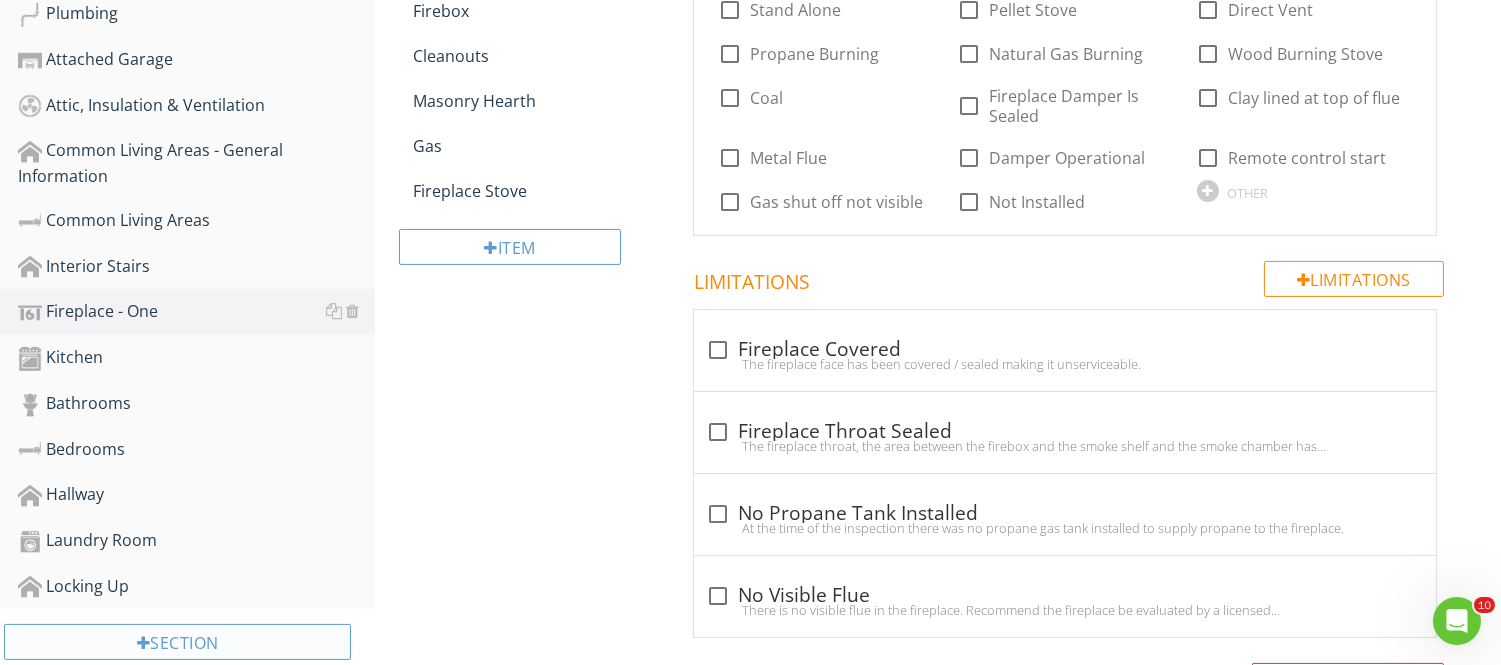 click on "Section" at bounding box center [177, 642] 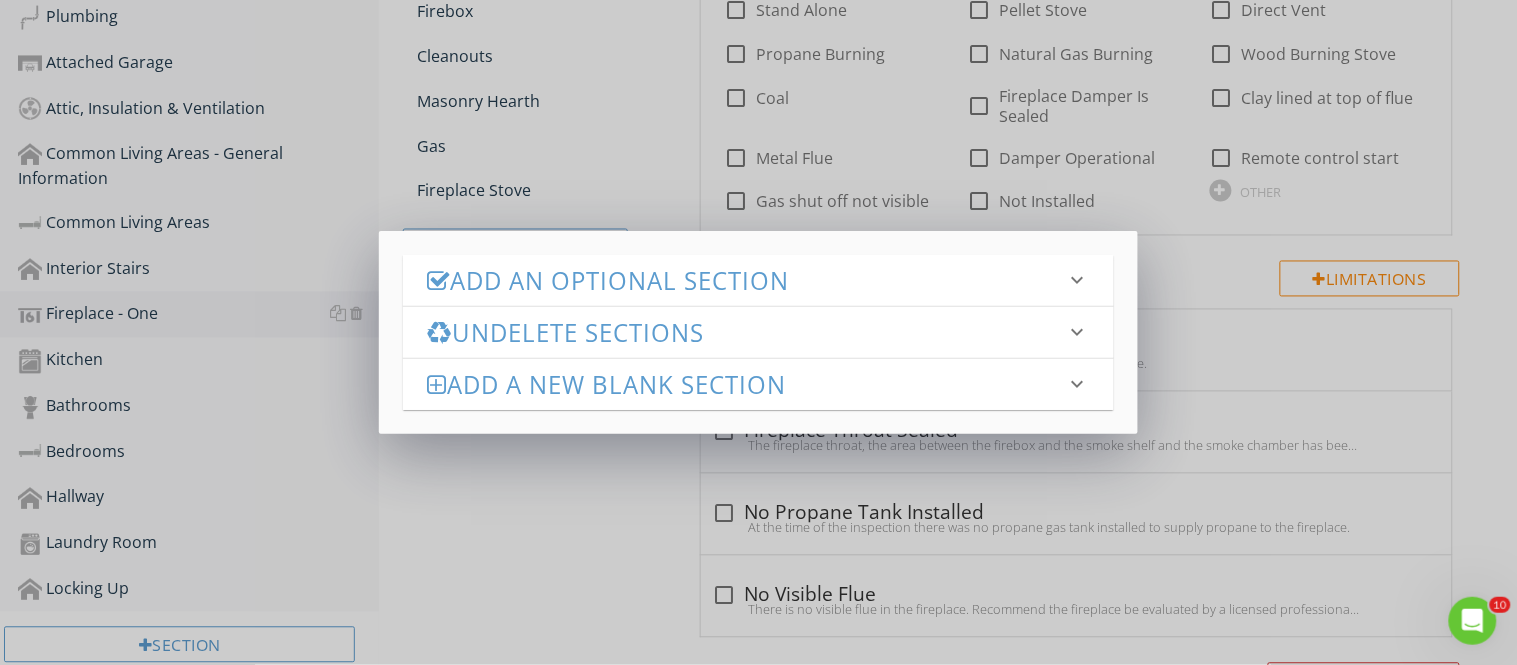 click on "Undelete Sections" at bounding box center (746, 332) 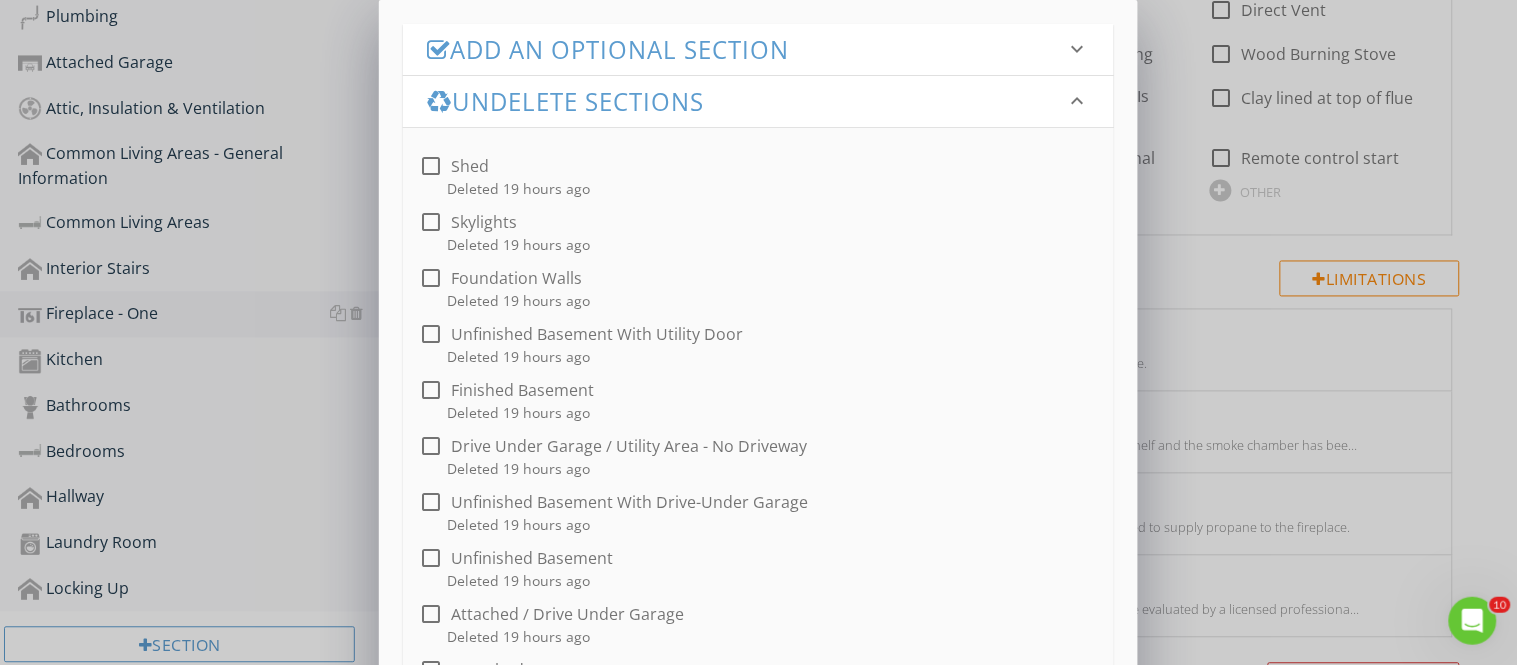 type 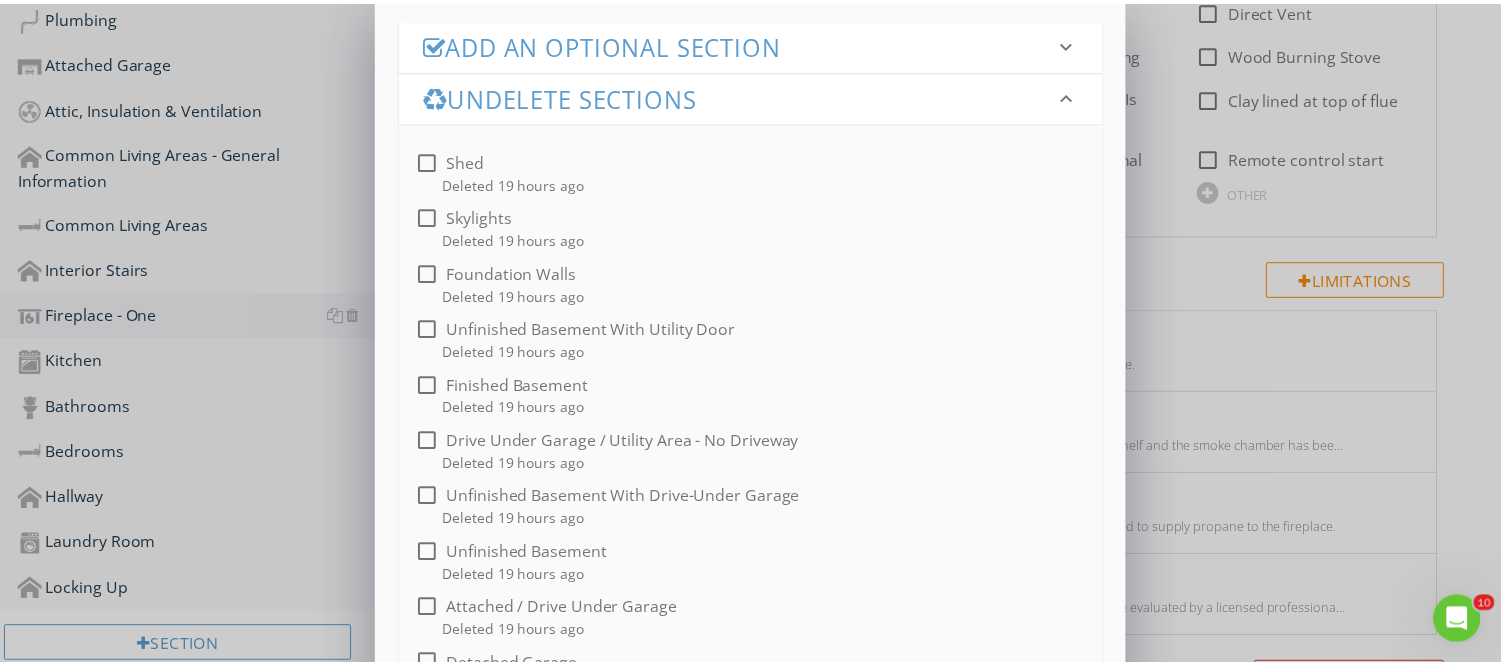 scroll, scrollTop: 0, scrollLeft: 0, axis: both 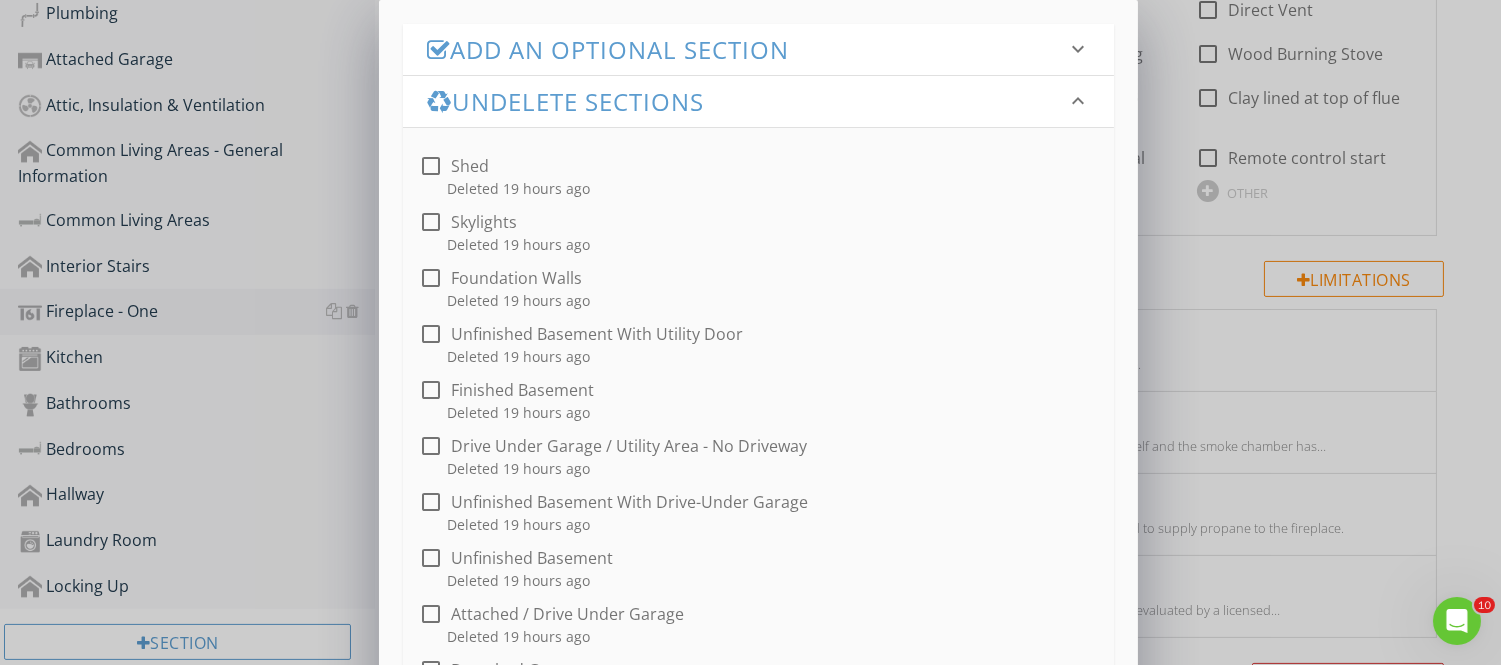 click on "Add an Optional Section
keyboard_arrow_down     check_box_outline_blank Log Home Specific check_box_outline_blank Pools check_box_outline_blank Screened Porch check_box_outline_blank Safety Glass check_box_outline_blank Environmental
Add Optional Sections
Undelete Sections
keyboard_arrow_down     check_box_outline_blank
Shed
Deleted
19 hours ago
check_box_outline_blank
Skylights
Deleted
19 hours ago
check_box_outline_blank
Foundation Walls
Deleted
19 hours ago
check_box_outline_blank
Unfinished Basement With Utility Door" at bounding box center (750, 592) 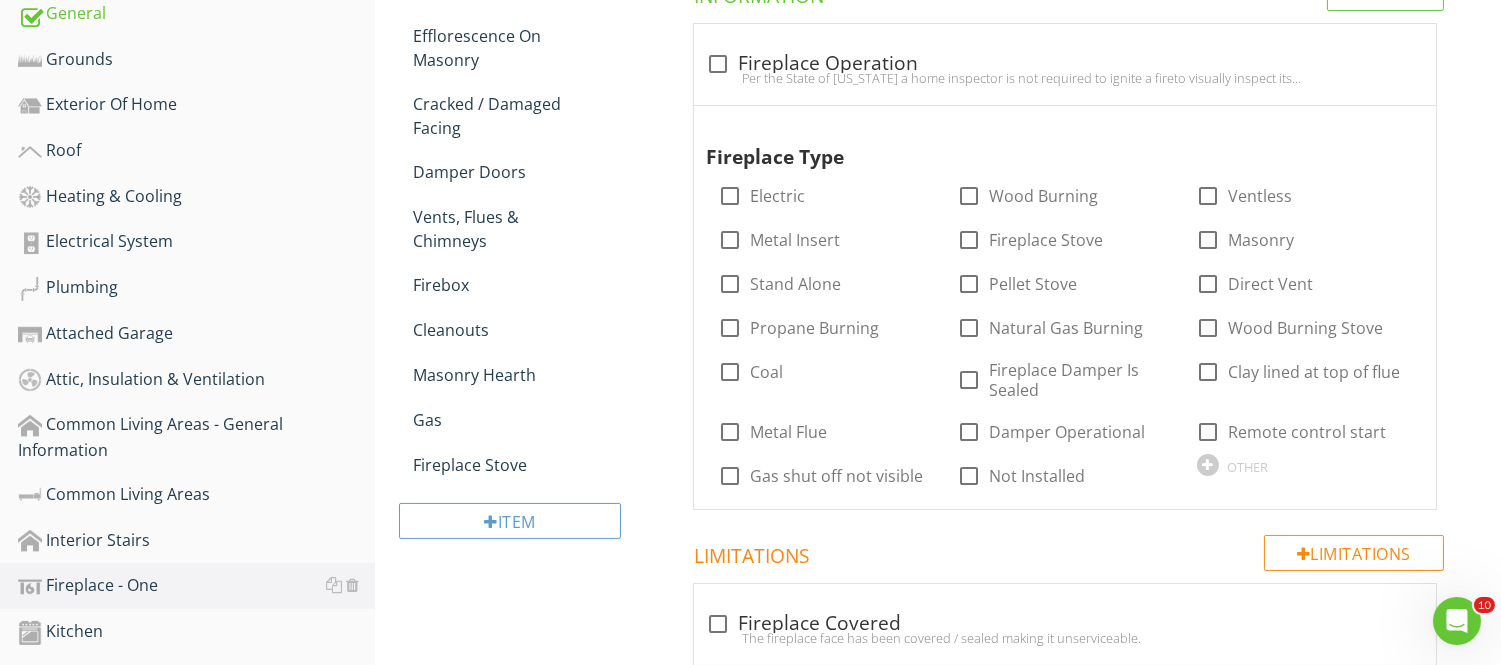 scroll, scrollTop: 526, scrollLeft: 0, axis: vertical 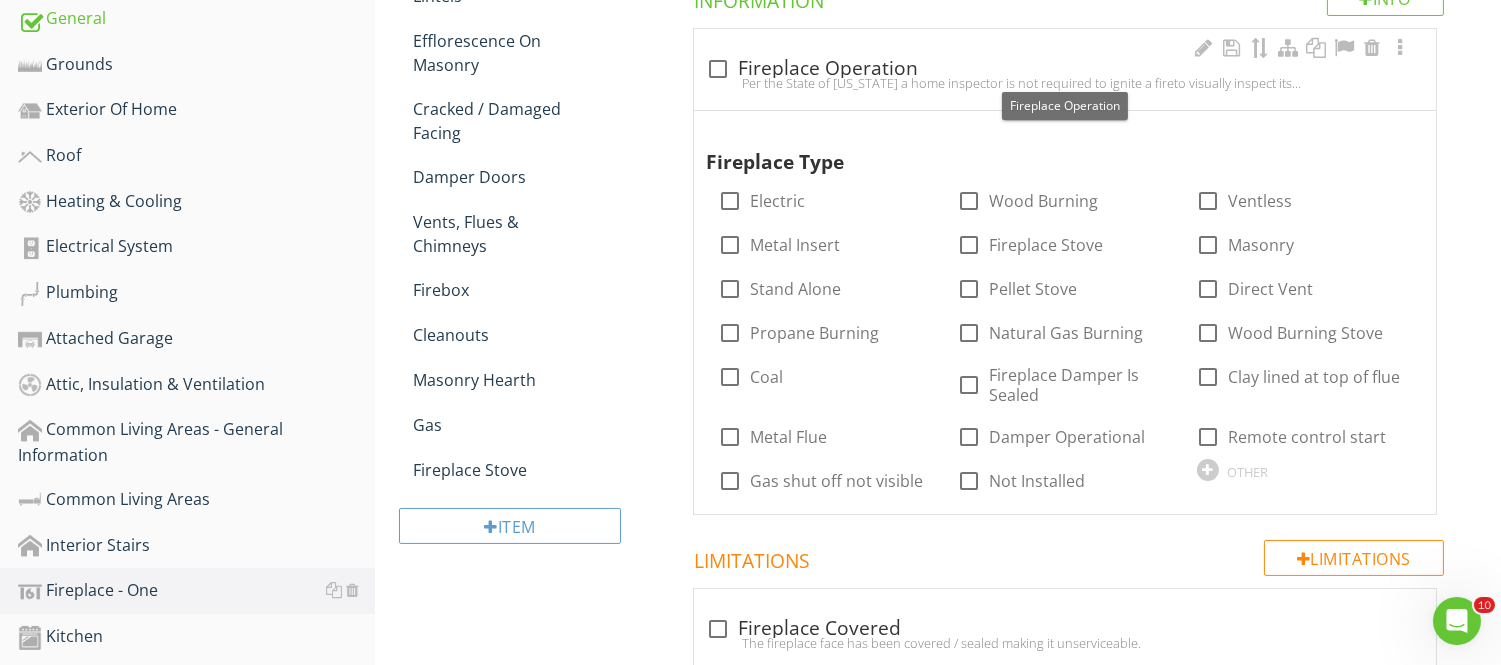 click at bounding box center [718, 69] 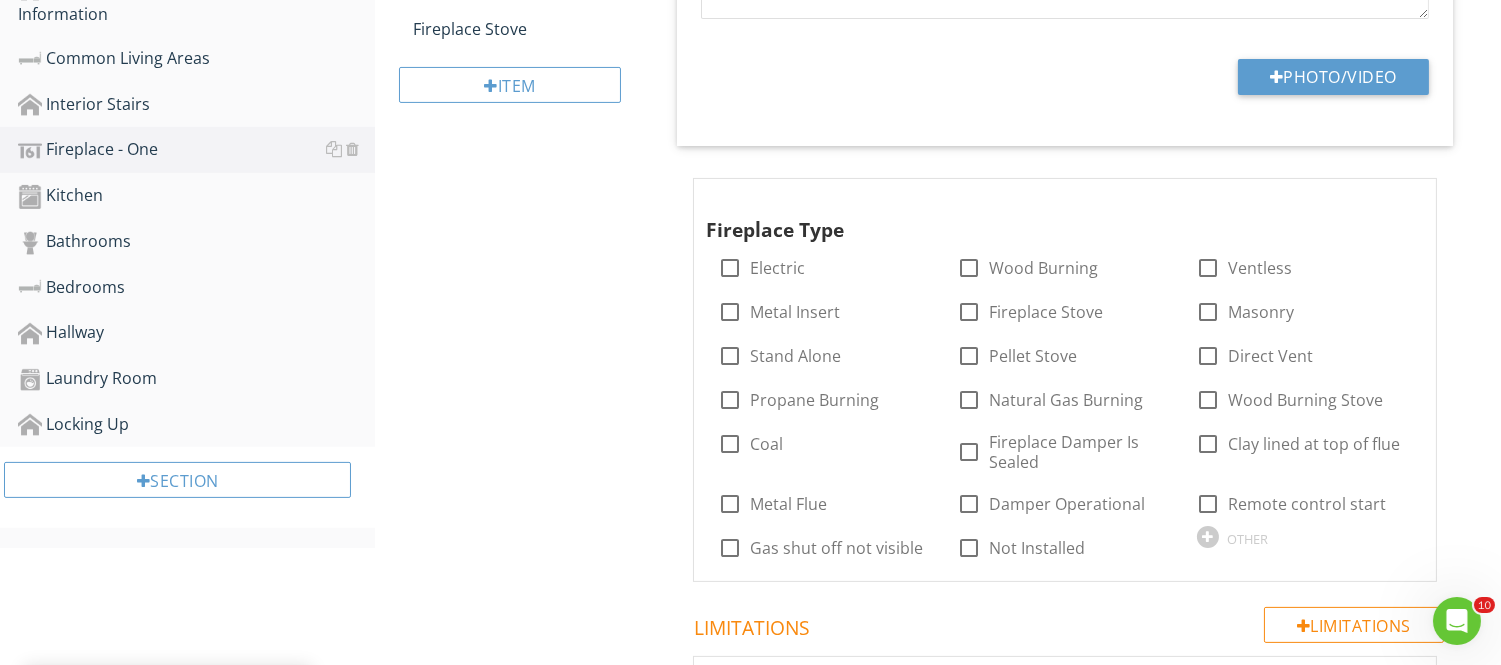 scroll, scrollTop: 982, scrollLeft: 0, axis: vertical 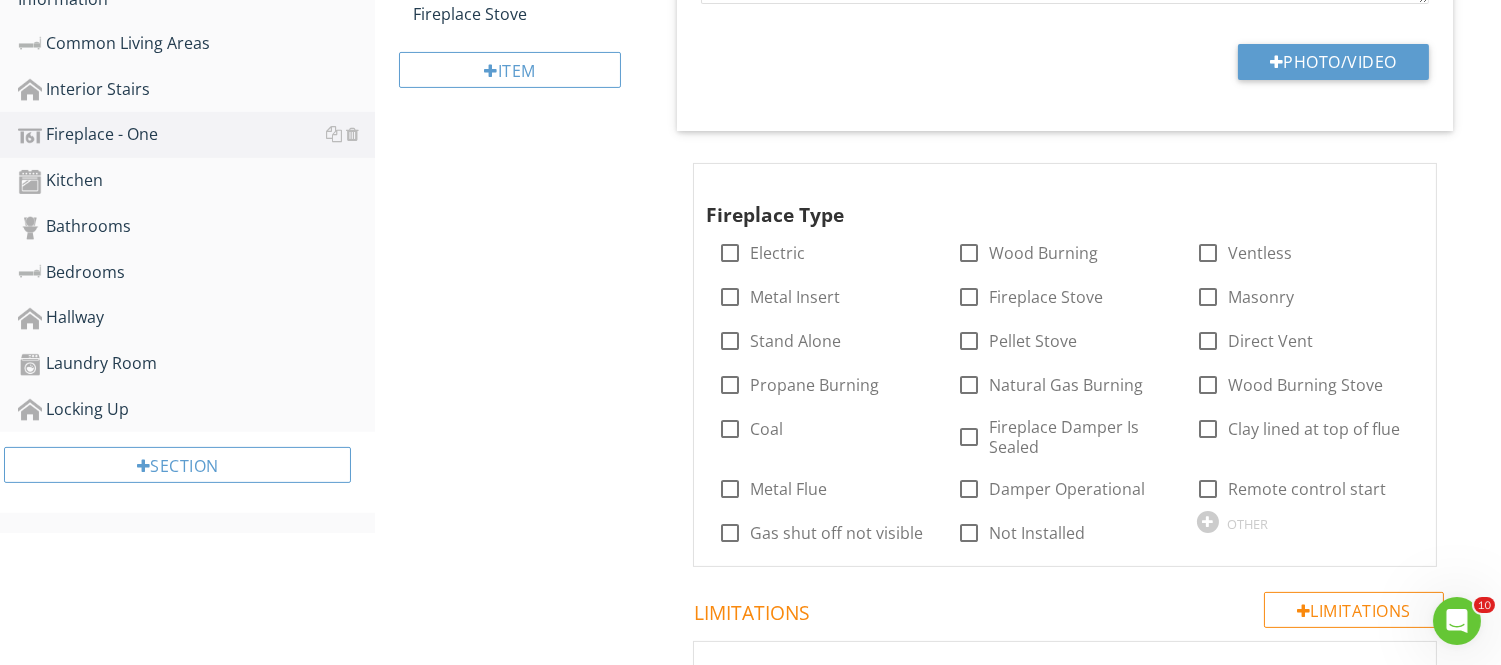 click on "General
IN   Inspected NI   Not Inspected NP   Not Present D   Deficiency
Info
Information                       check
Fireplace Operation
Per the State of [US_STATE] a home inspector is not required to ignite a fireto visually inspect its operation nor is the inspector required to extinguish a firein order to conduct an inspection.
Location edit       Inline Style XLarge Large Normal Small Light Small/Light Bold Italic Underline Colors Ordered List Unordered List Insert Link Insert Image Insert Video Insert Table Code View Clear Formatting Per the State of [US_STATE] a home inspector is  not required to ignite a fire  to visually inspect its operation  nor  is the inspector  required to extinguish a fire  in order to conduct an inspection. Enter text here
Photo/Video
Electric" at bounding box center (1079, 541) 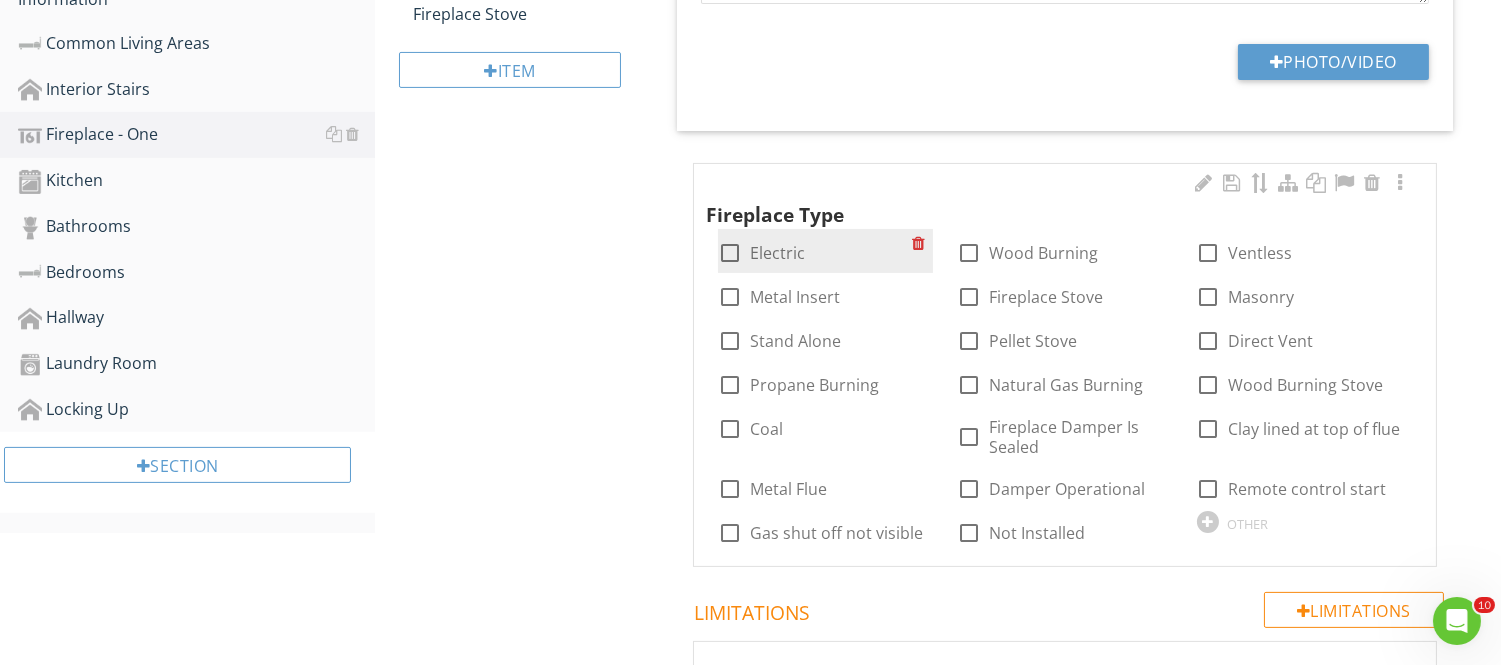 click at bounding box center (730, 253) 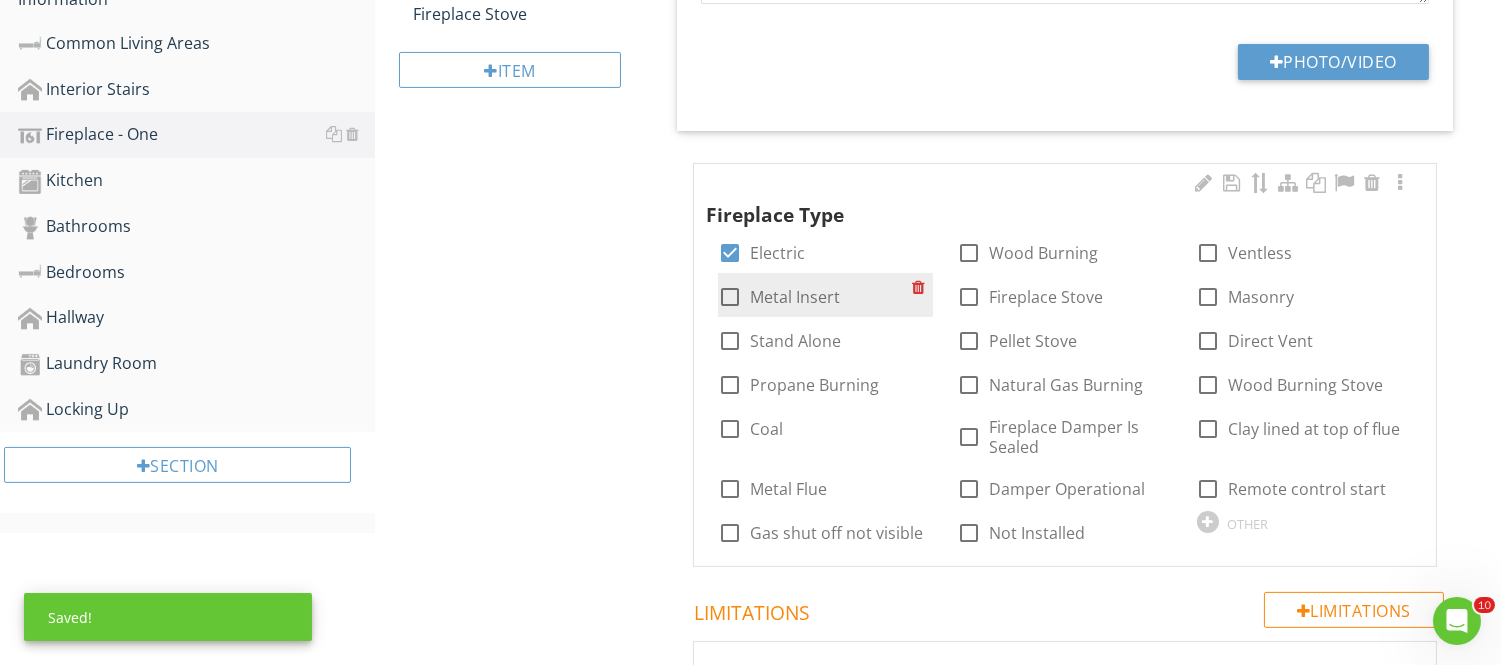 click at bounding box center [730, 297] 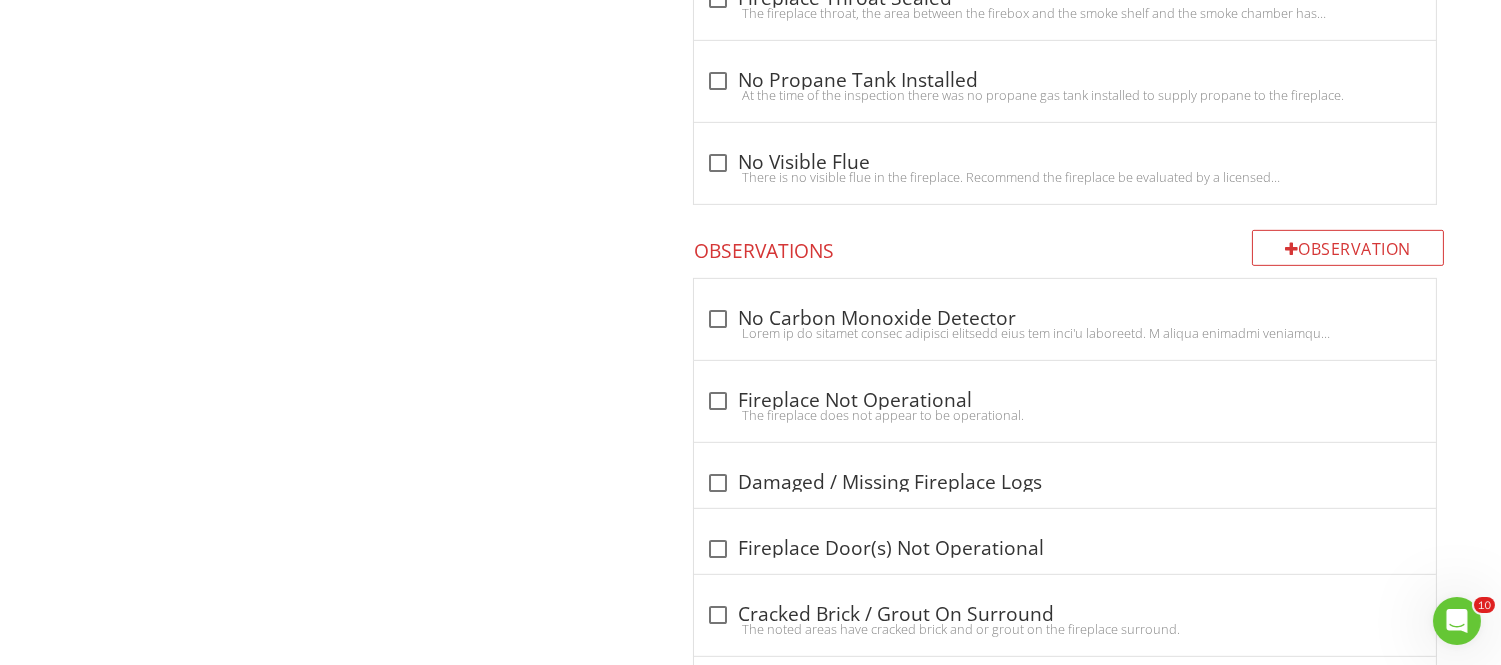 scroll, scrollTop: 1727, scrollLeft: 0, axis: vertical 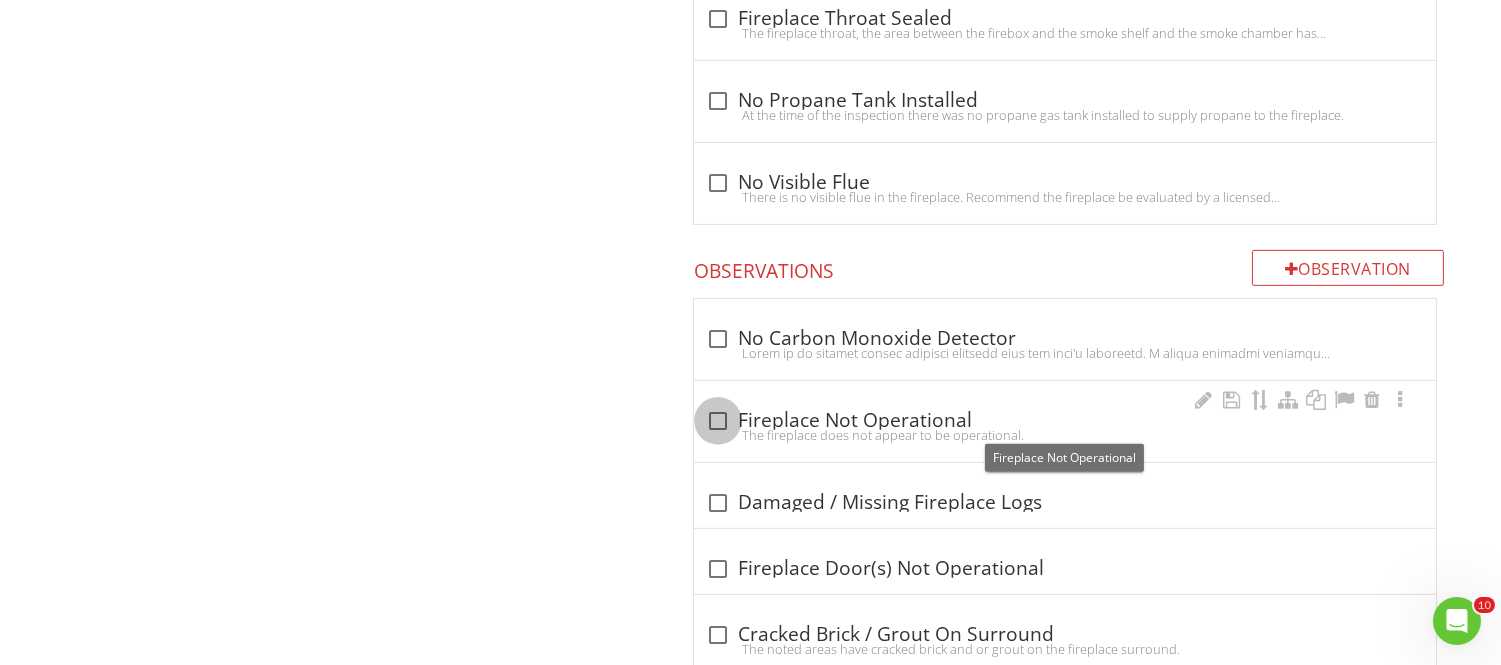 click at bounding box center (718, 421) 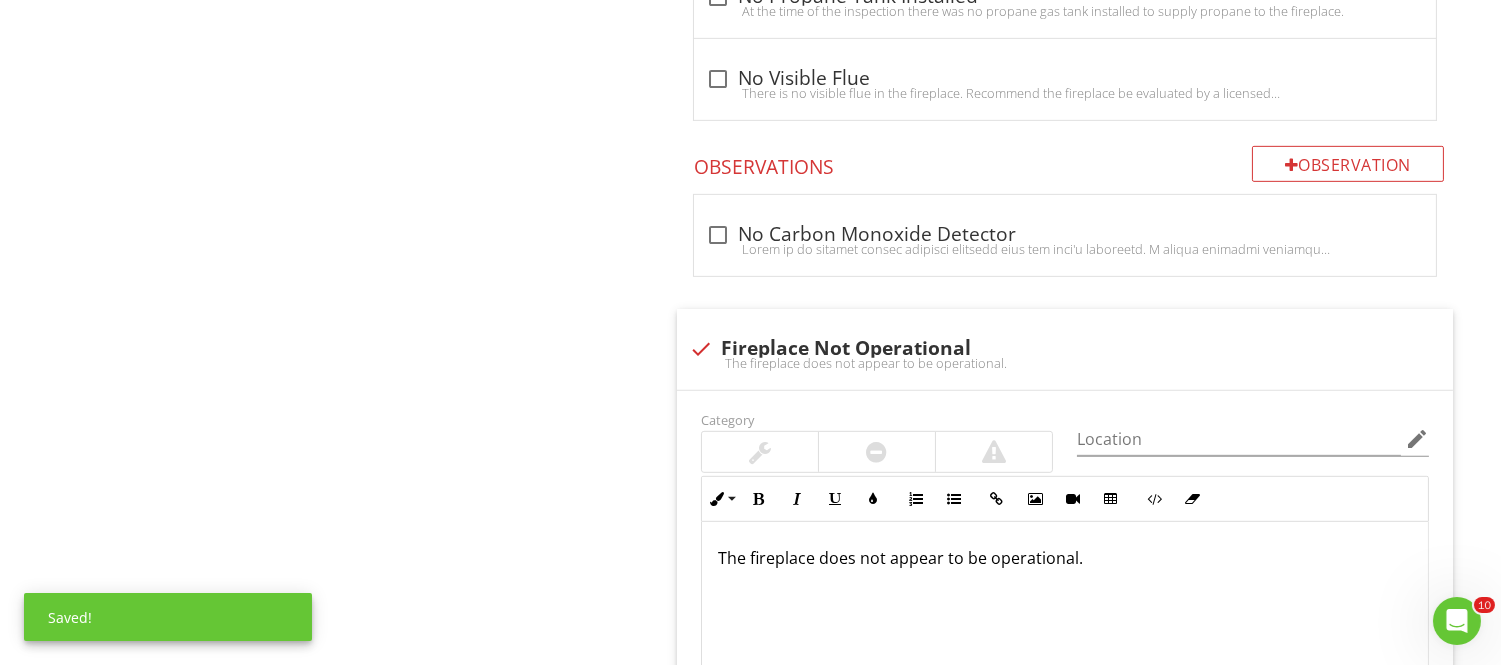 scroll, scrollTop: 1880, scrollLeft: 0, axis: vertical 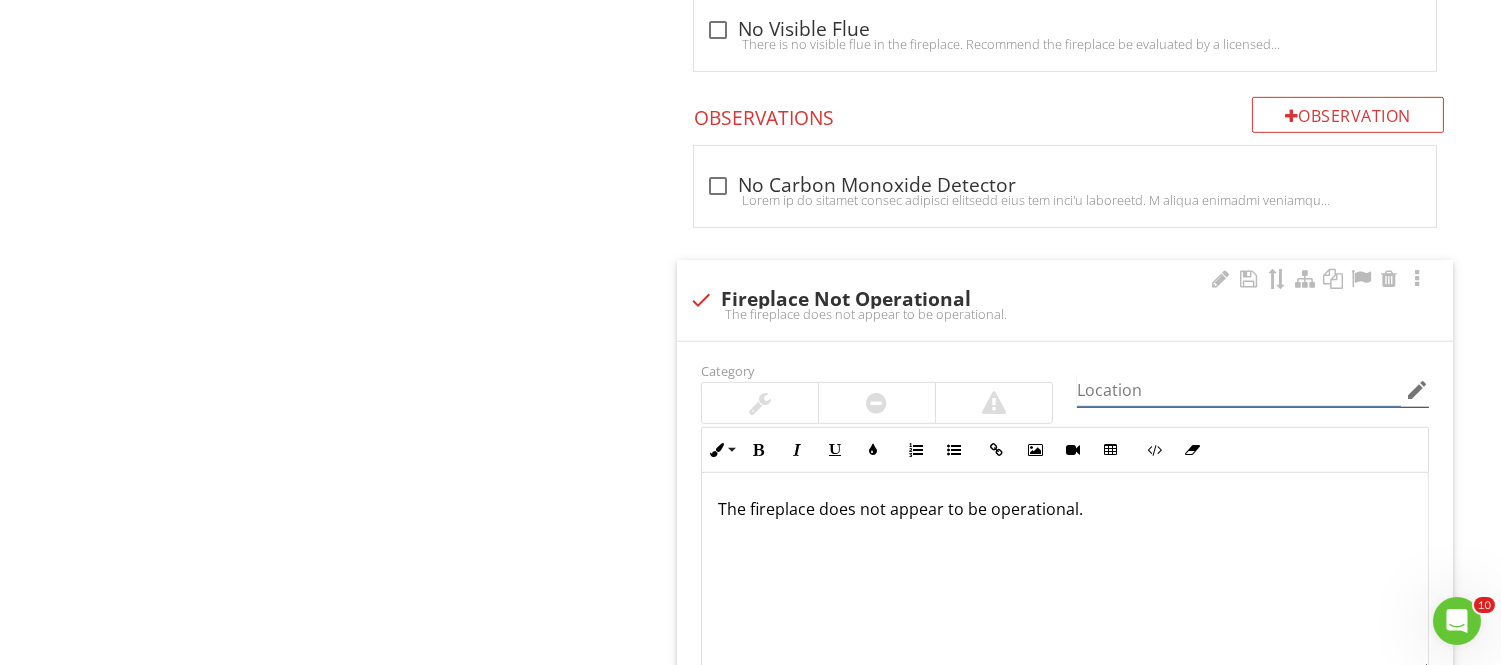 click at bounding box center (1239, 390) 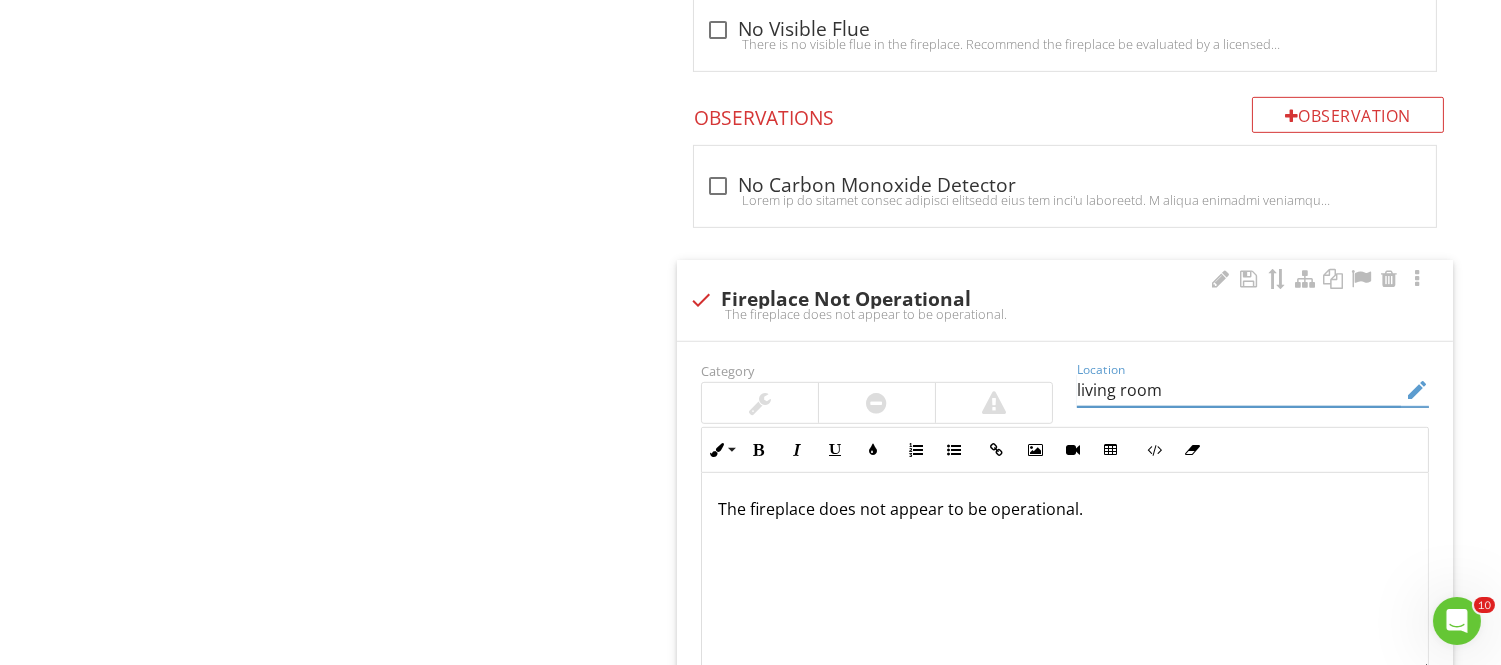 type on "living room" 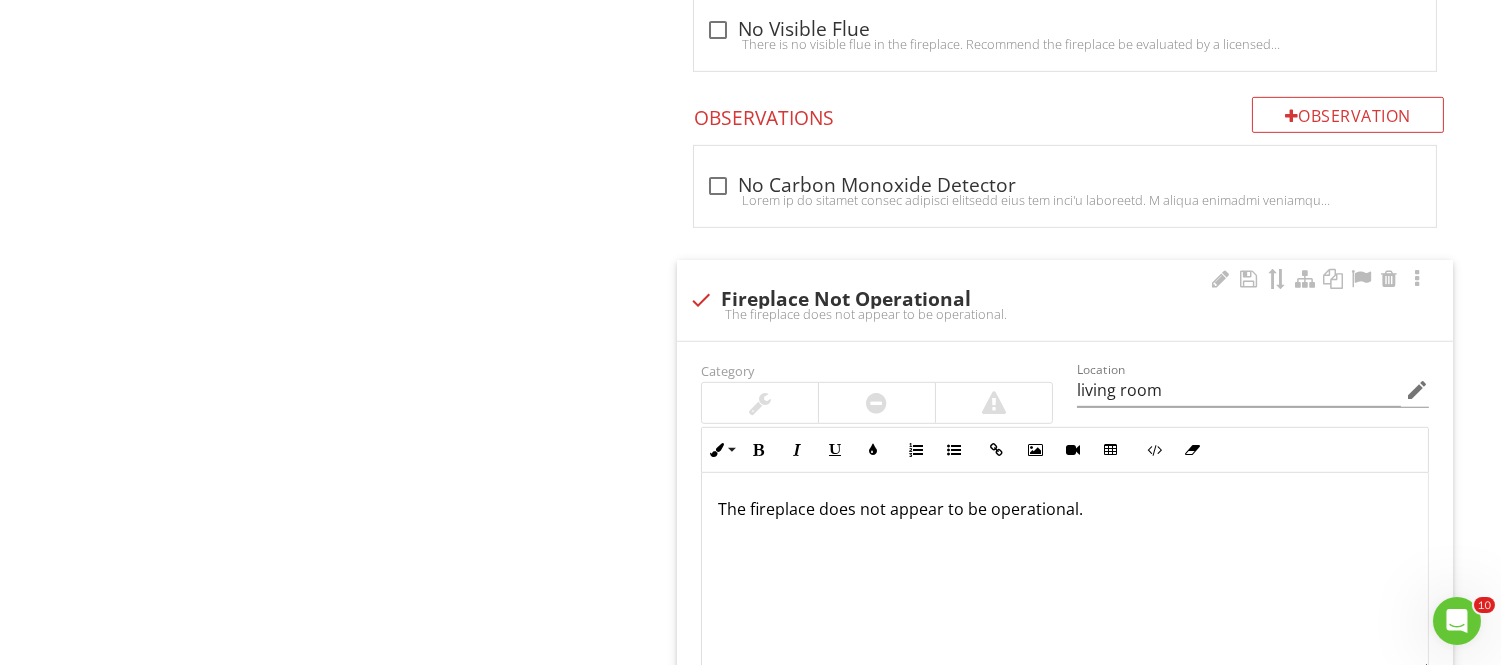 click on "The fireplace does not appear to be operational." at bounding box center (1065, 509) 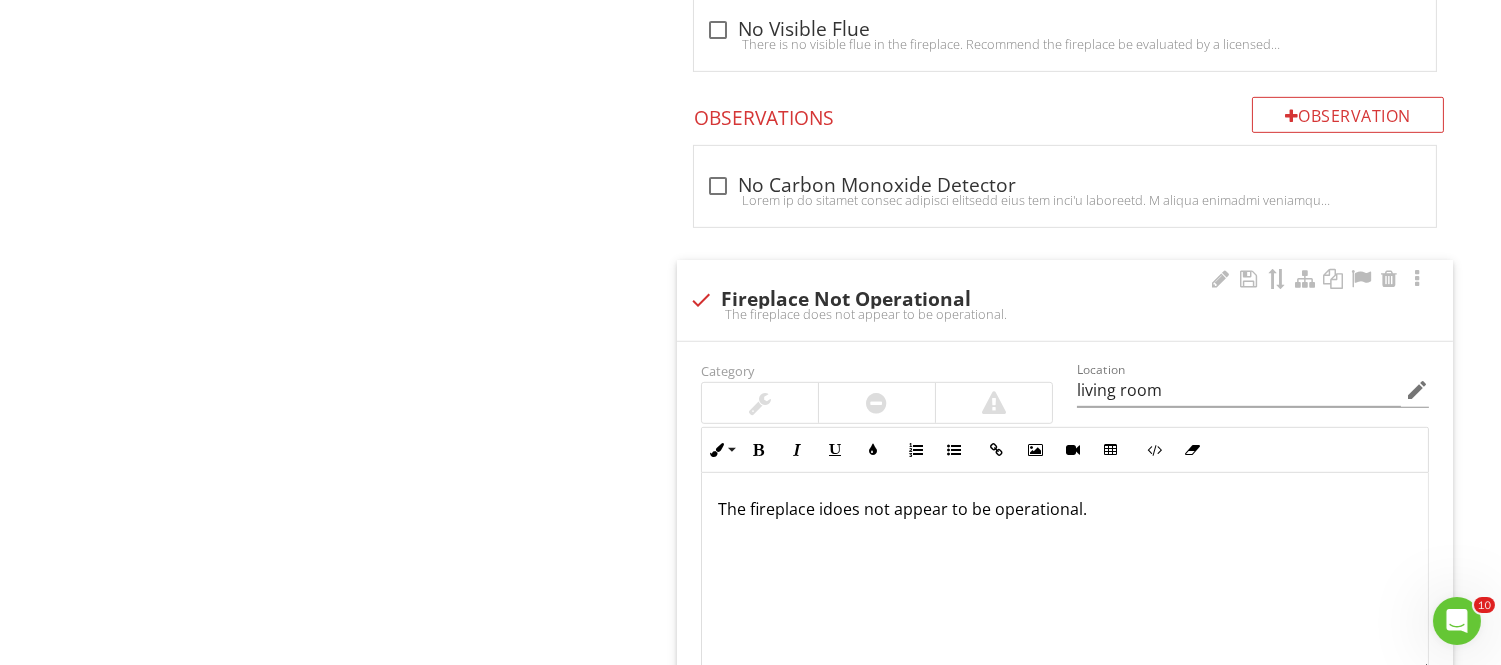 type 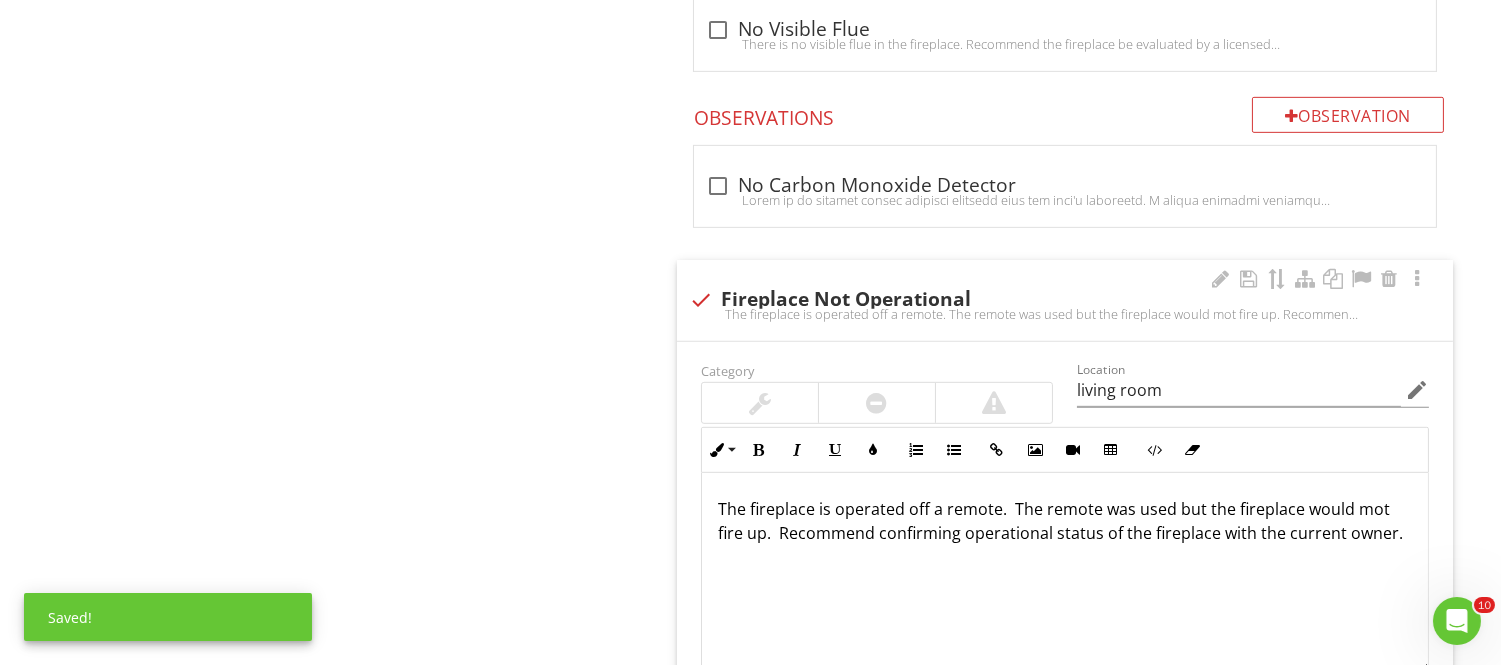 click at bounding box center [1253, 421] 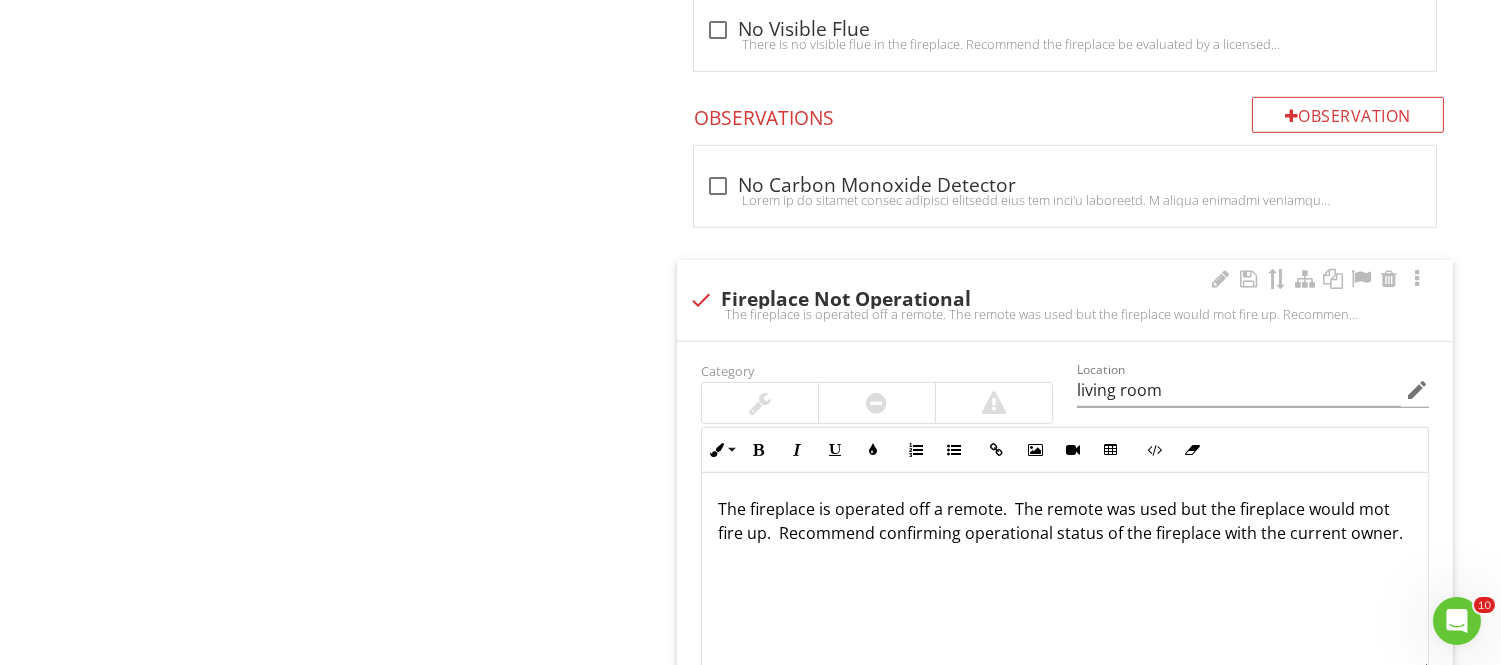 click at bounding box center (760, 403) 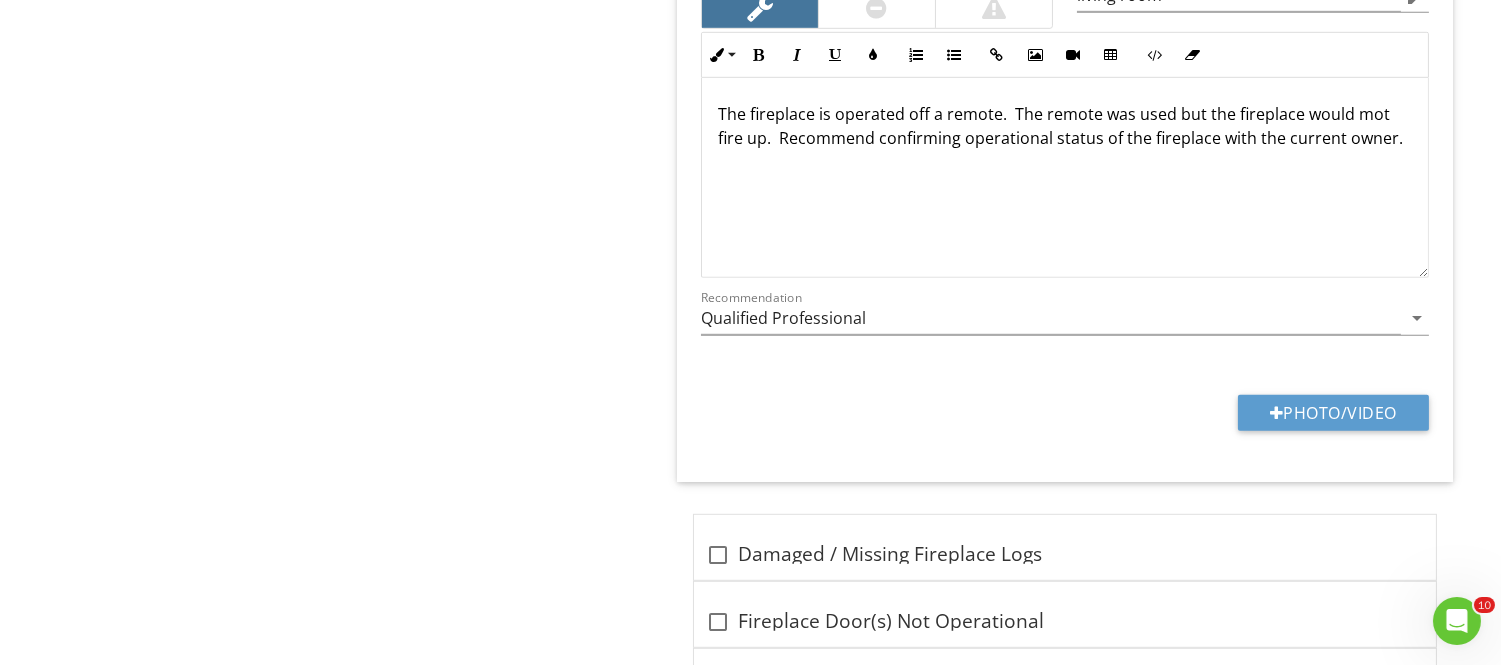 scroll, scrollTop: 2281, scrollLeft: 0, axis: vertical 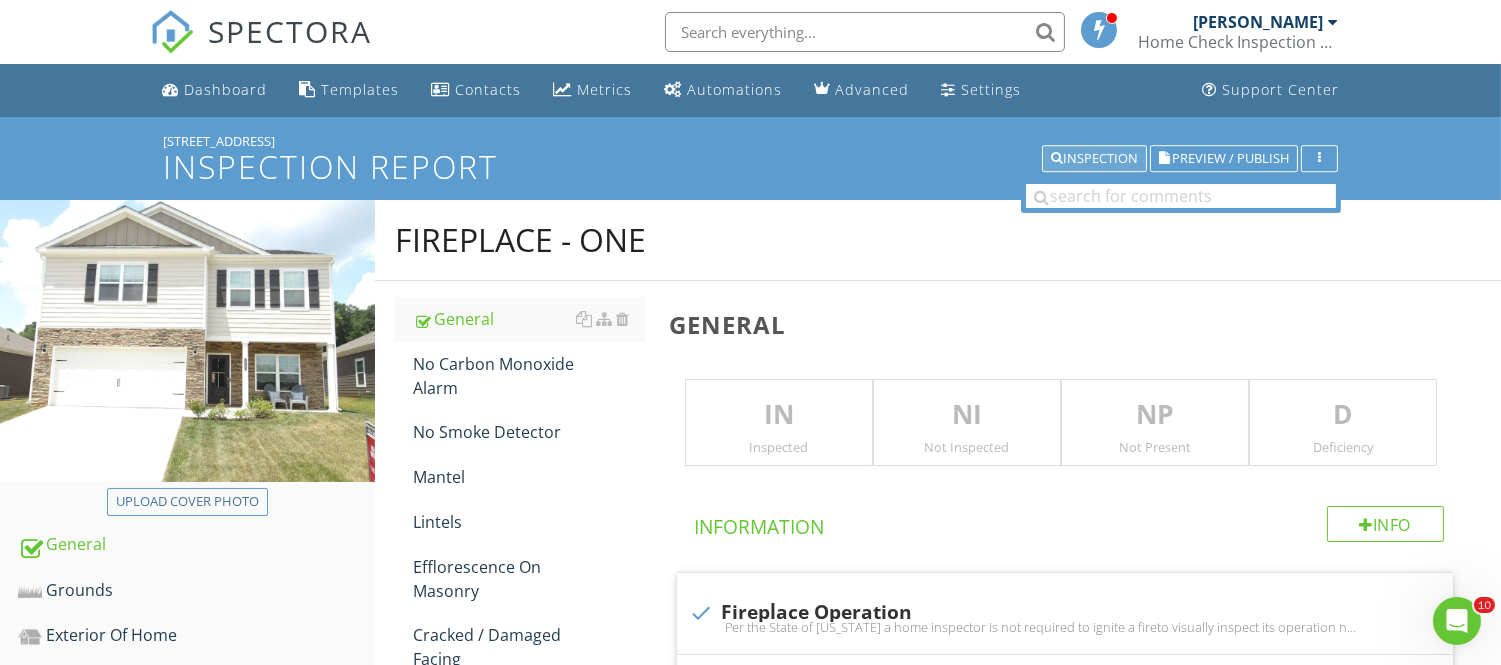 click on "Inspection" at bounding box center (1094, 159) 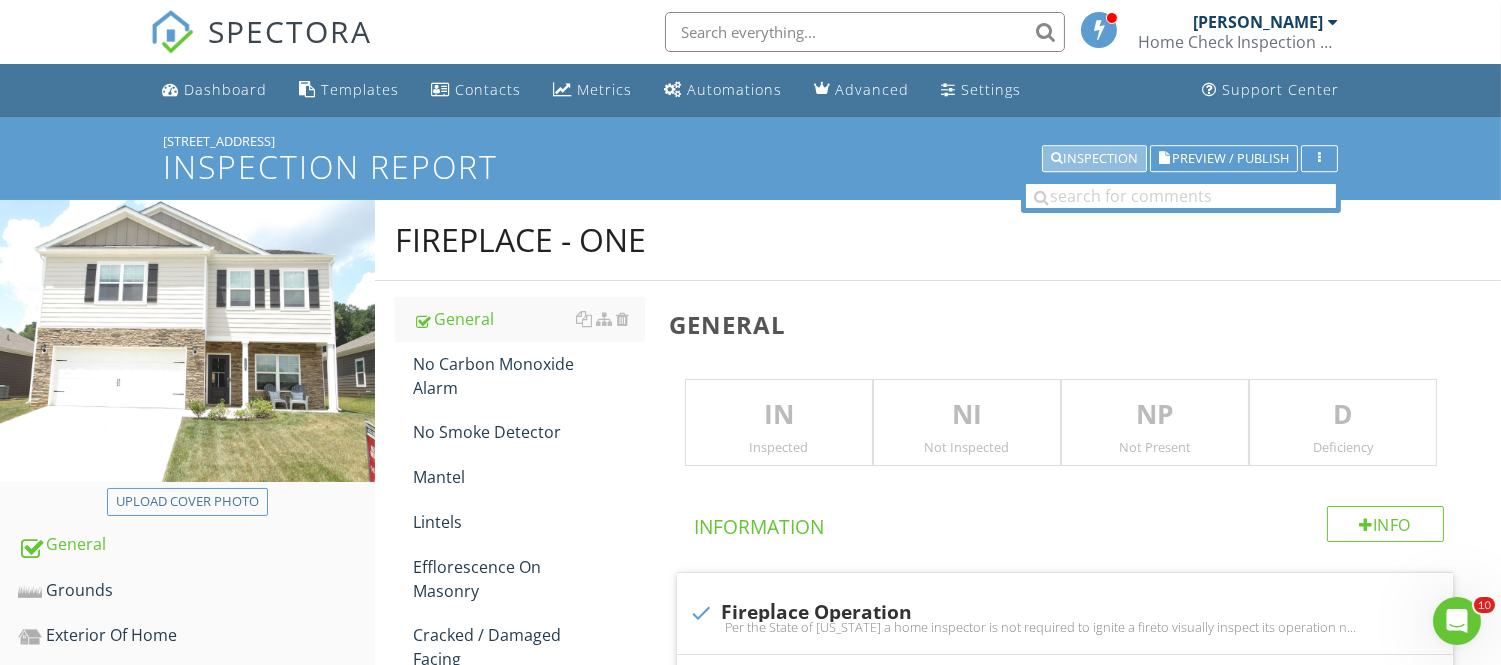 click on "Inspection" at bounding box center (1094, 159) 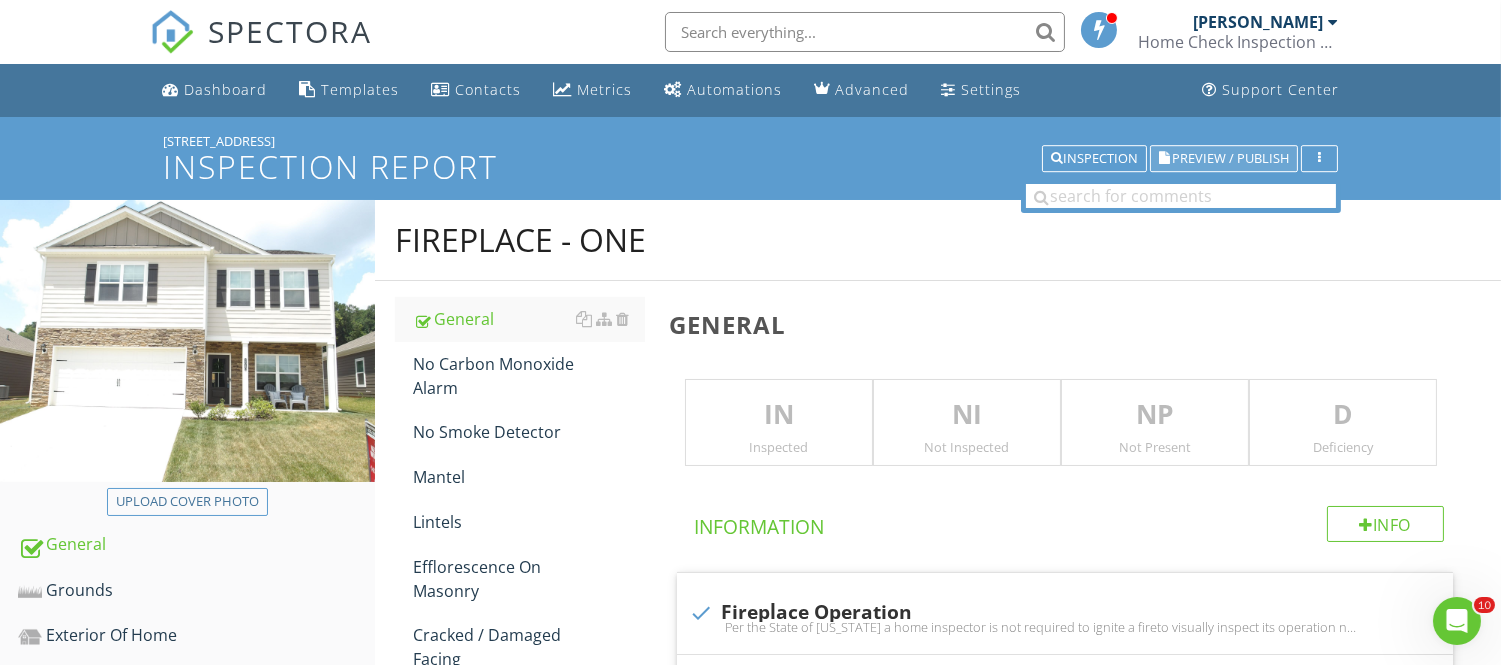 click on "Preview / Publish" at bounding box center [1230, 158] 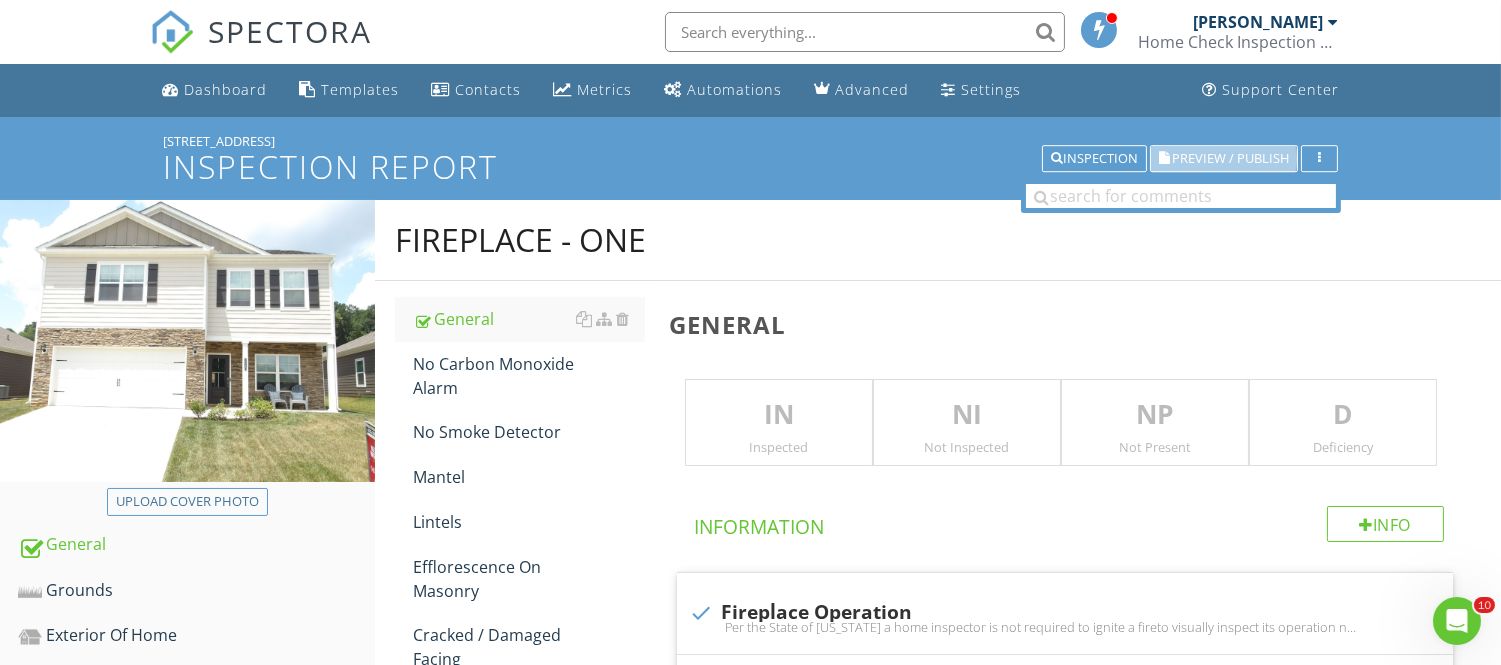 click on "Preview / Publish" at bounding box center [1230, 158] 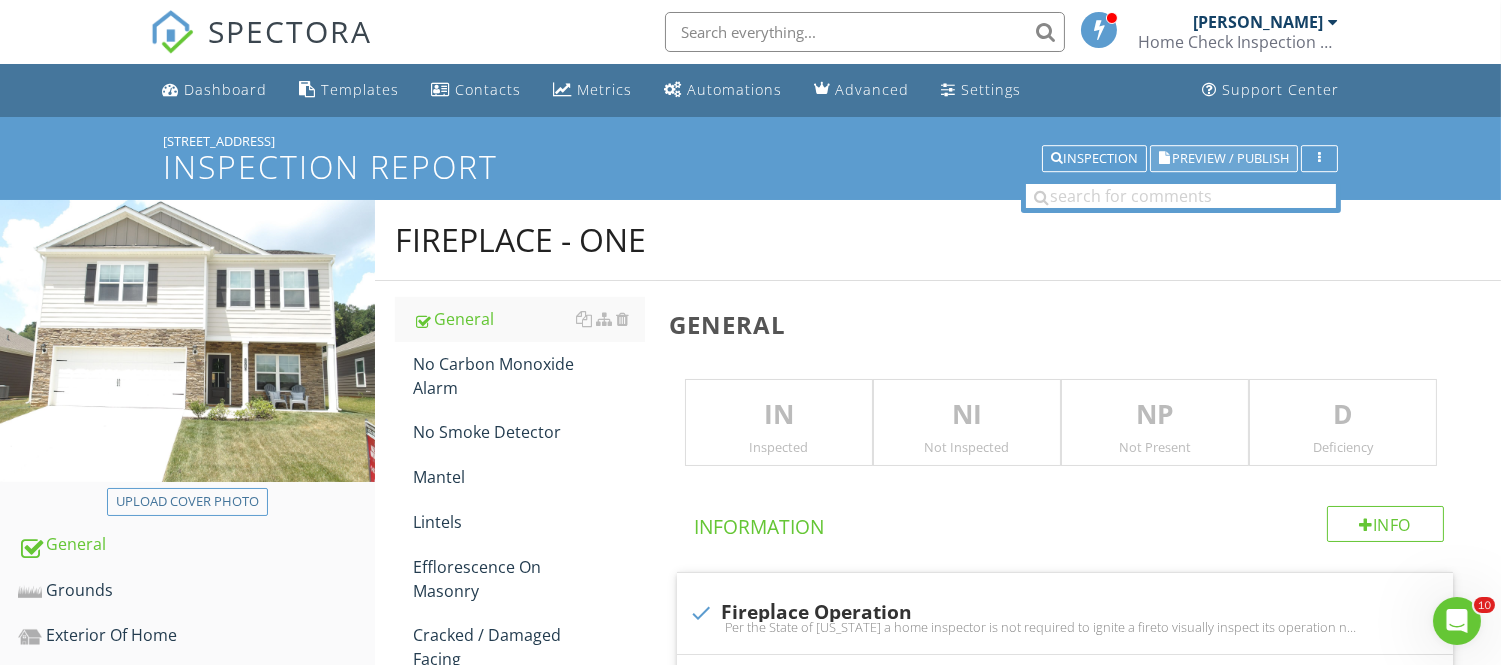 click on "Preview / Publish" at bounding box center (1230, 158) 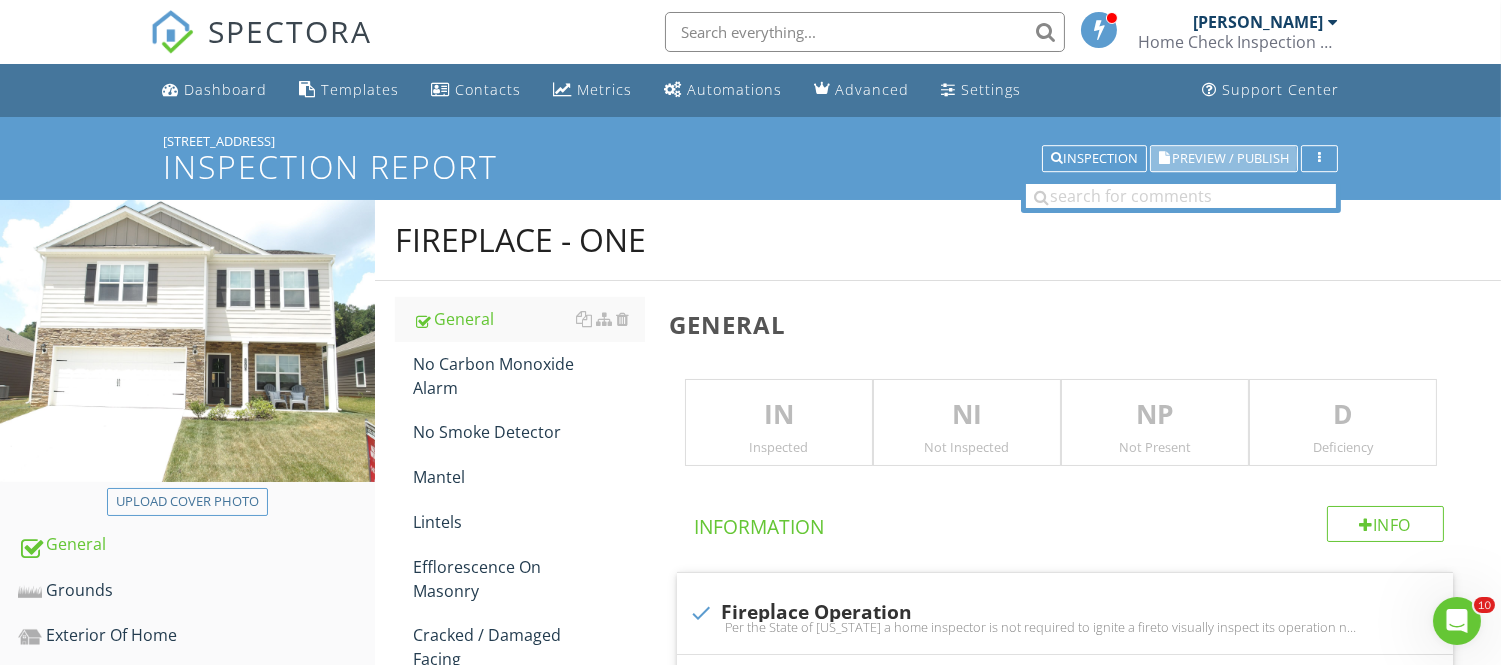 click on "Preview / Publish" at bounding box center (1230, 158) 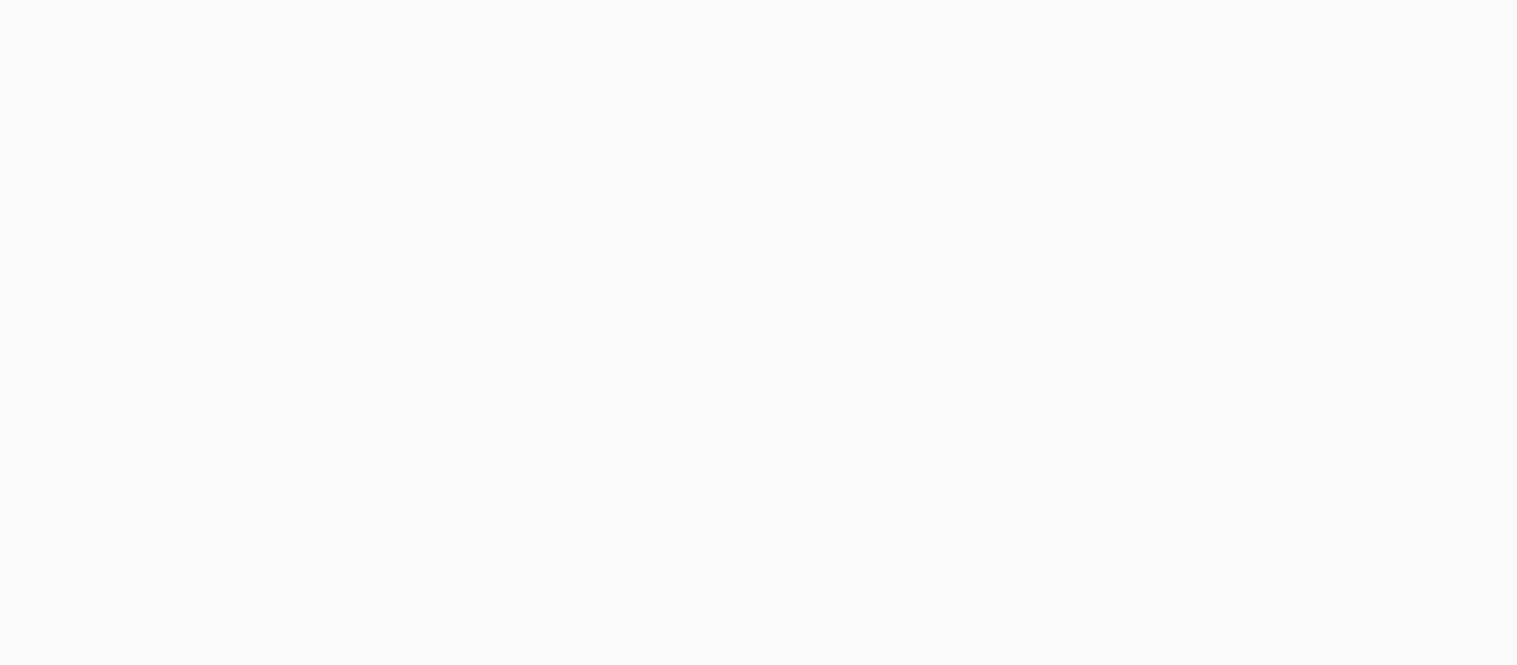 scroll, scrollTop: 0, scrollLeft: 0, axis: both 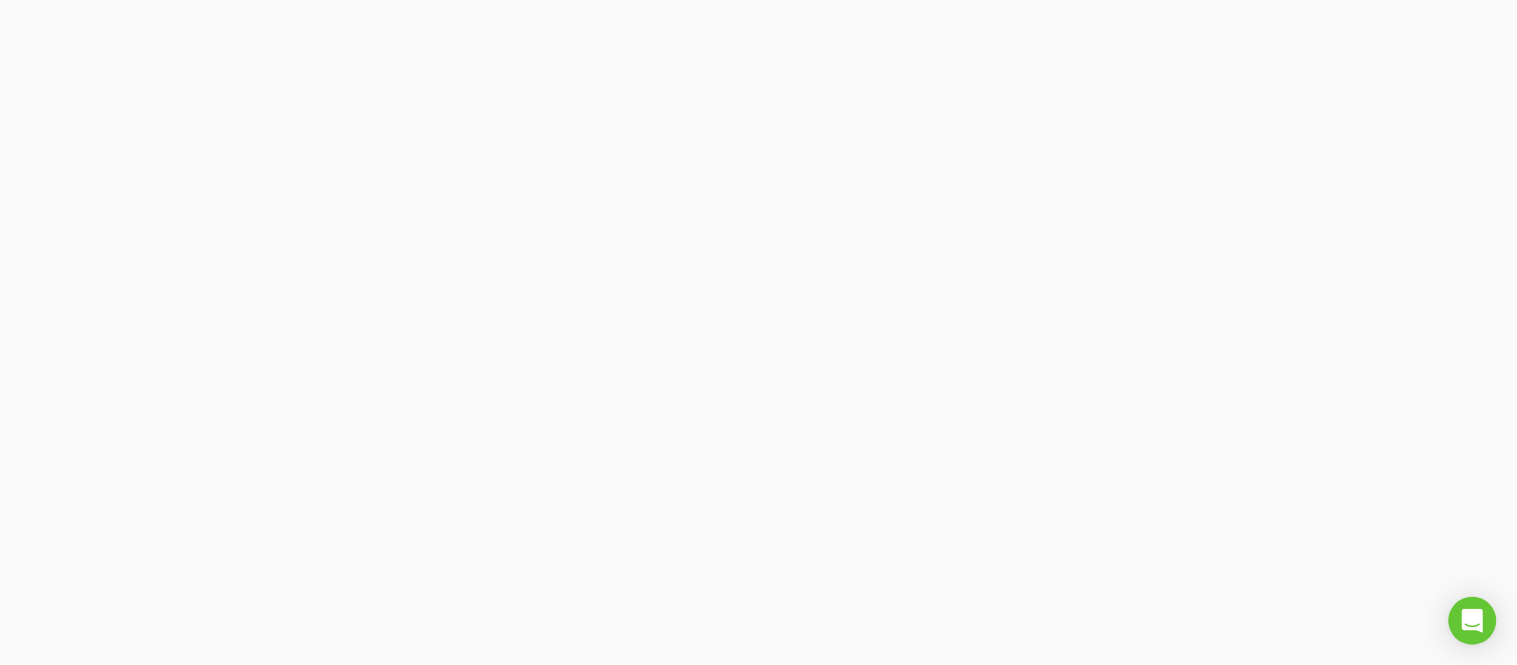 click at bounding box center (758, 332) 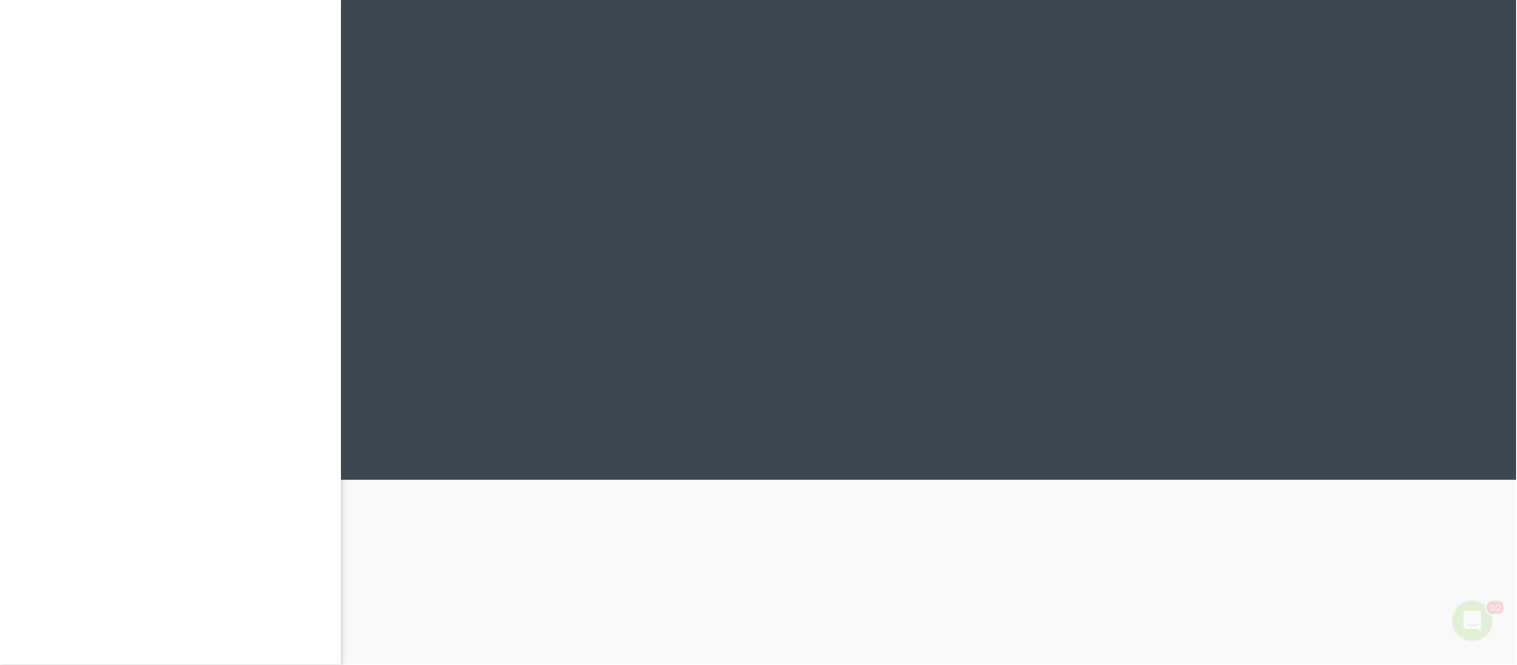 scroll, scrollTop: 0, scrollLeft: 0, axis: both 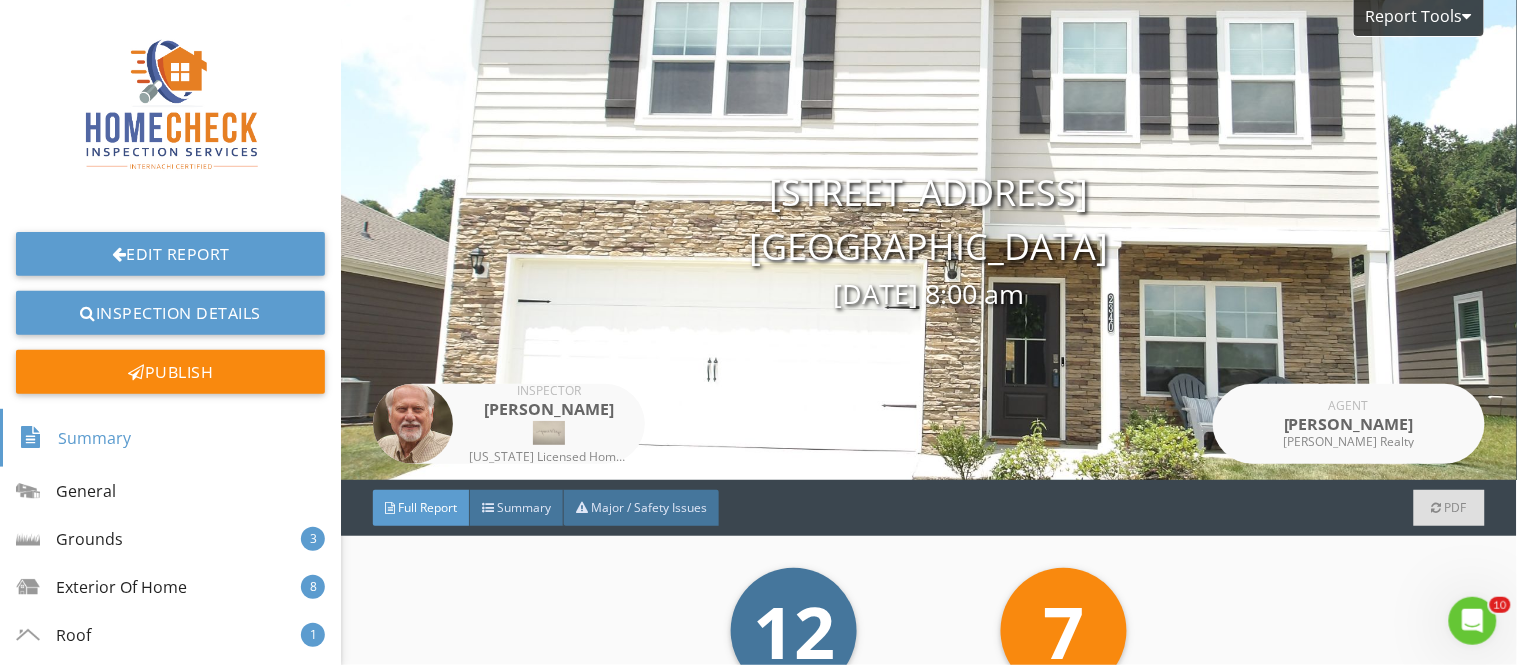 click on "Full Report" at bounding box center [421, 508] 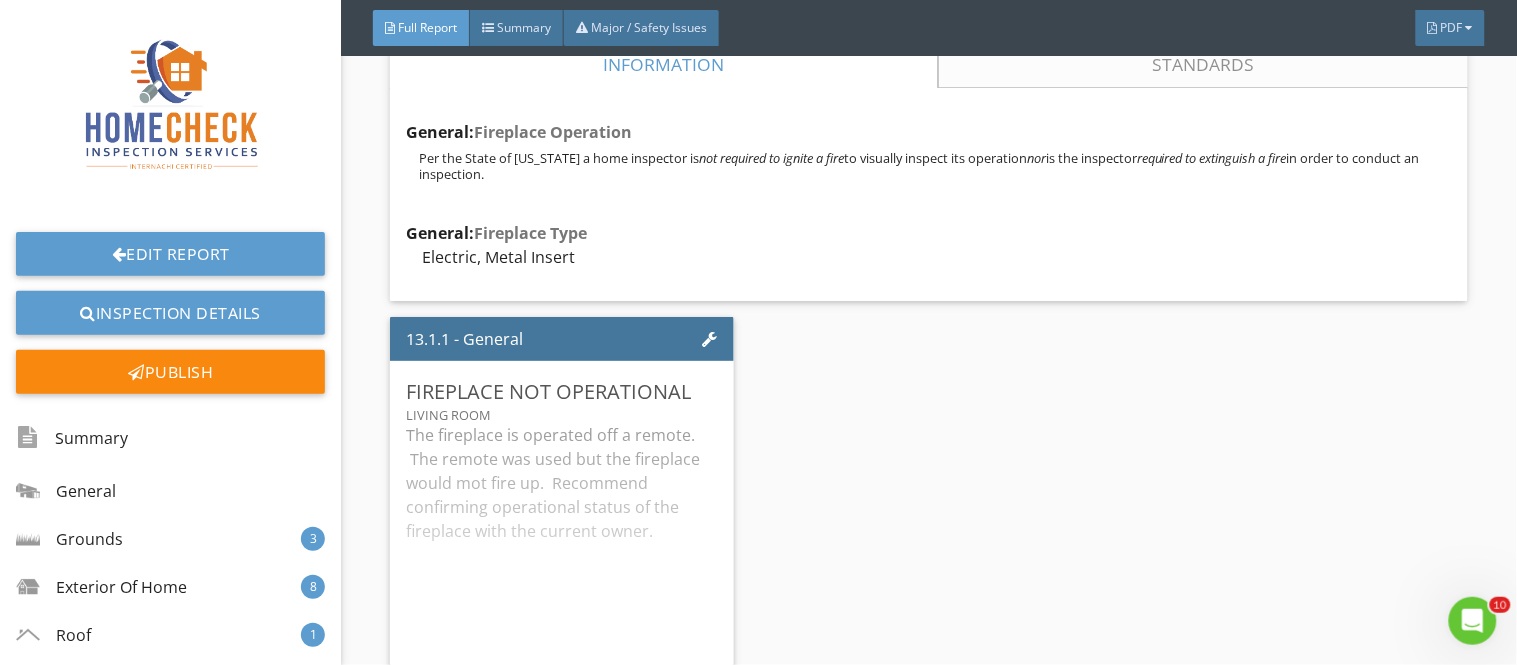 scroll, scrollTop: 26933, scrollLeft: 0, axis: vertical 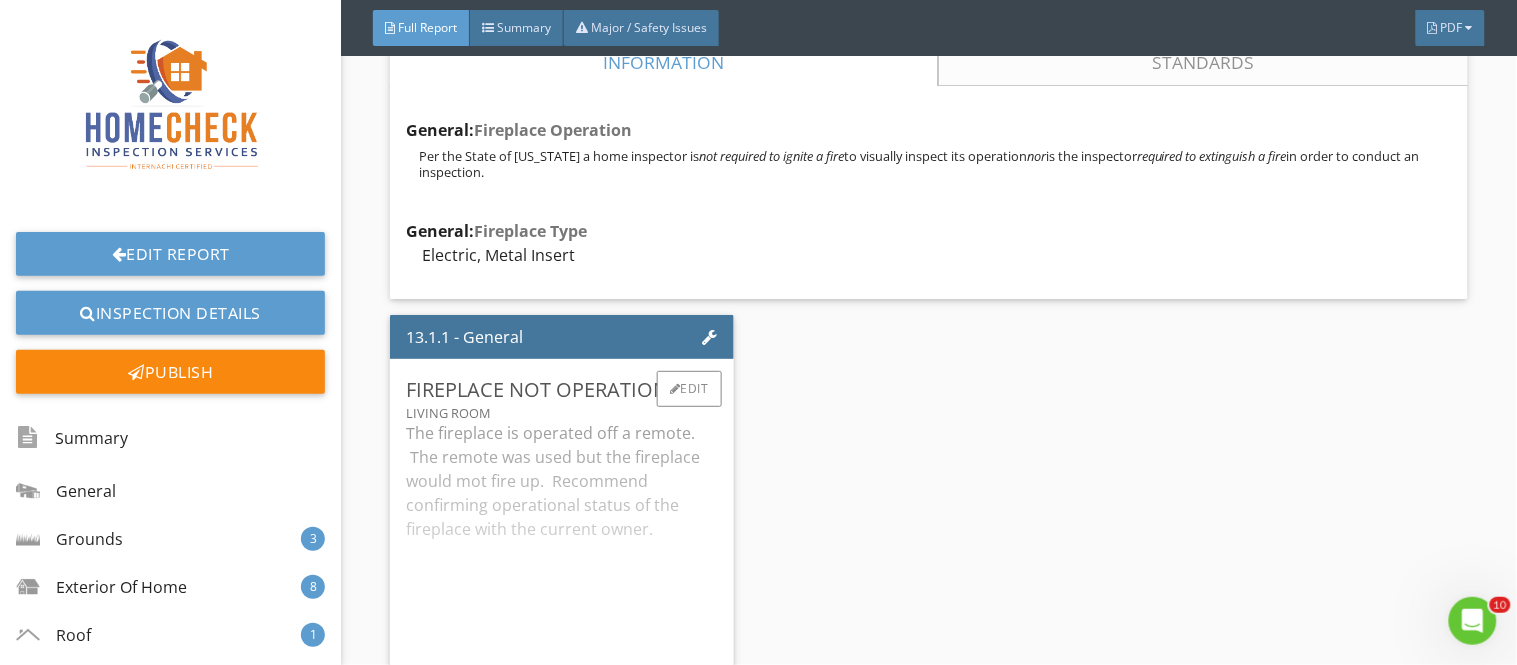 click on "Fireplace Not Operational
living room     The fireplace is operated off a remote.  The remote was used but the fireplace would mot fire up.  Recommend confirming operational status of the fireplace with the current owner.     Qualified Professional
Edit" at bounding box center (561, 577) 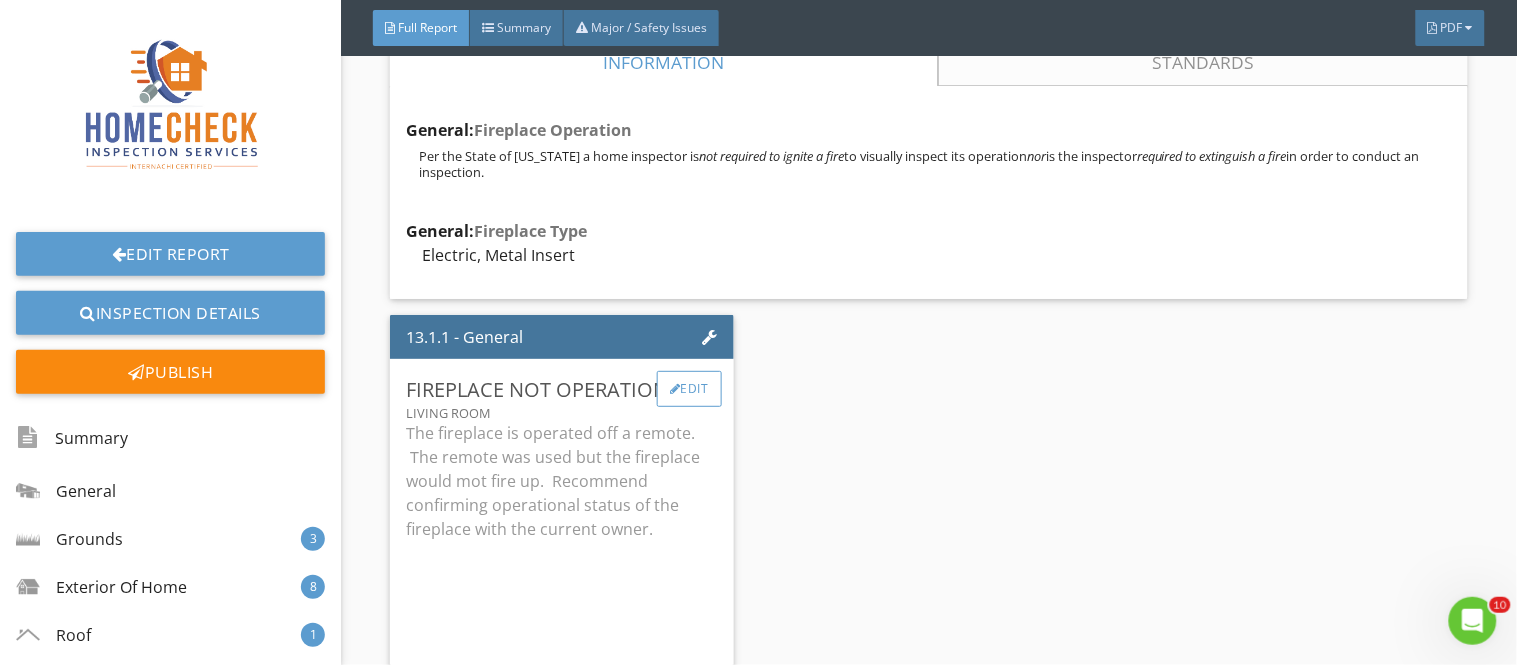 click on "Edit" at bounding box center [689, 389] 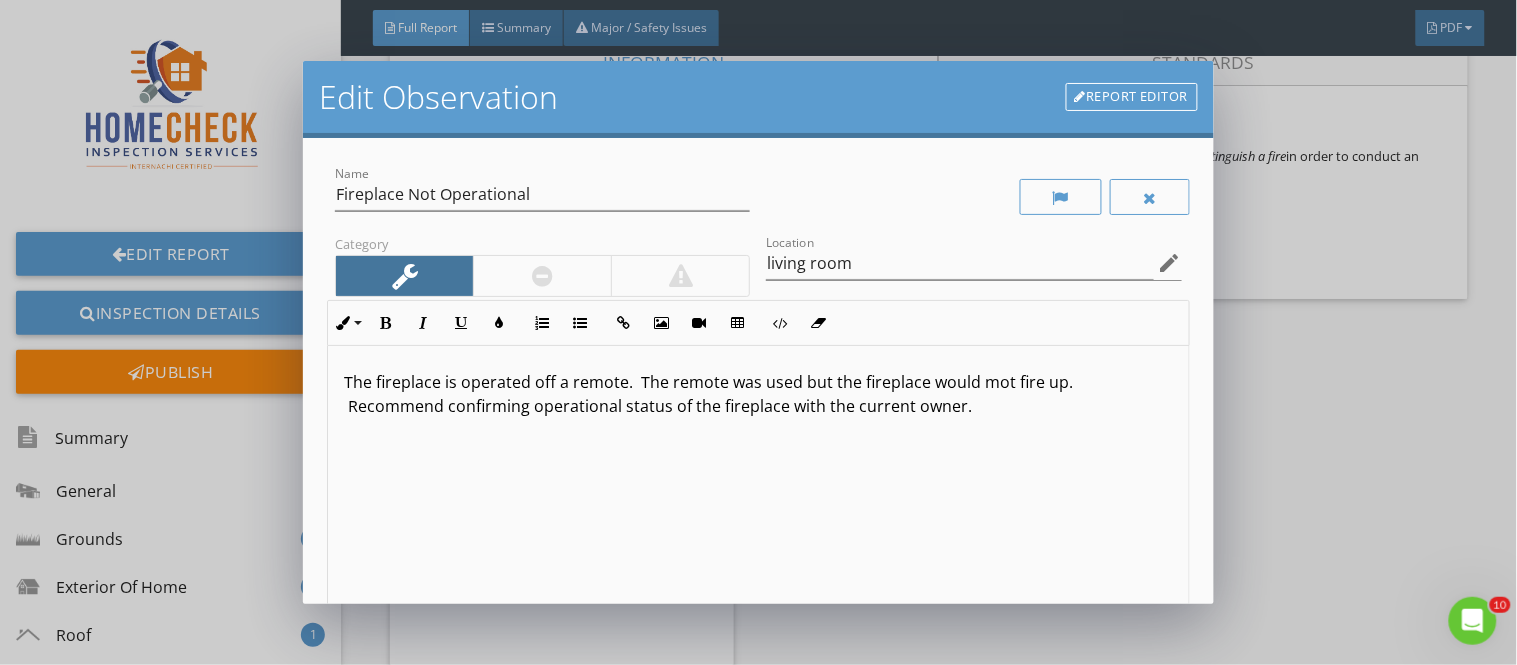 click on "The fireplace is operated off a remote.  The remote was used but the fireplace would mot fire up.  Recommend confirming operational status of the fireplace with the current owner." at bounding box center (758, 394) 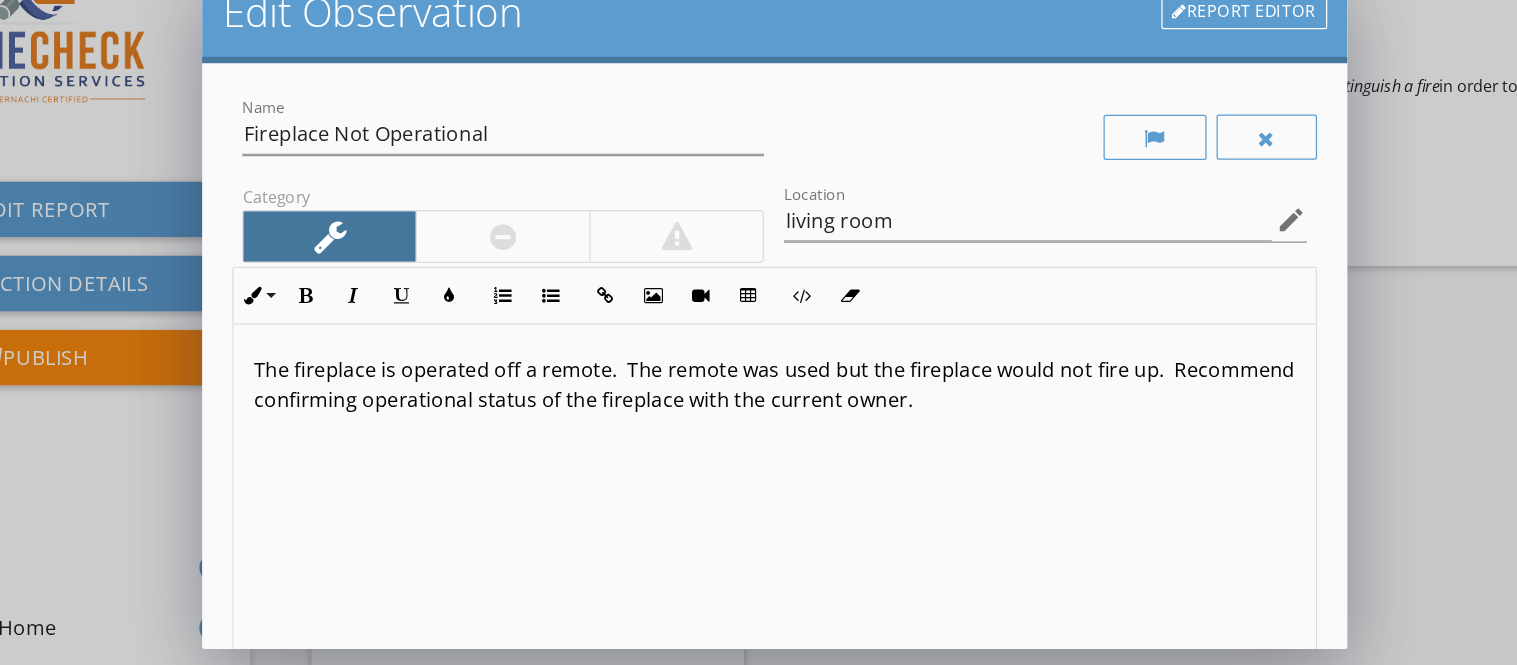 drag, startPoint x: 693, startPoint y: 426, endPoint x: 952, endPoint y: 350, distance: 269.92035 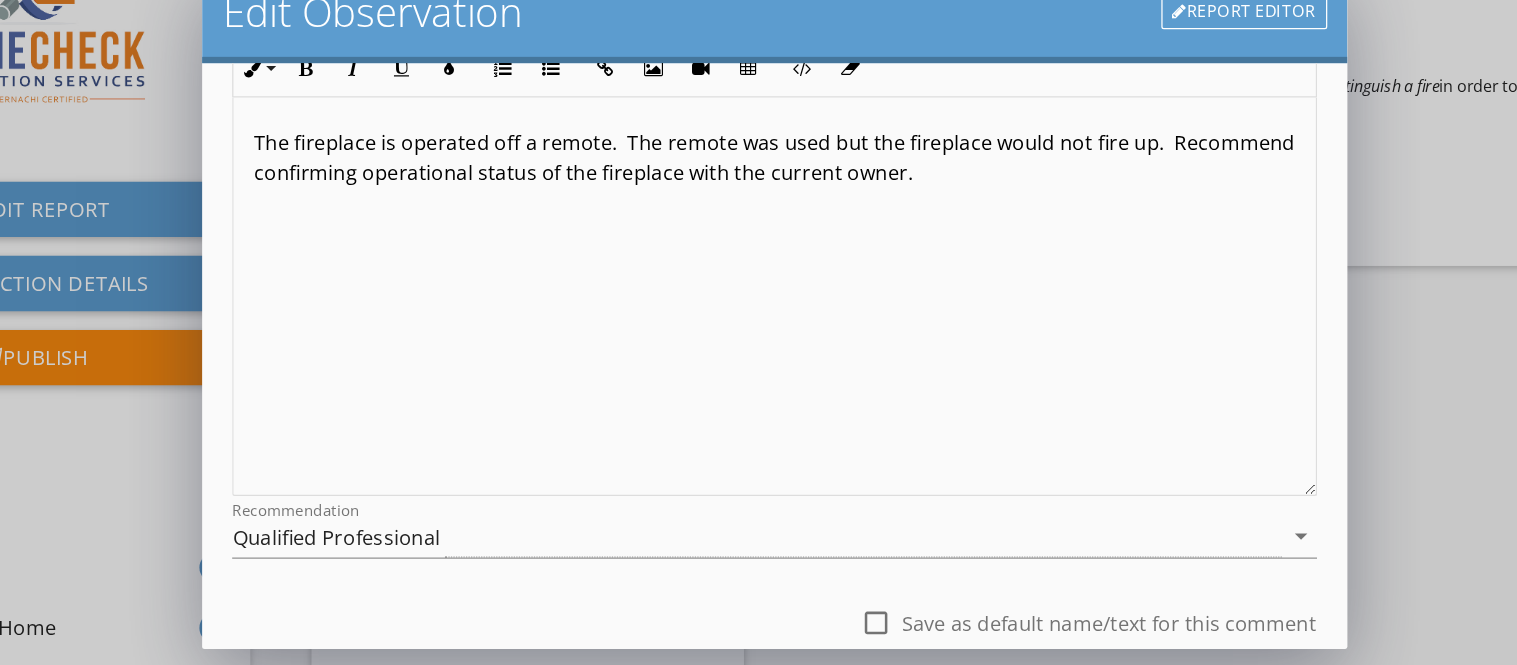 scroll, scrollTop: 322, scrollLeft: 0, axis: vertical 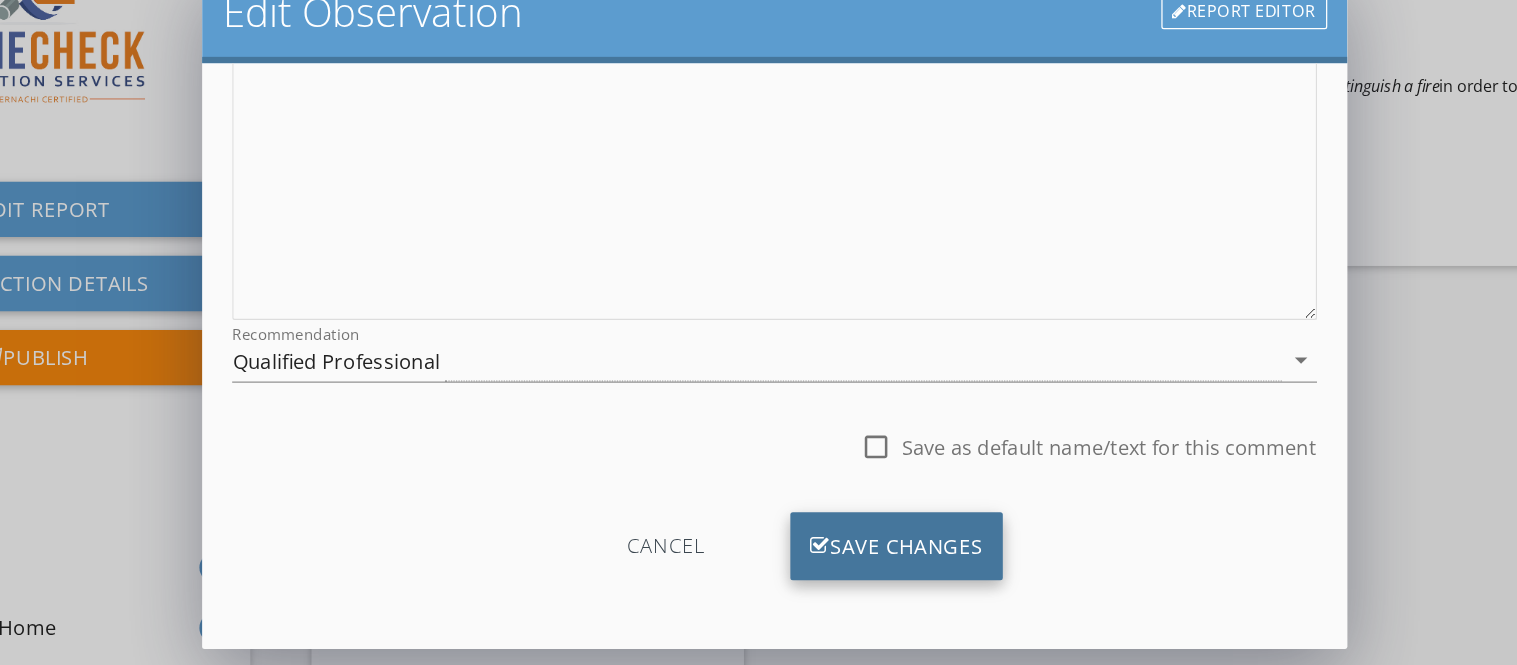 click on "Save Changes" at bounding box center (856, 522) 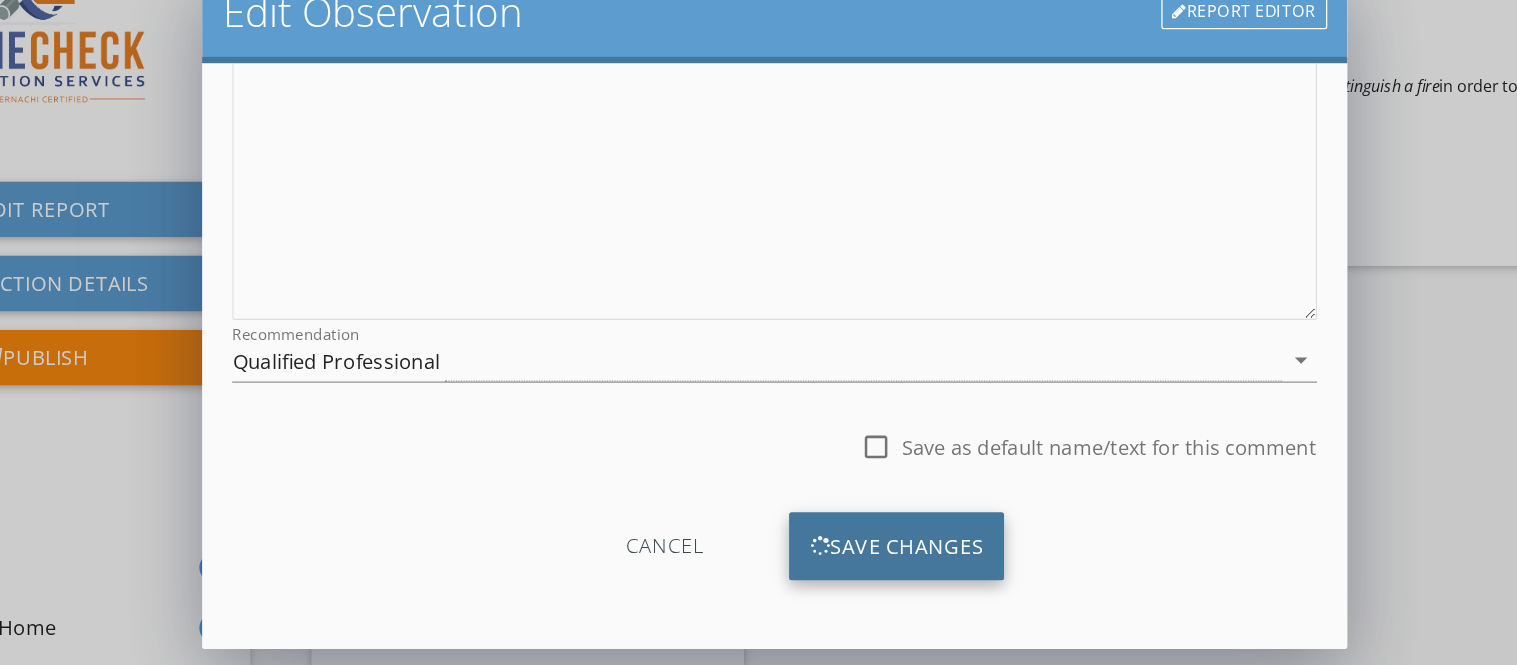 scroll, scrollTop: 84, scrollLeft: 0, axis: vertical 